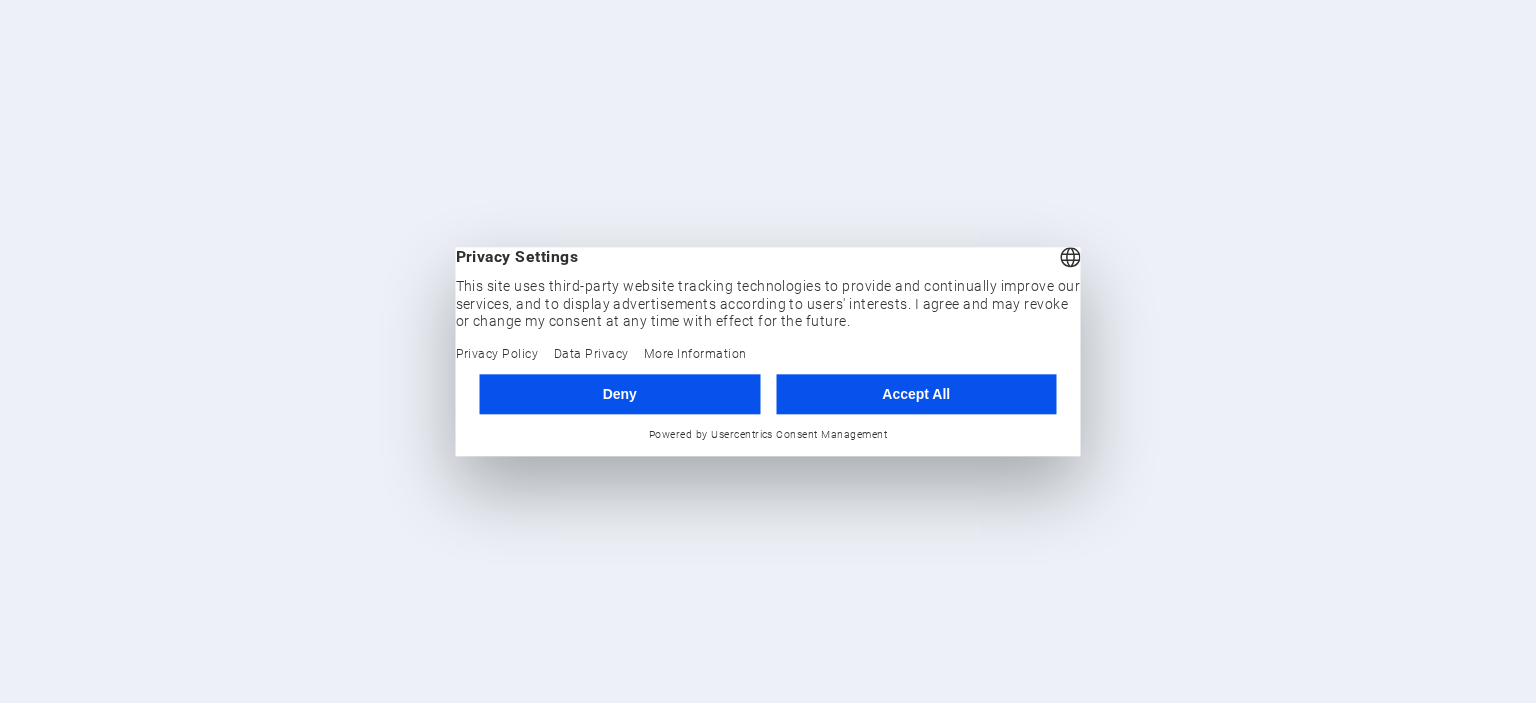 scroll, scrollTop: 0, scrollLeft: 0, axis: both 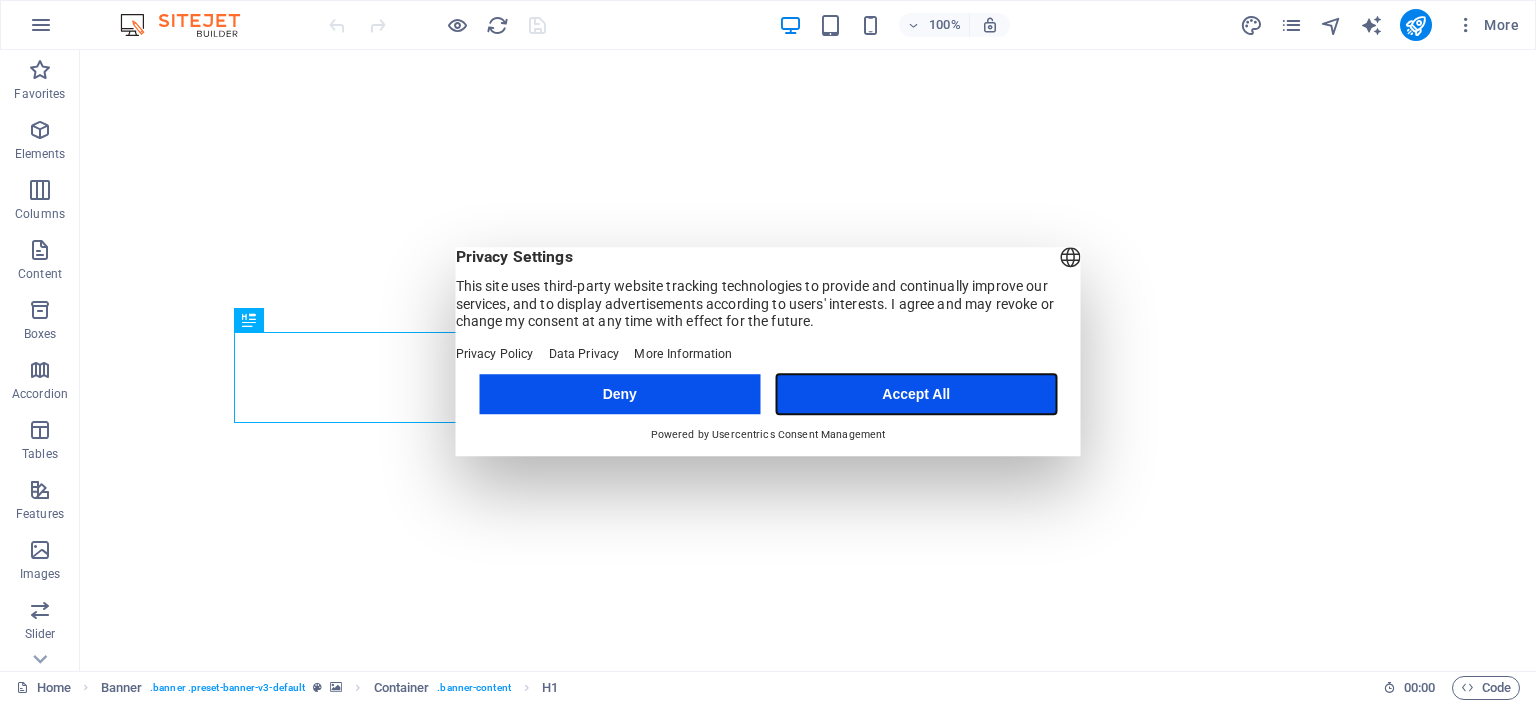 click on "Accept All" at bounding box center [916, 394] 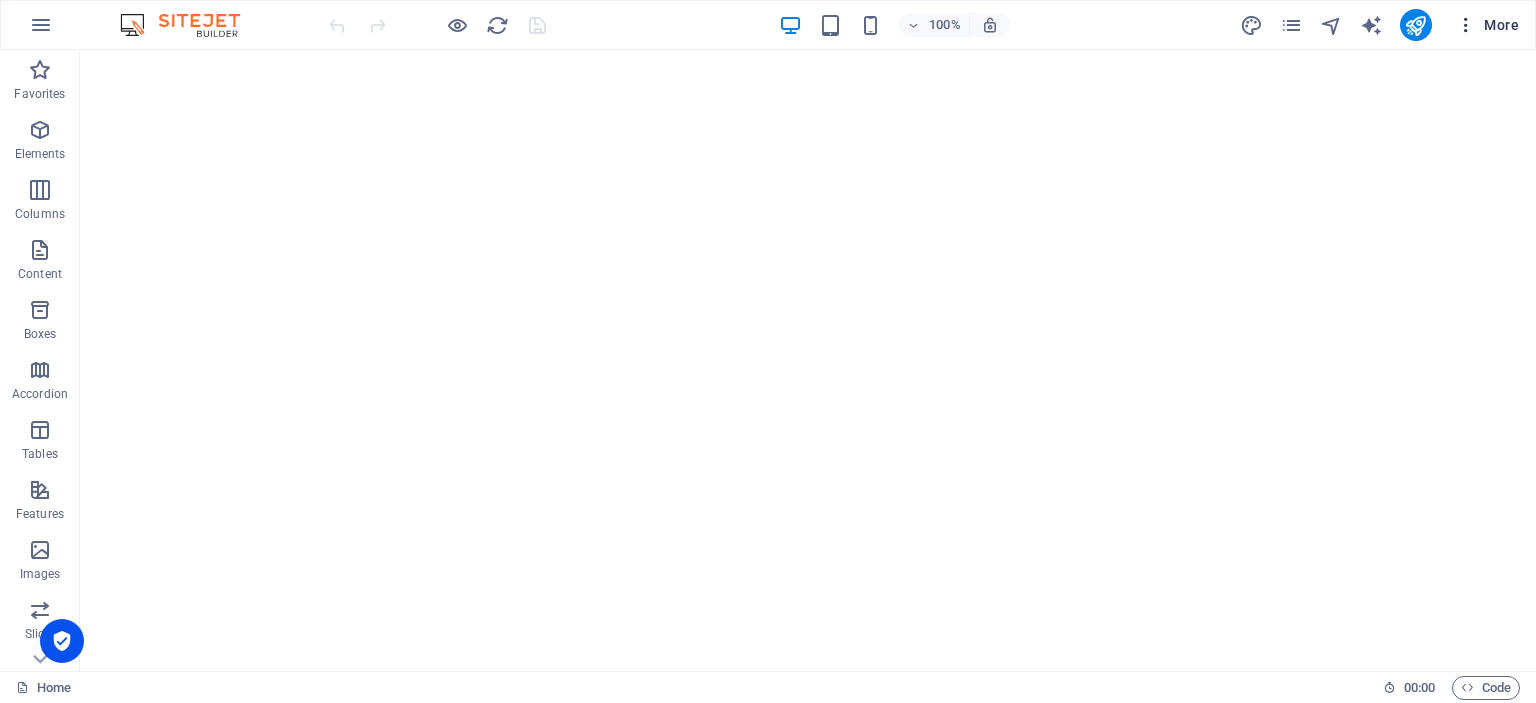 click on "More" at bounding box center (1487, 25) 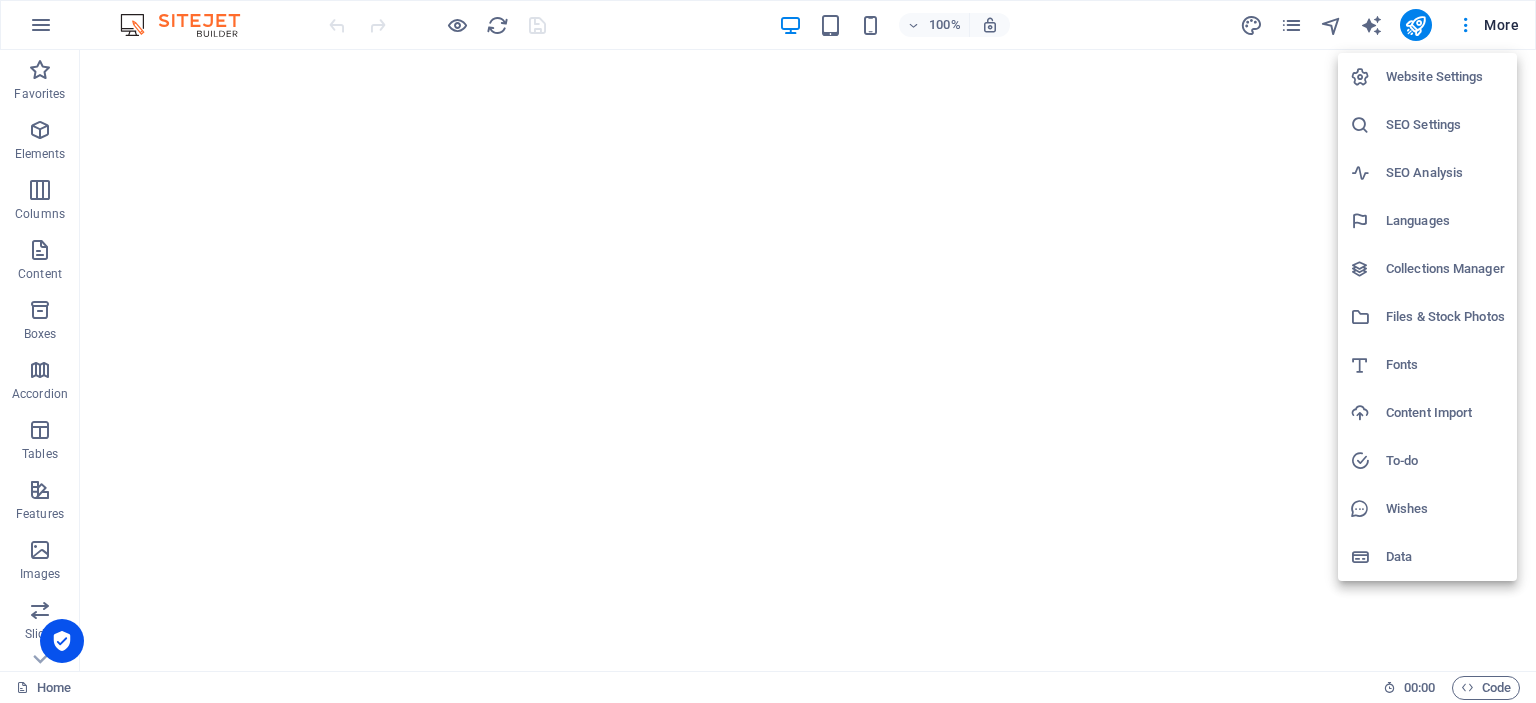click on "Website Settings" at bounding box center [1445, 77] 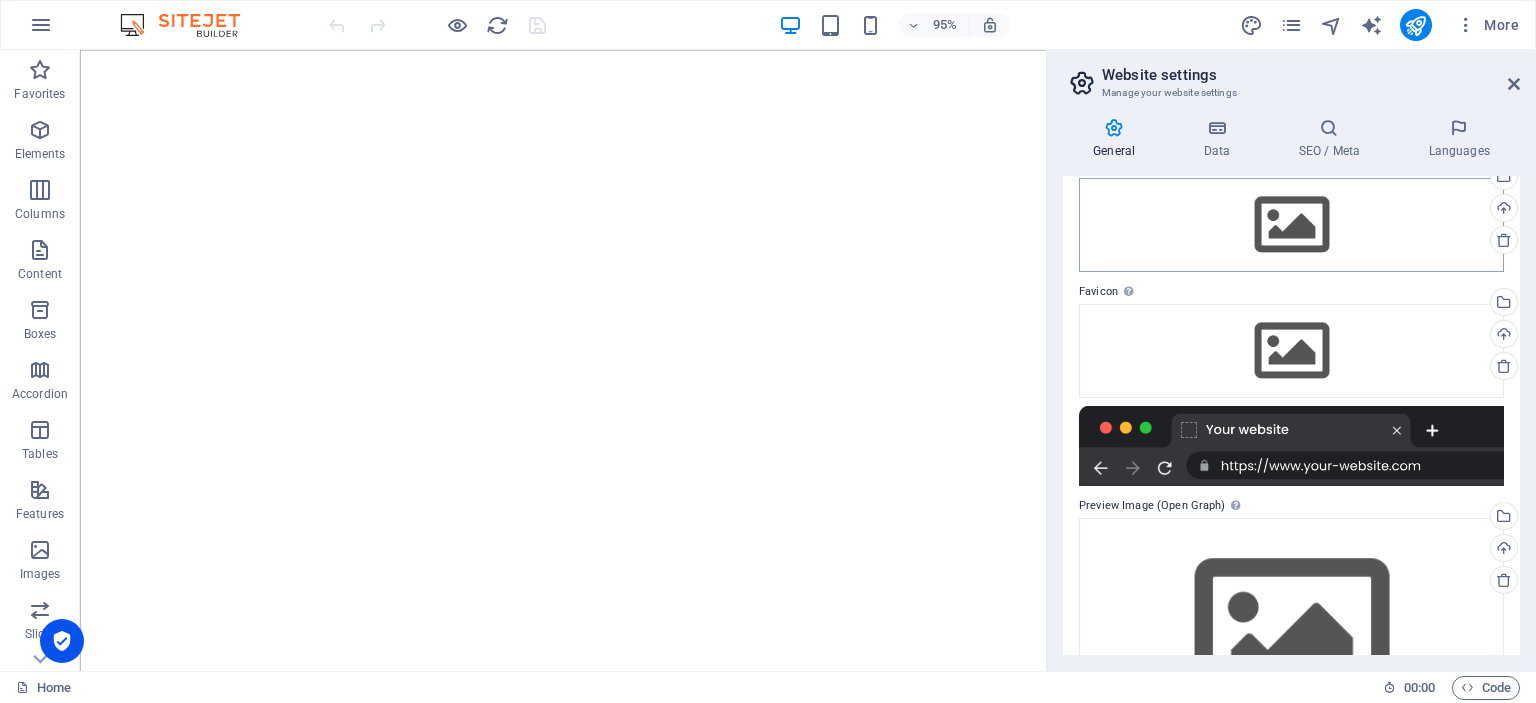 scroll, scrollTop: 202, scrollLeft: 0, axis: vertical 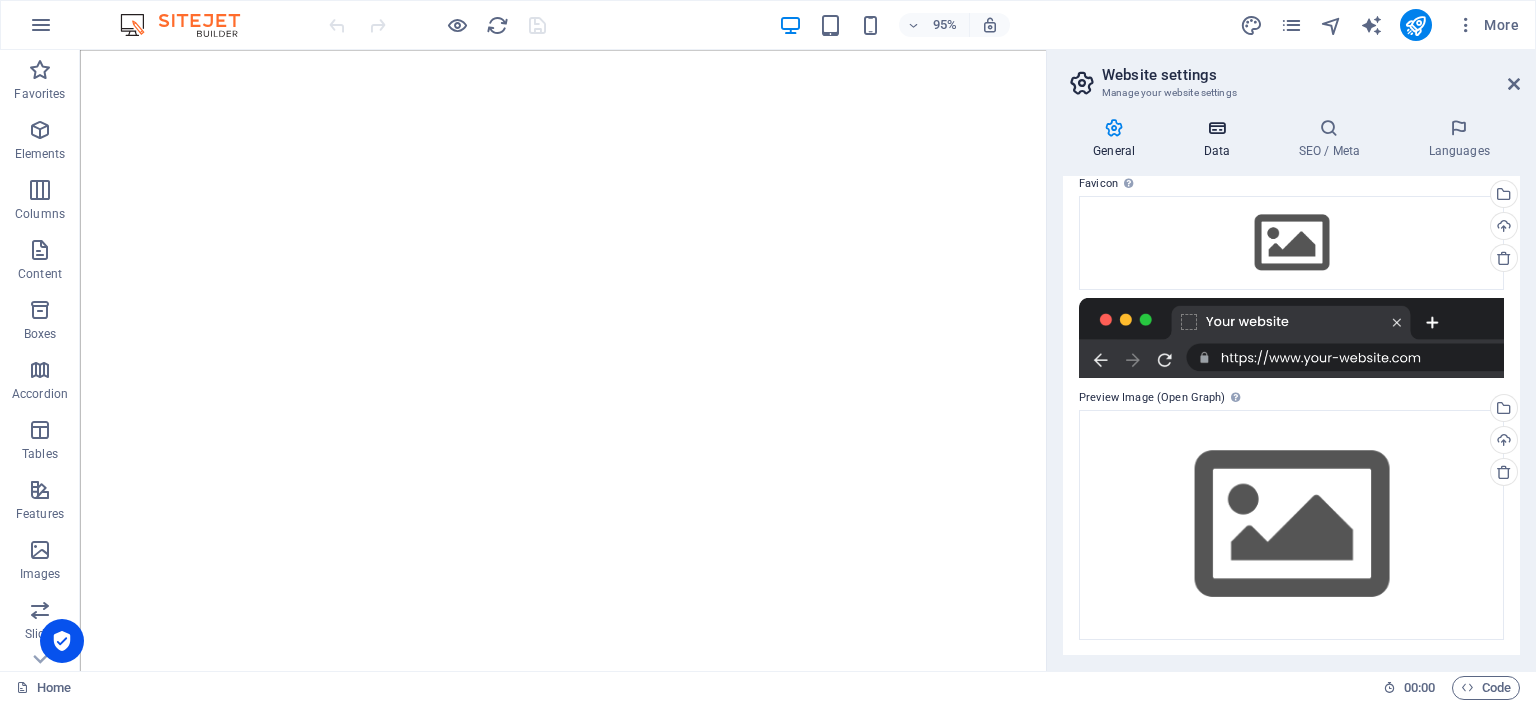 click at bounding box center (1216, 128) 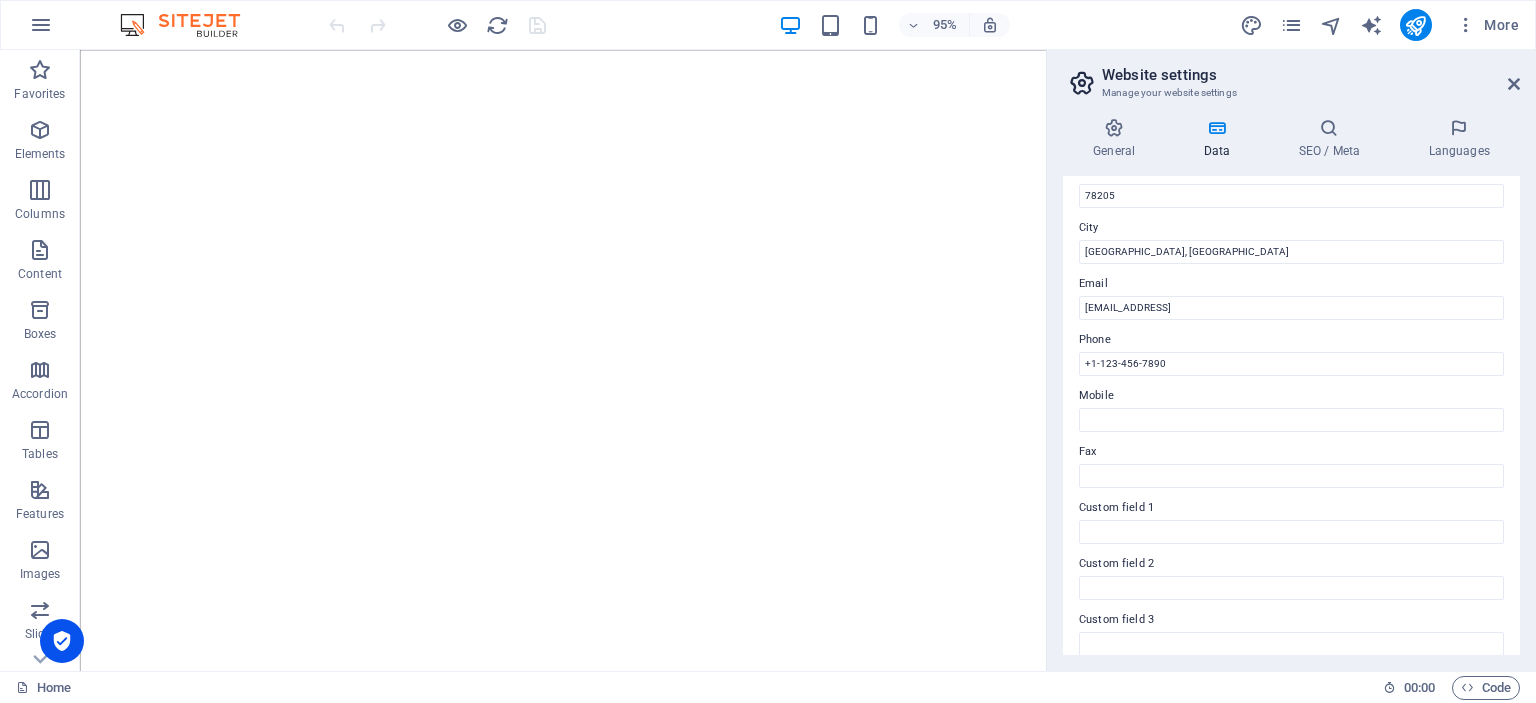 scroll, scrollTop: 300, scrollLeft: 0, axis: vertical 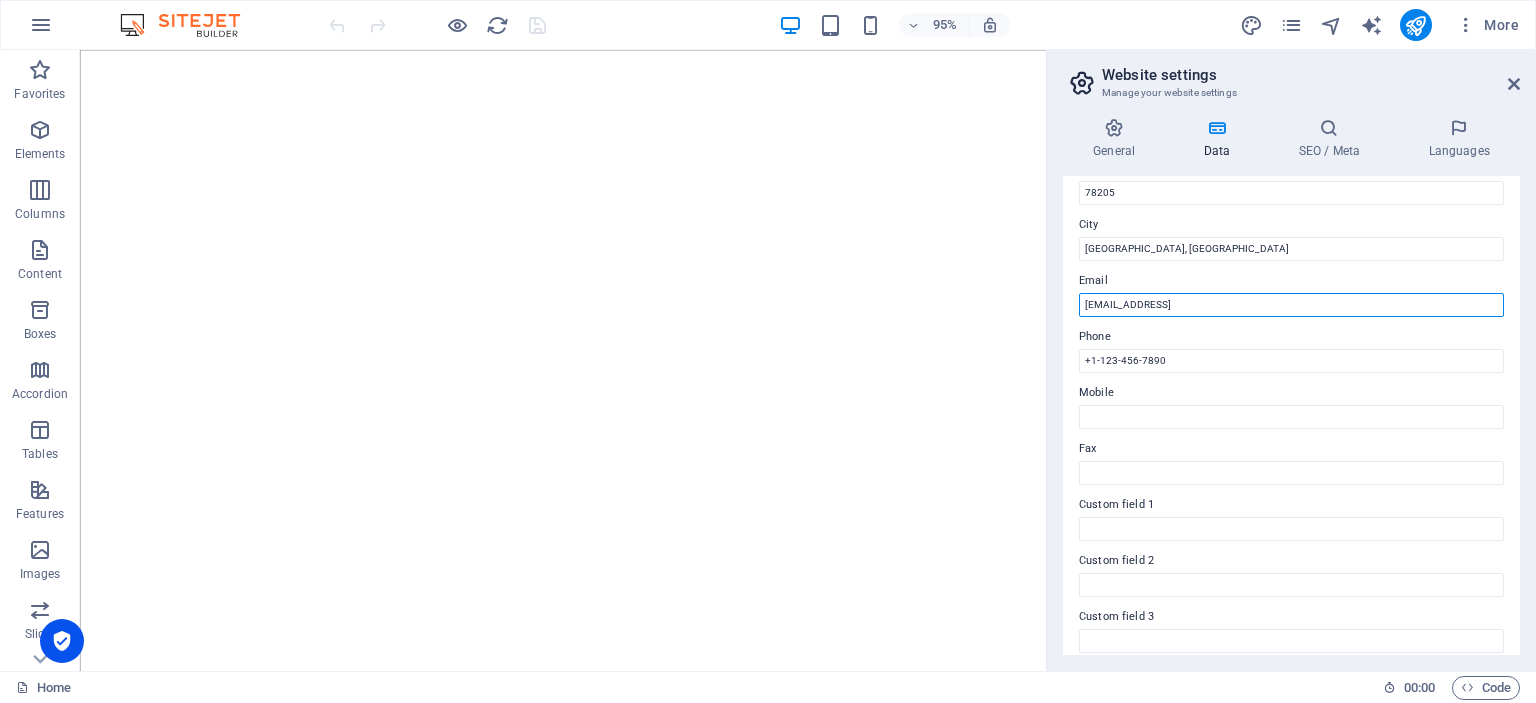 drag, startPoint x: 1316, startPoint y: 303, endPoint x: 1082, endPoint y: 310, distance: 234.10468 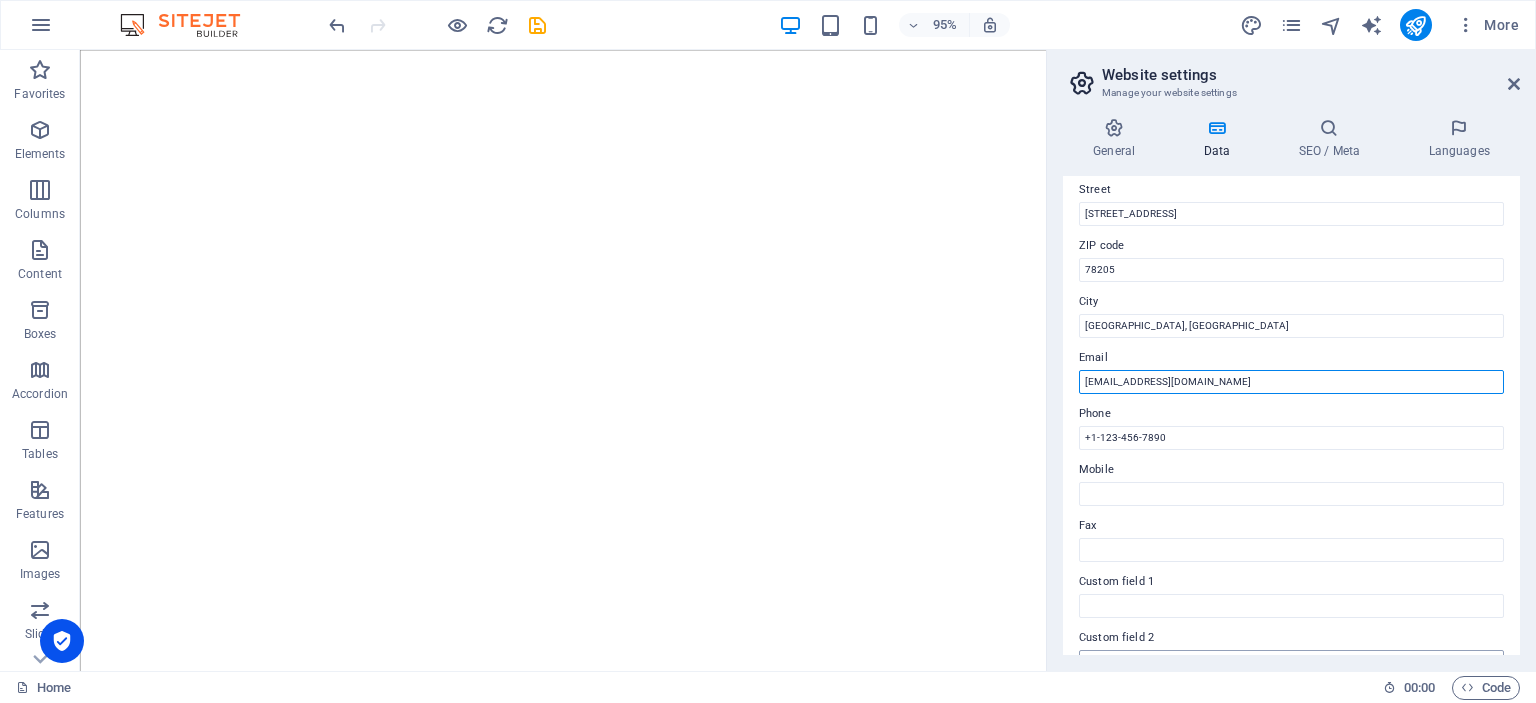 scroll, scrollTop: 0, scrollLeft: 0, axis: both 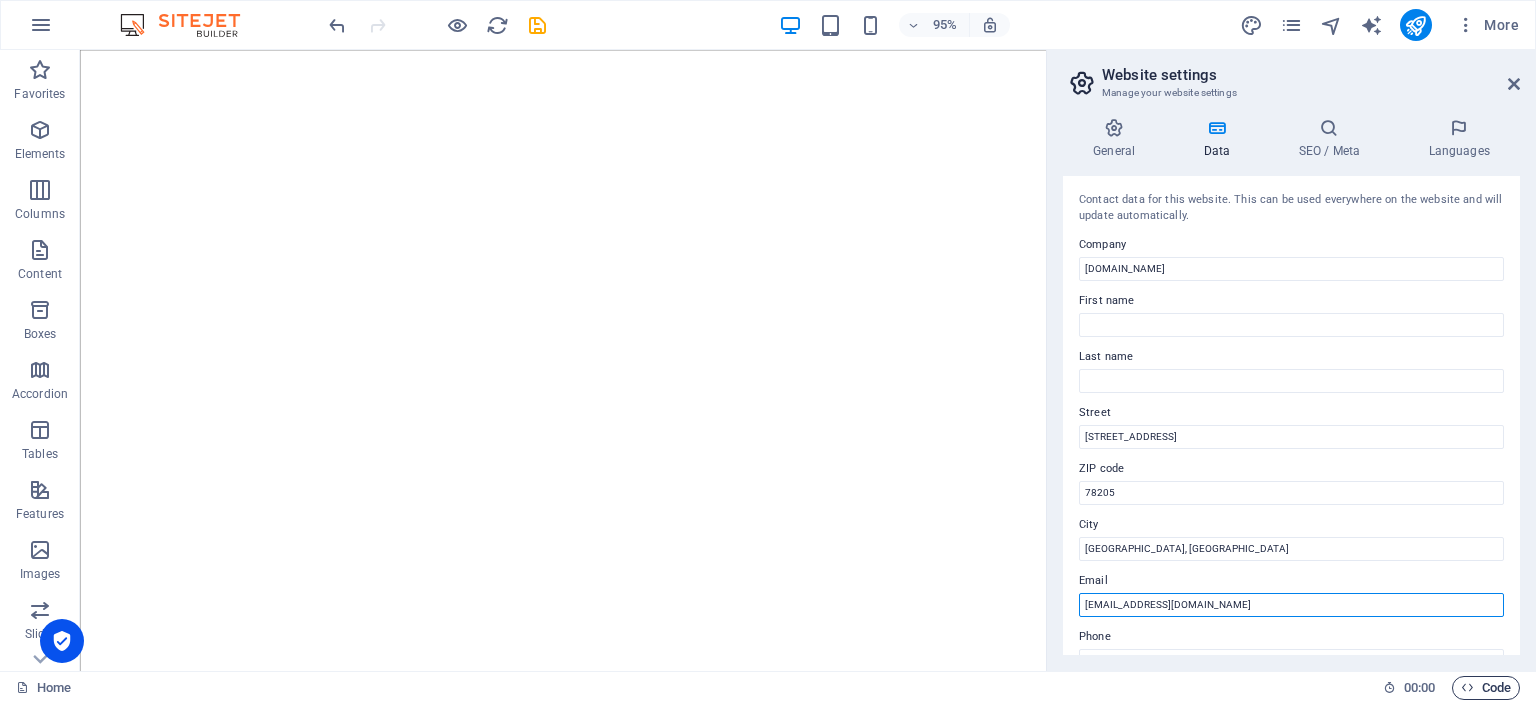 type on "liviu@kumikodesign.ro" 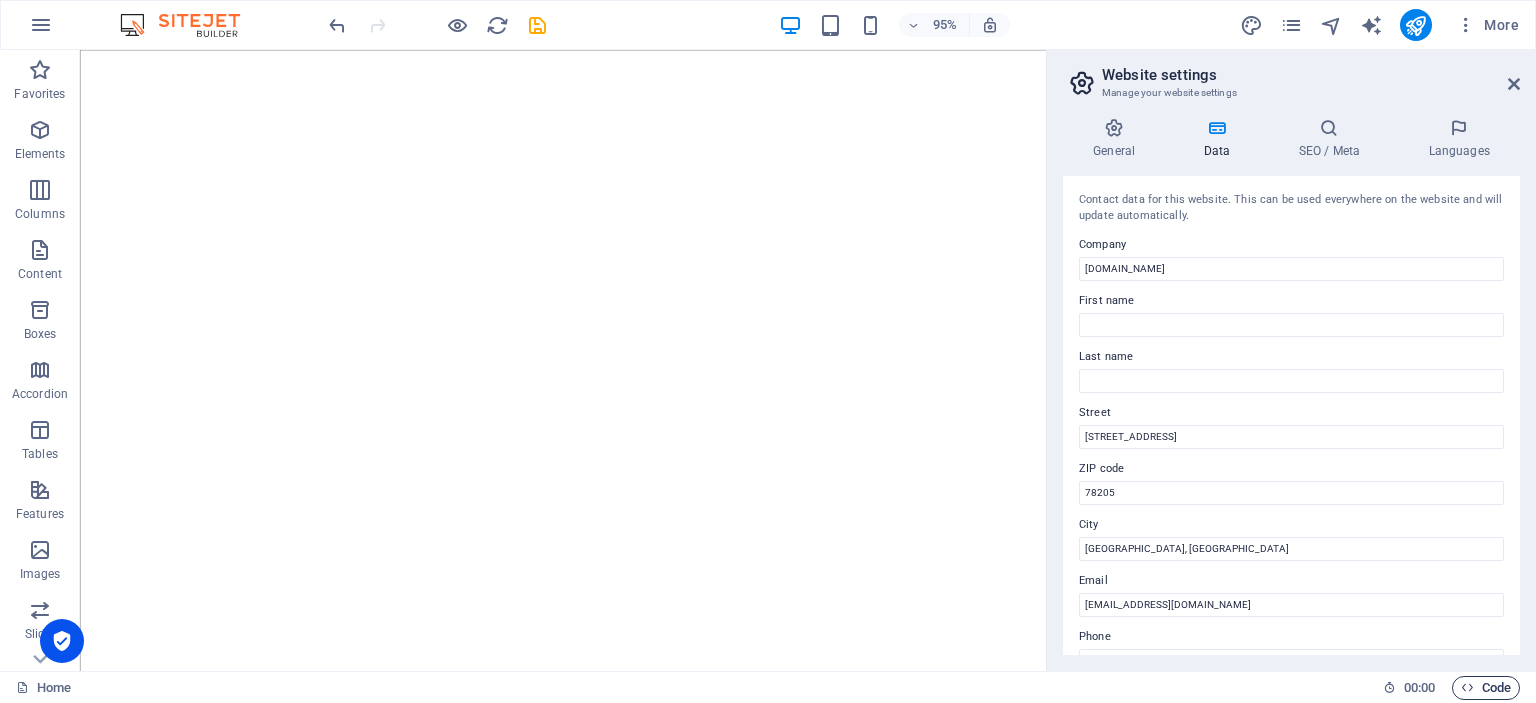 click on "Code" at bounding box center [1486, 688] 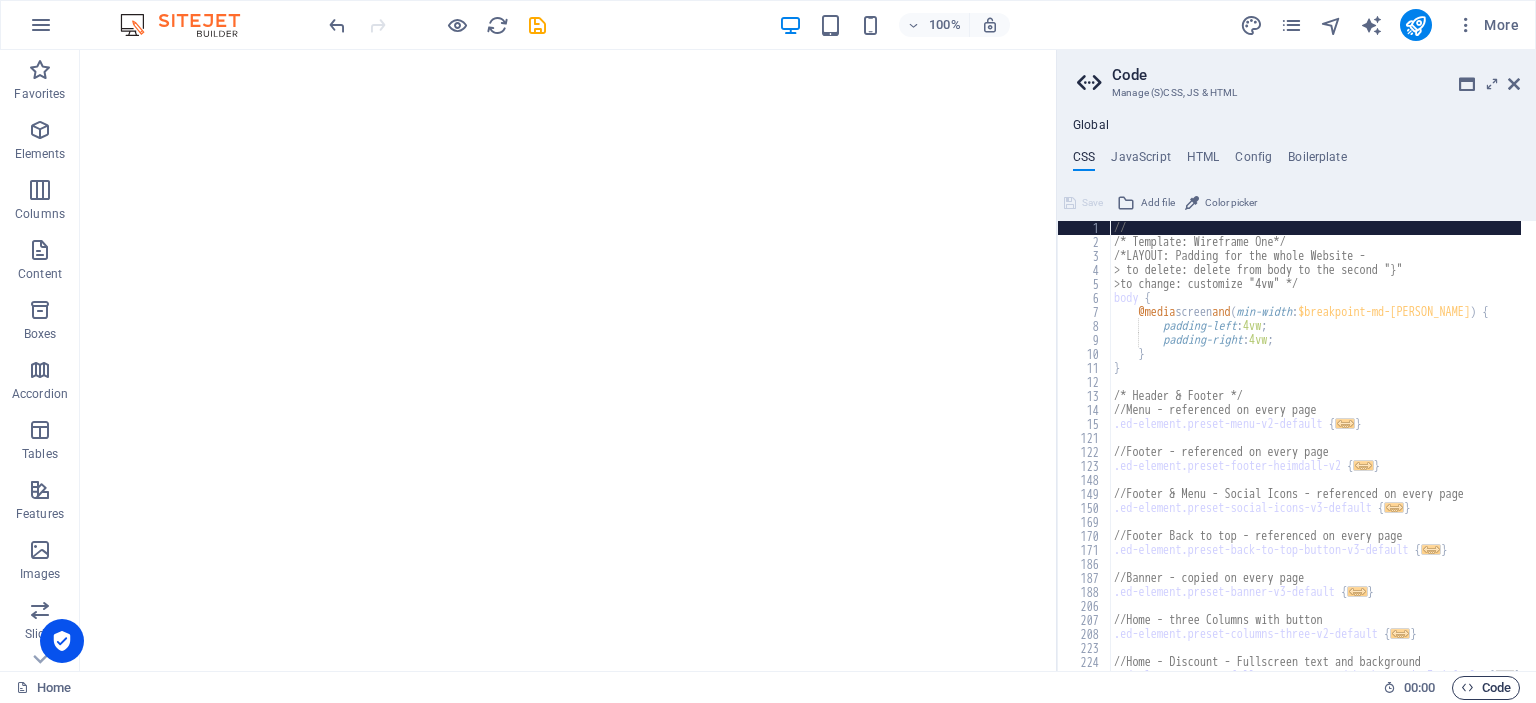 click on "Code" at bounding box center [1486, 688] 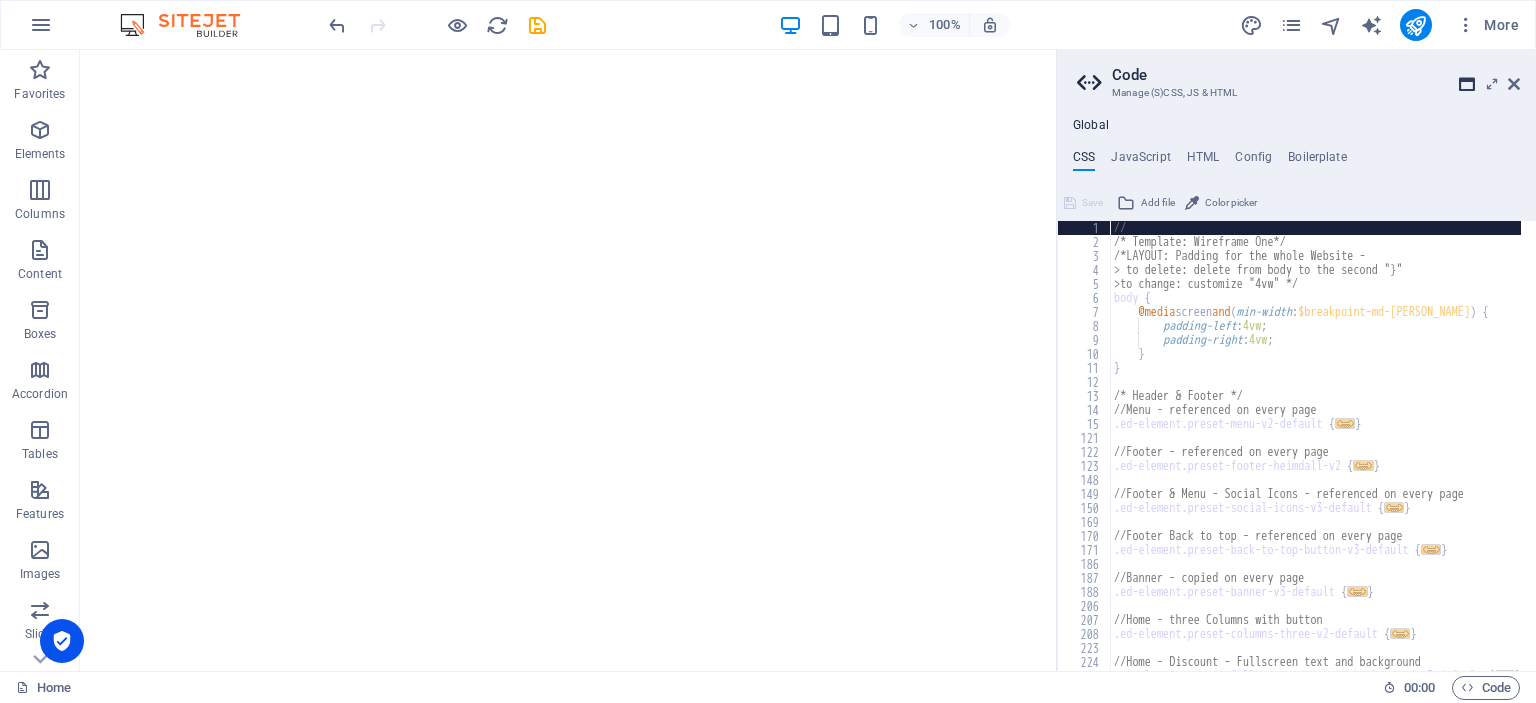 click at bounding box center [1467, 84] 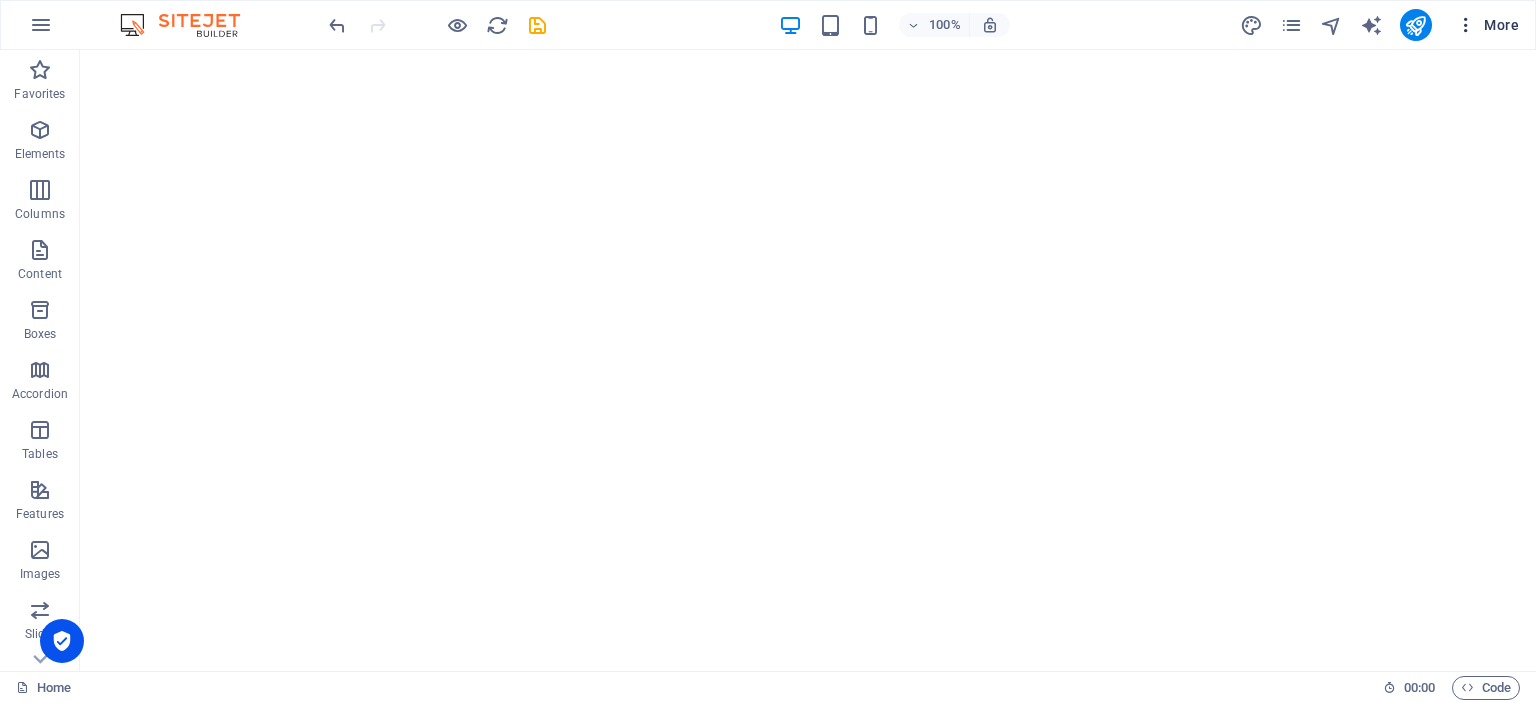 click on "More" at bounding box center (1487, 25) 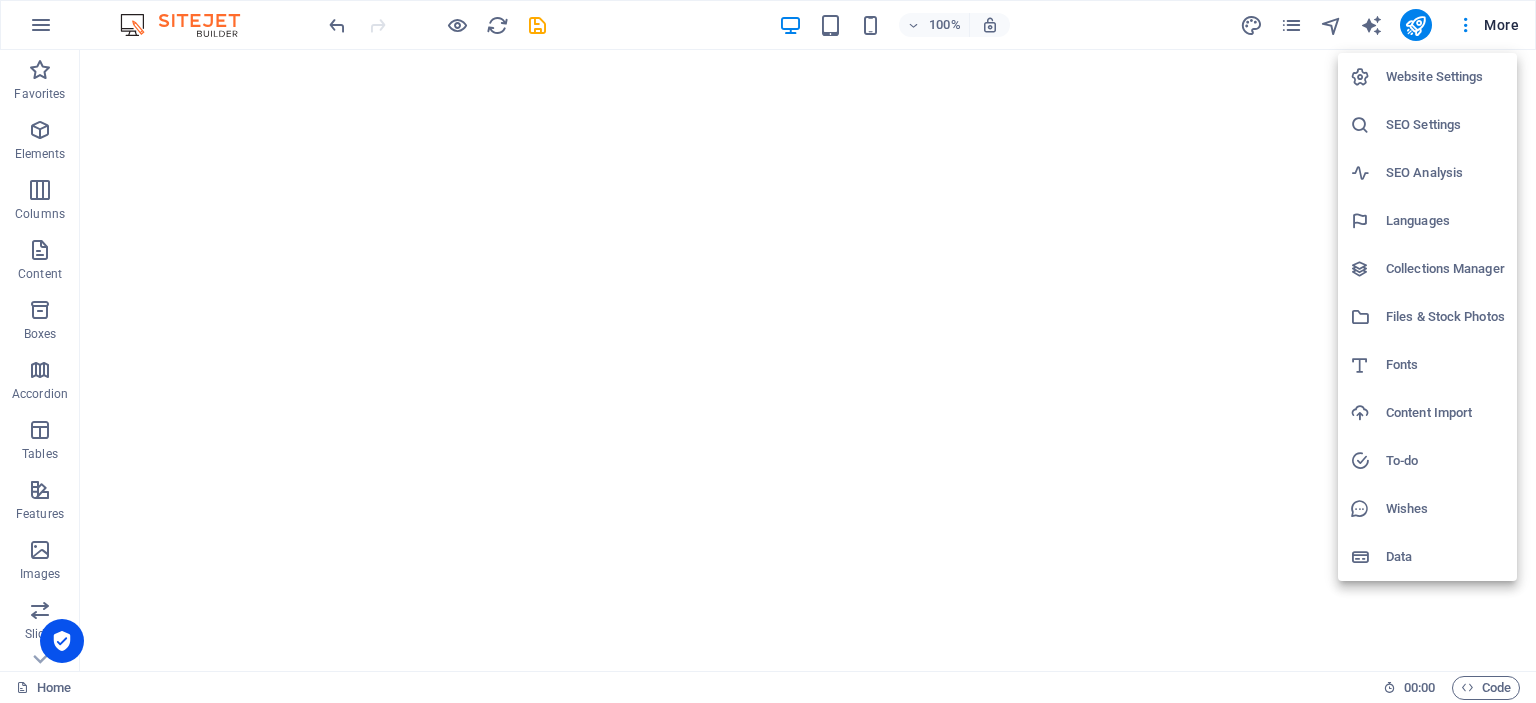 click on "Website Settings" at bounding box center (1445, 77) 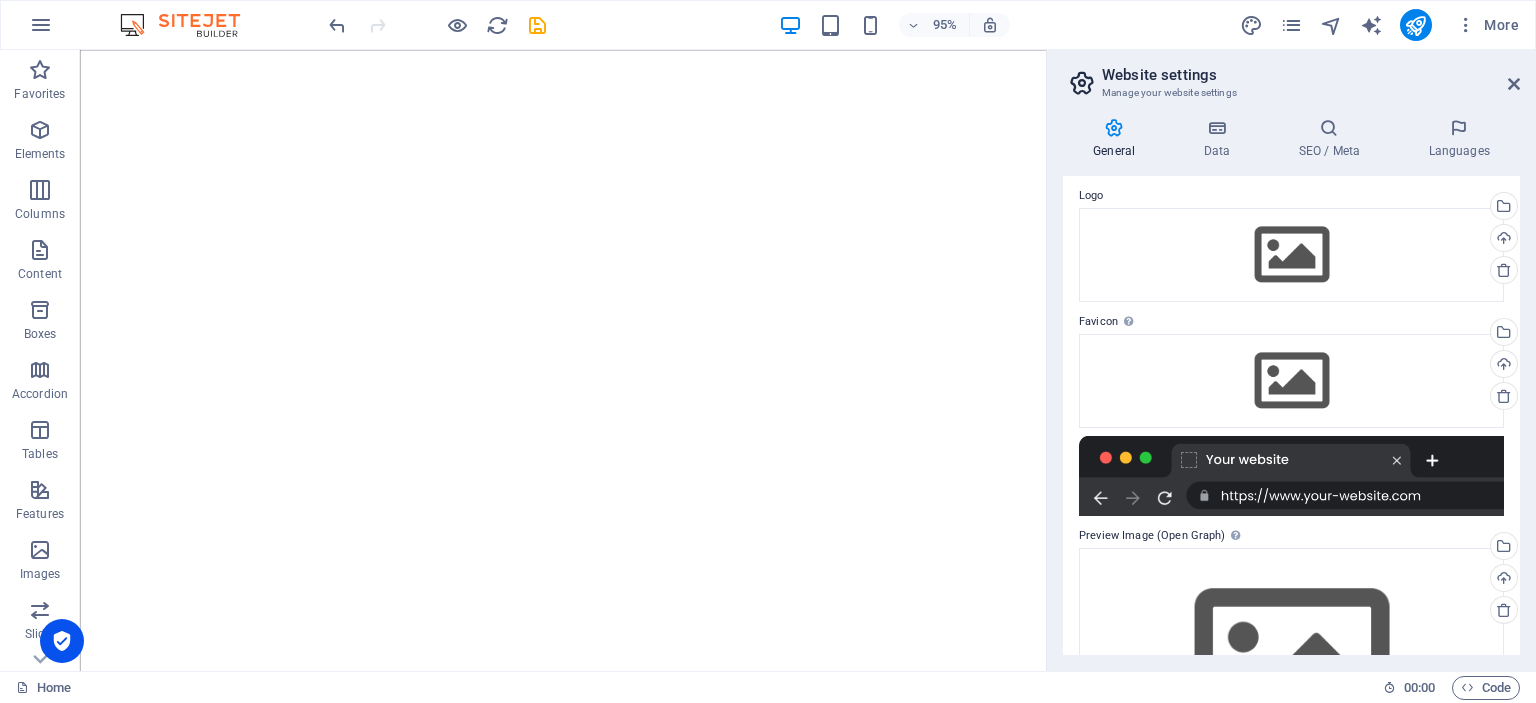 scroll, scrollTop: 0, scrollLeft: 0, axis: both 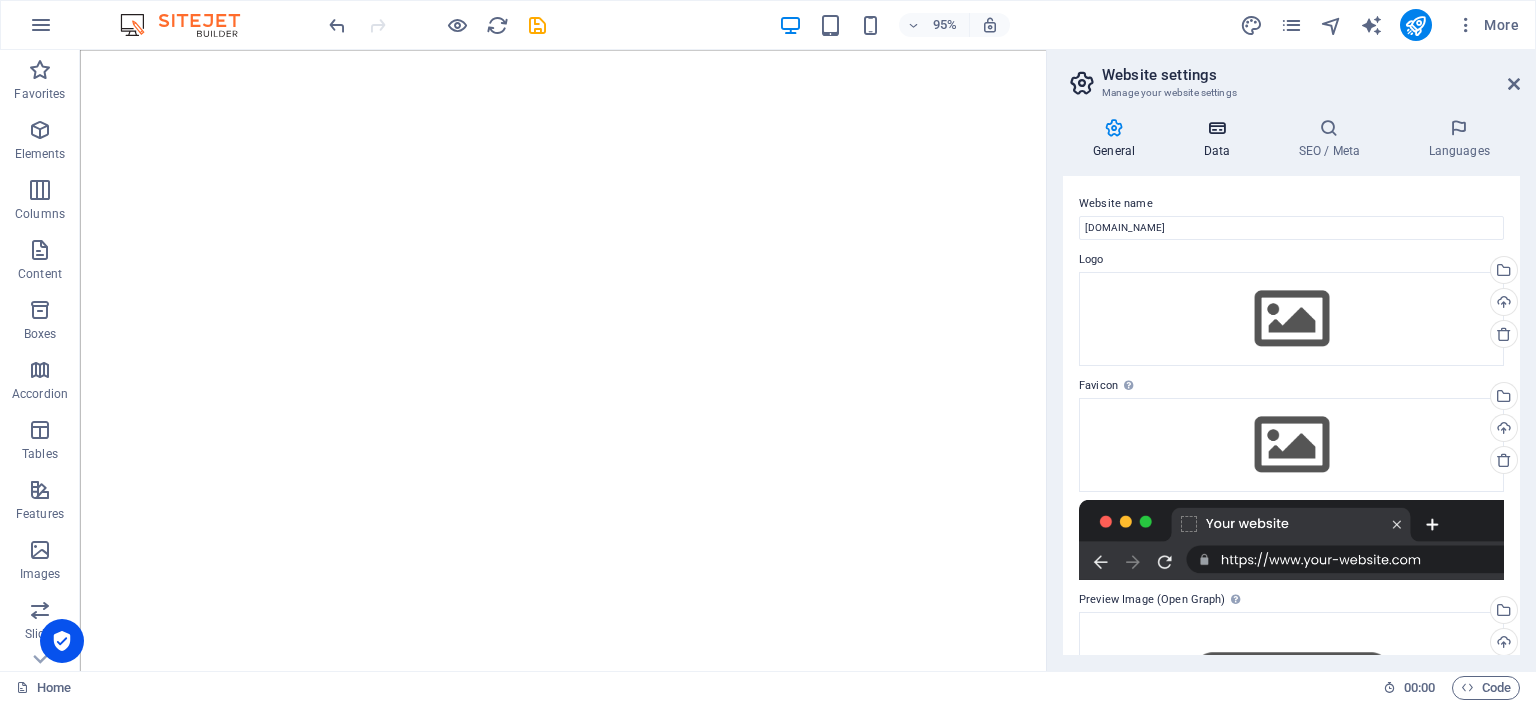 click at bounding box center [1216, 128] 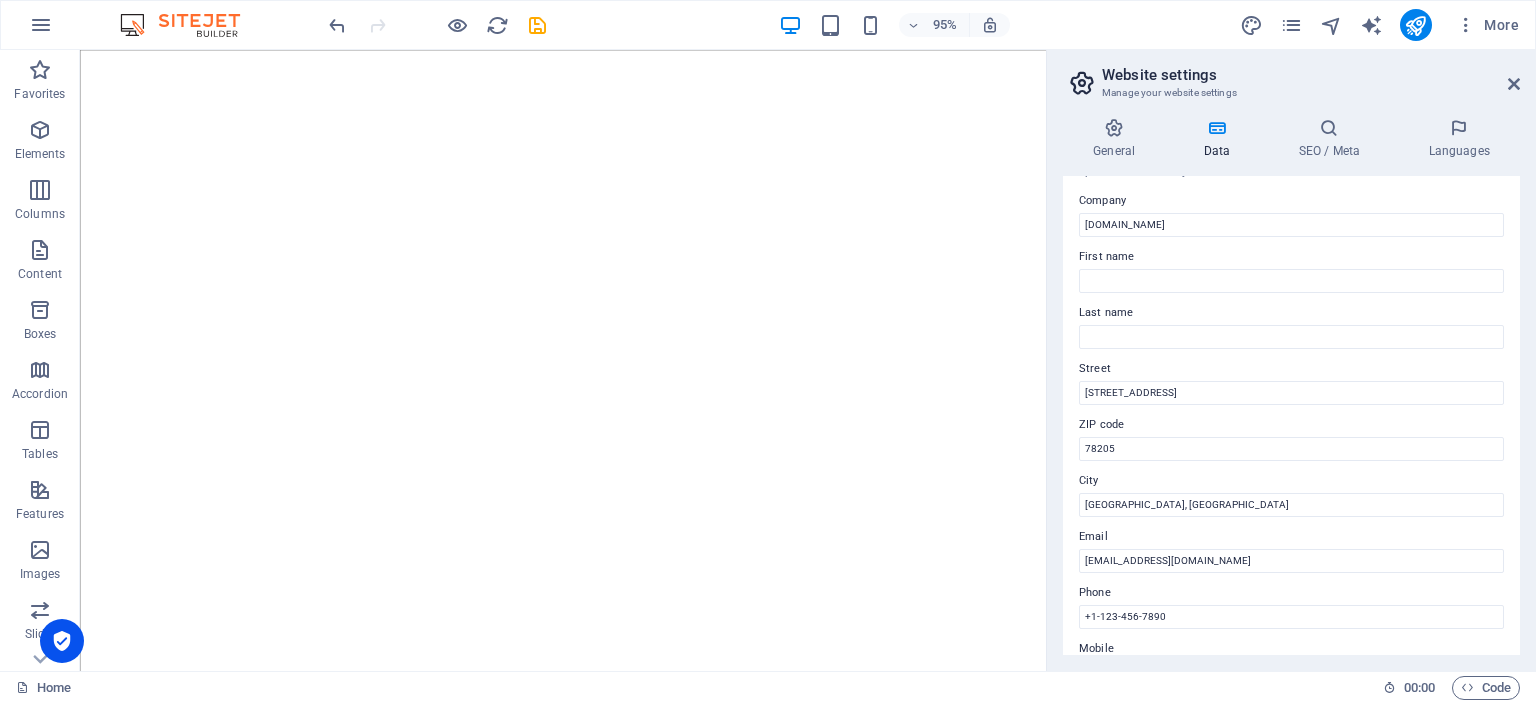 scroll, scrollTop: 0, scrollLeft: 0, axis: both 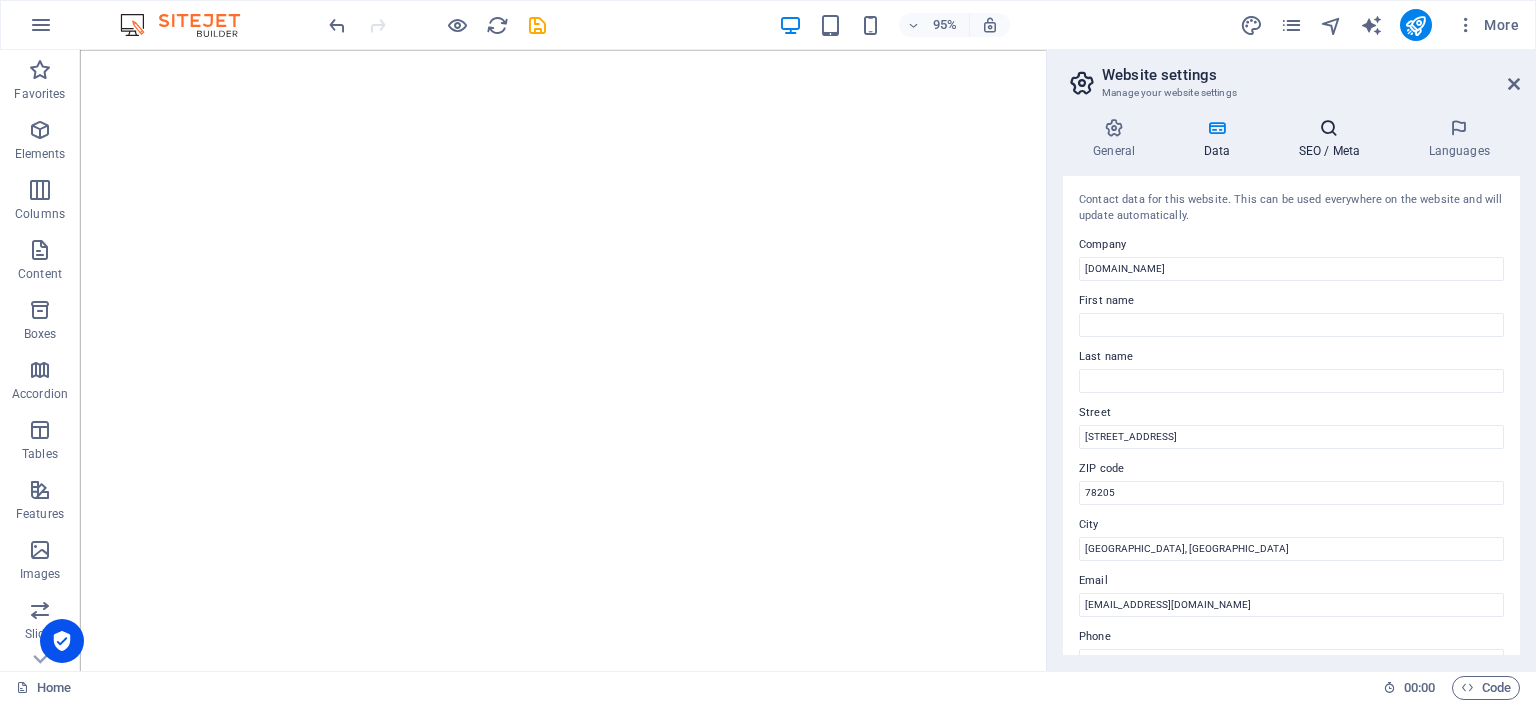 click at bounding box center [1329, 128] 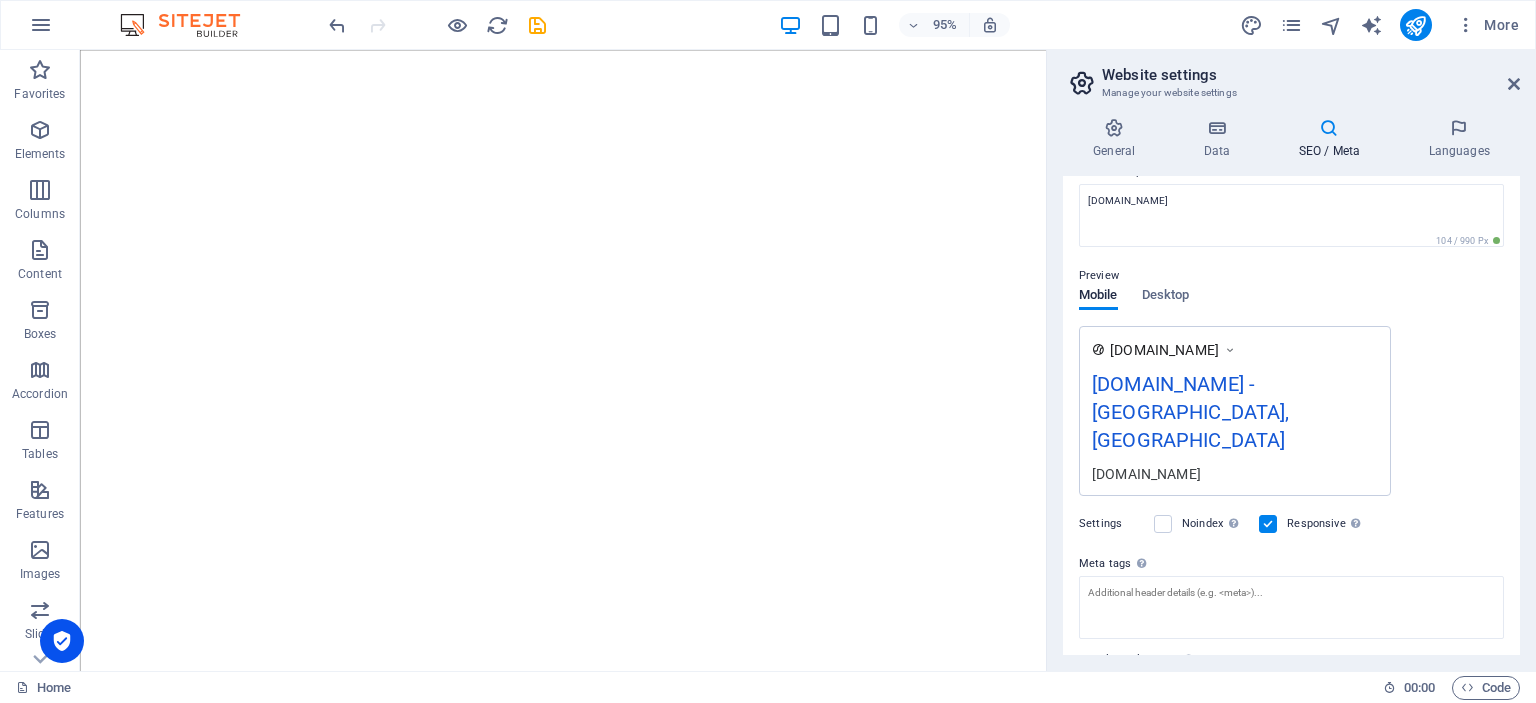 scroll, scrollTop: 283, scrollLeft: 0, axis: vertical 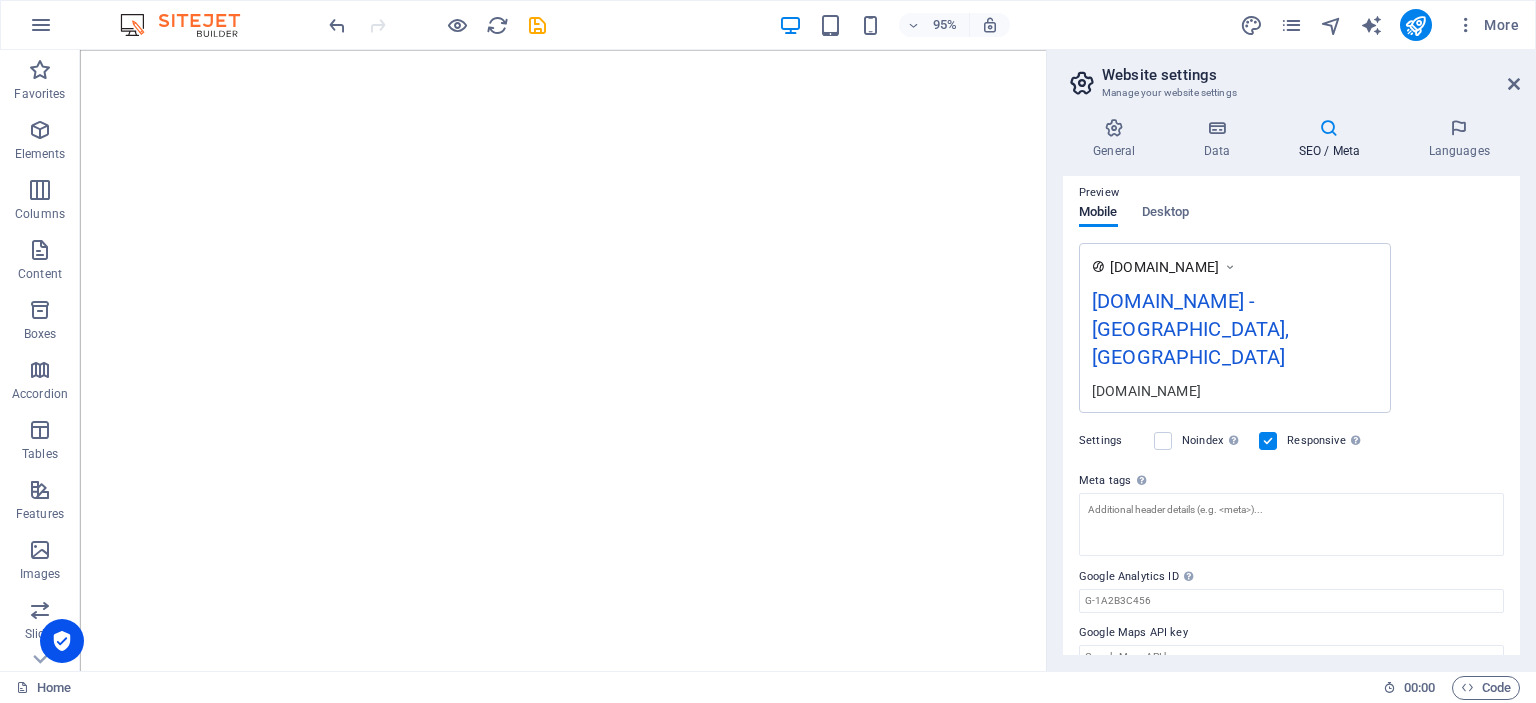 click on "[DOMAIN_NAME] - [GEOGRAPHIC_DATA], [GEOGRAPHIC_DATA]" at bounding box center (1235, 333) 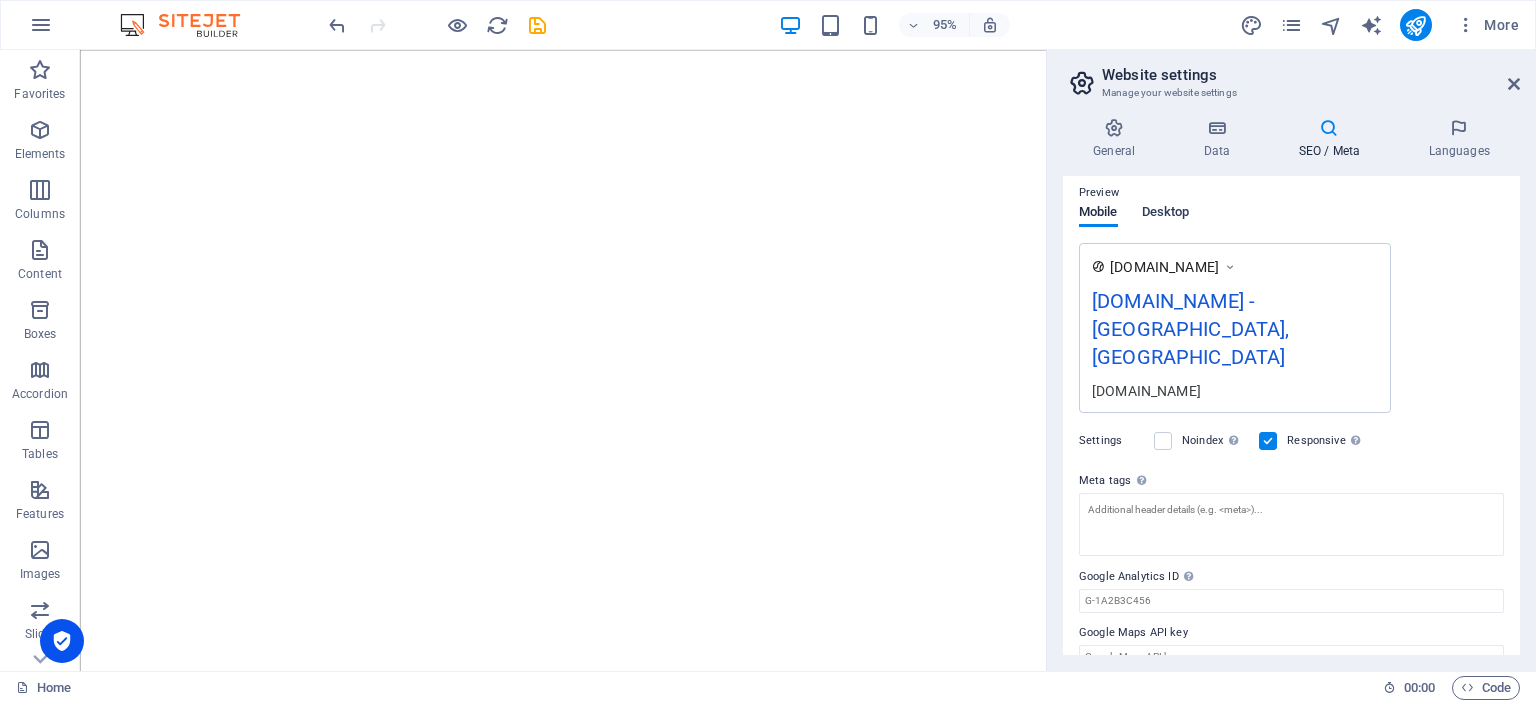click on "Desktop" at bounding box center (1166, 214) 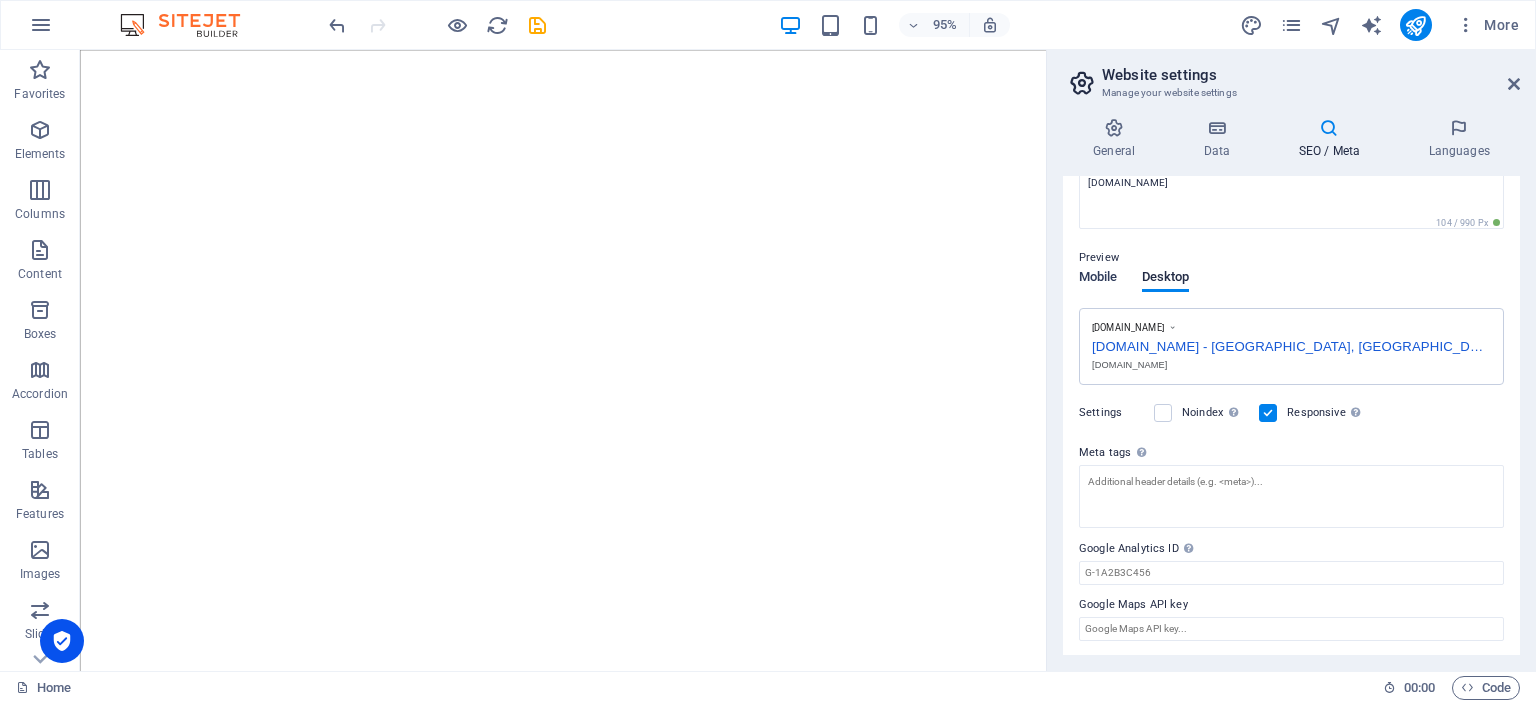 click on "Mobile" at bounding box center (1098, 279) 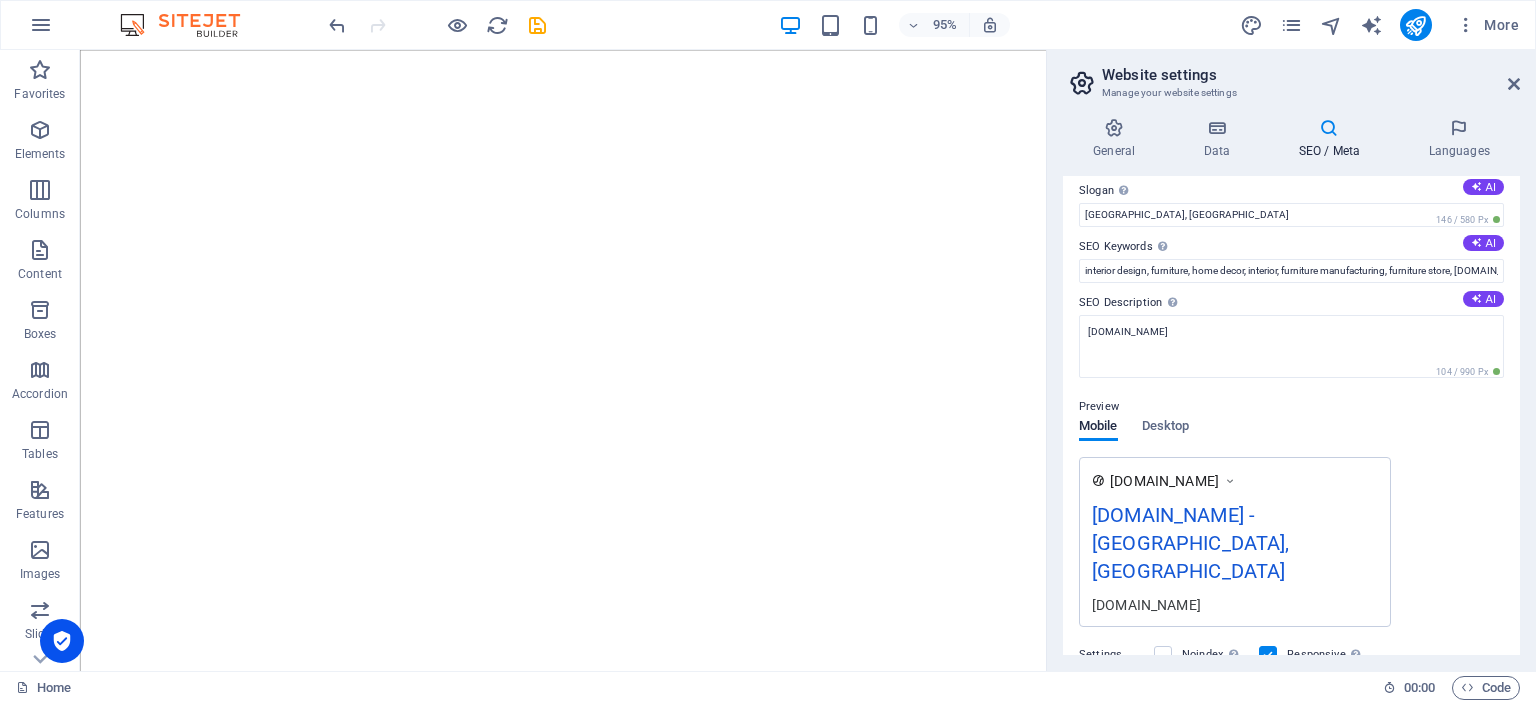 scroll, scrollTop: 0, scrollLeft: 0, axis: both 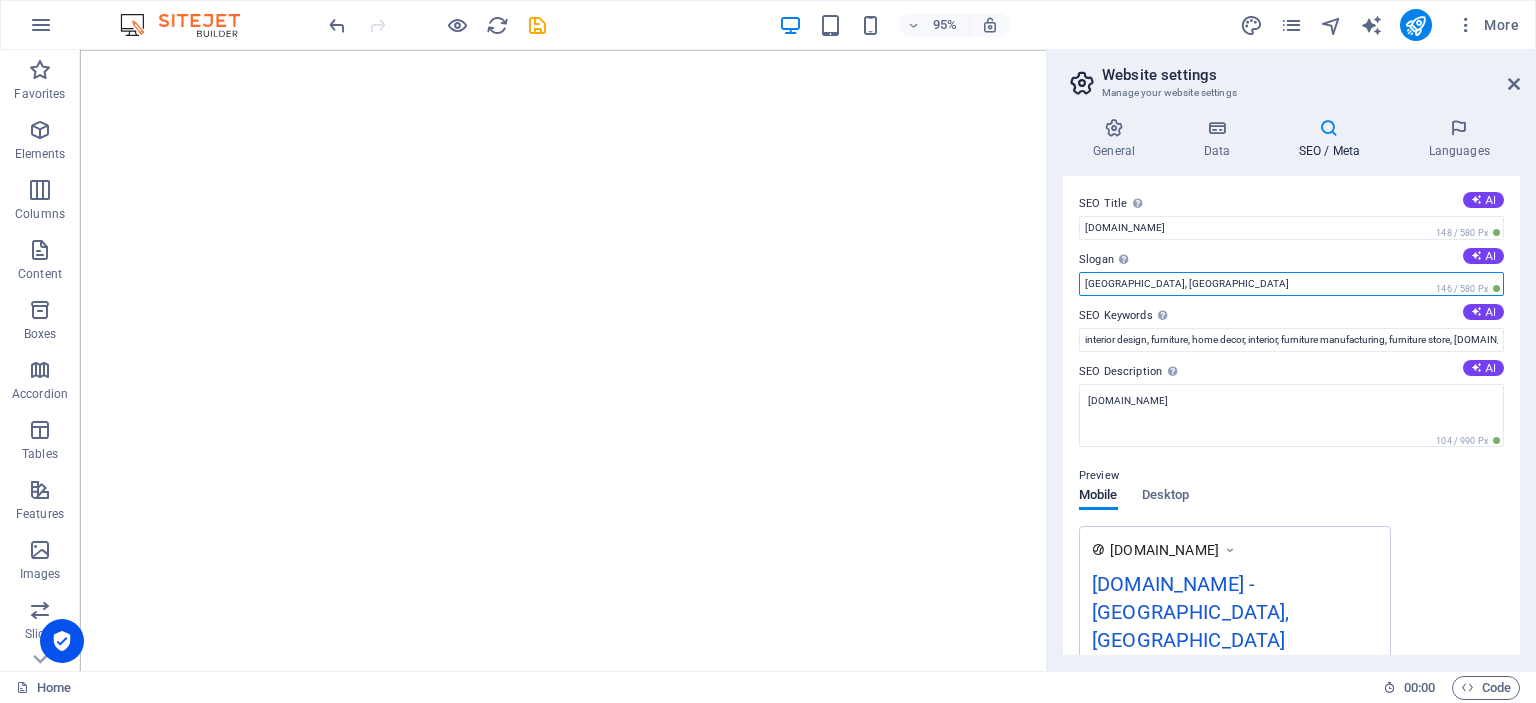 drag, startPoint x: 1162, startPoint y: 282, endPoint x: 1084, endPoint y: 285, distance: 78.05767 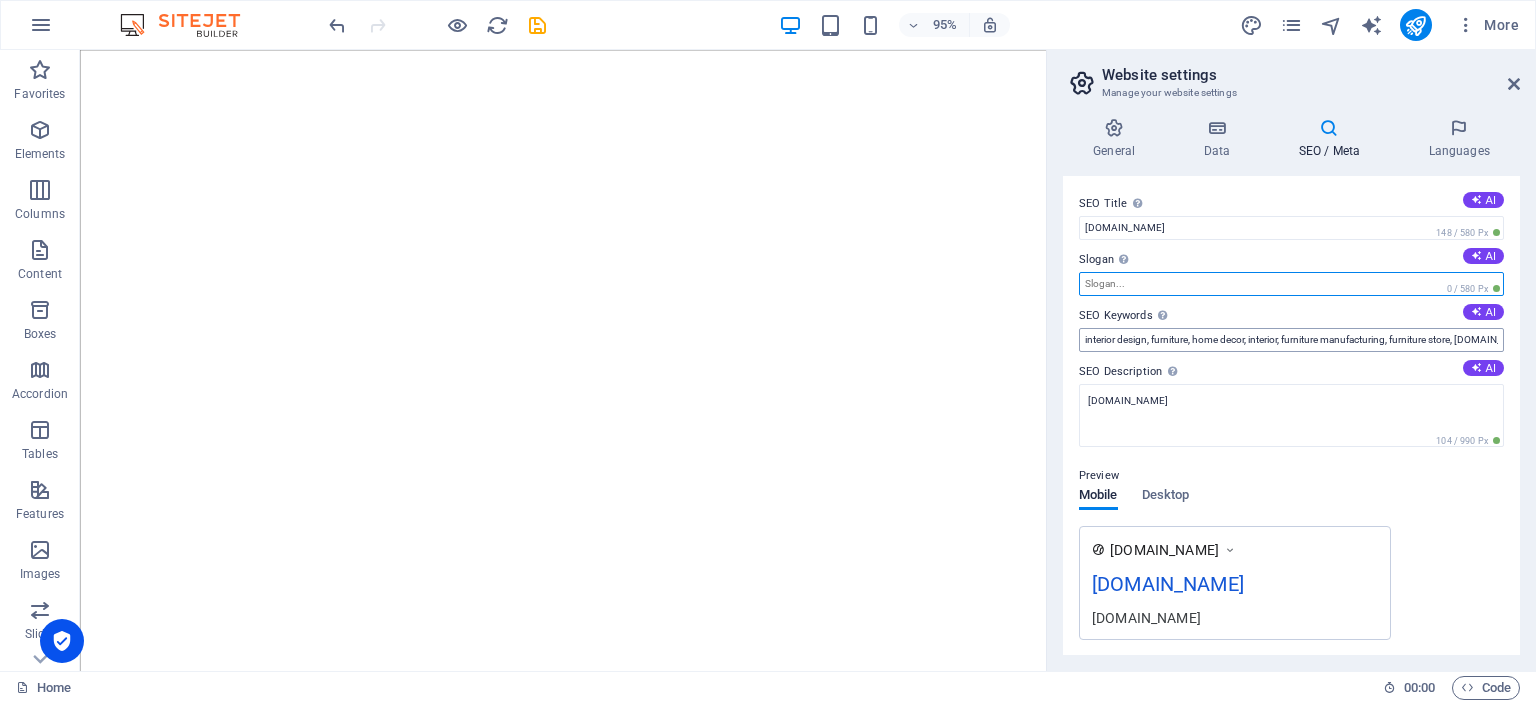 type 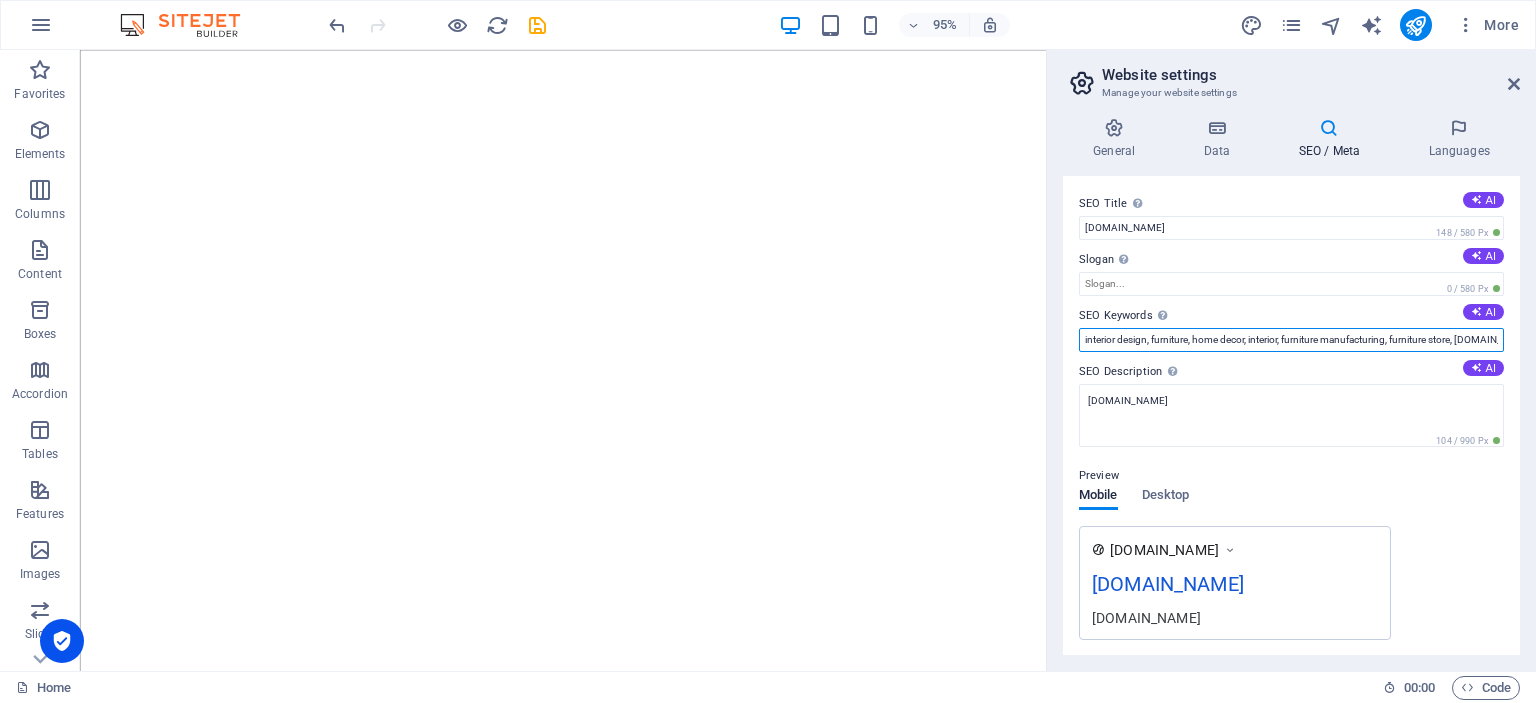 click on "interior design, furniture, home decor, interior, furniture manufacturing, furniture store, kumikodesign.ro, San Antonio, TX" at bounding box center (1291, 340) 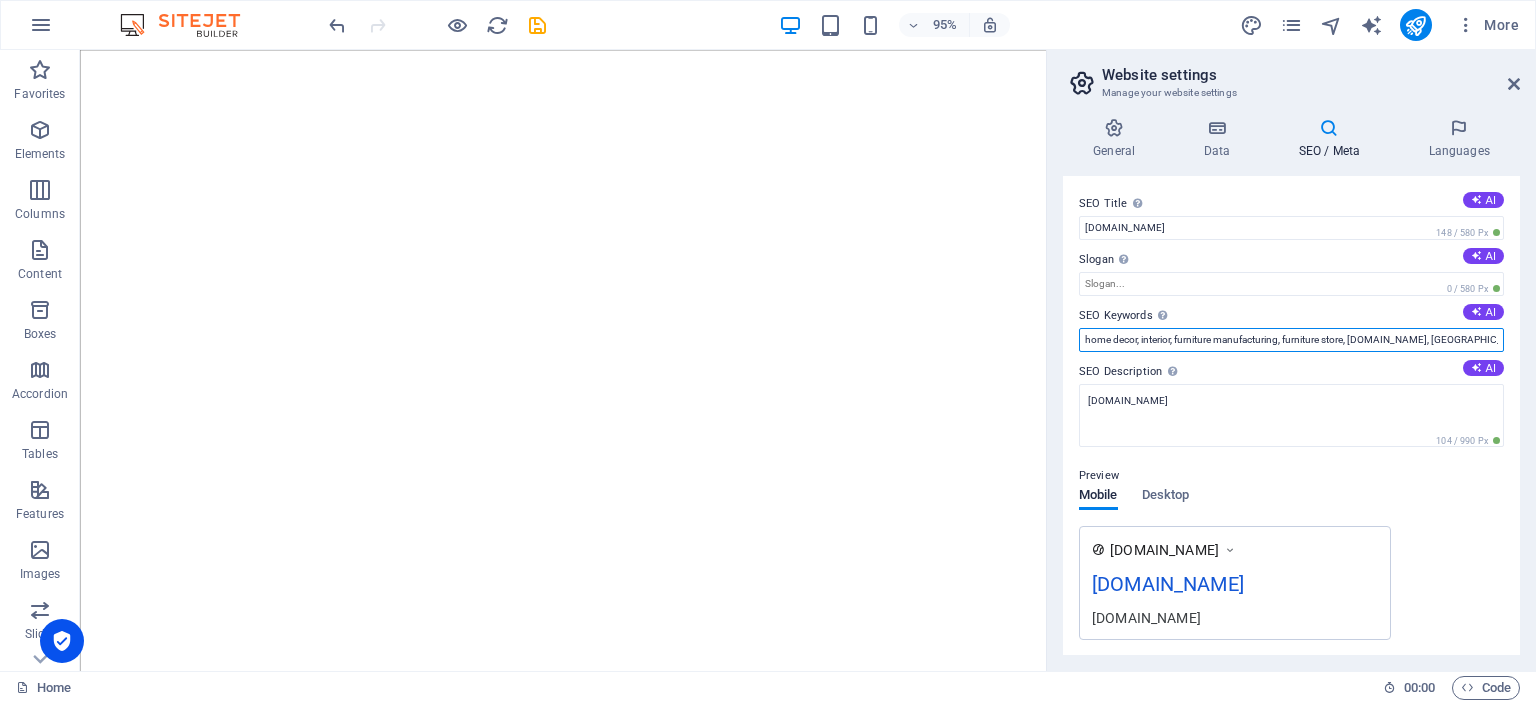 scroll, scrollTop: 0, scrollLeft: 11, axis: horizontal 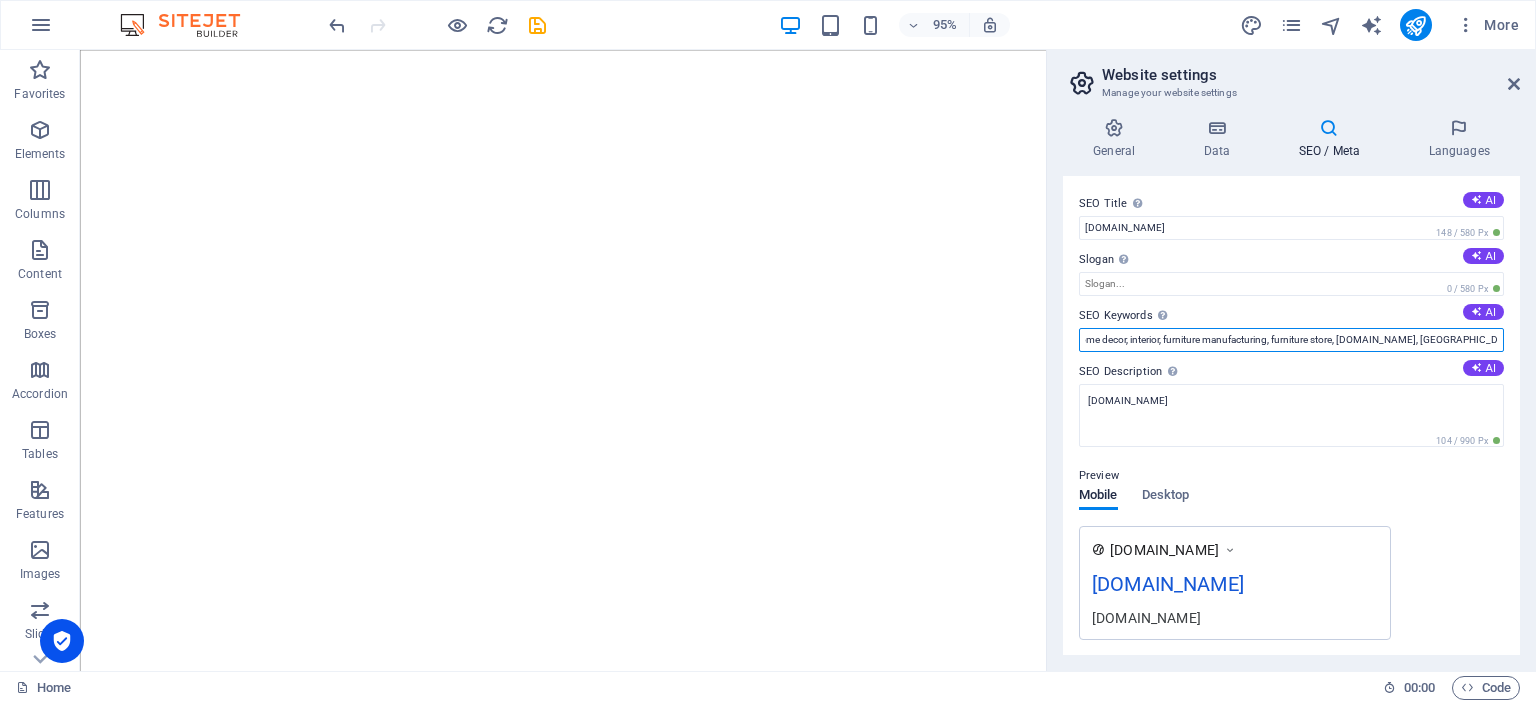 drag, startPoint x: 1140, startPoint y: 341, endPoint x: 1496, endPoint y: 341, distance: 356 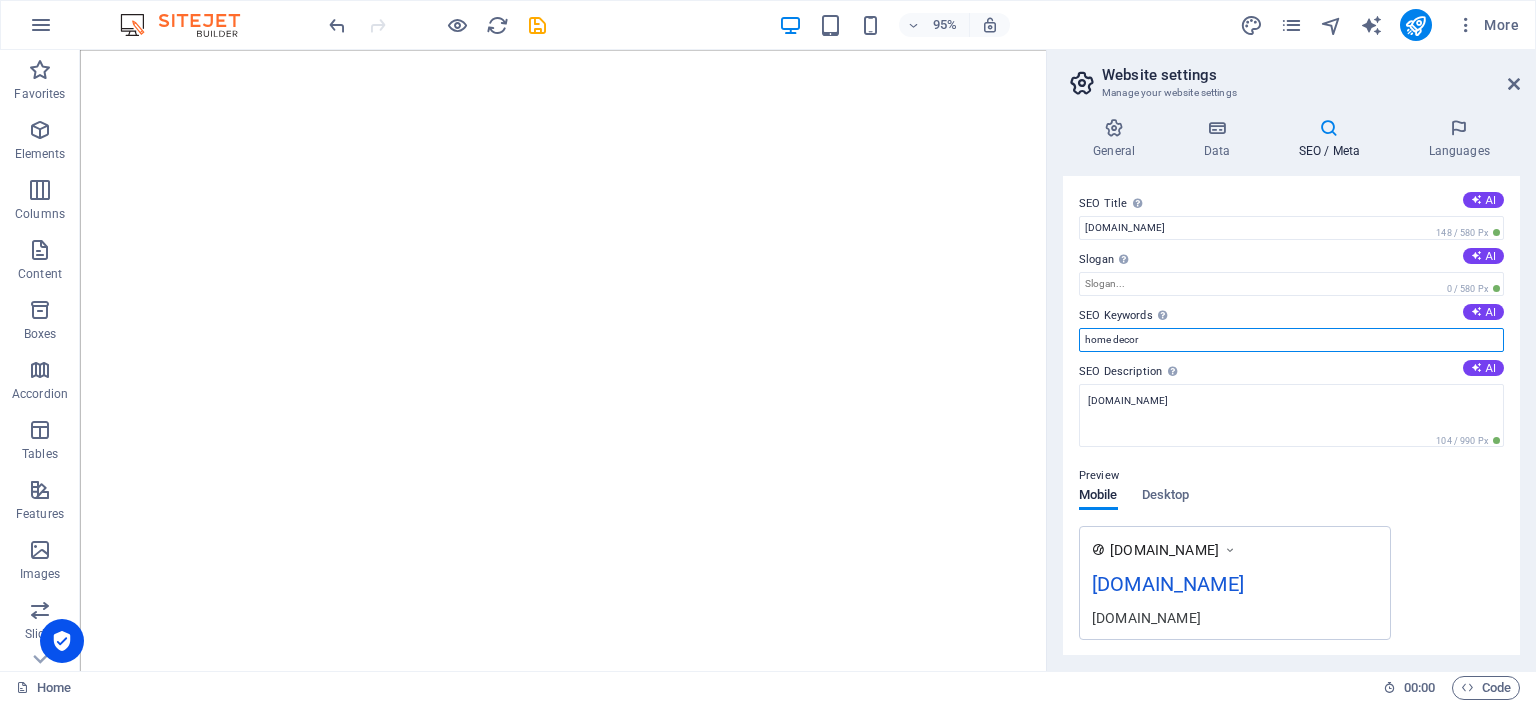 scroll, scrollTop: 0, scrollLeft: 0, axis: both 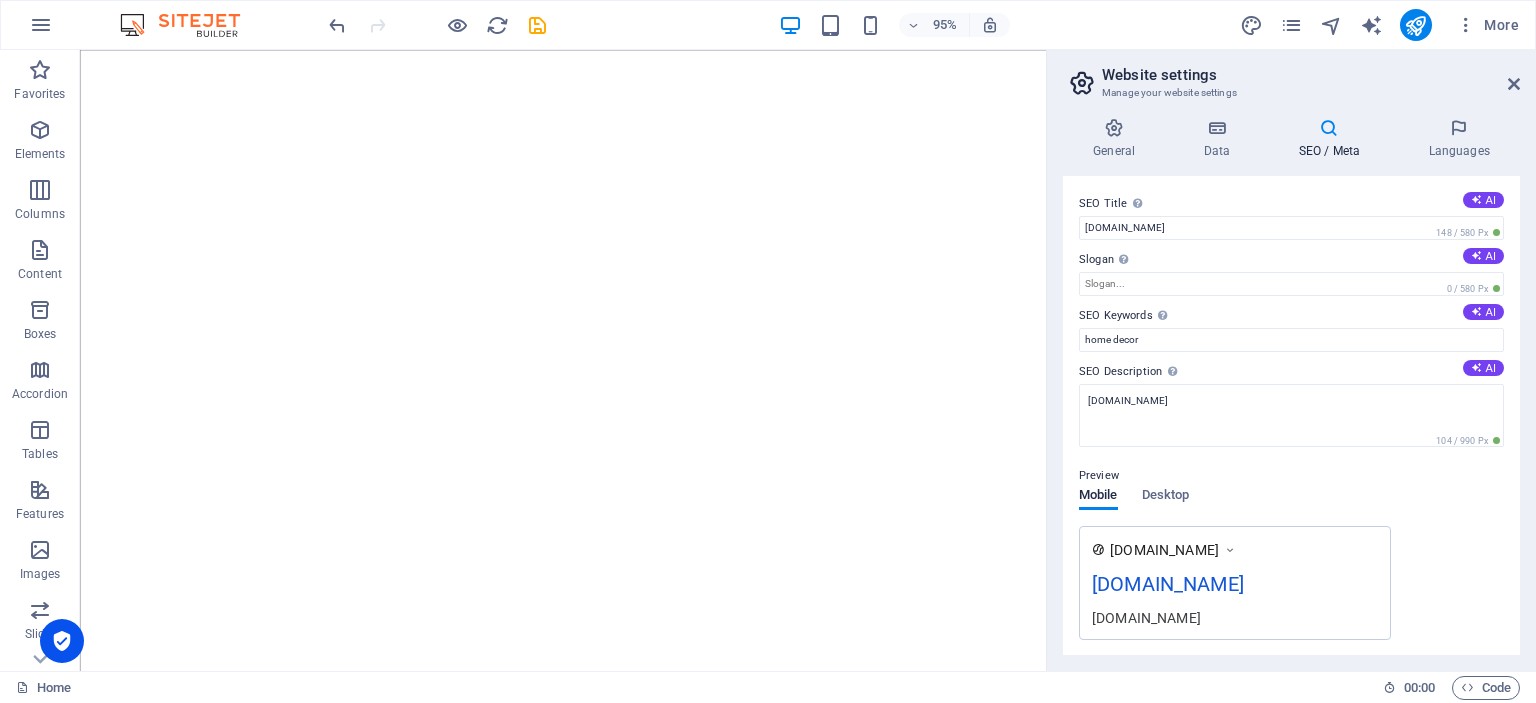 click on "SEO Description Describe the contents of your website - this is crucial for search engines and SEO! AI" at bounding box center [1291, 372] 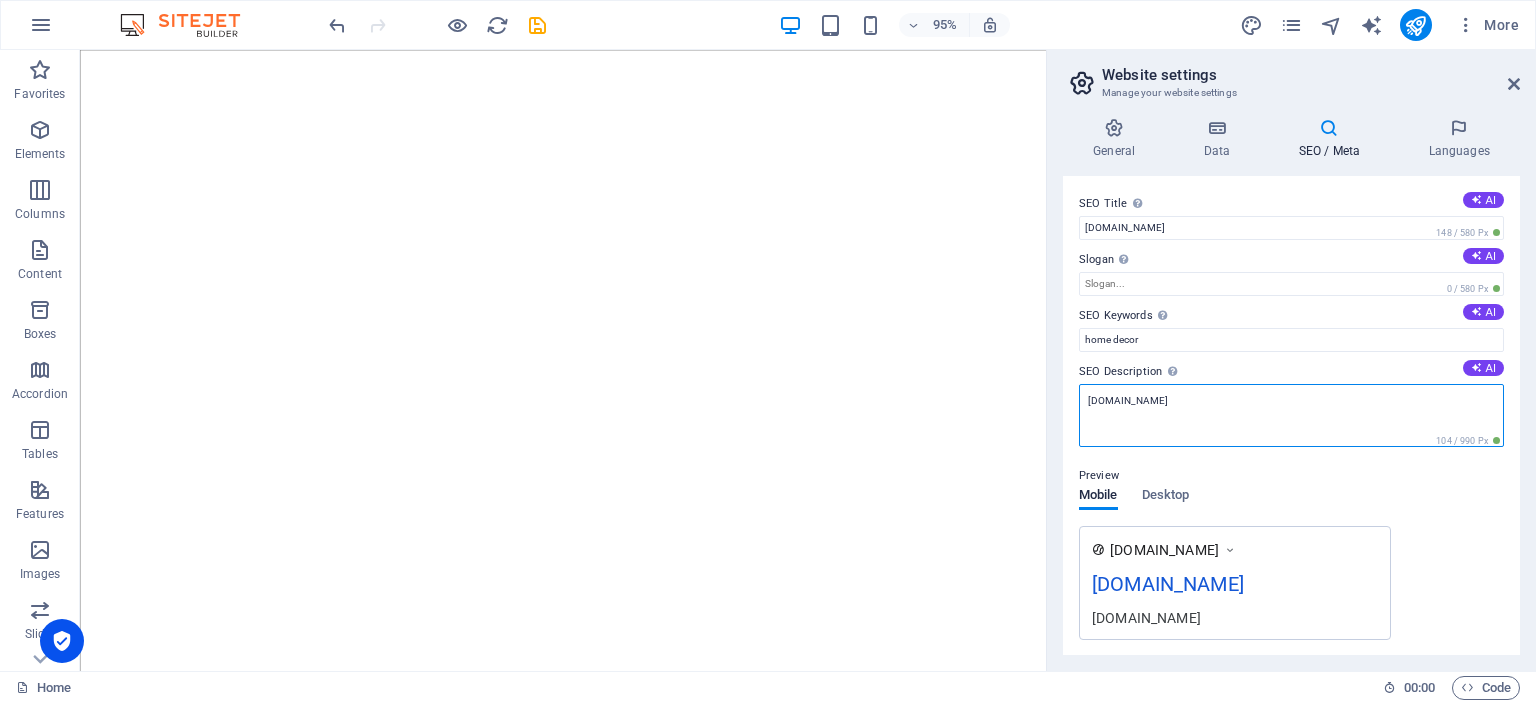 click on "[DOMAIN_NAME]" at bounding box center (1291, 415) 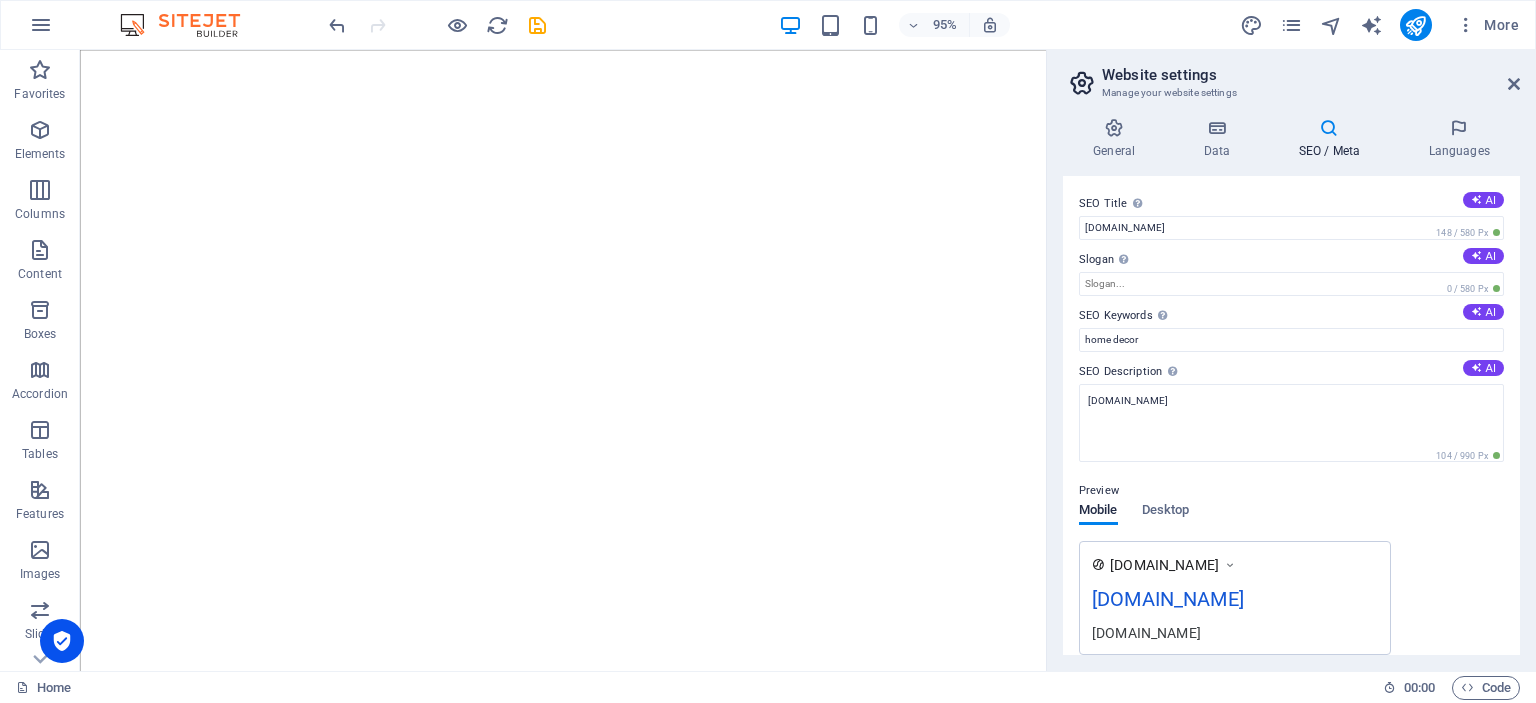 click on "SEO Description Describe the contents of your website - this is crucial for search engines and SEO! AI" at bounding box center [1291, 372] 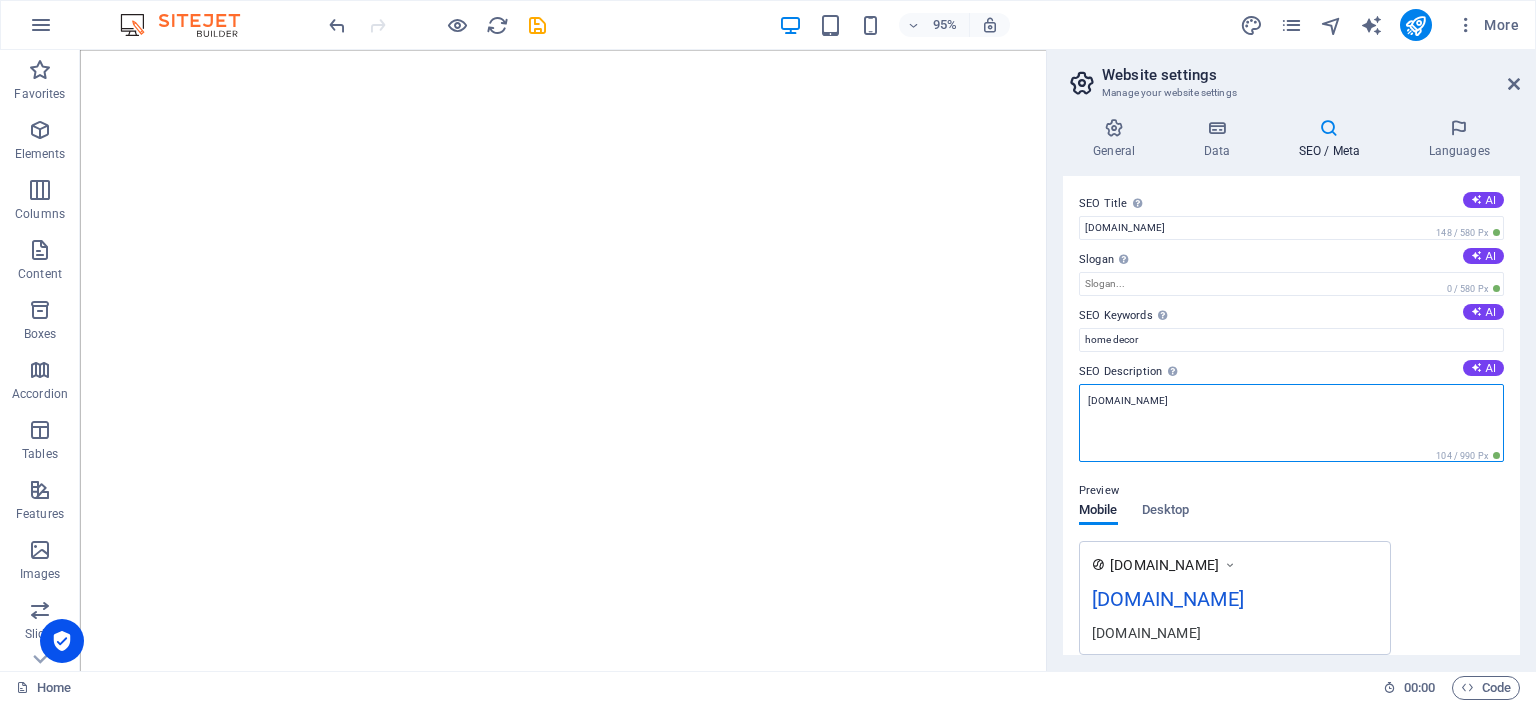 click on "[DOMAIN_NAME]" at bounding box center [1291, 423] 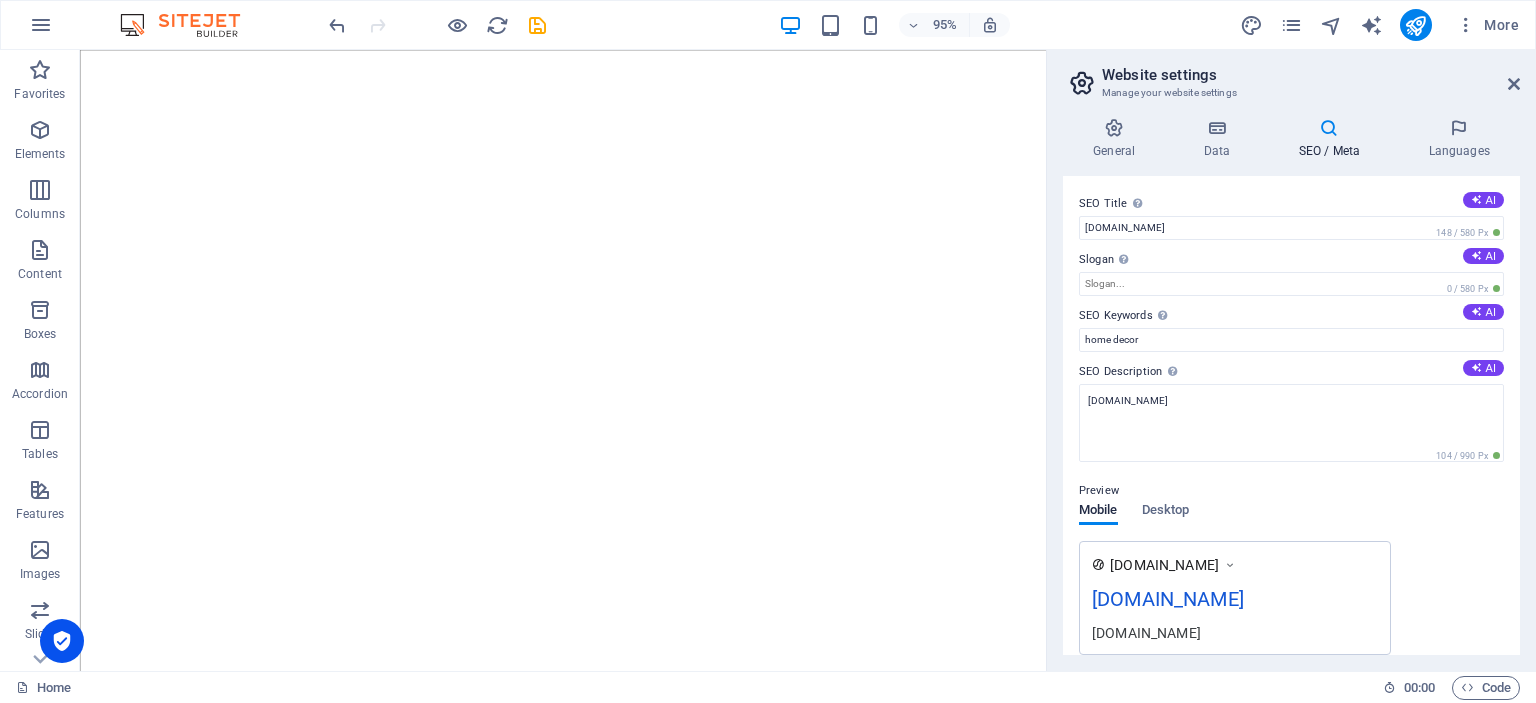 click on "Preview Mobile Desktop www.example.com kumikodesign.ro kumikodesign.ro" at bounding box center (1291, 559) 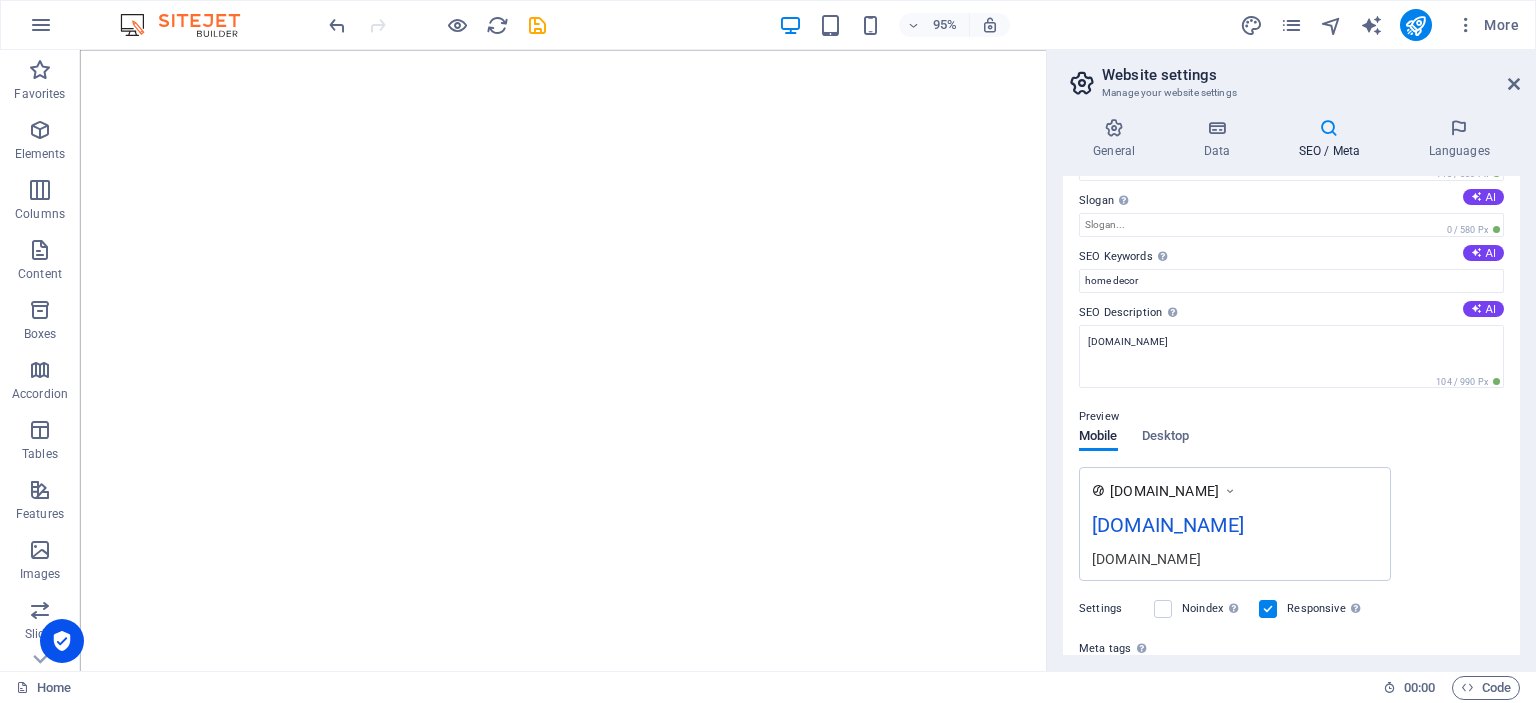 scroll, scrollTop: 100, scrollLeft: 0, axis: vertical 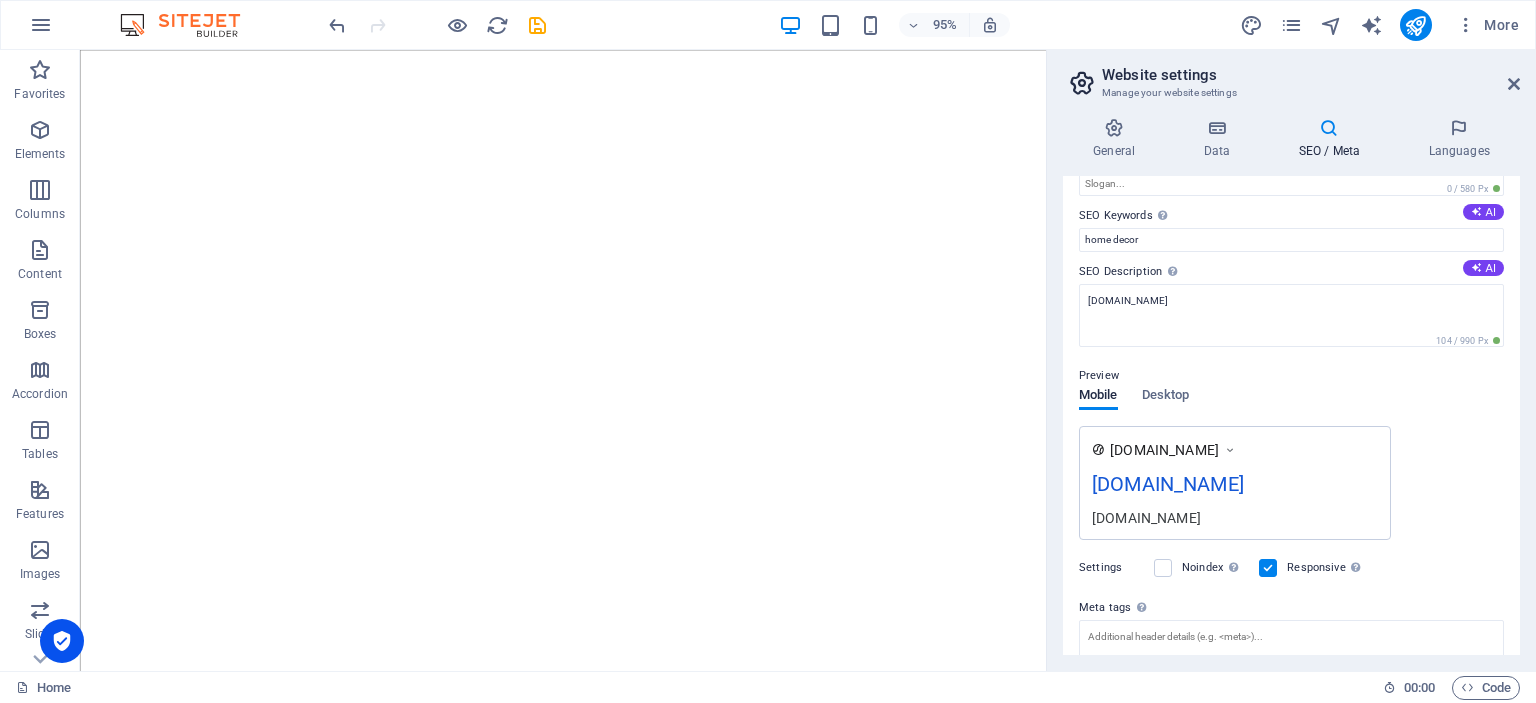 click at bounding box center [1230, 450] 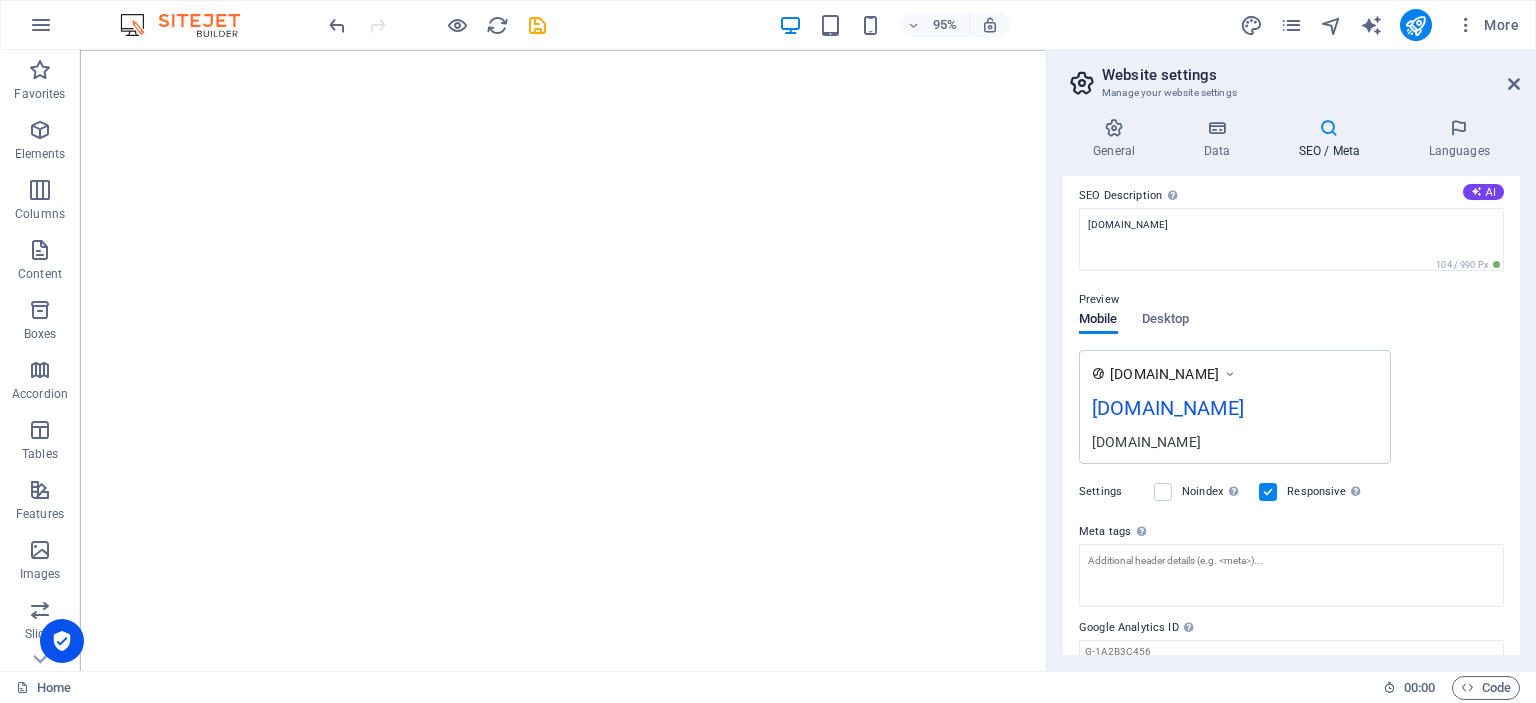 scroll, scrollTop: 255, scrollLeft: 0, axis: vertical 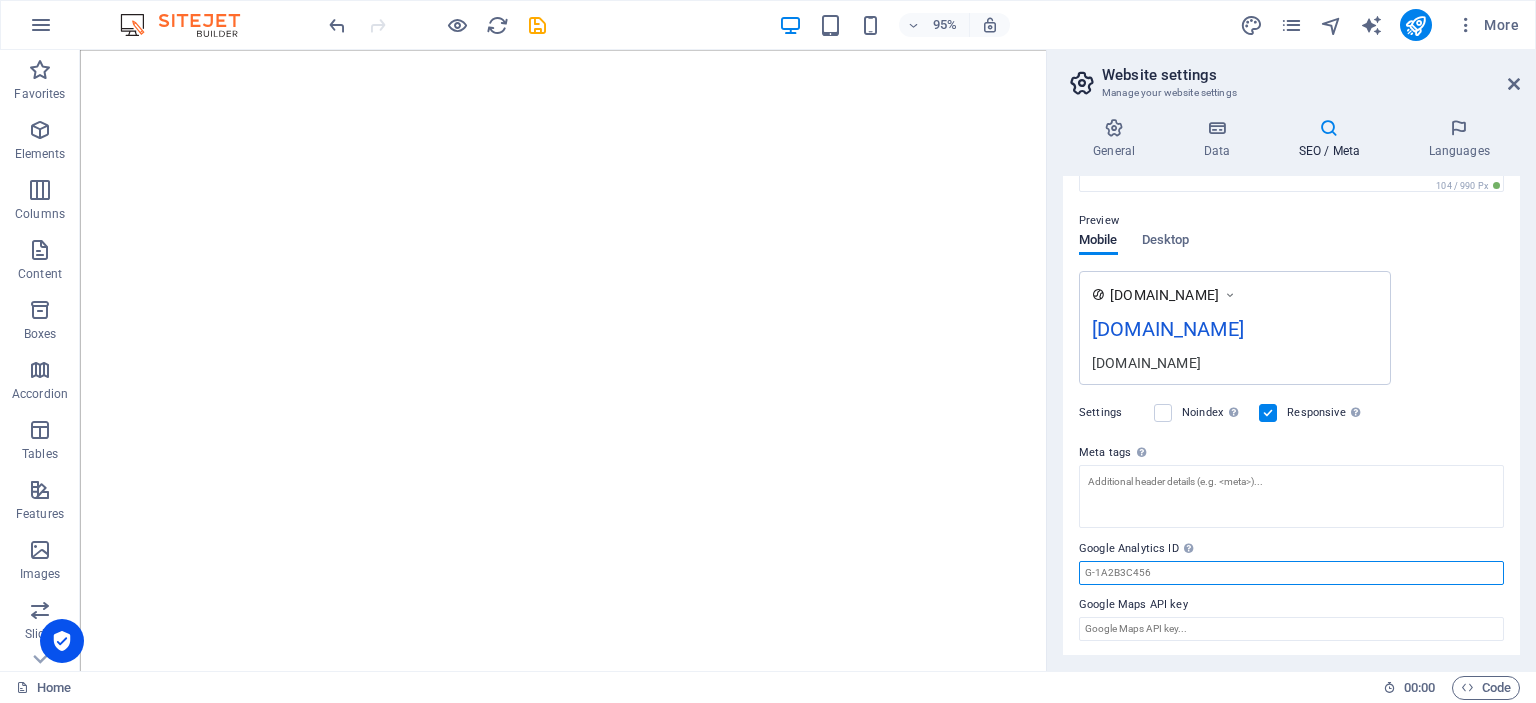 drag, startPoint x: 1164, startPoint y: 571, endPoint x: 1073, endPoint y: 579, distance: 91.350975 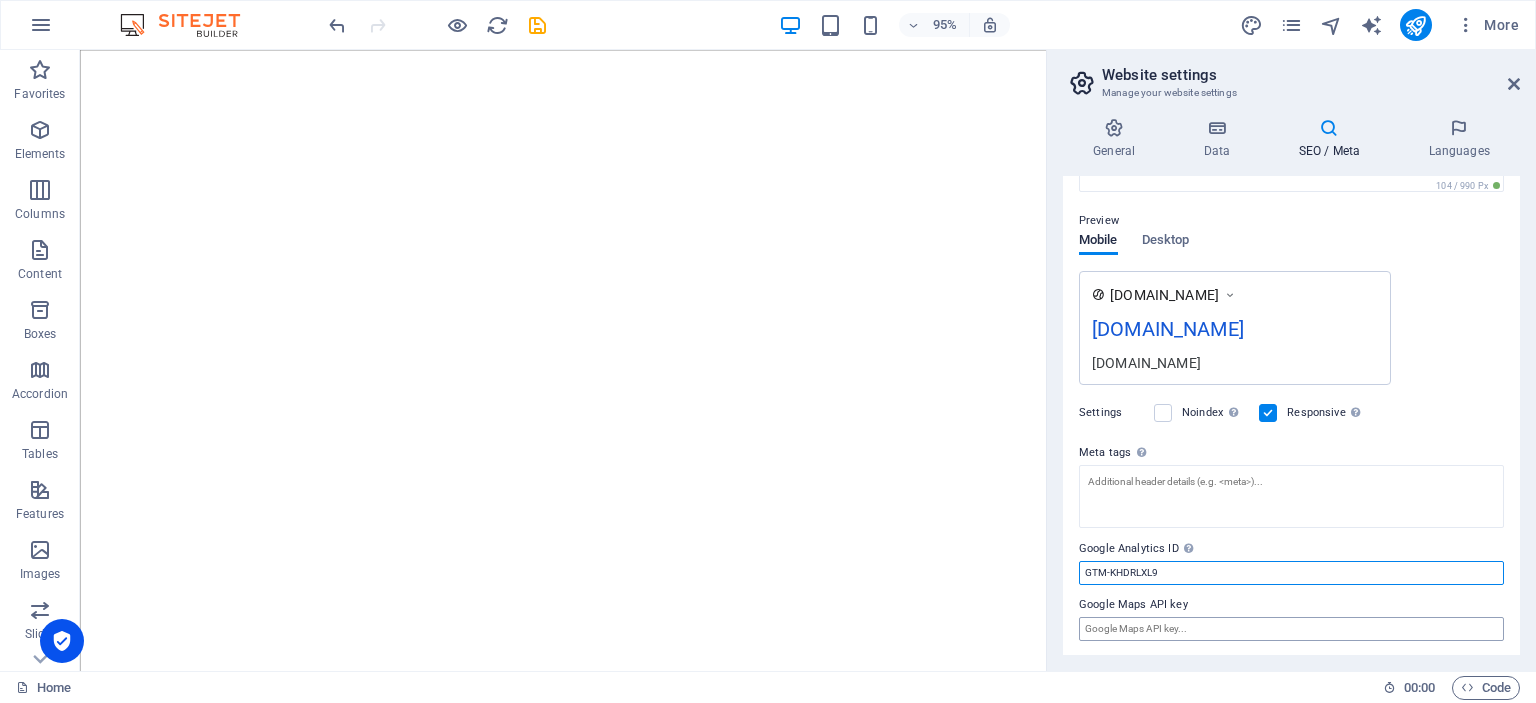 type on "GTM-KHDRLXL9" 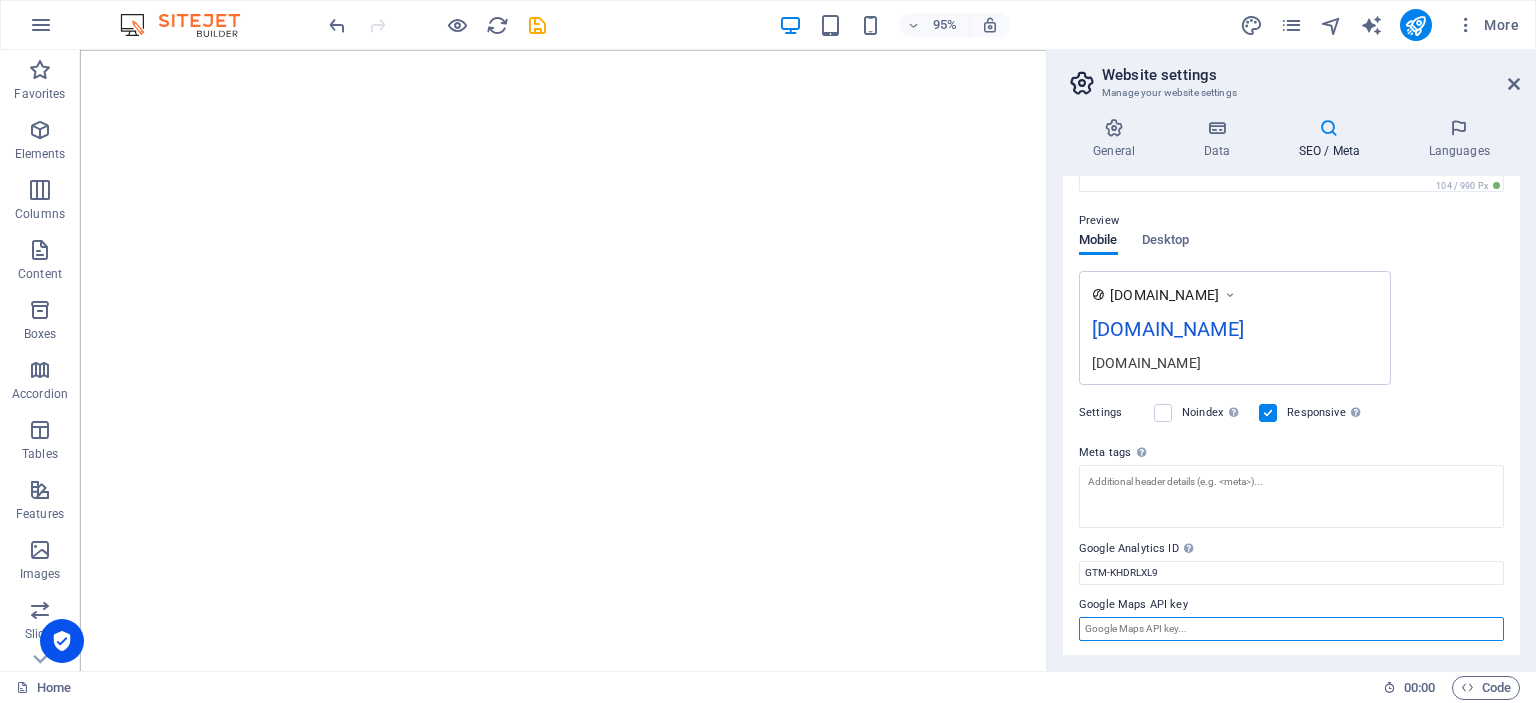 click on "Google Maps API key" at bounding box center [1291, 629] 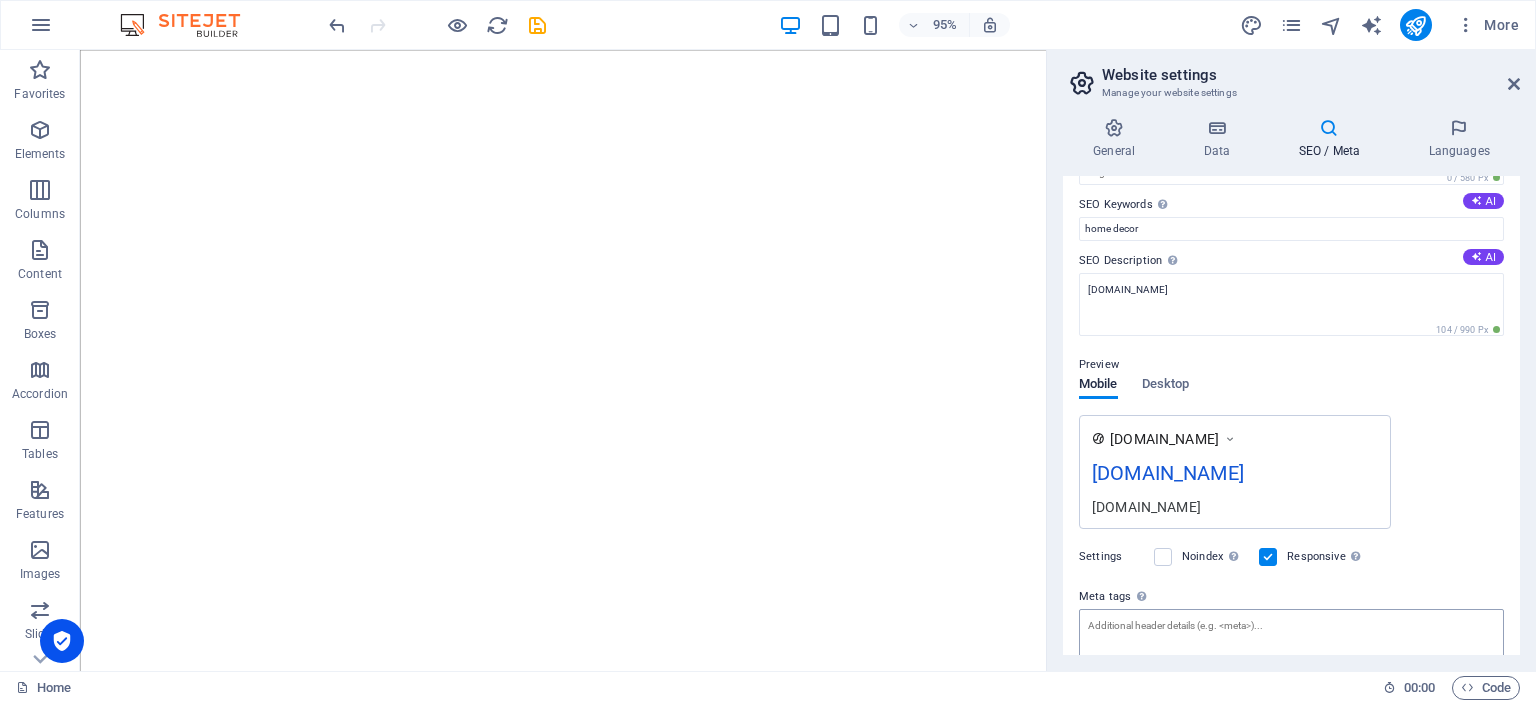 scroll, scrollTop: 0, scrollLeft: 0, axis: both 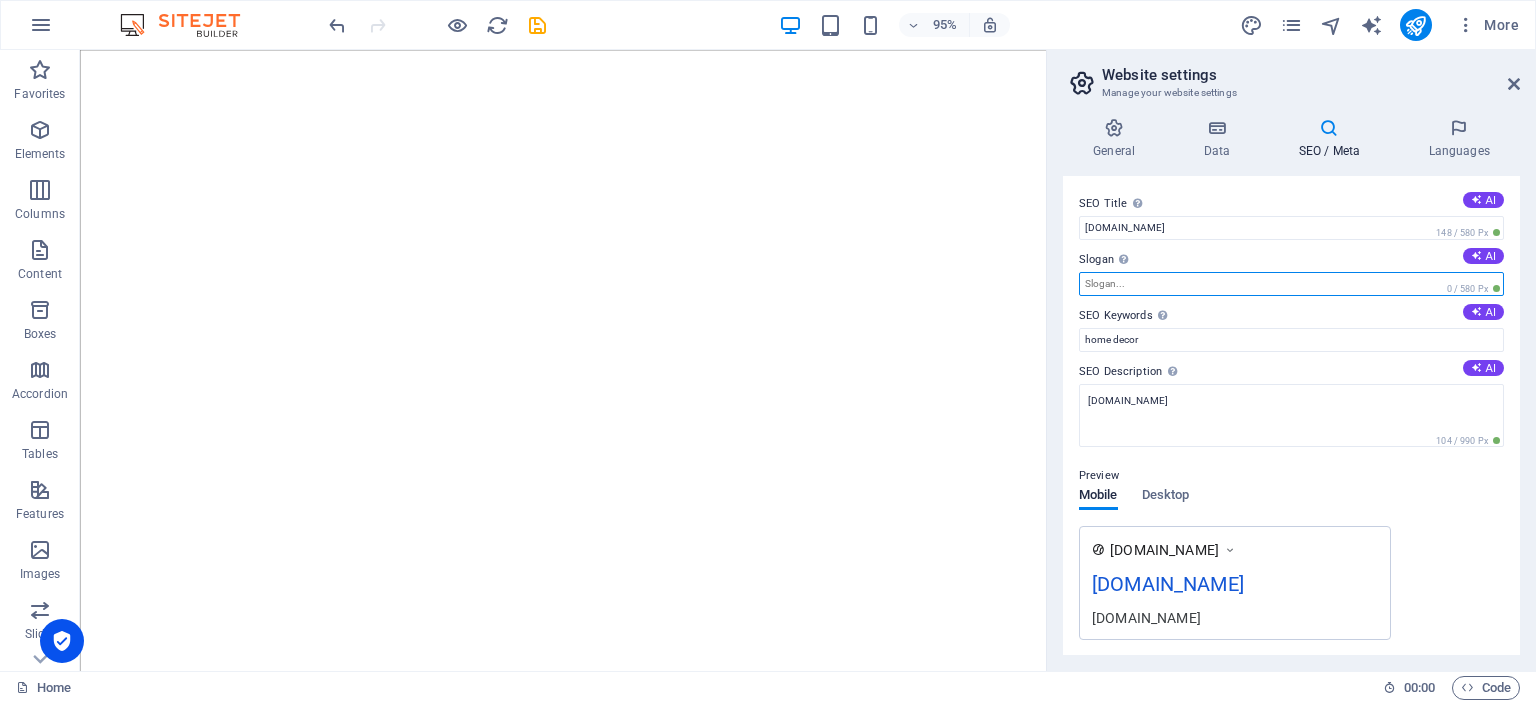click on "Slogan The slogan of your website. AI" at bounding box center (1291, 284) 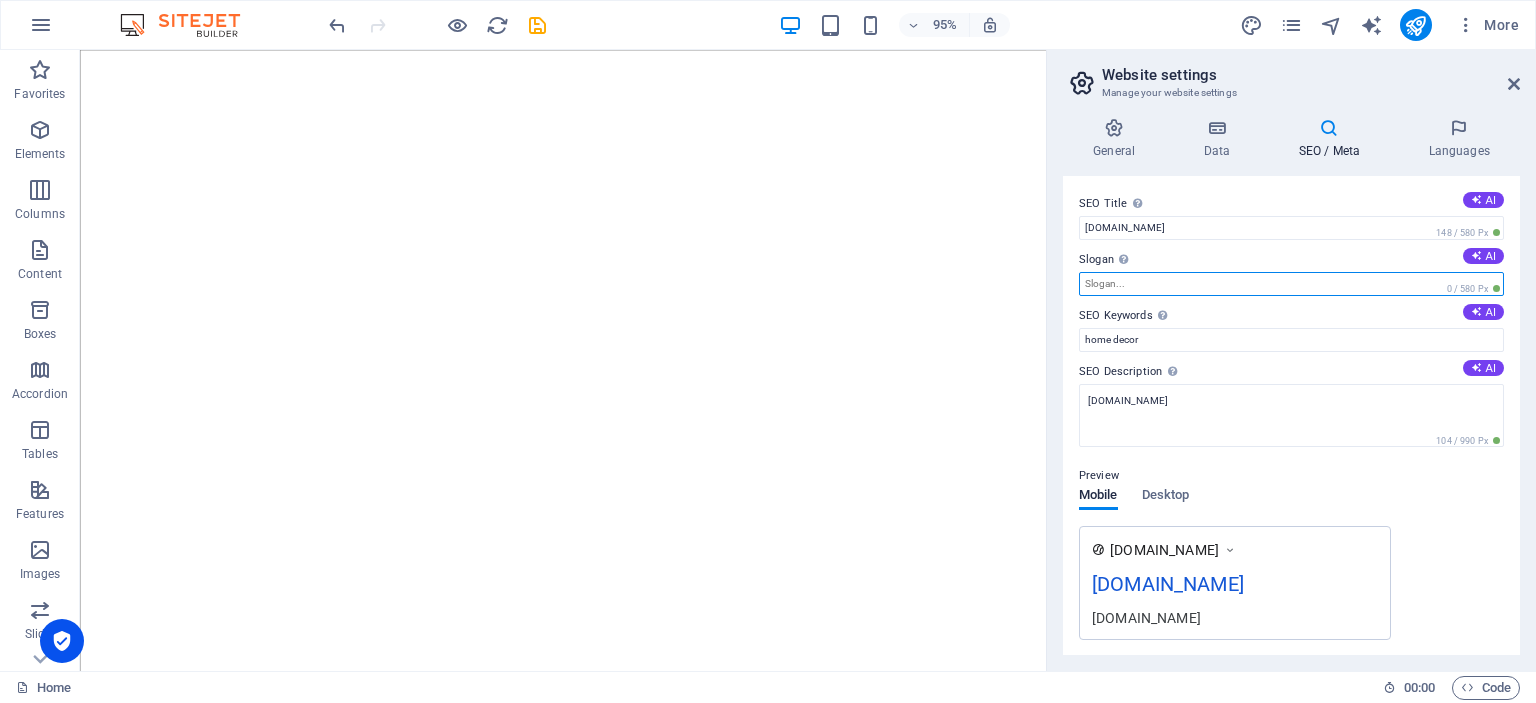 click on "Slogan The slogan of your website. AI" at bounding box center (1291, 284) 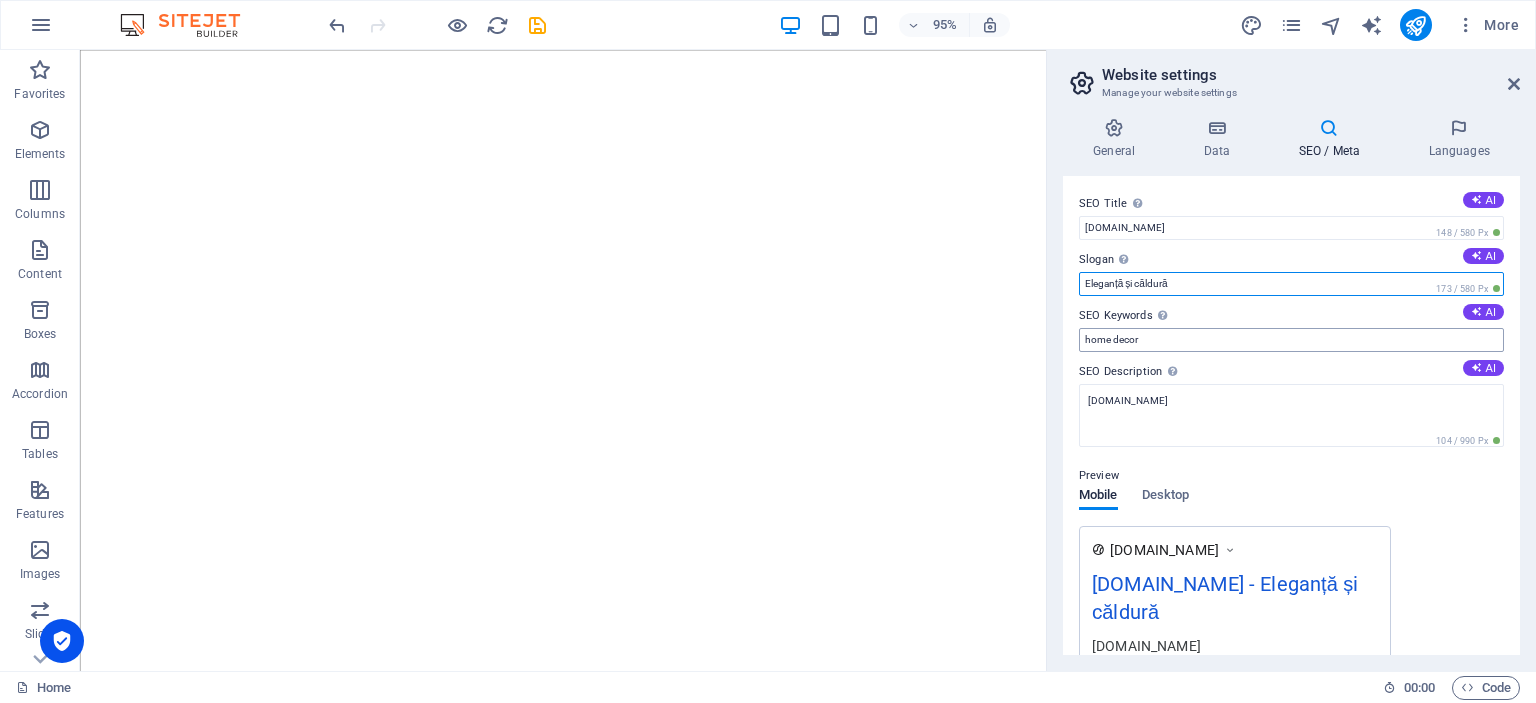 type on "Eleganță și căldură" 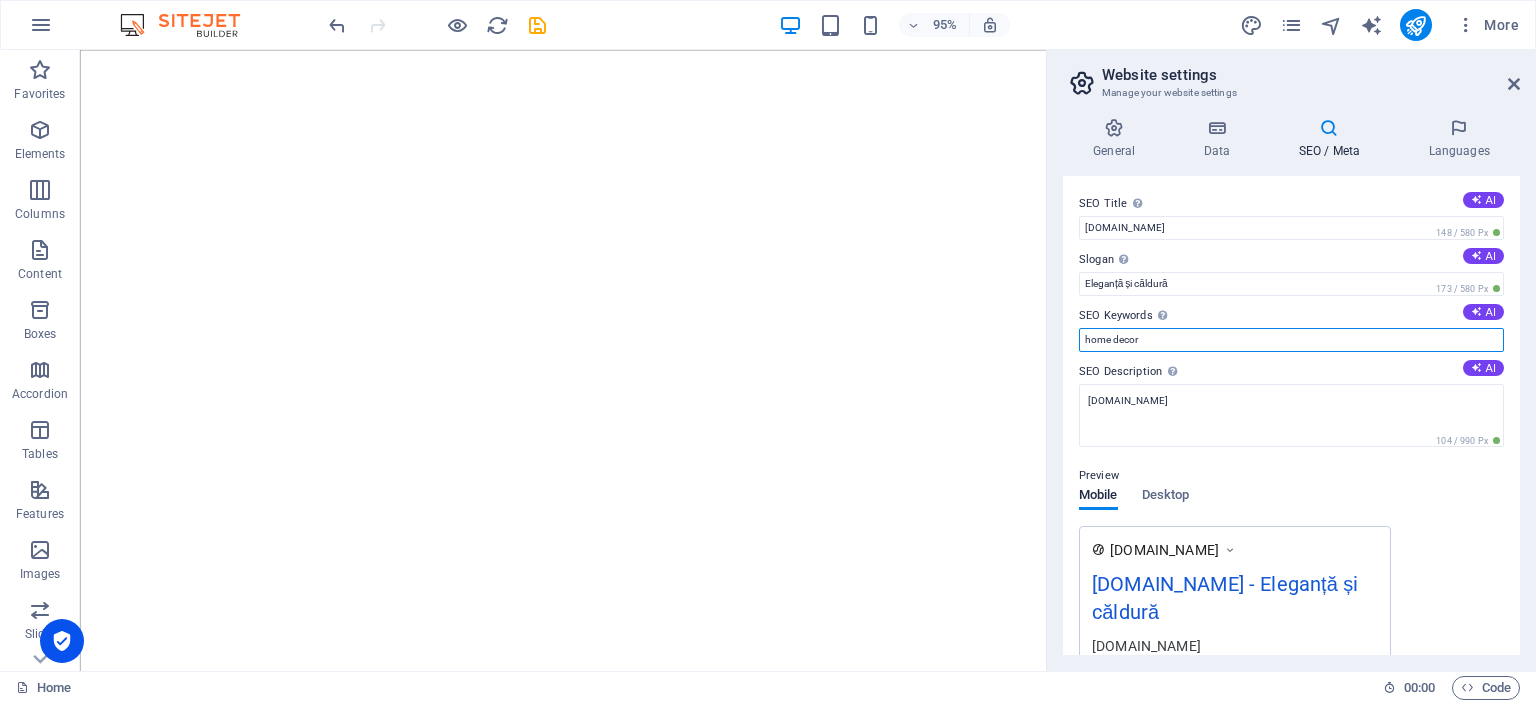 drag, startPoint x: 1146, startPoint y: 339, endPoint x: 1080, endPoint y: 341, distance: 66.0303 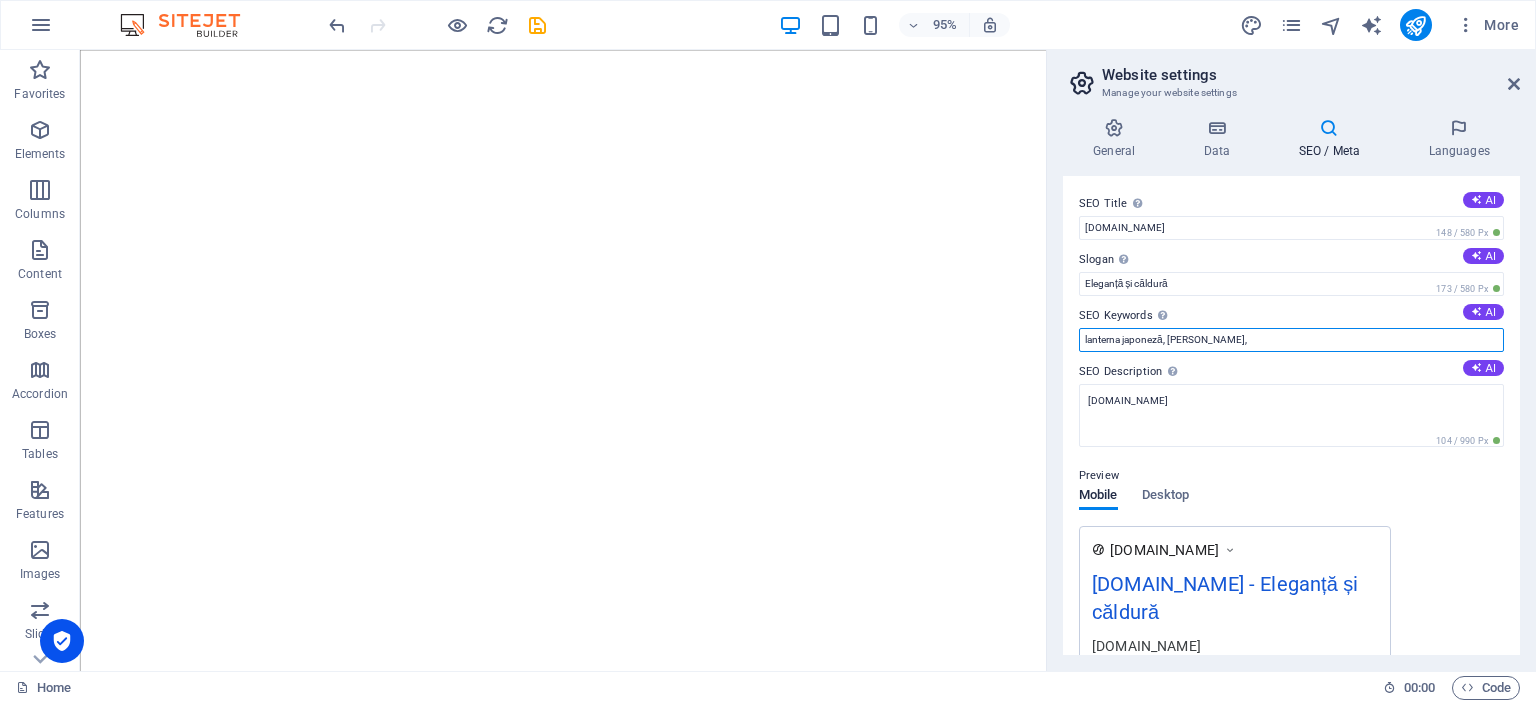 paste on "Lampa din lemn în stil Japonez" 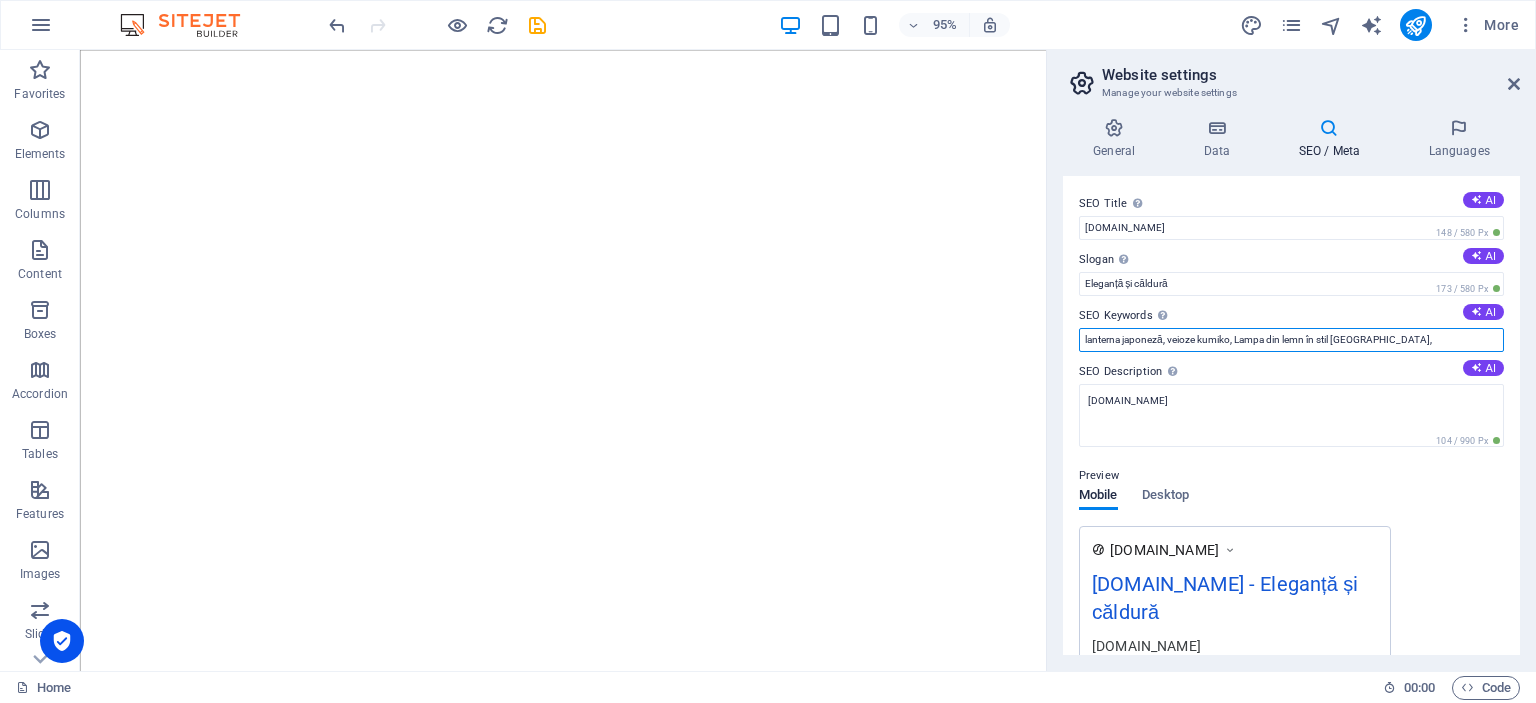 paste on "Veioze lemn" 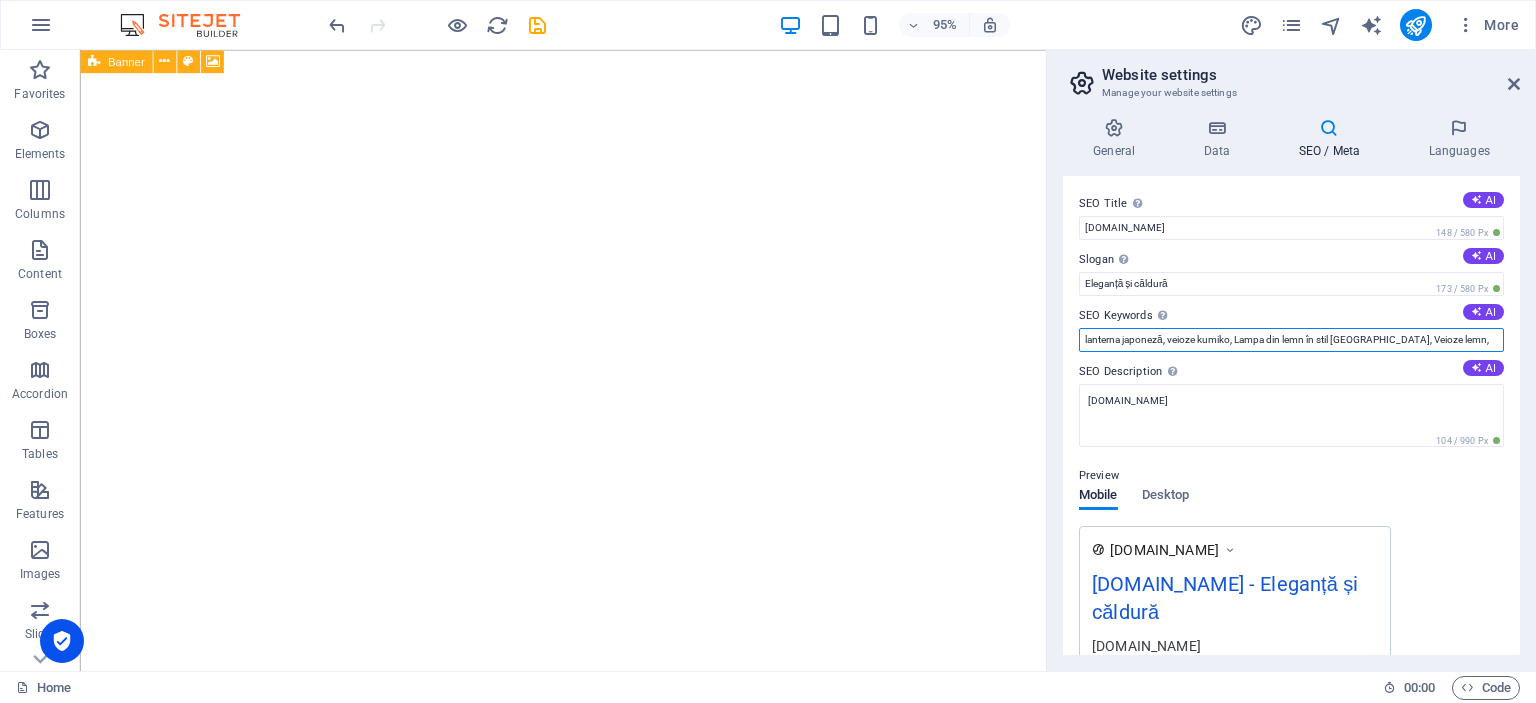 paste on "Veioze lemn cu led" 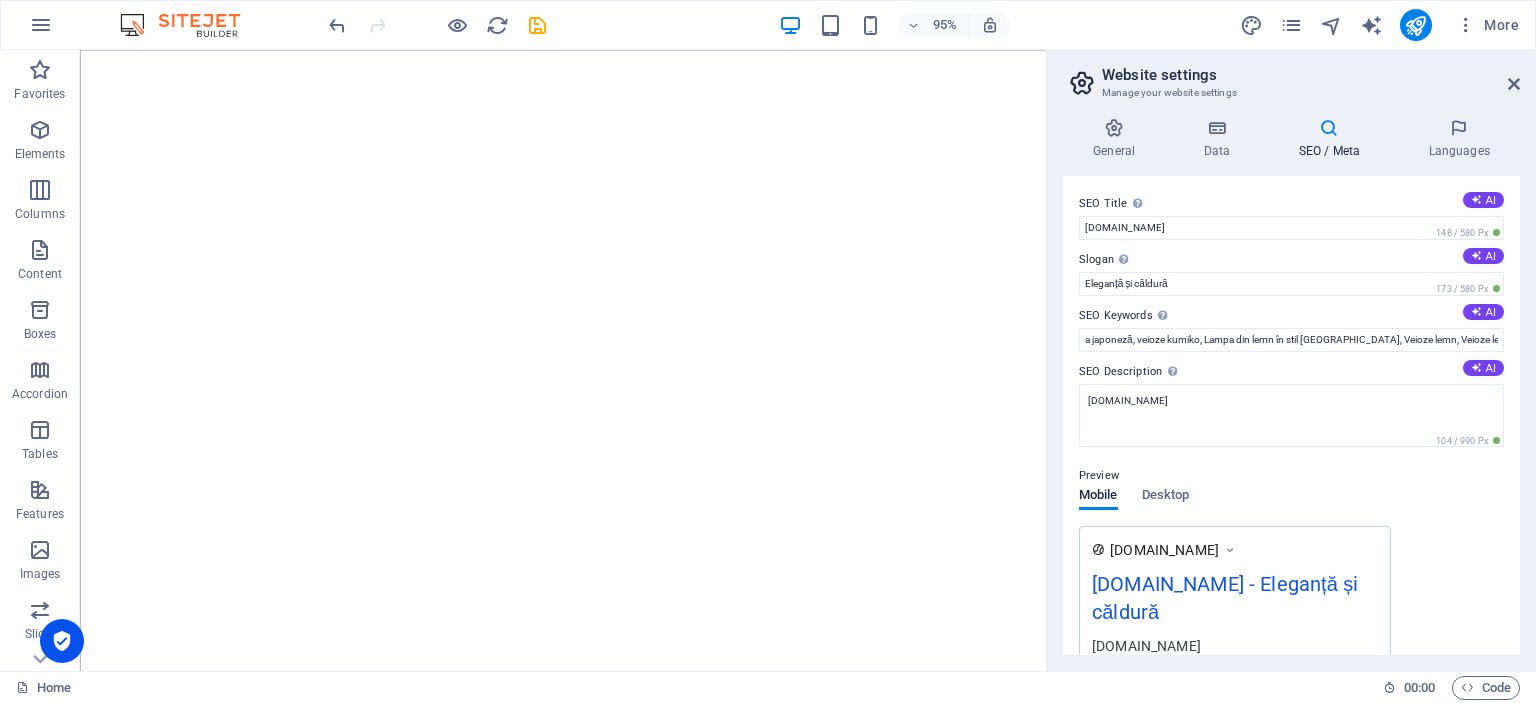 scroll, scrollTop: 0, scrollLeft: 0, axis: both 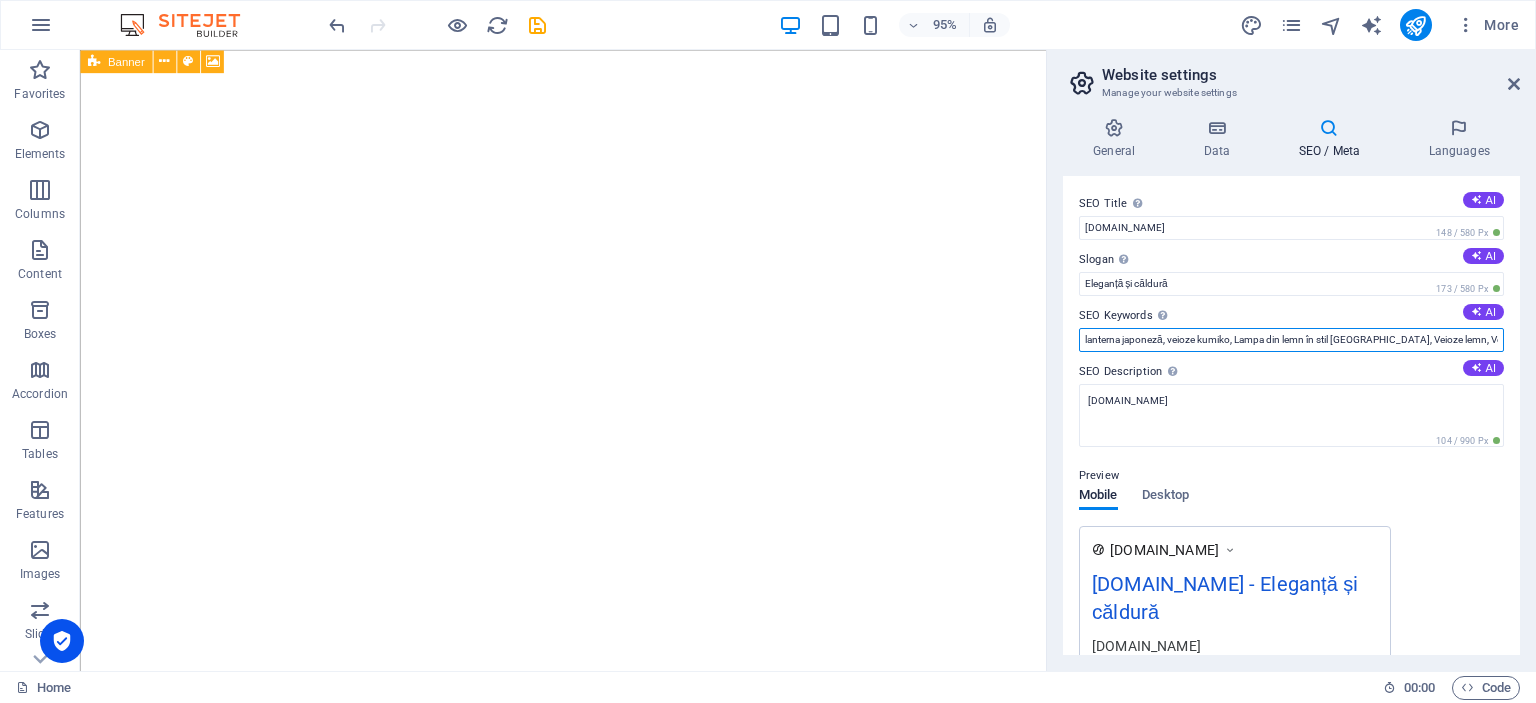 paste on "kumiko veioze" 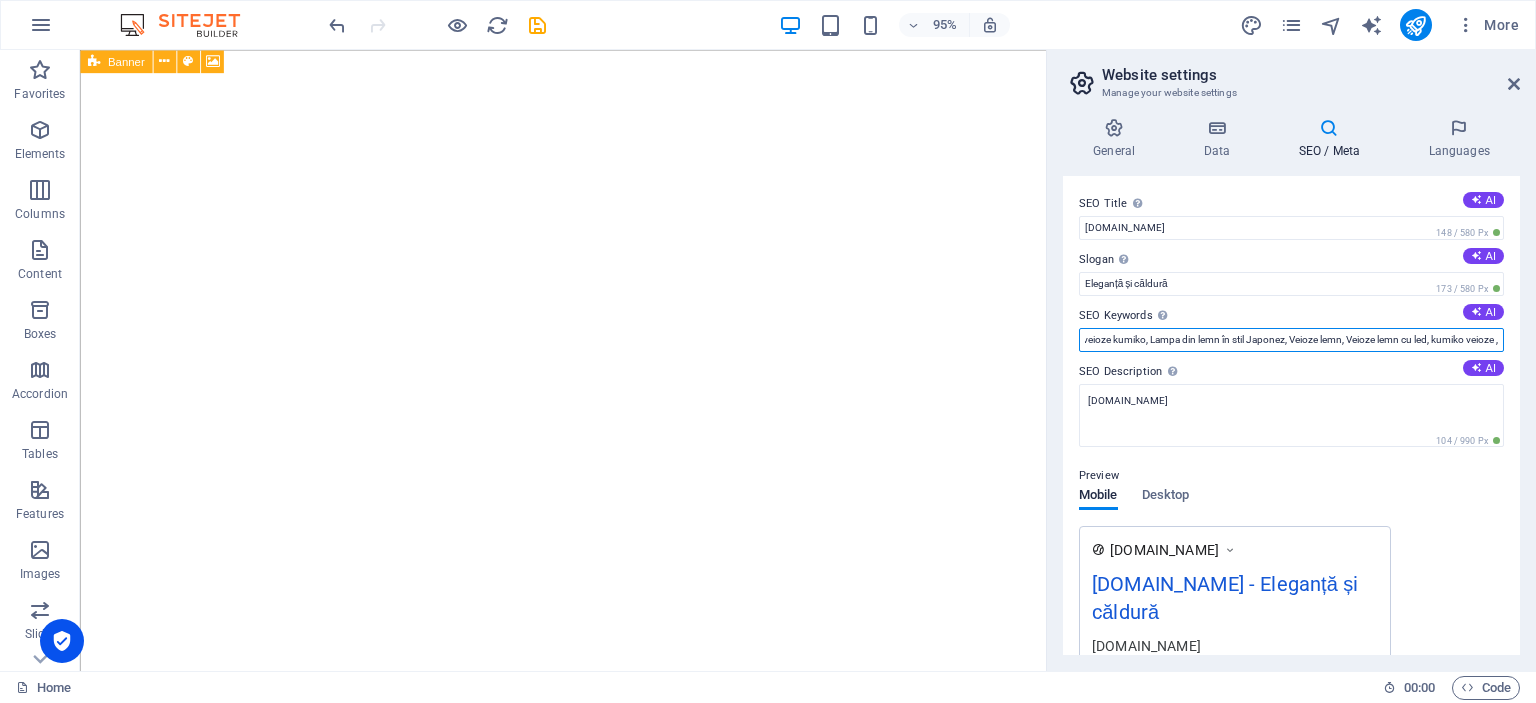 scroll, scrollTop: 0, scrollLeft: 103, axis: horizontal 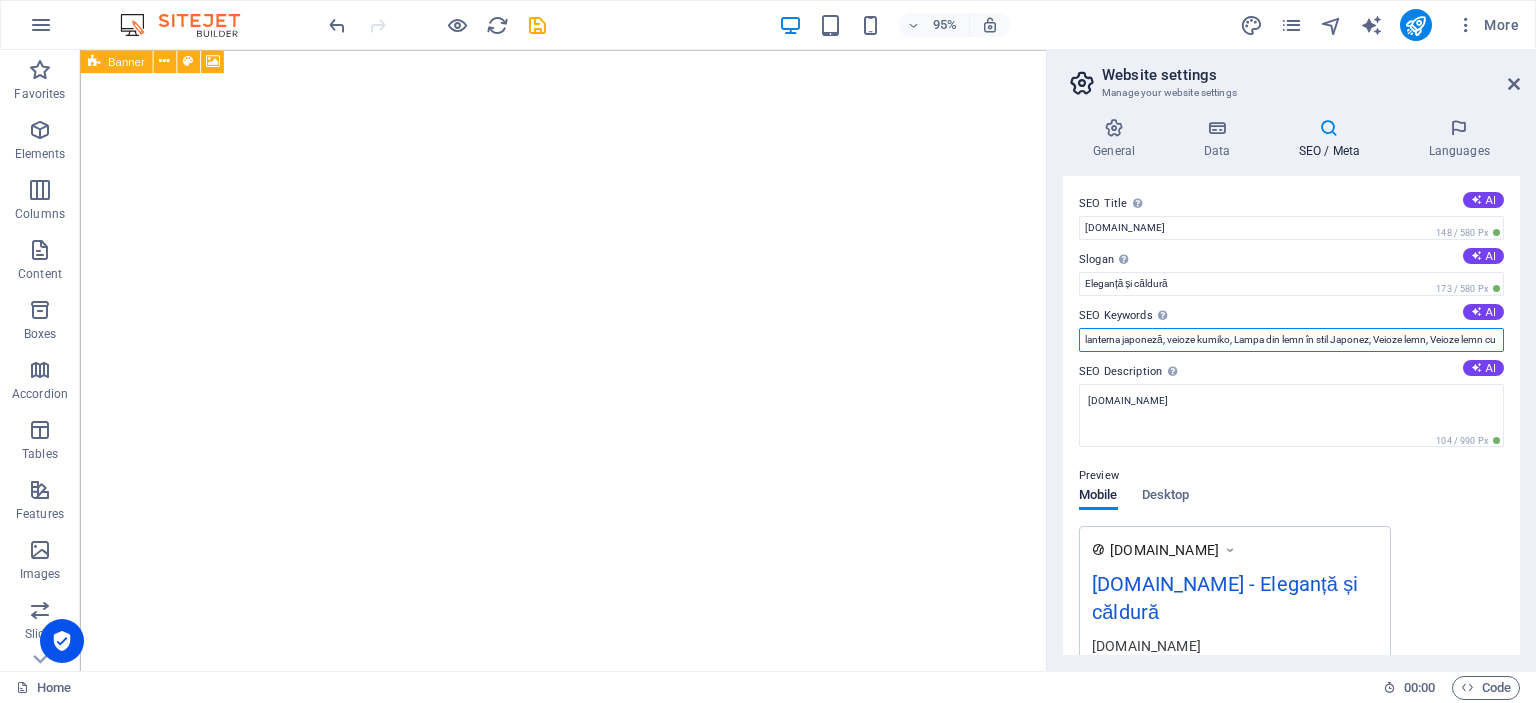 click on "lanterna japoneză, veioze kumiko, Lampa din lemn în stil Japonez, Veioze lemn, Veioze lemn cu led, kumiko veioze ," at bounding box center (1291, 340) 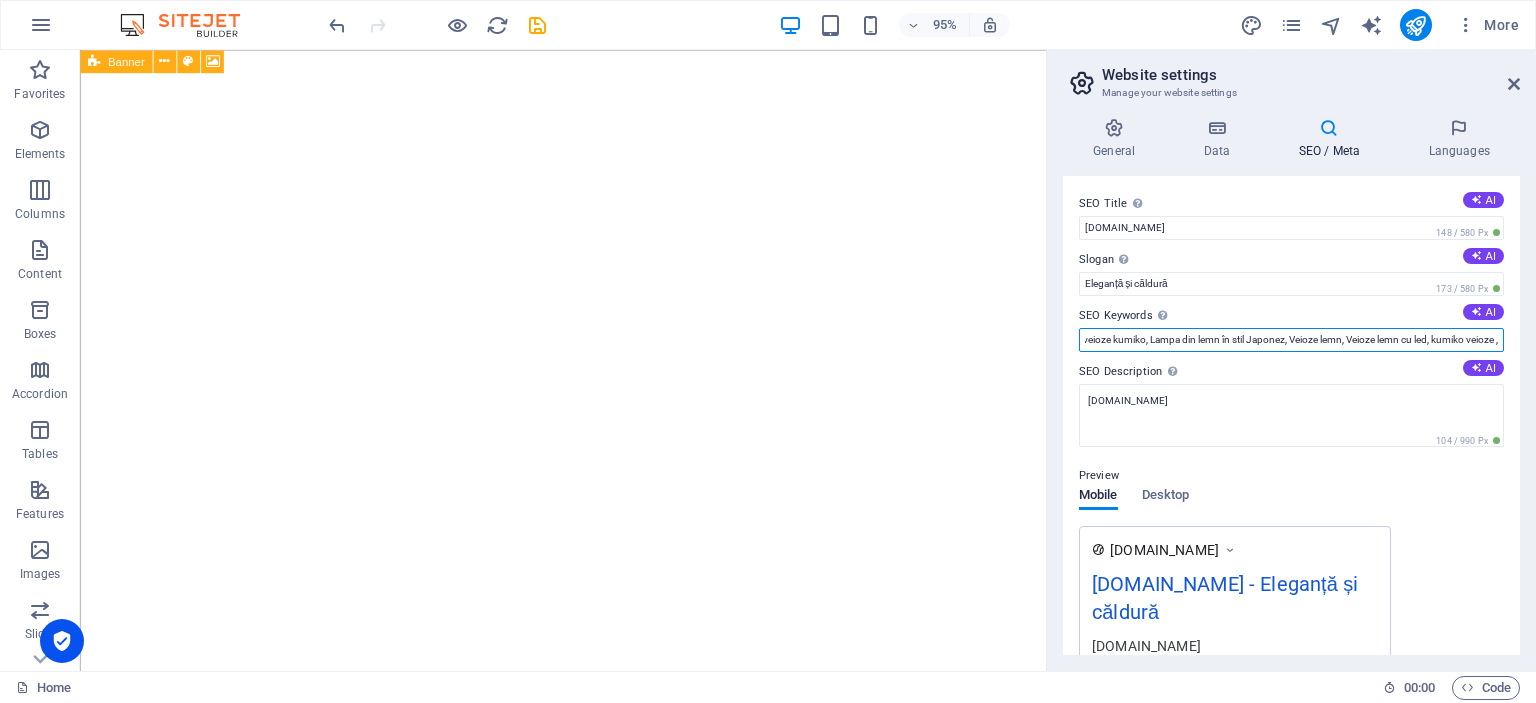 scroll, scrollTop: 0, scrollLeft: 103, axis: horizontal 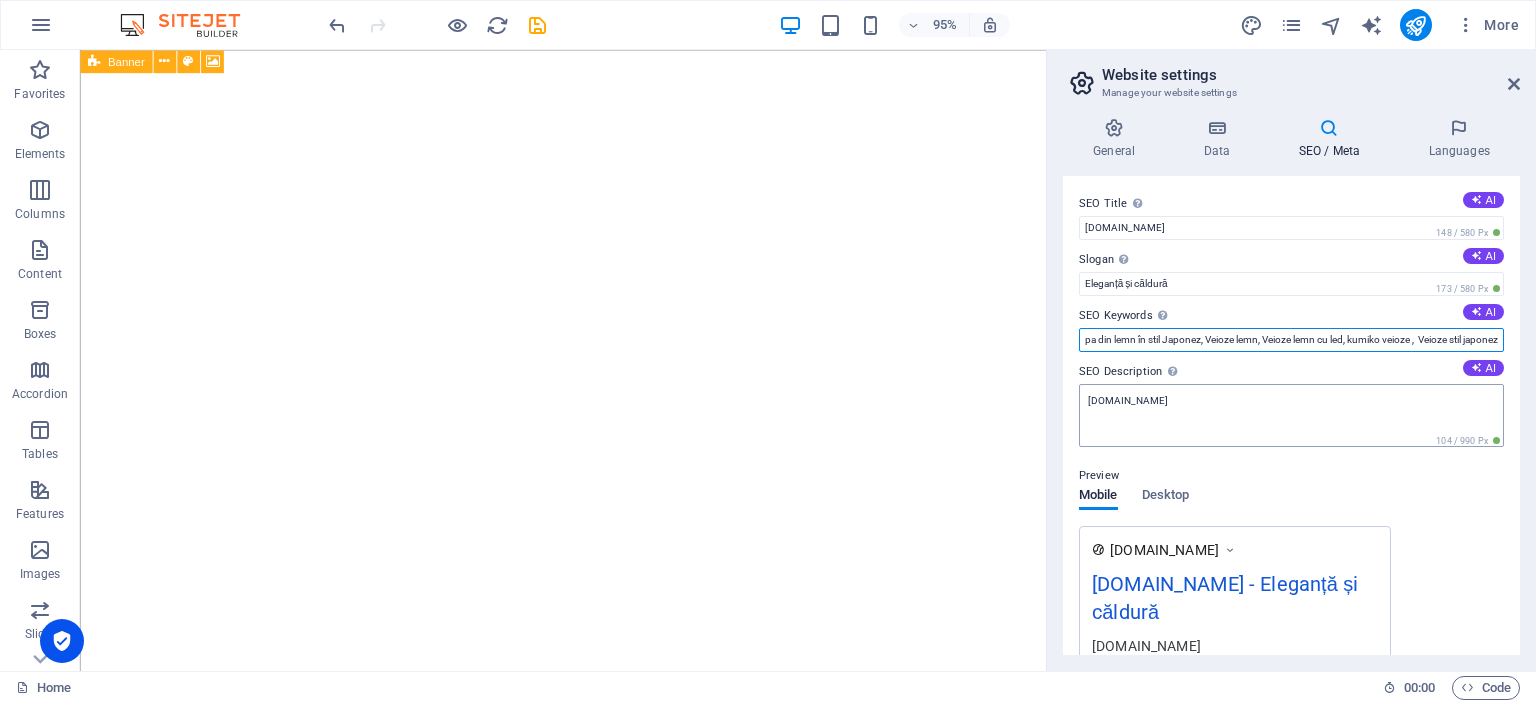 type on "lanterna japoneză, veioze kumiko, Lampa din lemn în stil Japonez, Veioze lemn, Veioze lemn cu led, kumiko veioze ,  Veioze stil japonez" 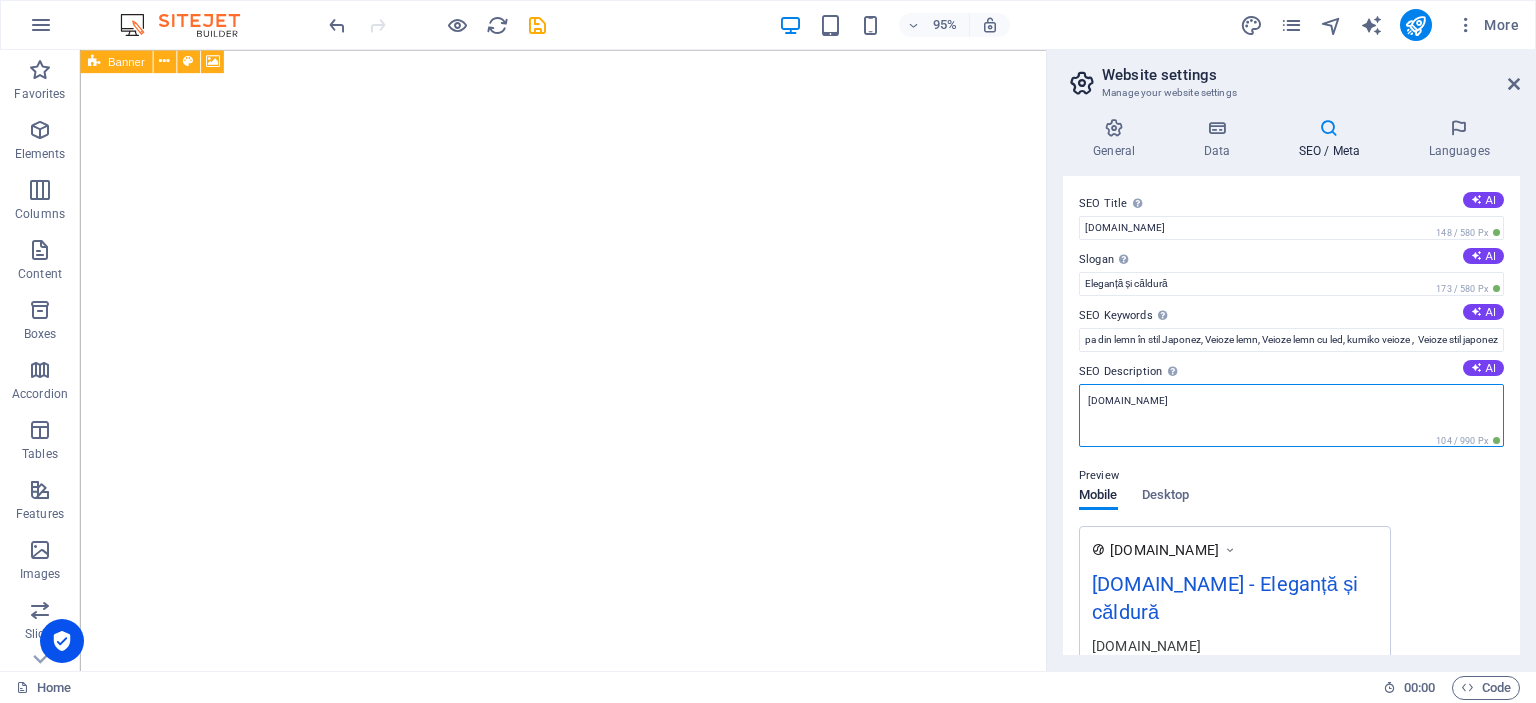 click on "[DOMAIN_NAME]" at bounding box center [1291, 415] 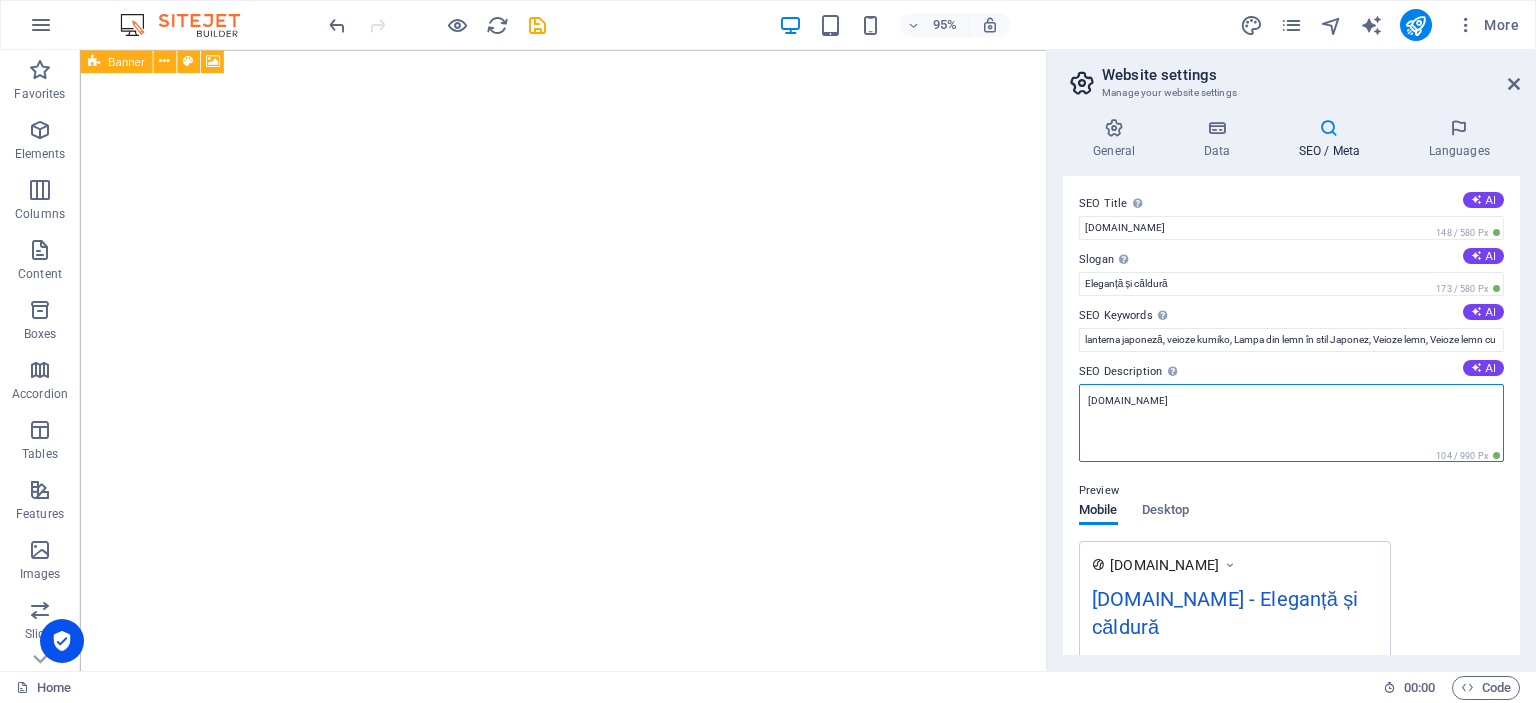 click on "[DOMAIN_NAME]" at bounding box center [1291, 423] 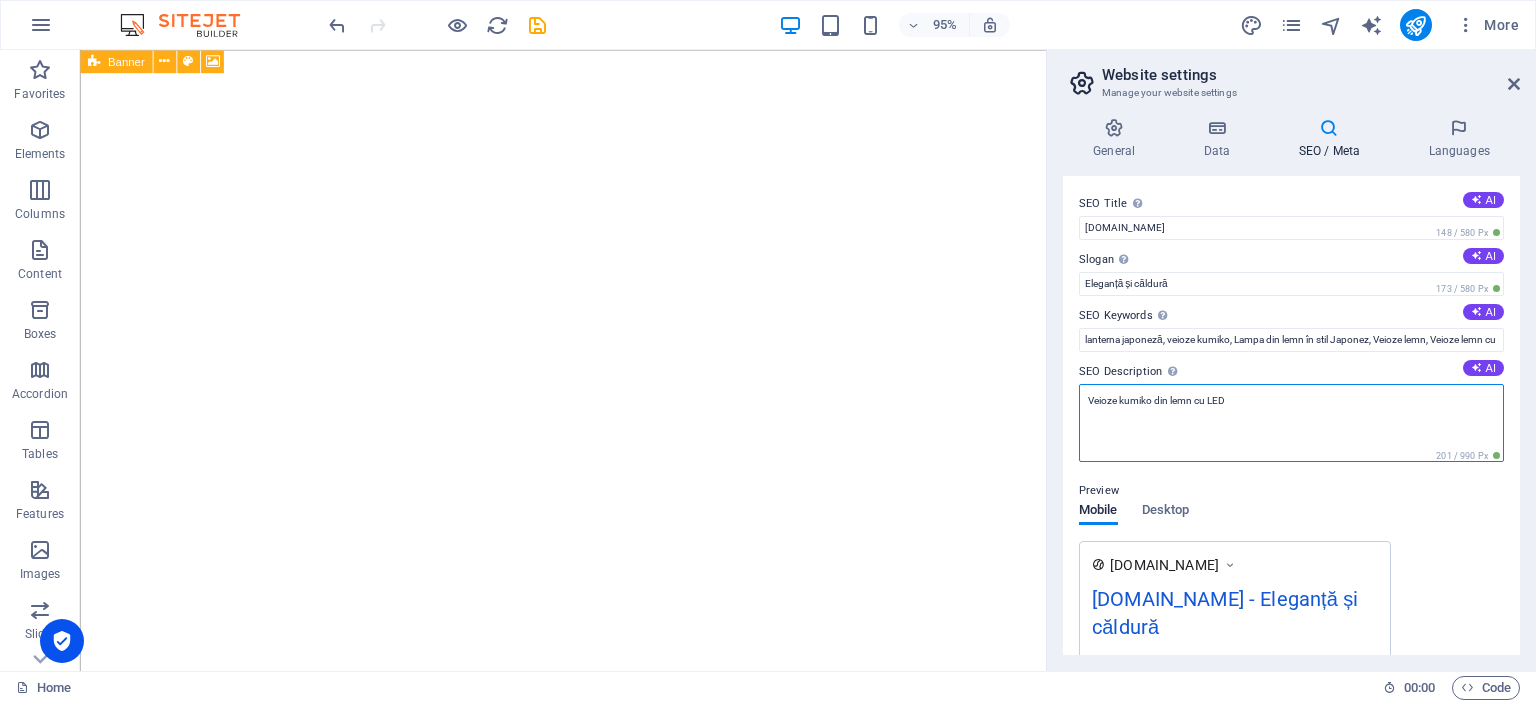 type on "Veioze kumiko din lemn cu LED" 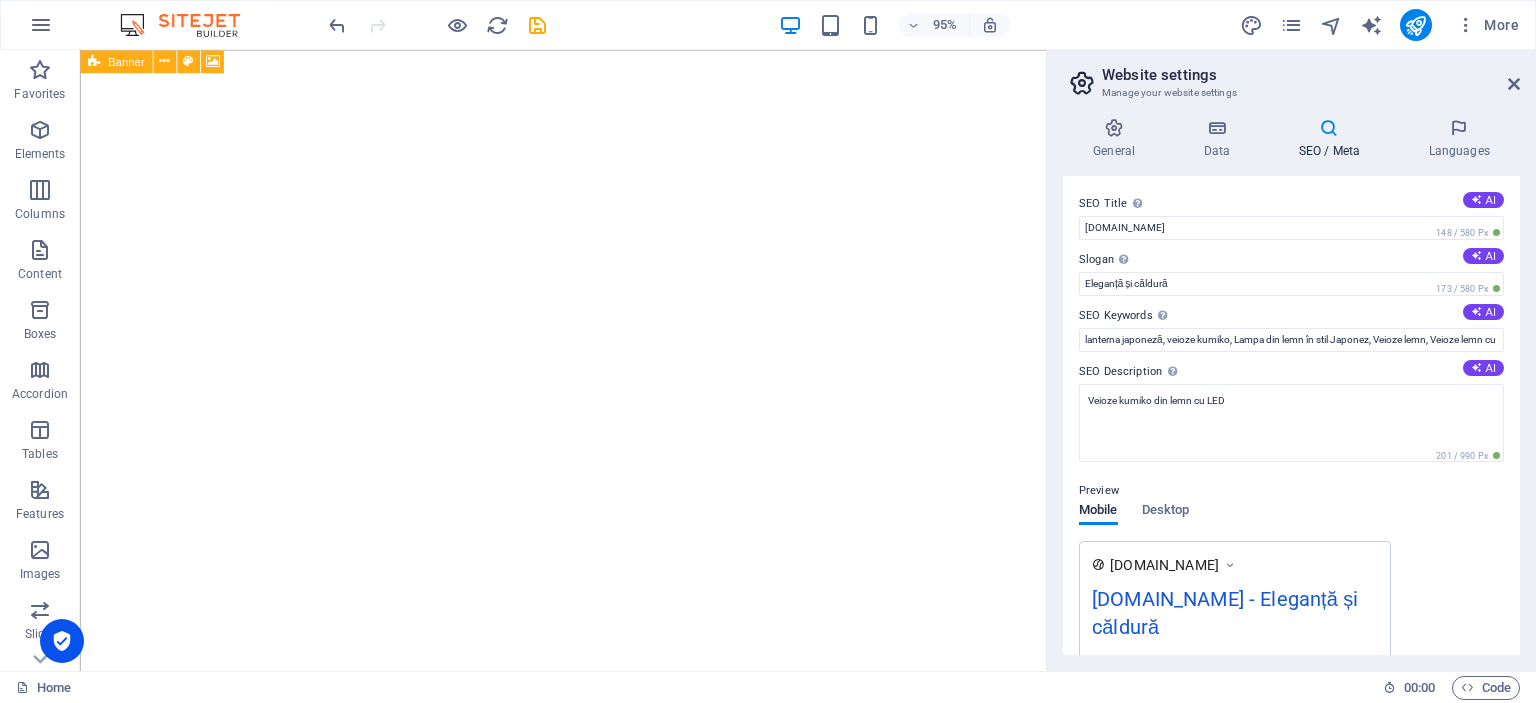 click on "Preview Mobile Desktop www.example.com kumikodesign.ro - Eleganță și căldură Veioze kumiko din lemn cu LED" at bounding box center [1291, 573] 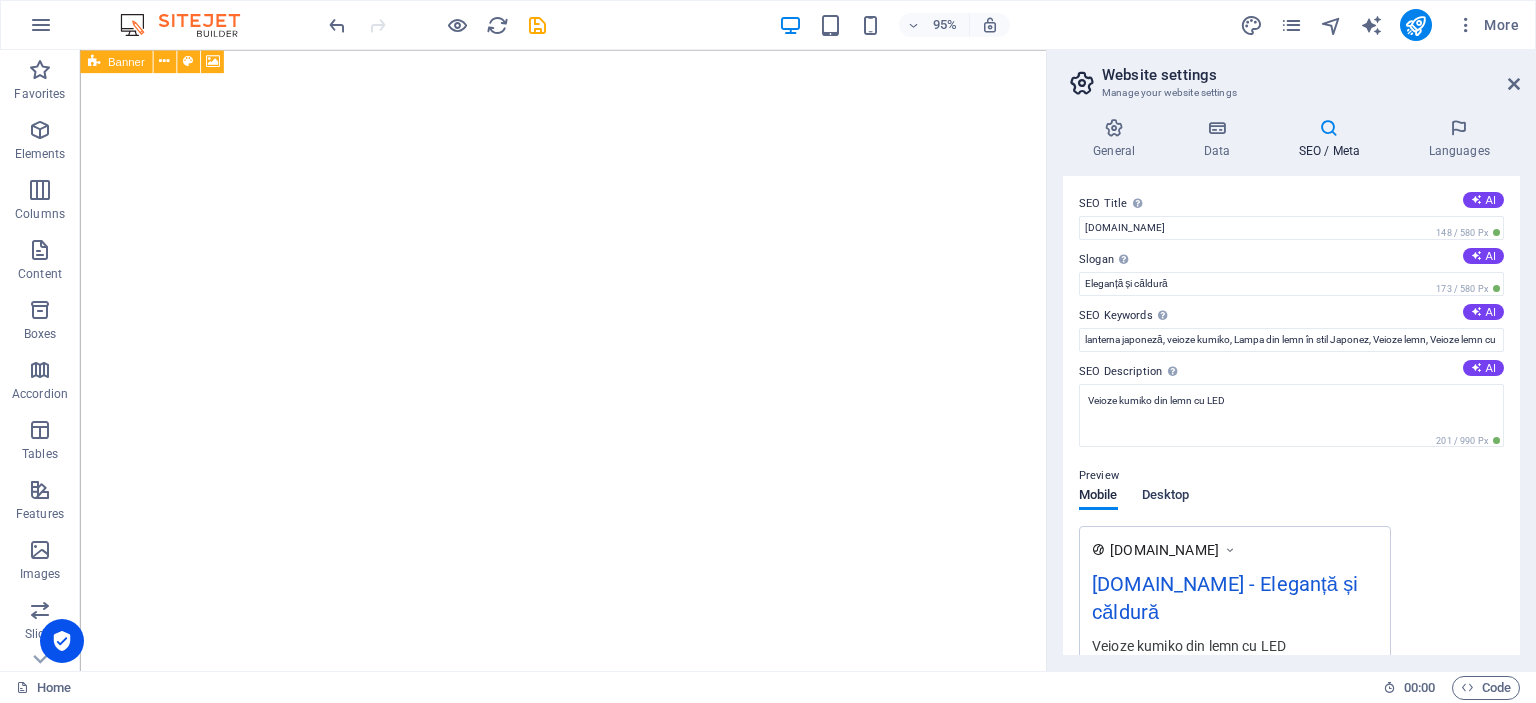 click on "Desktop" at bounding box center [1166, 497] 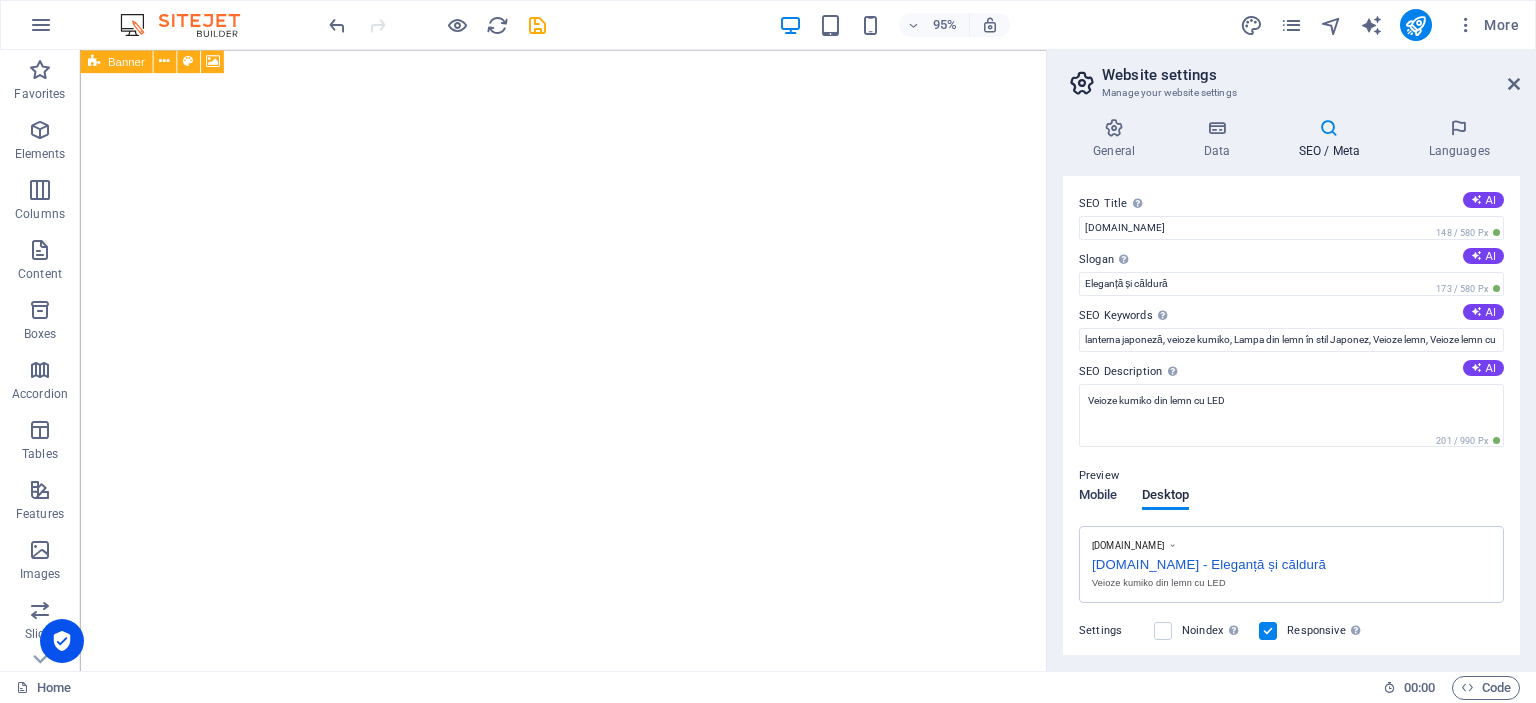 click on "Mobile" at bounding box center [1098, 497] 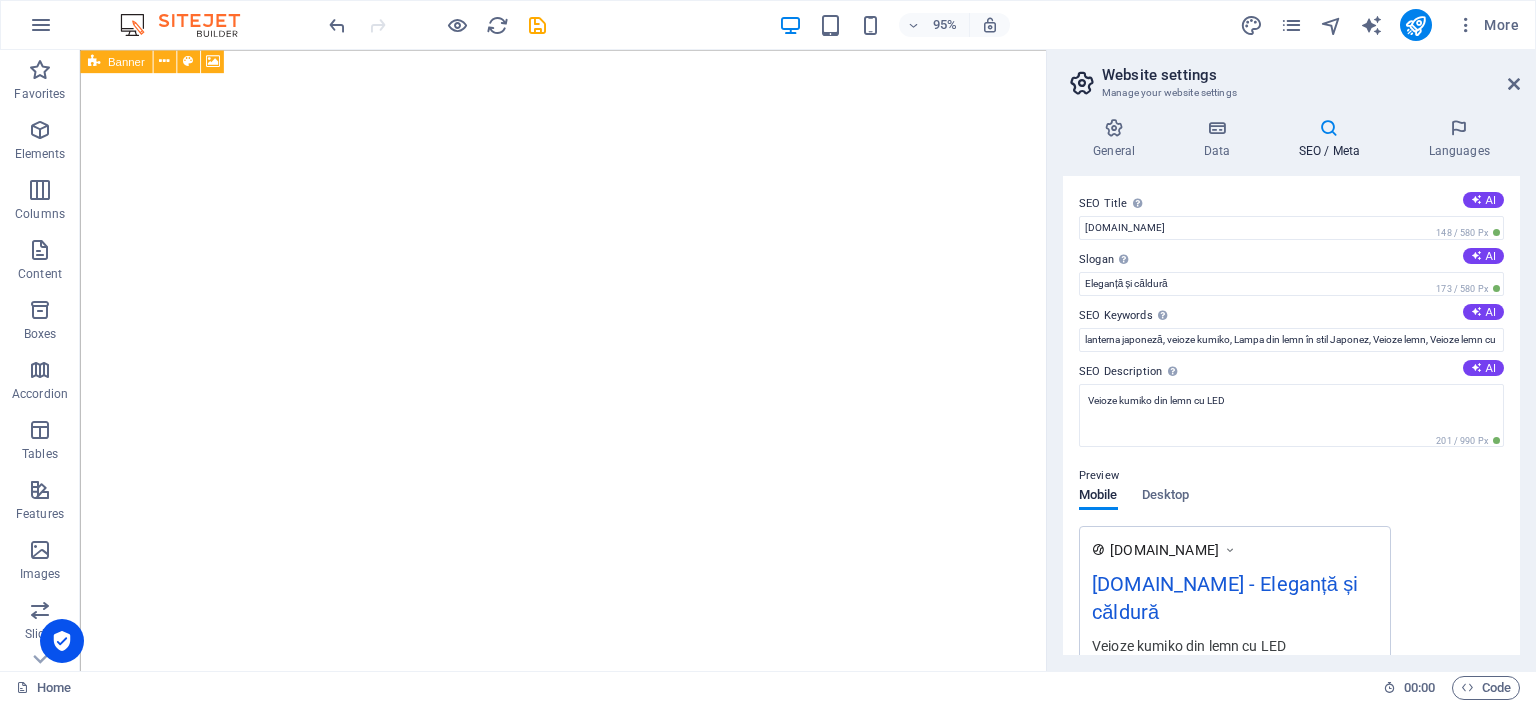 click on "kumikodesign.ro - Eleganță și căldură" at bounding box center (1235, 602) 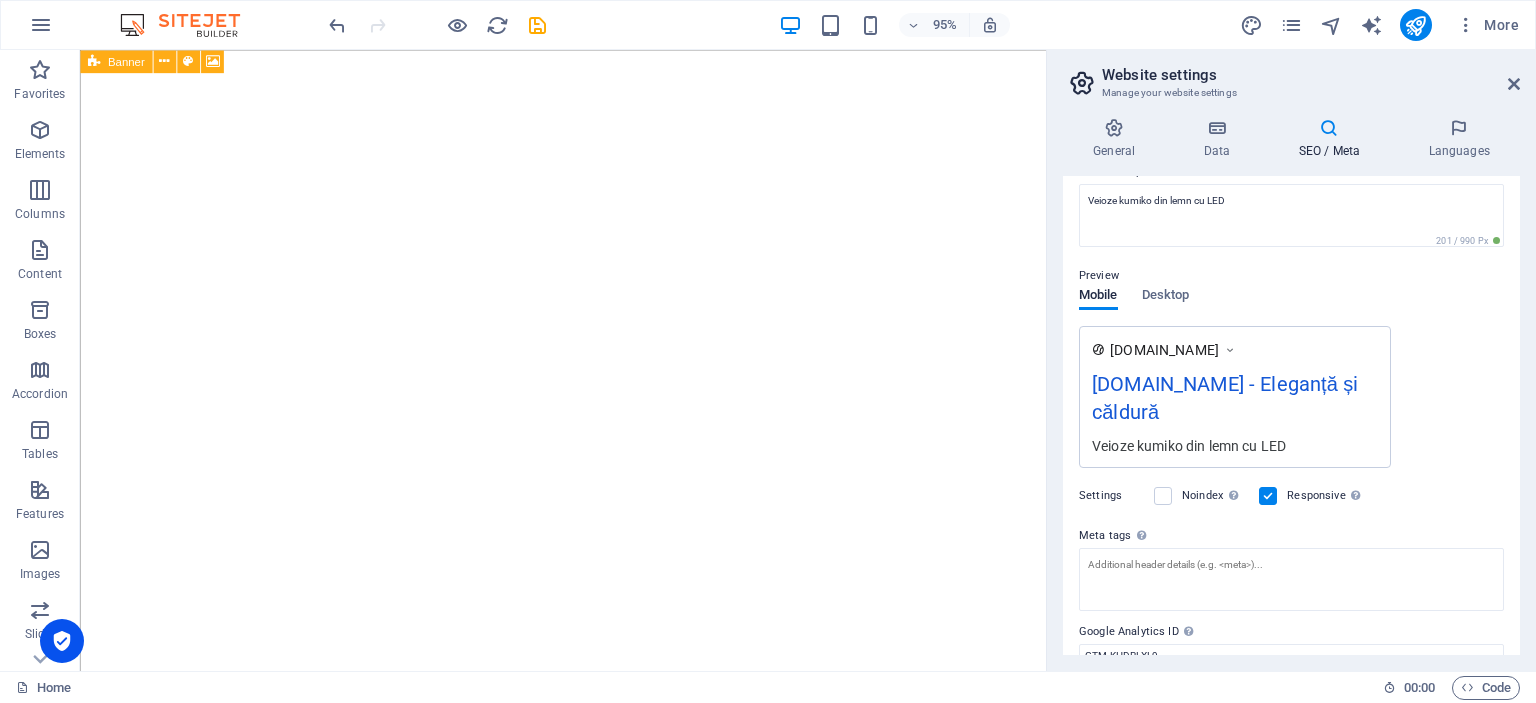 scroll, scrollTop: 283, scrollLeft: 0, axis: vertical 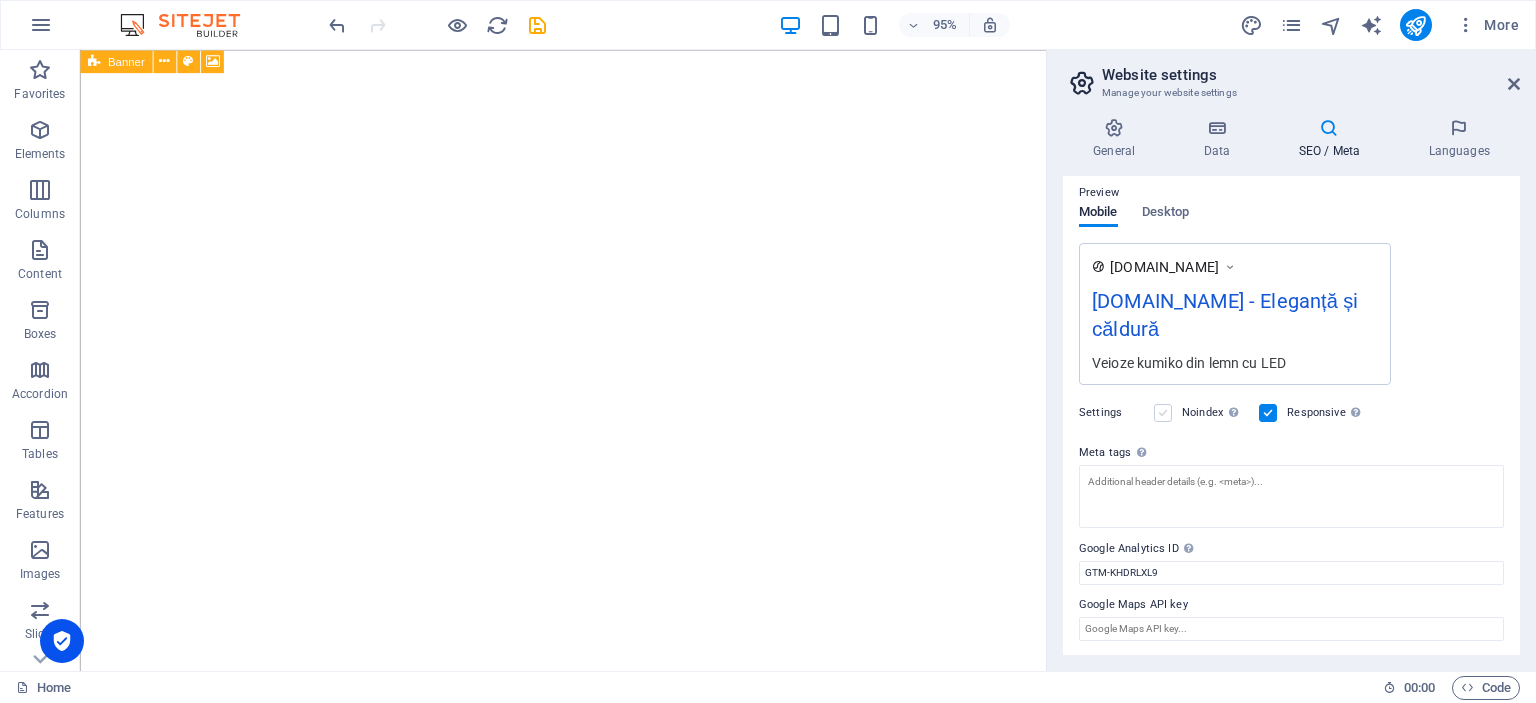 click at bounding box center (1163, 413) 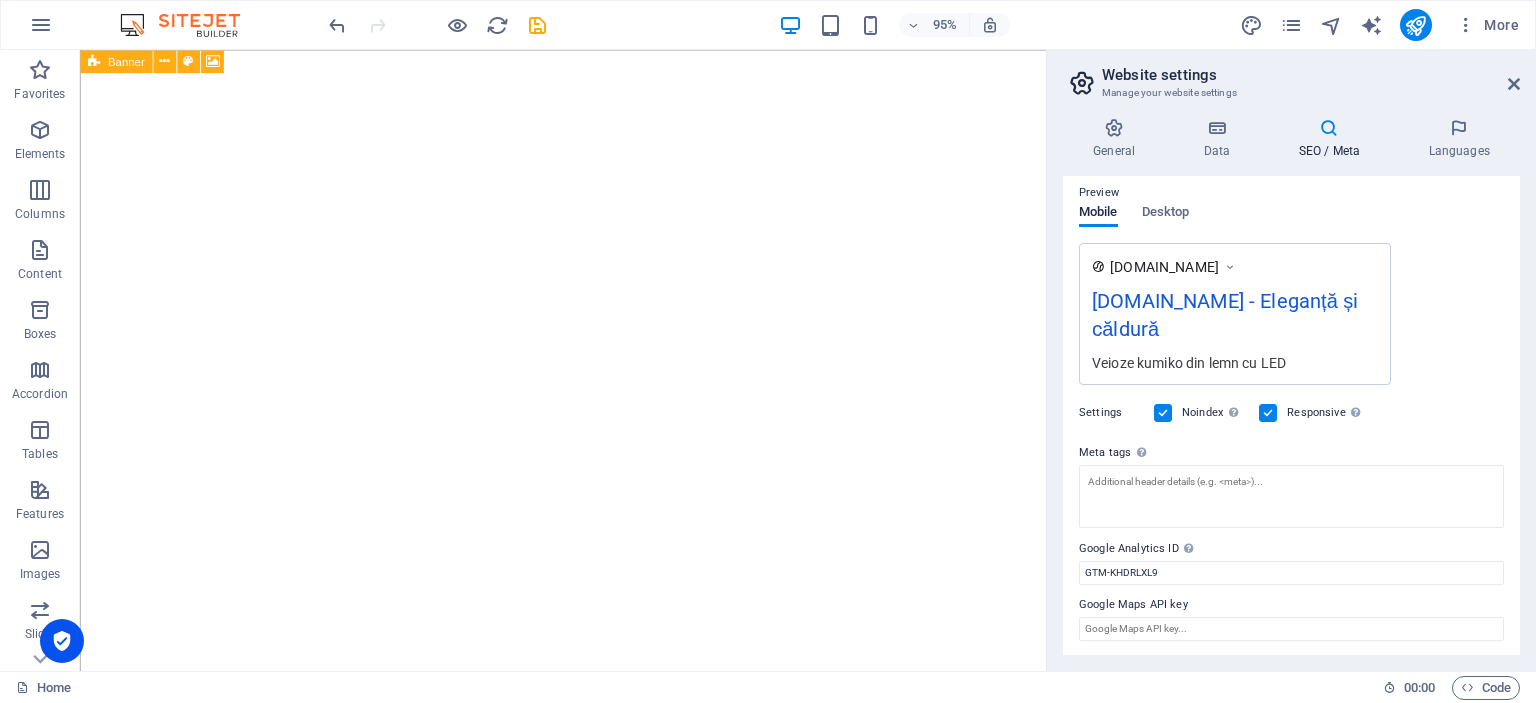 click at bounding box center [1163, 413] 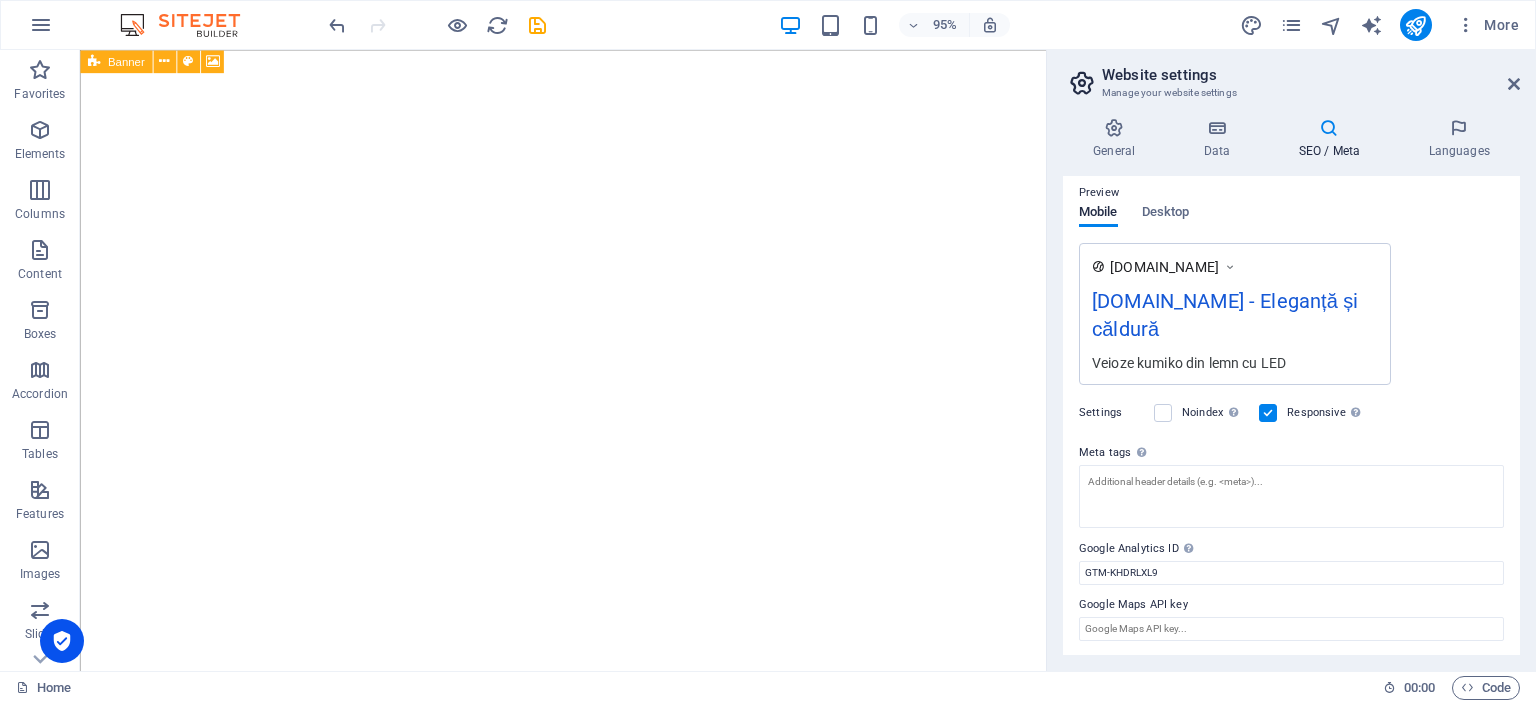 click at bounding box center (1268, 413) 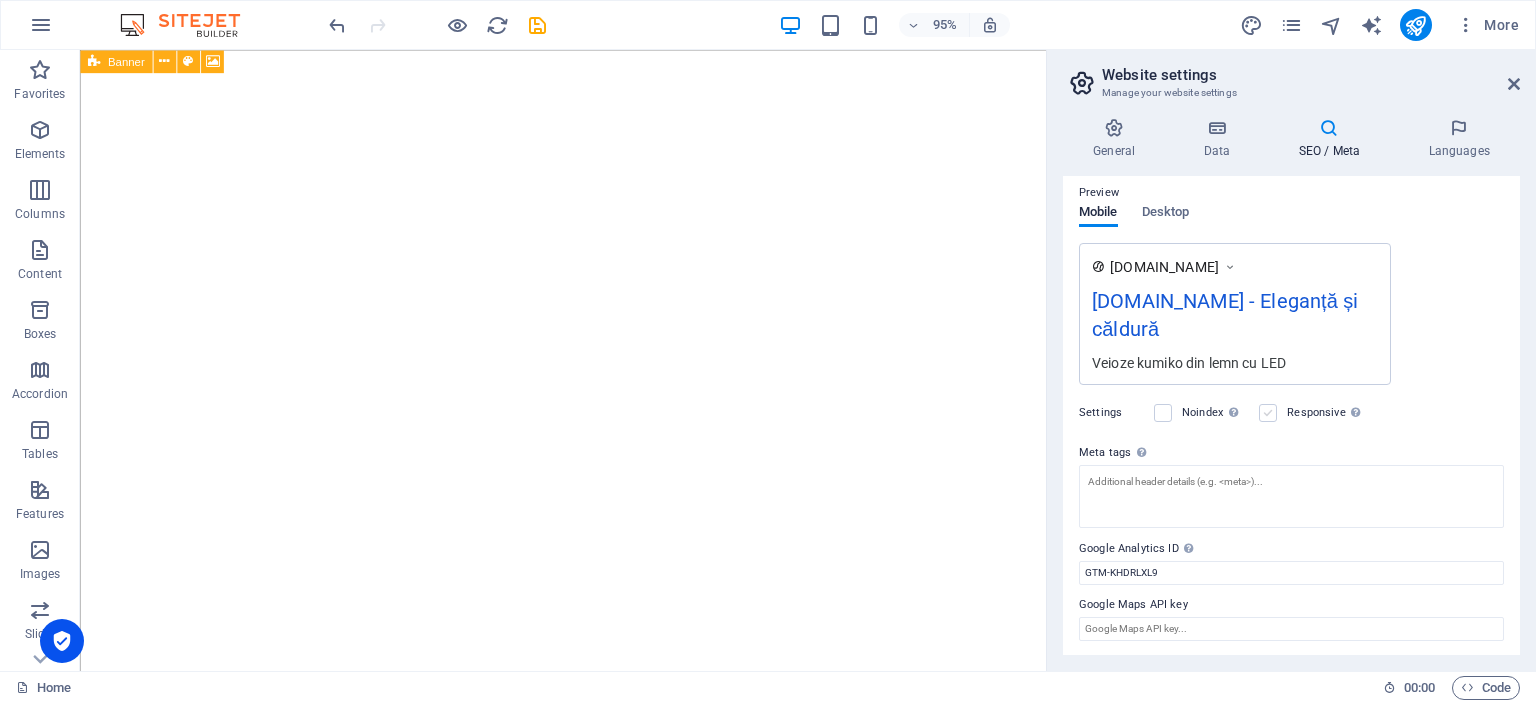 click at bounding box center [1268, 413] 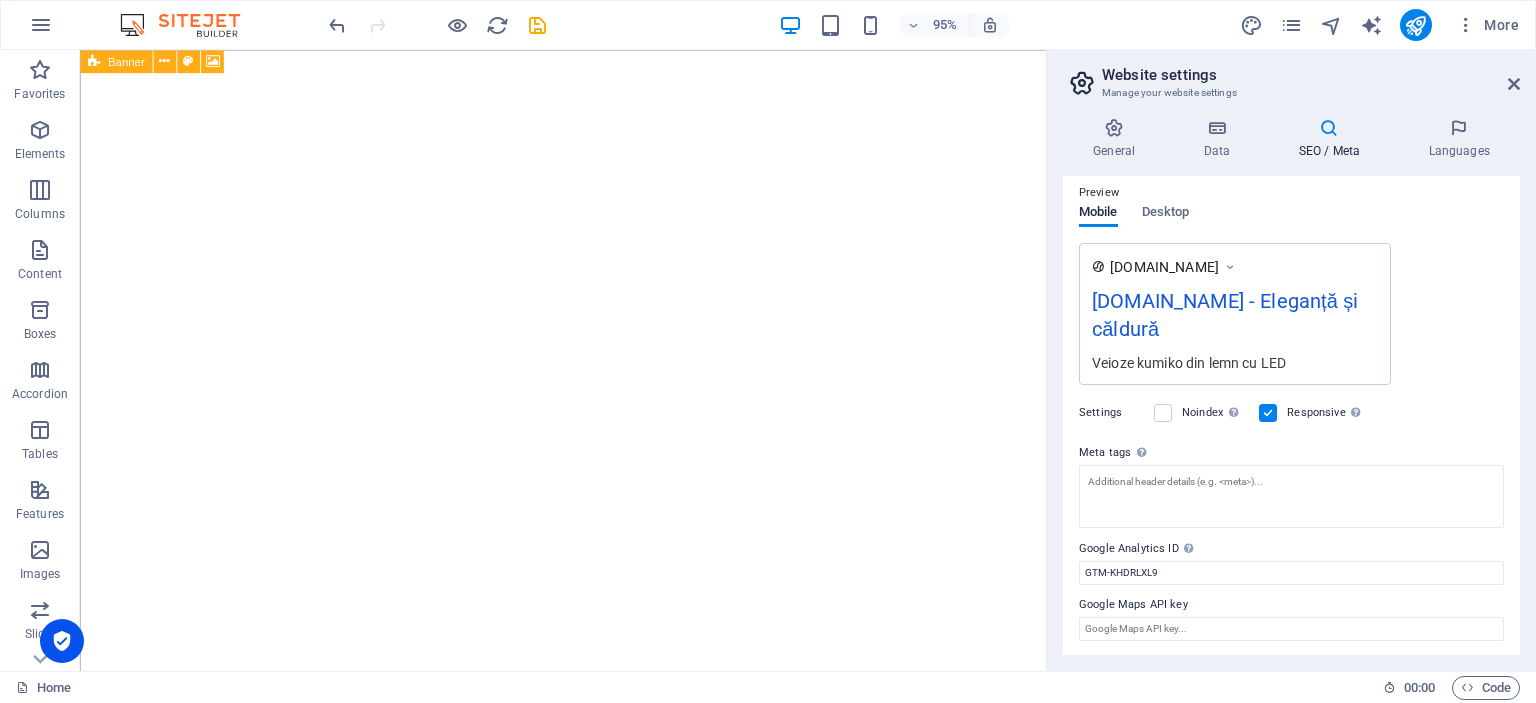 click on "SEO Title The title of your website - make it something that stands out in search engine results. AI kumikodesign.ro 148 / 580 Px Slogan The slogan of your website. AI Eleganță și căldură 173 / 580 Px SEO Keywords Comma-separated list of keywords representing your website. AI lanterna japoneză, veioze kumiko, Lampa din lemn în stil Japonez, Veioze lemn, Veioze lemn cu led, kumiko veioze ,  Veioze stil japonez SEO Description Describe the contents of your website - this is crucial for search engines and SEO! AI Veioze kumiko din lemn cu LED 201 / 990 Px Preview Mobile Desktop www.example.com kumikodesign.ro - Eleganță și căldură Veioze kumiko din lemn cu LED Settings Noindex Instruct search engines to exclude this website from search results. Responsive Determine whether the website should be responsive based on screen resolution. Meta tags Enter HTML code here that will be placed inside the  tags of your website. Please note that your website may not function if you include code with errors." at bounding box center [1291, 415] 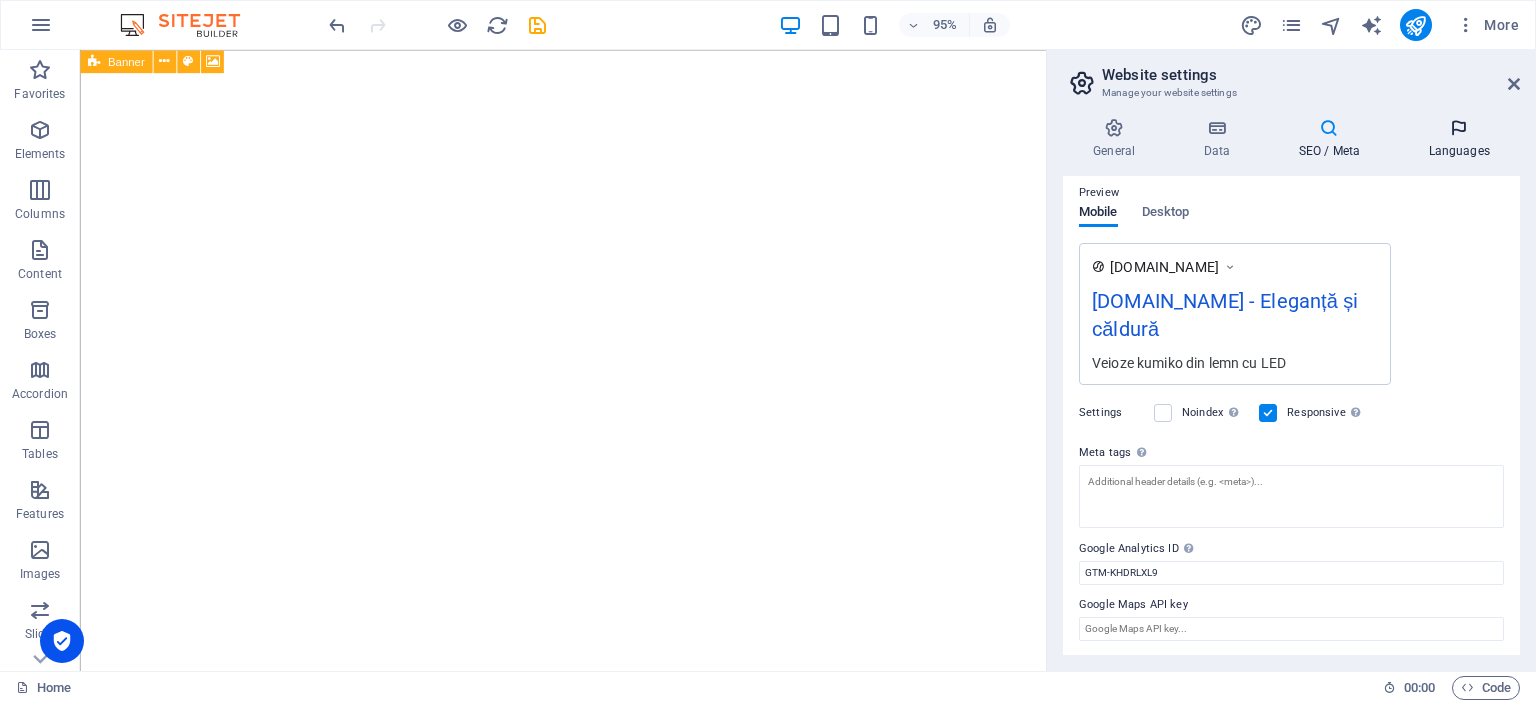 click at bounding box center [1459, 128] 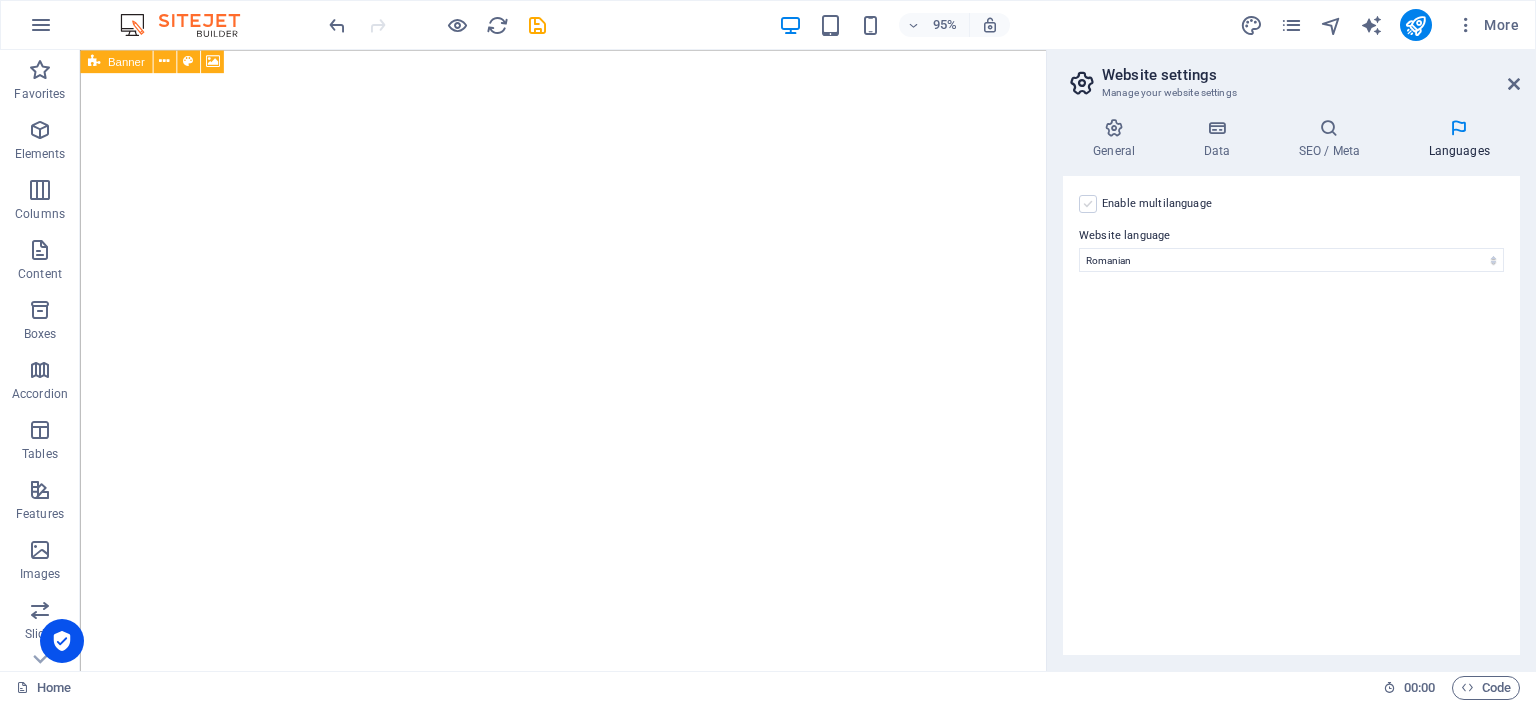 click at bounding box center [1088, 204] 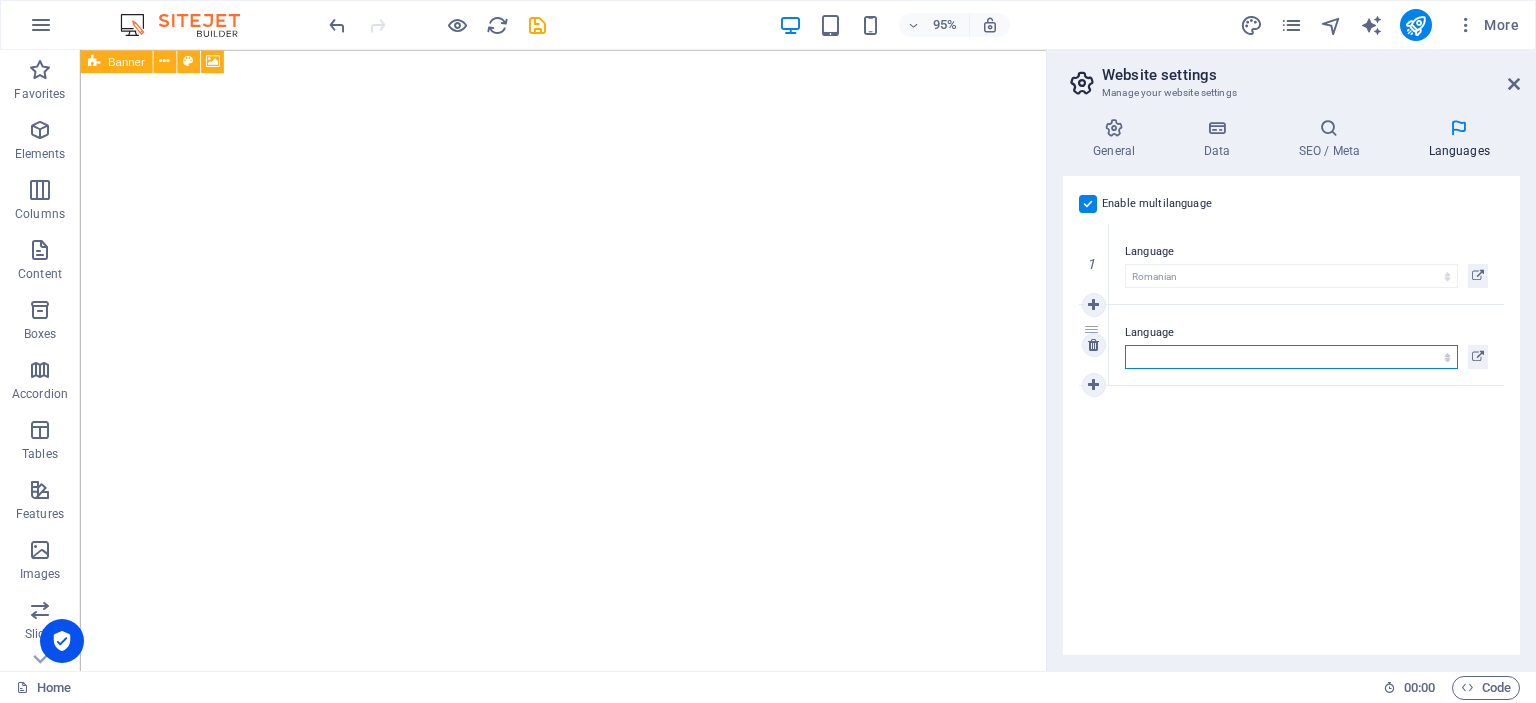 click on "Abkhazian Afar Afrikaans Akan Albanian Amharic Arabic Aragonese Armenian Assamese Avaric Avestan Aymara Azerbaijani Bambara Bashkir Basque Belarusian Bengali Bihari languages Bislama Bokmål Bosnian Breton Bulgarian Burmese Catalan Central Khmer Chamorro Chechen Chinese Church Slavic Chuvash Cornish Corsican Cree Croatian Czech Danish Dutch Dzongkha English Esperanto Estonian Ewe Faroese Farsi (Persian) Fijian Finnish French Fulah Gaelic Galician Ganda Georgian German Greek Greenlandic Guaraní Gujarati Haitian Creole Hausa Hebrew Herero Hindi Hiri Motu Hungarian Icelandic Ido Igbo Indonesian Interlingua Interlingue Inuktitut Inupiaq Irish Italian Japanese Javanese Kannada Kanuri Kashmiri Kazakh Kikuyu Kinyarwanda Komi Kongo Korean Kurdish Kwanyama Kyrgyz Lao Latin Latvian Limburgish Lingala Lithuanian Luba-Katanga Luxembourgish Macedonian Malagasy Malay Malayalam Maldivian Maltese Manx Maori Marathi Marshallese Mongolian Nauru Navajo Ndonga Nepali North Ndebele Northern Sami Norwegian Norwegian Nynorsk Nuosu" at bounding box center [1291, 357] 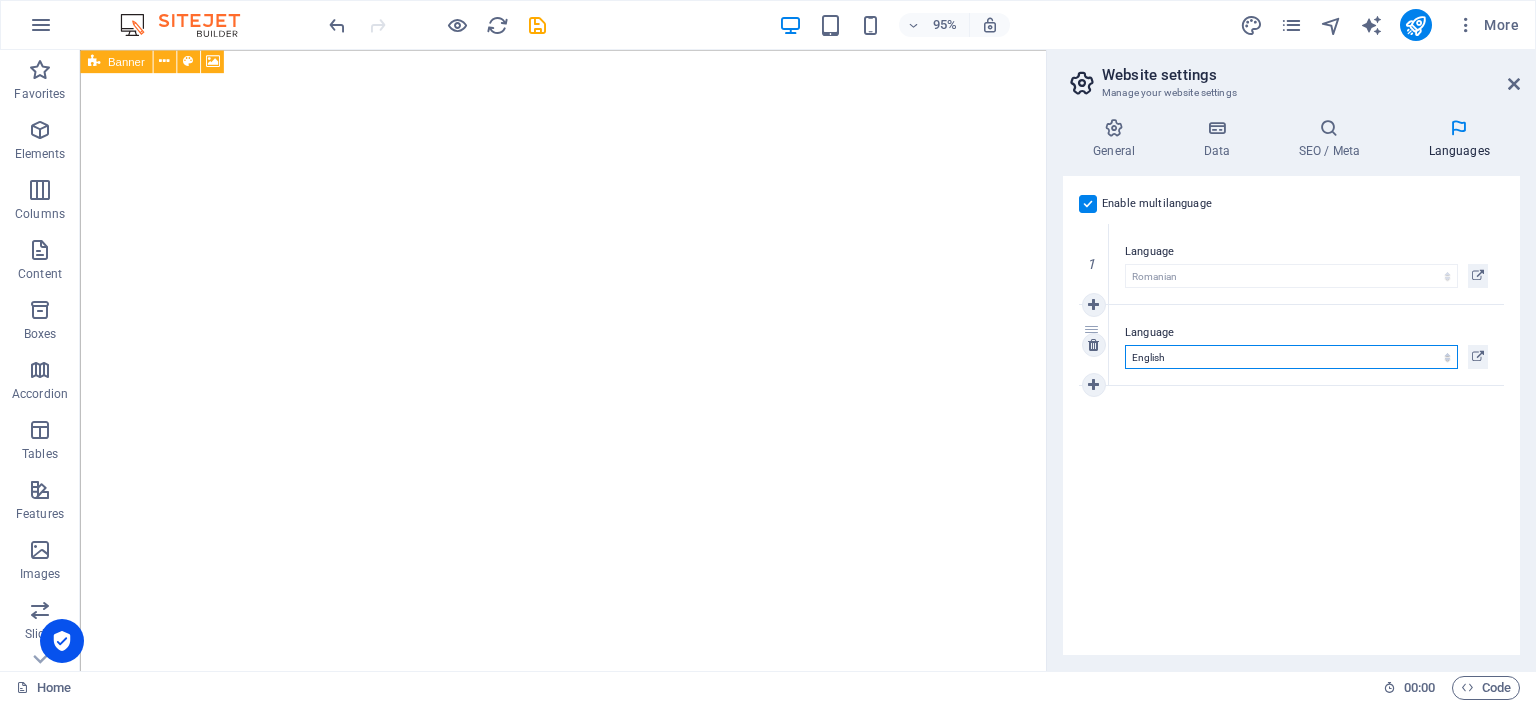 click on "Abkhazian Afar Afrikaans Akan Albanian Amharic Arabic Aragonese Armenian Assamese Avaric Avestan Aymara Azerbaijani Bambara Bashkir Basque Belarusian Bengali Bihari languages Bislama Bokmål Bosnian Breton Bulgarian Burmese Catalan Central Khmer Chamorro Chechen Chinese Church Slavic Chuvash Cornish Corsican Cree Croatian Czech Danish Dutch Dzongkha English Esperanto Estonian Ewe Faroese Farsi (Persian) Fijian Finnish French Fulah Gaelic Galician Ganda Georgian German Greek Greenlandic Guaraní Gujarati Haitian Creole Hausa Hebrew Herero Hindi Hiri Motu Hungarian Icelandic Ido Igbo Indonesian Interlingua Interlingue Inuktitut Inupiaq Irish Italian Japanese Javanese Kannada Kanuri Kashmiri Kazakh Kikuyu Kinyarwanda Komi Kongo Korean Kurdish Kwanyama Kyrgyz Lao Latin Latvian Limburgish Lingala Lithuanian Luba-Katanga Luxembourgish Macedonian Malagasy Malay Malayalam Maldivian Maltese Manx Maori Marathi Marshallese Mongolian Nauru Navajo Ndonga Nepali North Ndebele Northern Sami Norwegian Norwegian Nynorsk Nuosu" at bounding box center [1291, 357] 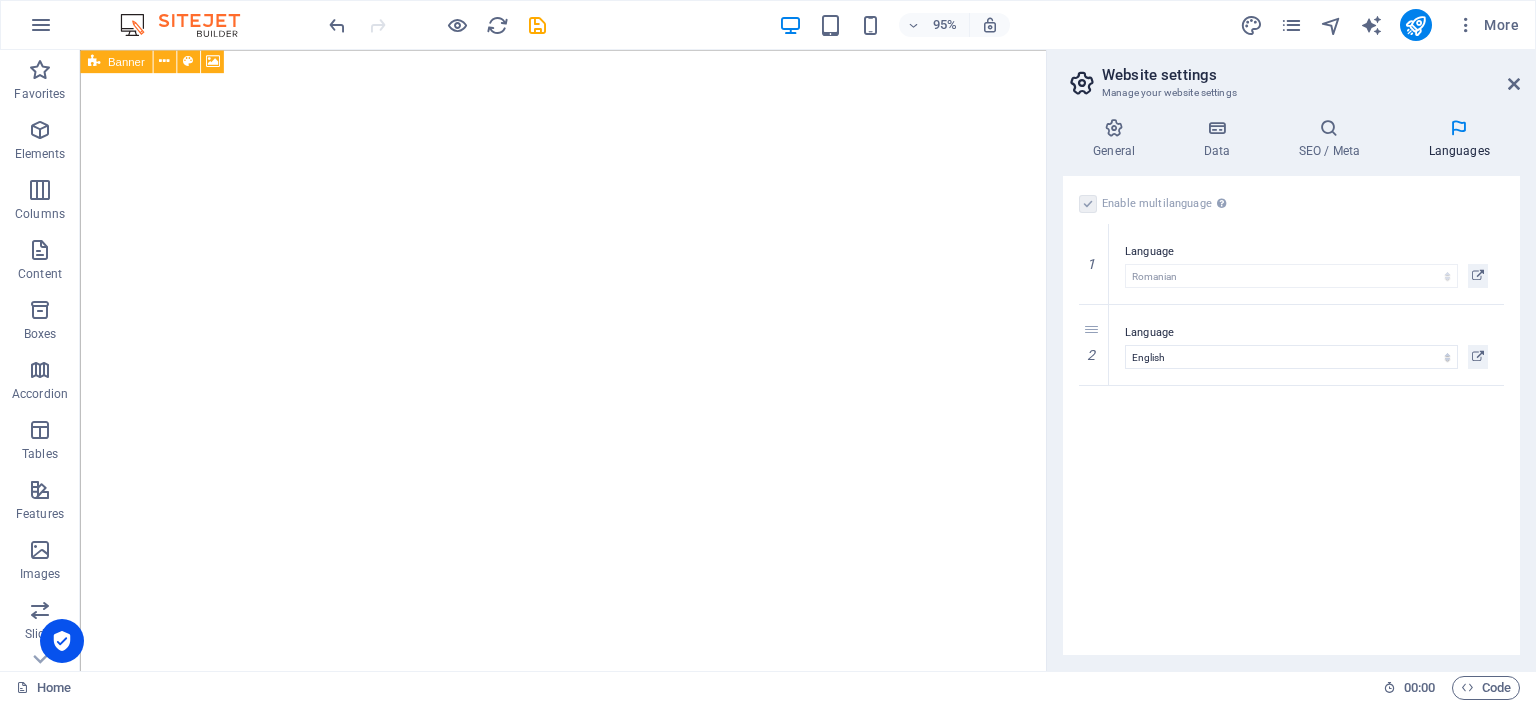 click on "Enable multilanguage To disable multilanguage delete all languages until only one language remains. Website language Abkhazian Afar Afrikaans Akan Albanian Amharic Arabic Aragonese Armenian Assamese Avaric Avestan Aymara Azerbaijani Bambara Bashkir Basque Belarusian Bengali Bihari languages Bislama Bokmål Bosnian Breton Bulgarian Burmese Catalan Central Khmer Chamorro Chechen Chinese Church Slavic Chuvash Cornish Corsican Cree Croatian Czech Danish Dutch Dzongkha English Esperanto Estonian Ewe Faroese Farsi (Persian) Fijian Finnish French Fulah Gaelic Galician Ganda Georgian German Greek Greenlandic Guaraní Gujarati Haitian Creole Hausa Hebrew Herero Hindi Hiri Motu Hungarian Icelandic Ido Igbo Indonesian Interlingua Interlingue Inuktitut Inupiaq Irish Italian Japanese Javanese Kannada Kanuri Kashmiri Kazakh Kikuyu Kinyarwanda Komi Kongo Korean Kurdish Kwanyama Kyrgyz Lao Latin Latvian Limburgish Lingala Lithuanian Luba-Katanga Luxembourgish Macedonian Malagasy Malay Malayalam Maldivian Maltese Manx Maori 1" at bounding box center [1291, 415] 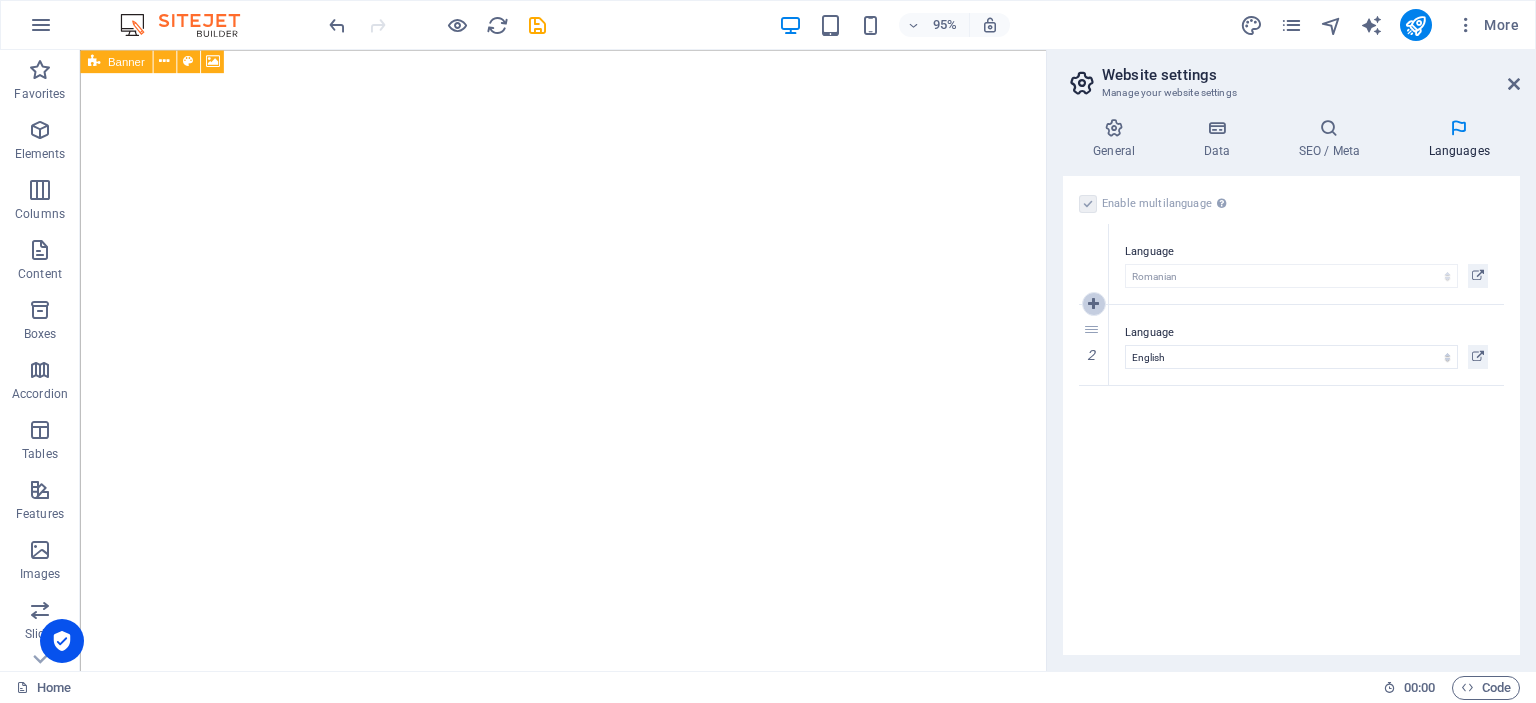 click at bounding box center (1093, 304) 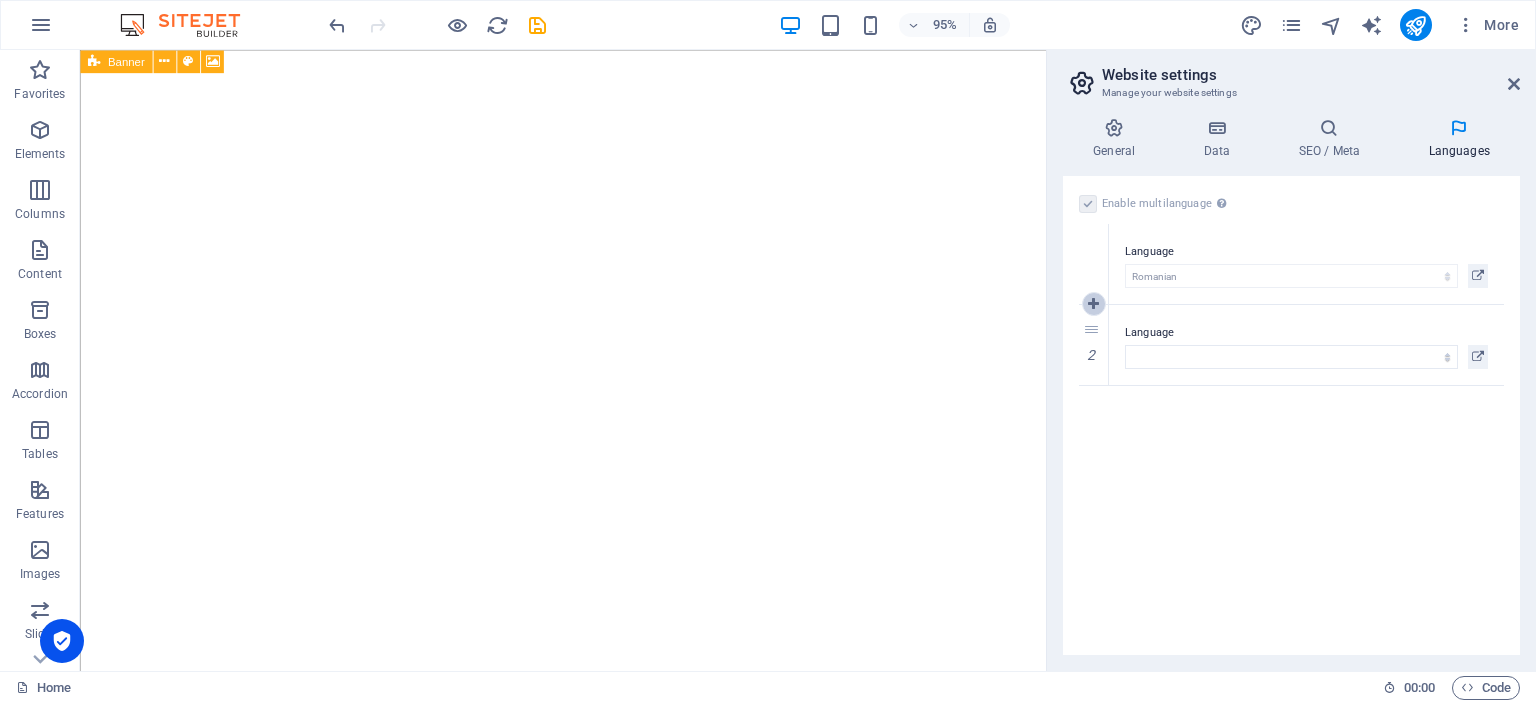 select on "41" 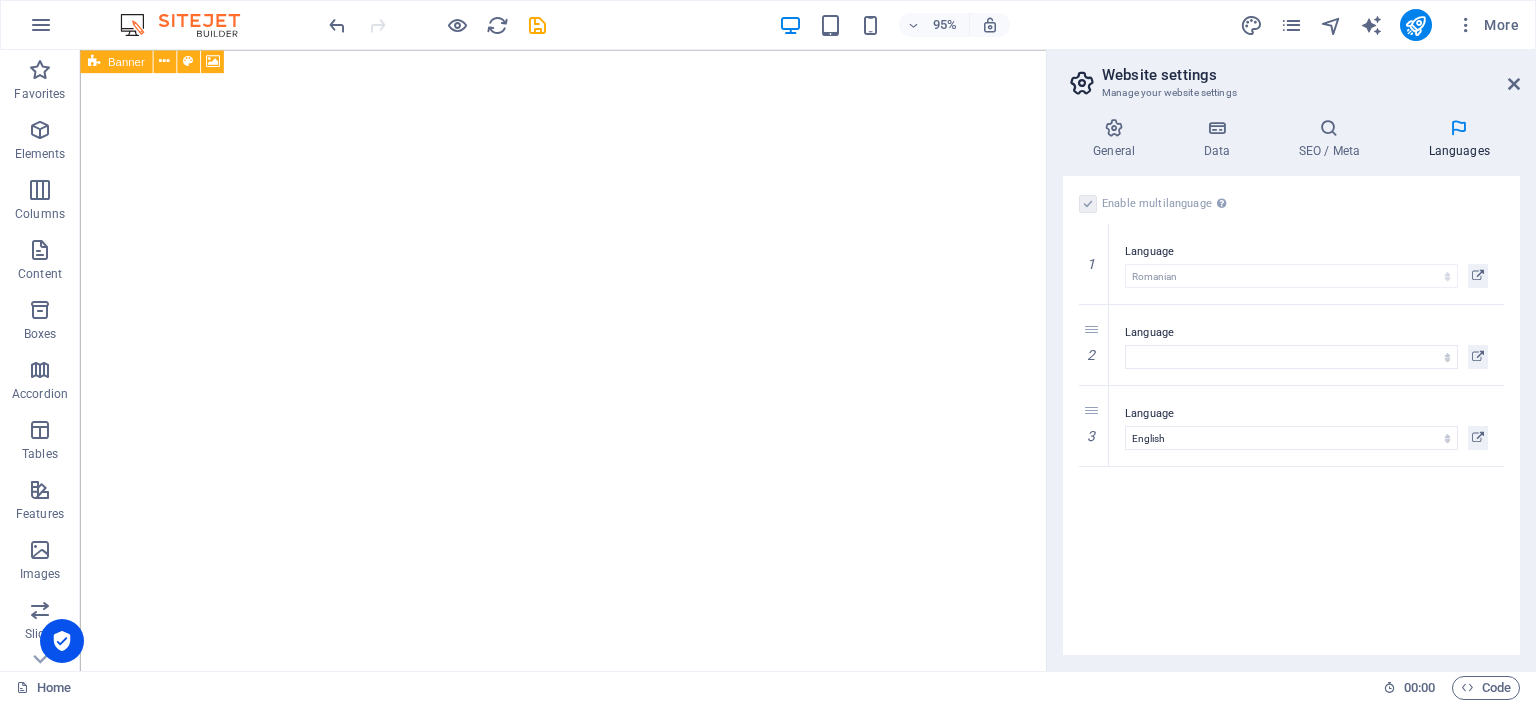 click on "Enable multilanguage To disable multilanguage delete all languages until only one language remains. Website language Abkhazian Afar Afrikaans Akan Albanian Amharic Arabic Aragonese Armenian Assamese Avaric Avestan Aymara Azerbaijani Bambara Bashkir Basque Belarusian Bengali Bihari languages Bislama Bokmål Bosnian Breton Bulgarian Burmese Catalan Central Khmer Chamorro Chechen Chinese Church Slavic Chuvash Cornish Corsican Cree Croatian Czech Danish Dutch Dzongkha English Esperanto Estonian Ewe Faroese Farsi (Persian) Fijian Finnish French Fulah Gaelic Galician Ganda Georgian German Greek Greenlandic Guaraní Gujarati Haitian Creole Hausa Hebrew Herero Hindi Hiri Motu Hungarian Icelandic Ido Igbo Indonesian Interlingua Interlingue Inuktitut Inupiaq Irish Italian Japanese Javanese Kannada Kanuri Kashmiri Kazakh Kikuyu Kinyarwanda Komi Kongo Korean Kurdish Kwanyama Kyrgyz Lao Latin Latvian Limburgish Lingala Lithuanian Luba-Katanga Luxembourgish Macedonian Malagasy Malay Malayalam Maldivian Maltese Manx Maori 1" at bounding box center (1291, 415) 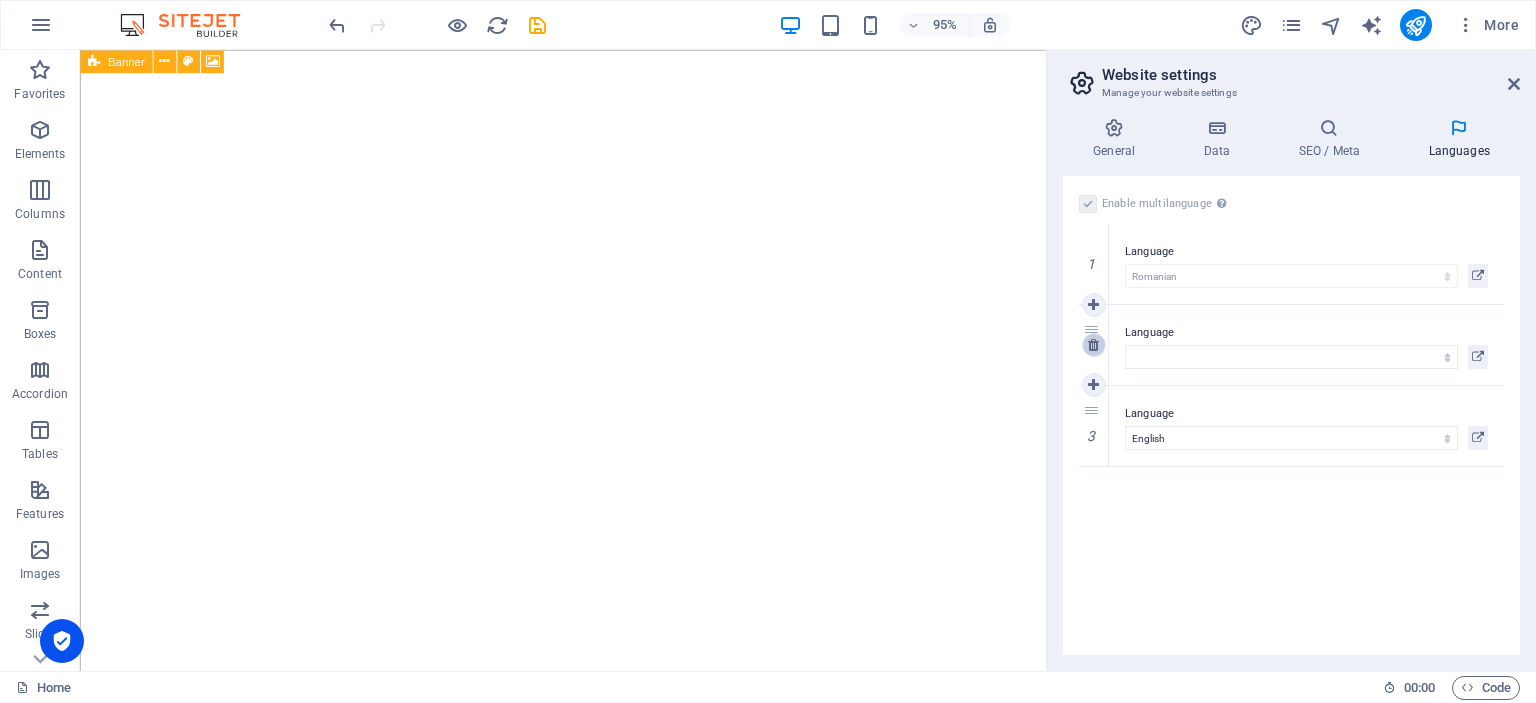 click at bounding box center [1093, 345] 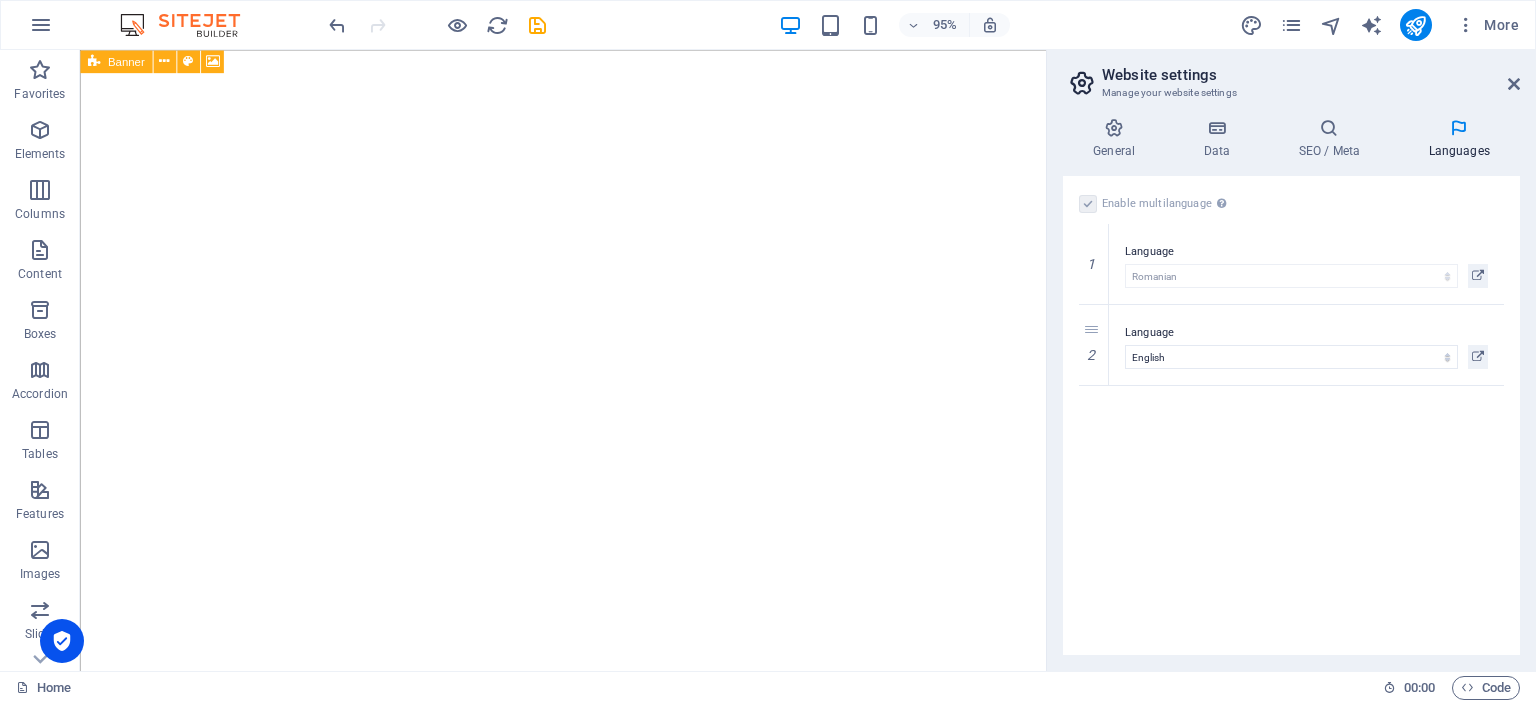 click on "Enable multilanguage To disable multilanguage delete all languages until only one language remains. Website language Abkhazian Afar Afrikaans Akan Albanian Amharic Arabic Aragonese Armenian Assamese Avaric Avestan Aymara Azerbaijani Bambara Bashkir Basque Belarusian Bengali Bihari languages Bislama Bokmål Bosnian Breton Bulgarian Burmese Catalan Central Khmer Chamorro Chechen Chinese Church Slavic Chuvash Cornish Corsican Cree Croatian Czech Danish Dutch Dzongkha English Esperanto Estonian Ewe Faroese Farsi (Persian) Fijian Finnish French Fulah Gaelic Galician Ganda Georgian German Greek Greenlandic Guaraní Gujarati Haitian Creole Hausa Hebrew Herero Hindi Hiri Motu Hungarian Icelandic Ido Igbo Indonesian Interlingua Interlingue Inuktitut Inupiaq Irish Italian Japanese Javanese Kannada Kanuri Kashmiri Kazakh Kikuyu Kinyarwanda Komi Kongo Korean Kurdish Kwanyama Kyrgyz Lao Latin Latvian Limburgish Lingala Lithuanian Luba-Katanga Luxembourgish Macedonian Malagasy Malay Malayalam Maldivian Maltese Manx Maori 1" at bounding box center (1291, 415) 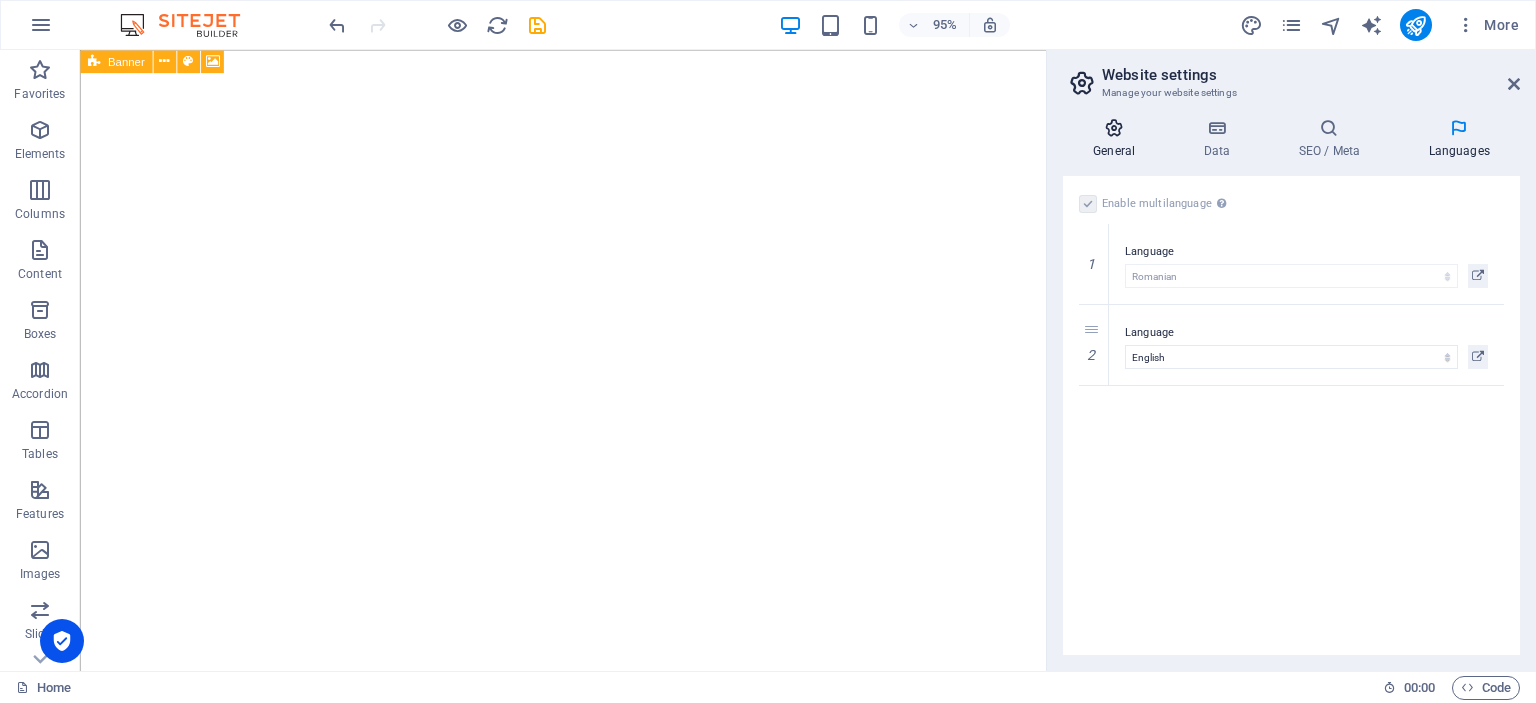 click at bounding box center [1114, 128] 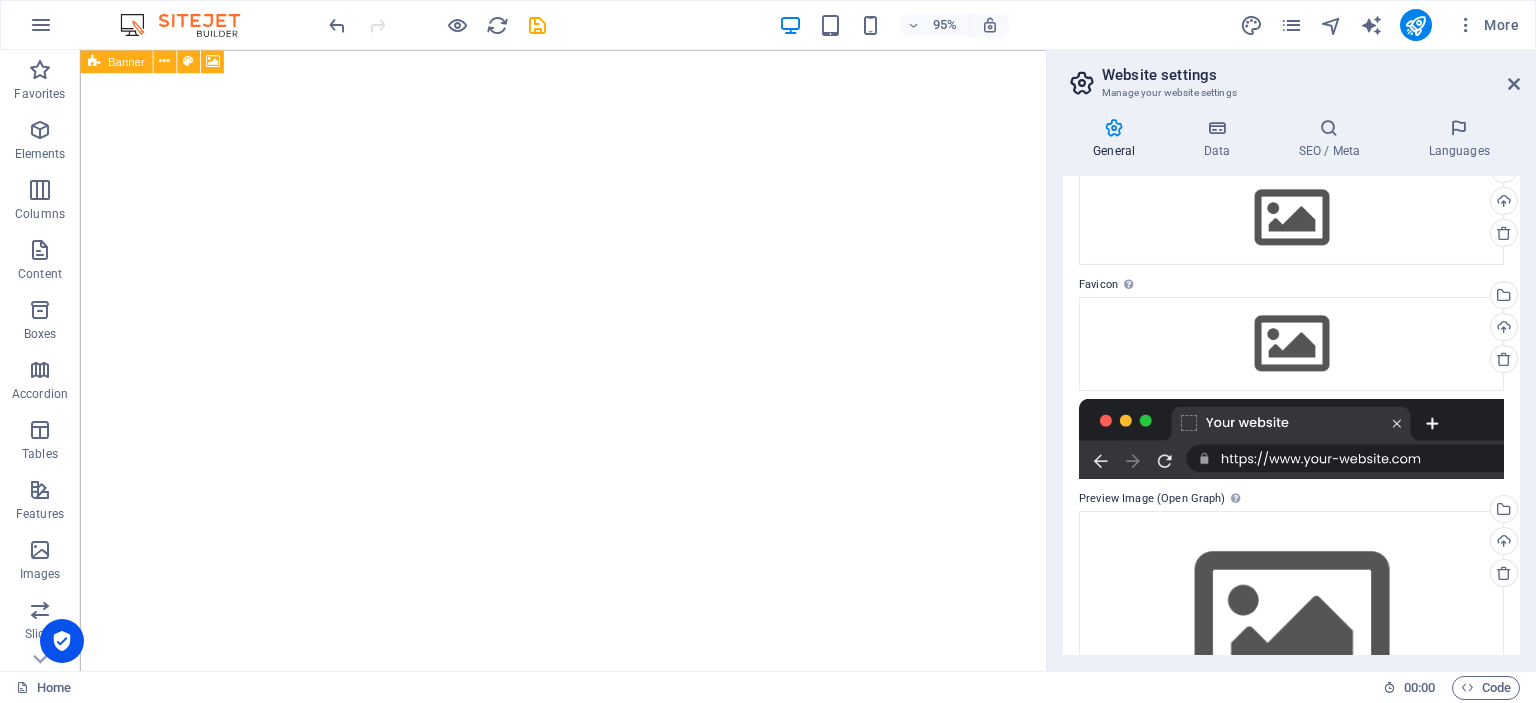scroll, scrollTop: 202, scrollLeft: 0, axis: vertical 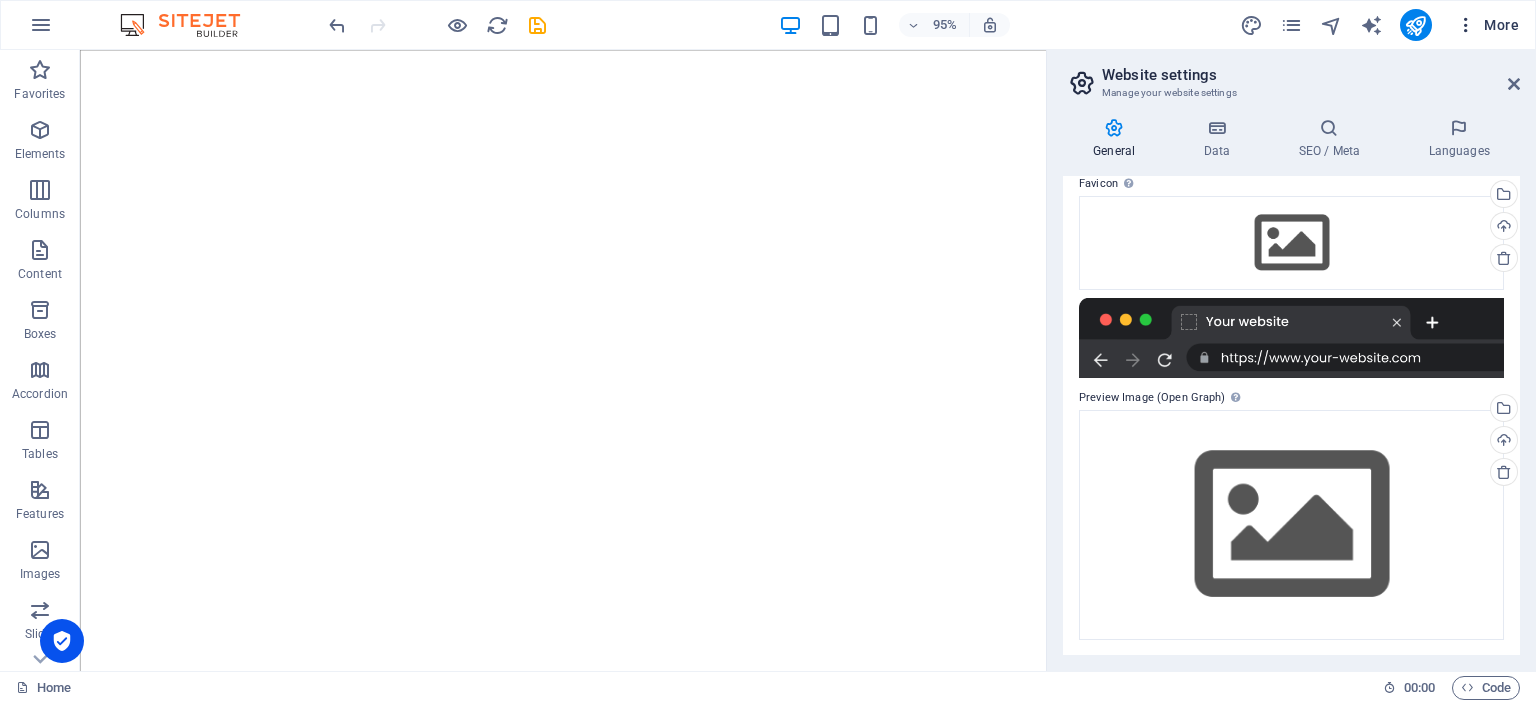 click on "More" at bounding box center (1487, 25) 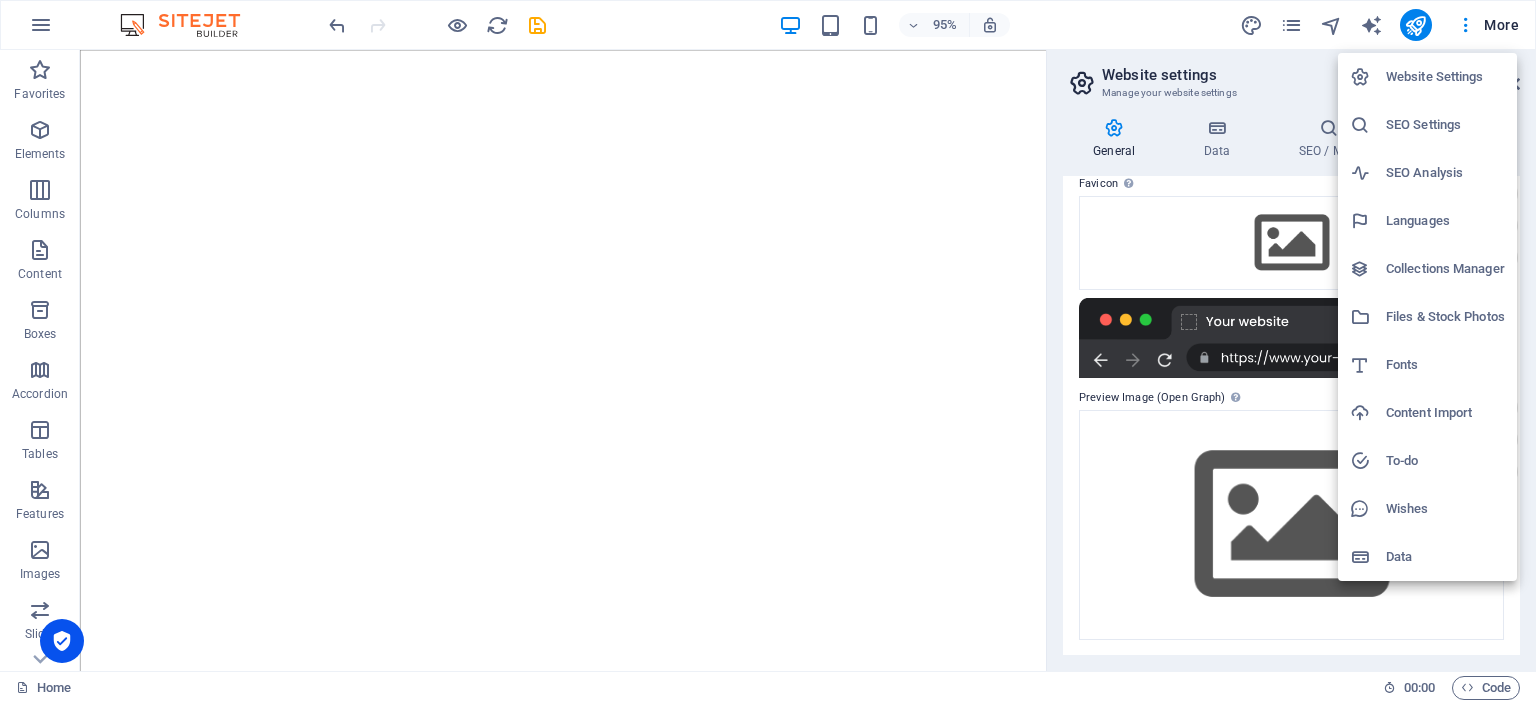 click on "SEO Settings" at bounding box center (1445, 125) 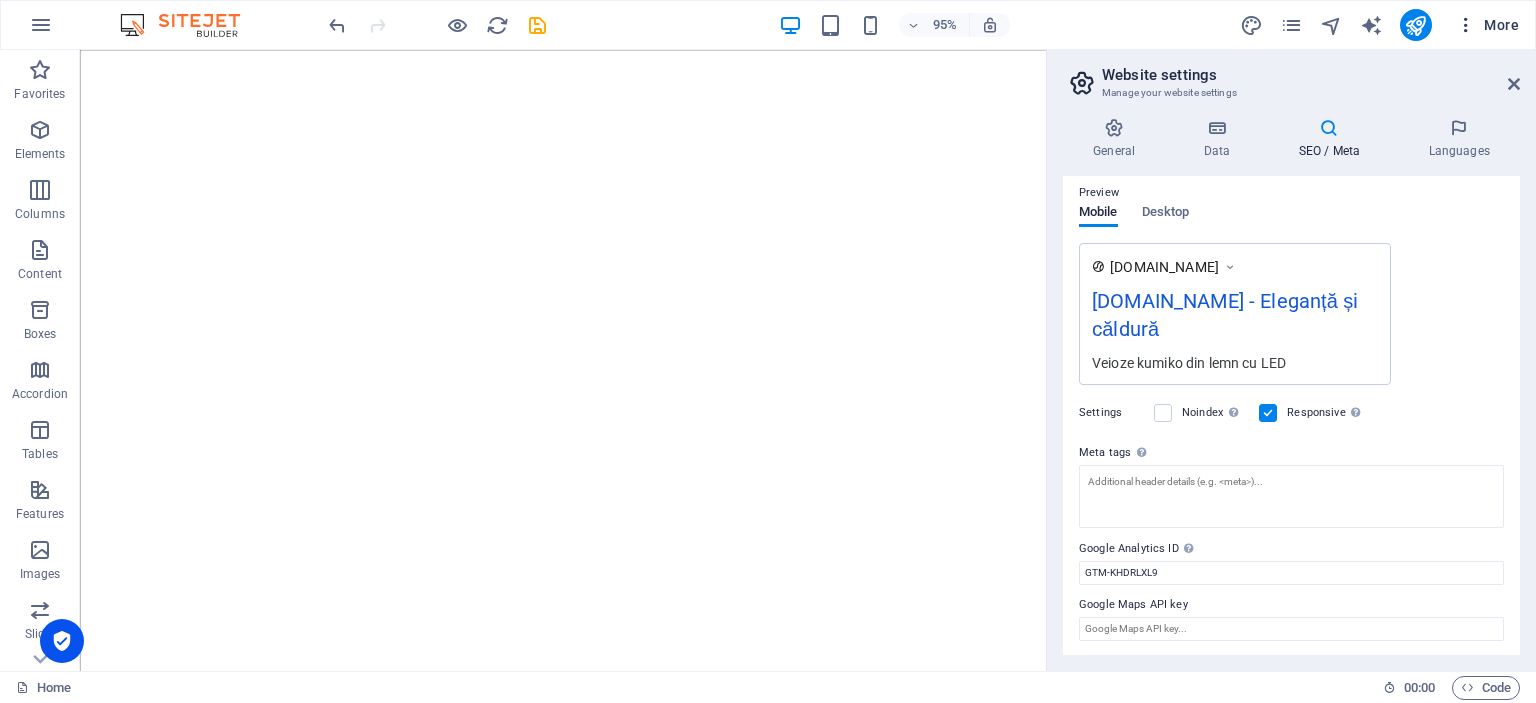 click on "More" at bounding box center [1487, 25] 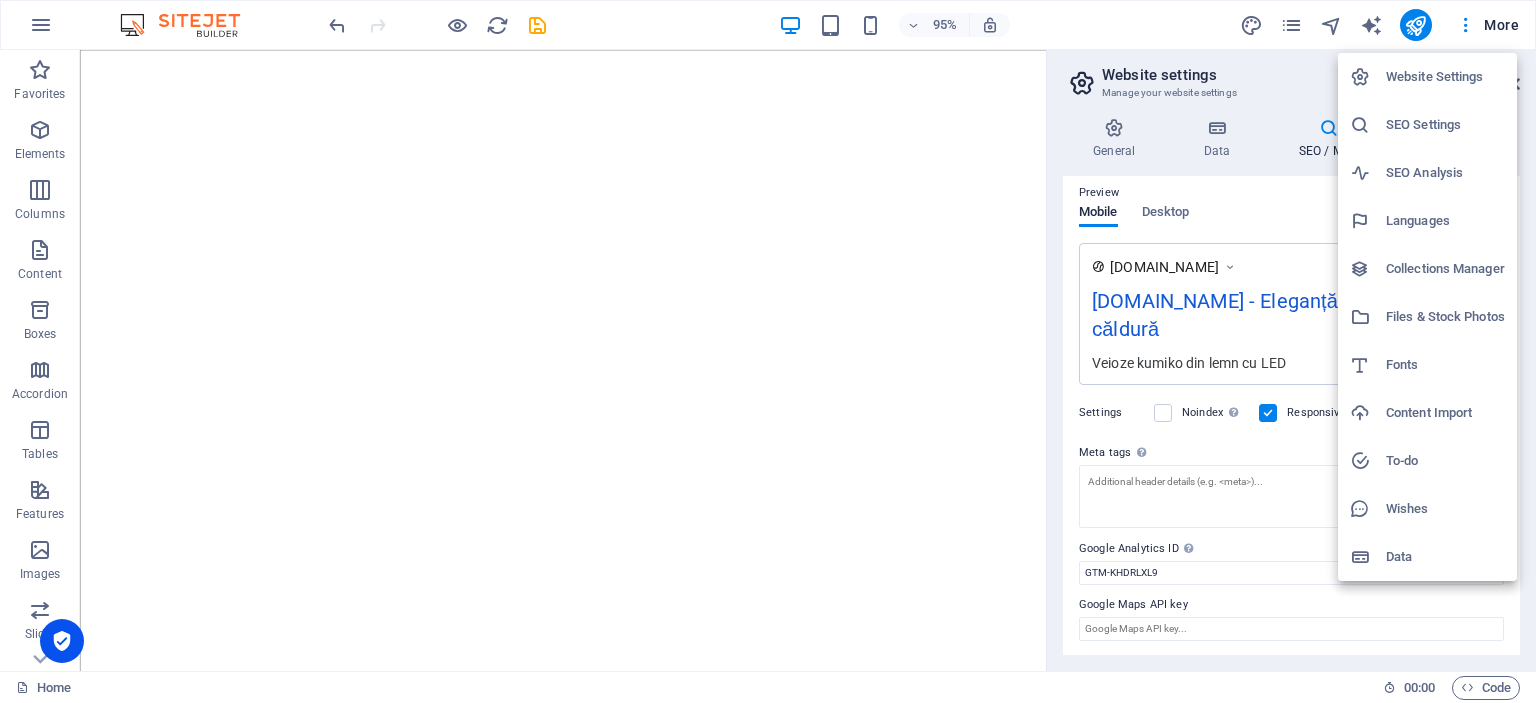 click on "SEO Analysis" at bounding box center [1445, 173] 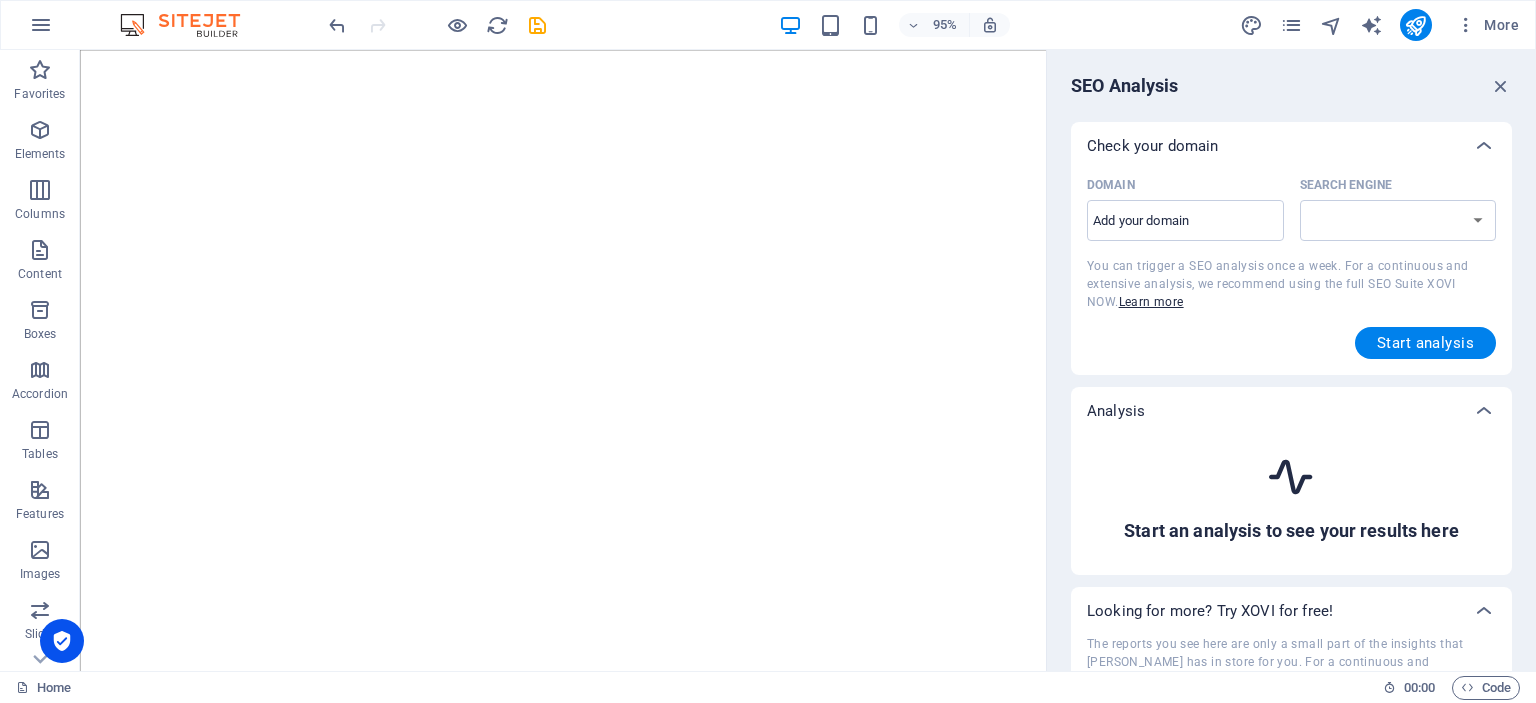 select on "google.com" 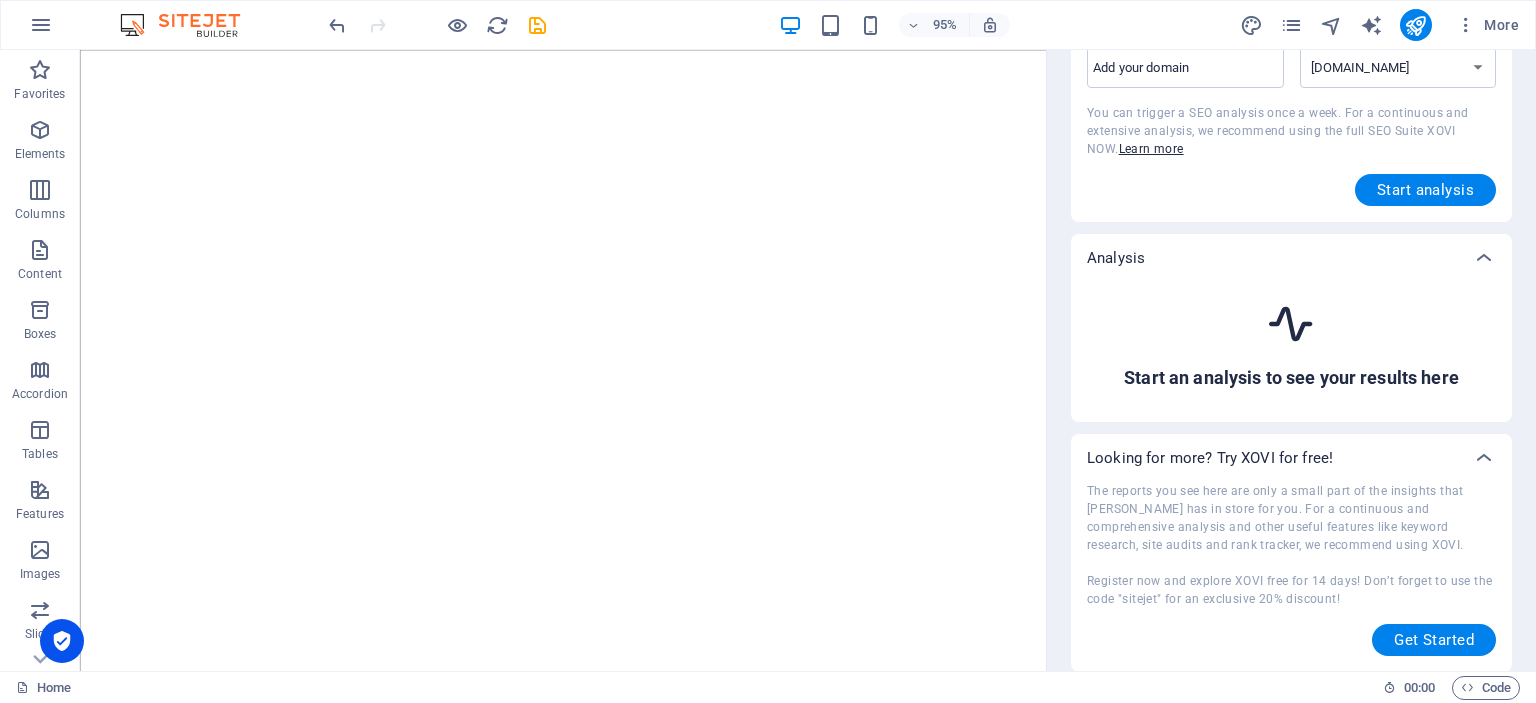 scroll, scrollTop: 0, scrollLeft: 0, axis: both 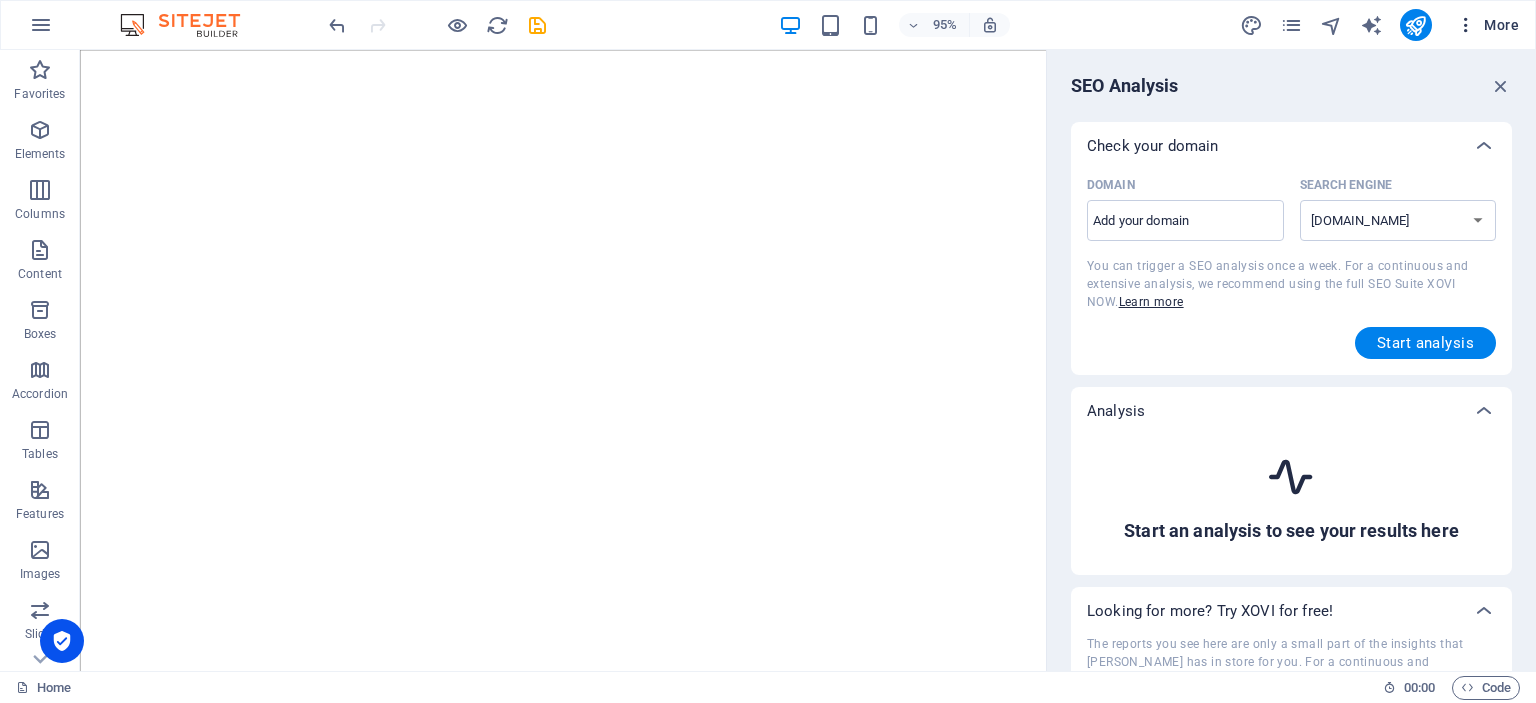 click on "More" at bounding box center (1487, 25) 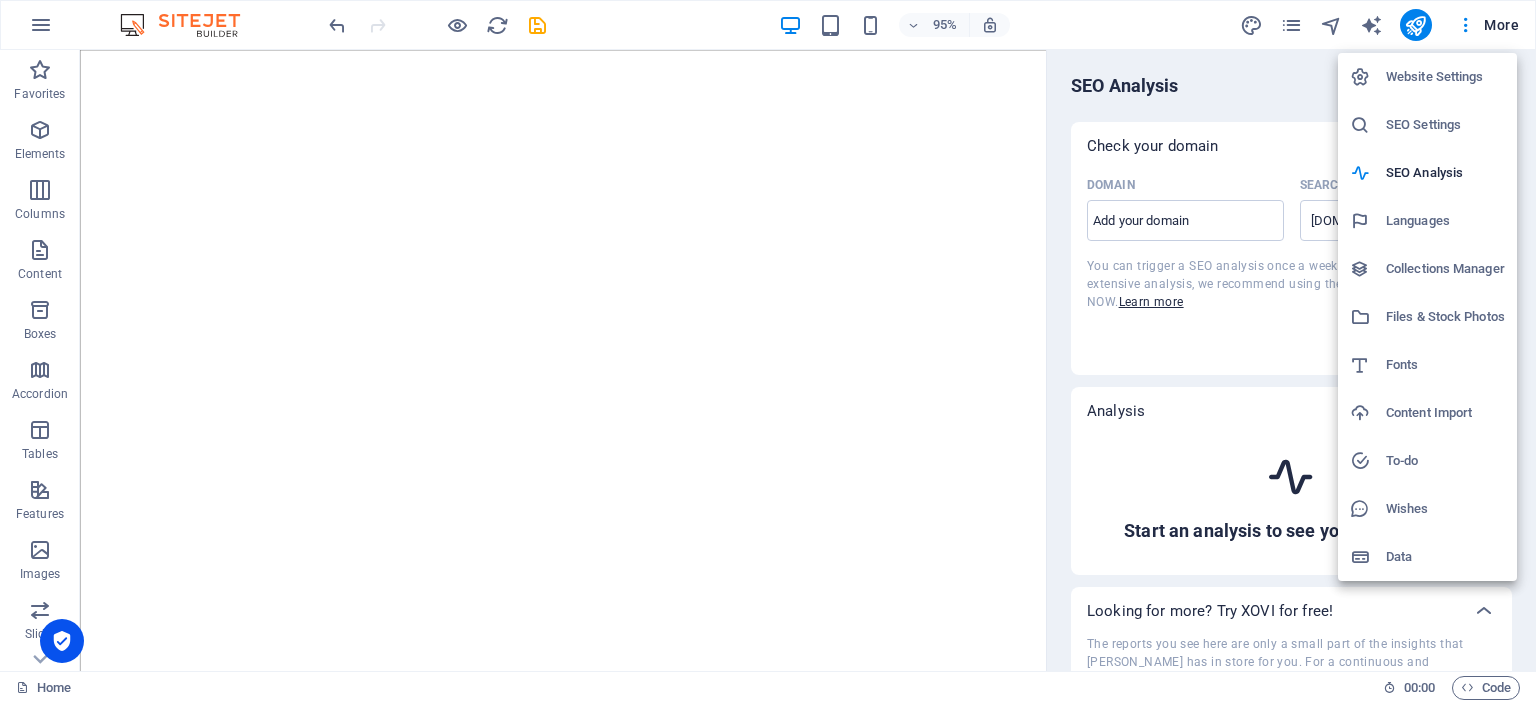 click on "Languages" at bounding box center (1445, 221) 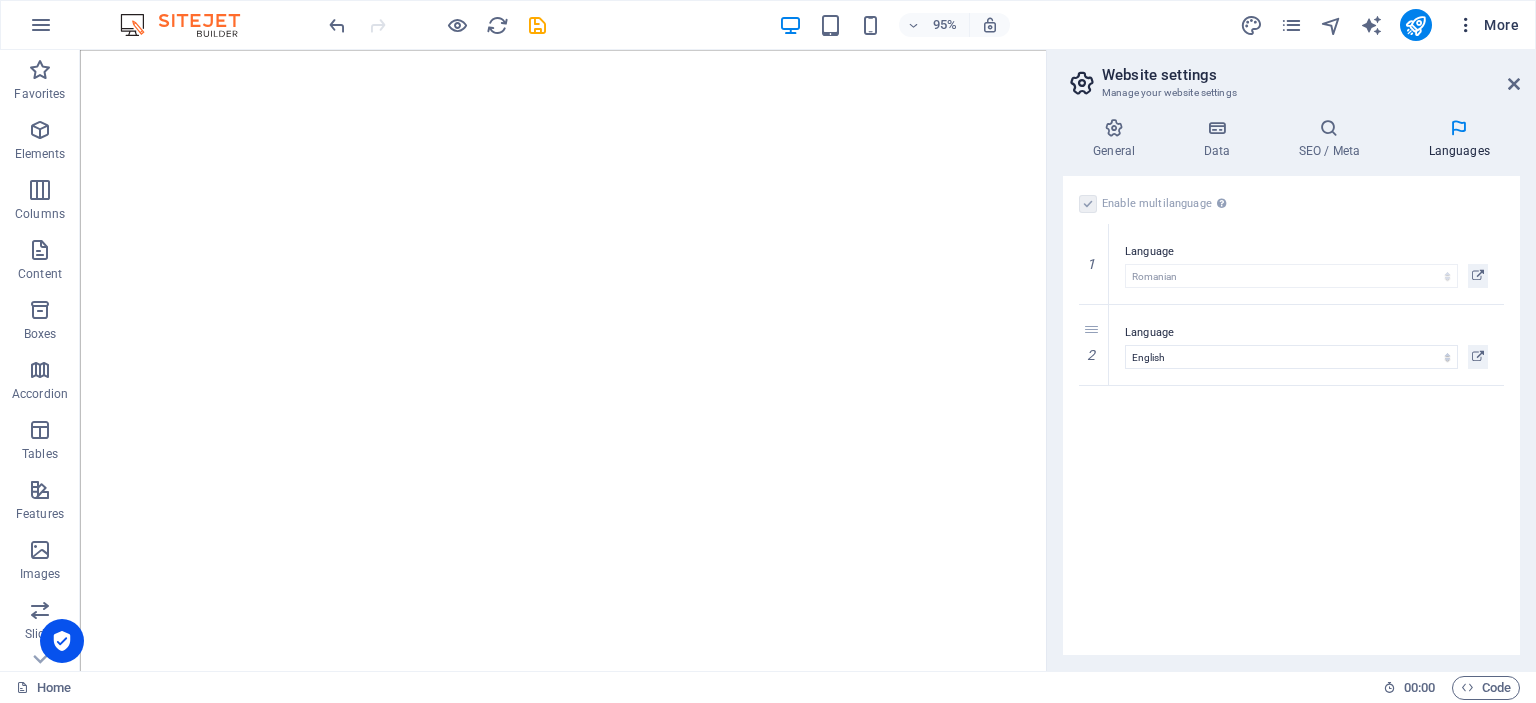 click on "More" at bounding box center (1487, 25) 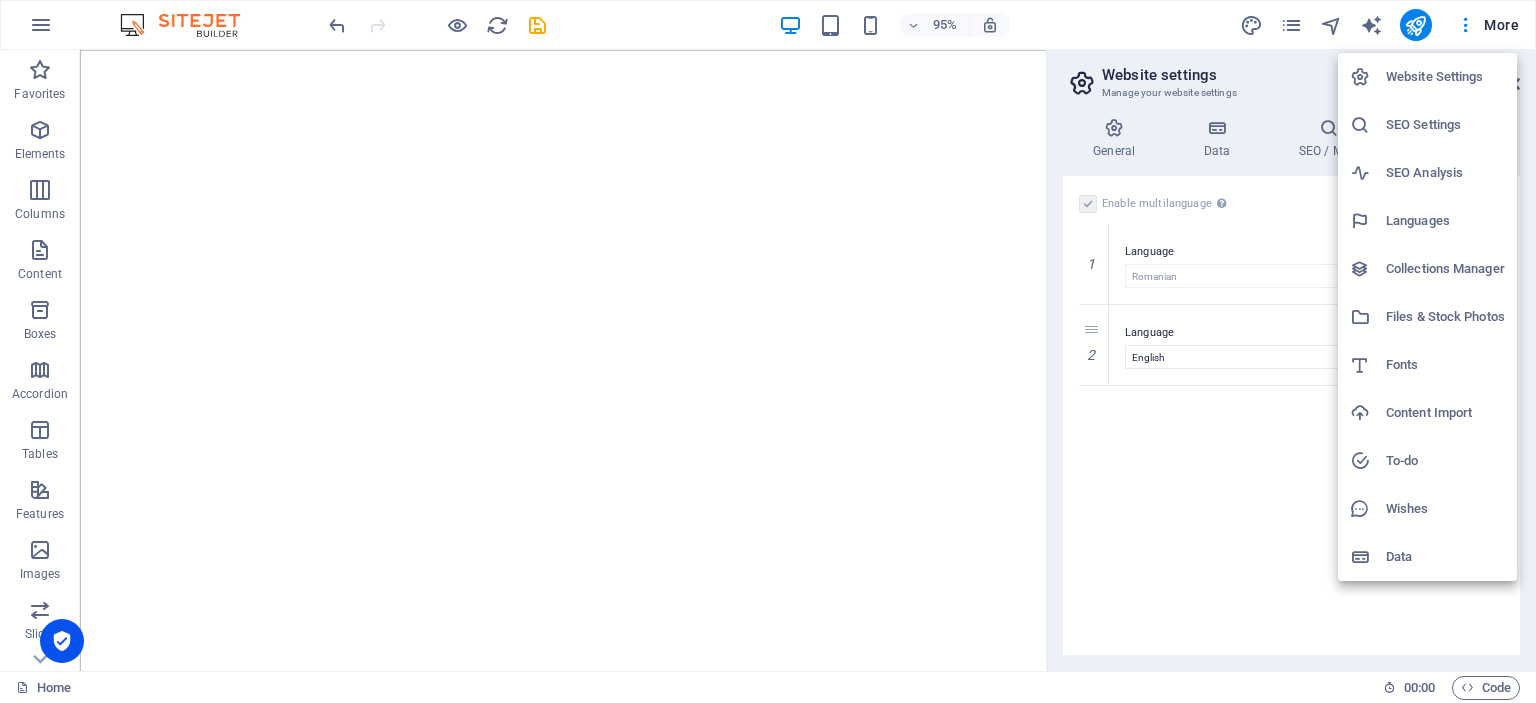 click on "Collections Manager" at bounding box center (1445, 269) 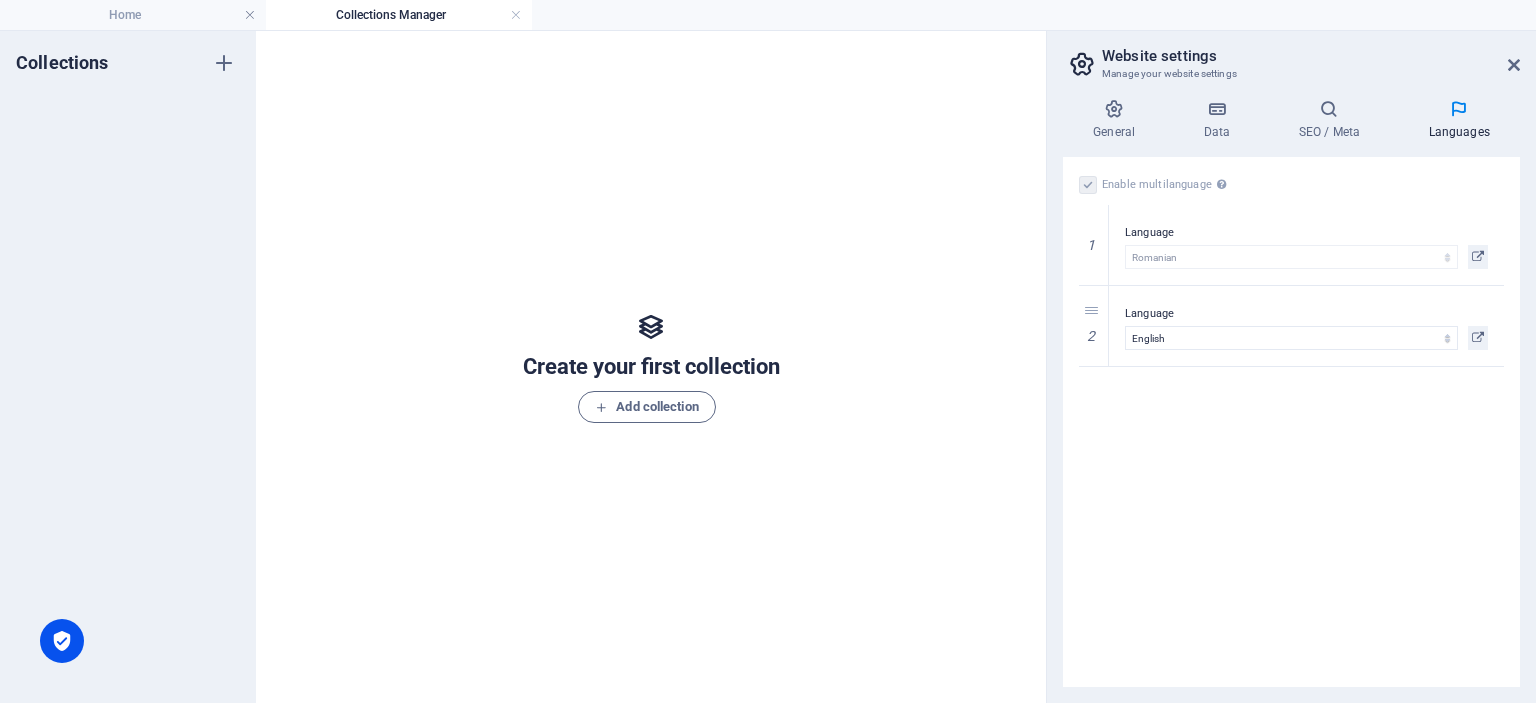 click on "Enable multilanguage To disable multilanguage delete all languages until only one language remains. Website language Abkhazian Afar Afrikaans Akan Albanian Amharic Arabic Aragonese Armenian Assamese Avaric Avestan Aymara Azerbaijani Bambara Bashkir Basque Belarusian Bengali Bihari languages Bislama Bokmål Bosnian Breton Bulgarian Burmese Catalan Central Khmer Chamorro Chechen Chinese Church Slavic Chuvash Cornish Corsican Cree Croatian Czech Danish Dutch Dzongkha English Esperanto Estonian Ewe Faroese Farsi (Persian) Fijian Finnish French Fulah Gaelic Galician Ganda Georgian German Greek Greenlandic Guaraní Gujarati Haitian Creole Hausa Hebrew Herero Hindi Hiri Motu Hungarian Icelandic Ido Igbo Indonesian Interlingua Interlingue Inuktitut Inupiaq Irish Italian Japanese Javanese Kannada Kanuri Kashmiri Kazakh Kikuyu Kinyarwanda Komi Kongo Korean Kurdish Kwanyama Kyrgyz Lao Latin Latvian Limburgish Lingala Lithuanian Luba-Katanga Luxembourgish Macedonian Malagasy Malay Malayalam Maldivian Maltese Manx Maori 1" at bounding box center (1291, 422) 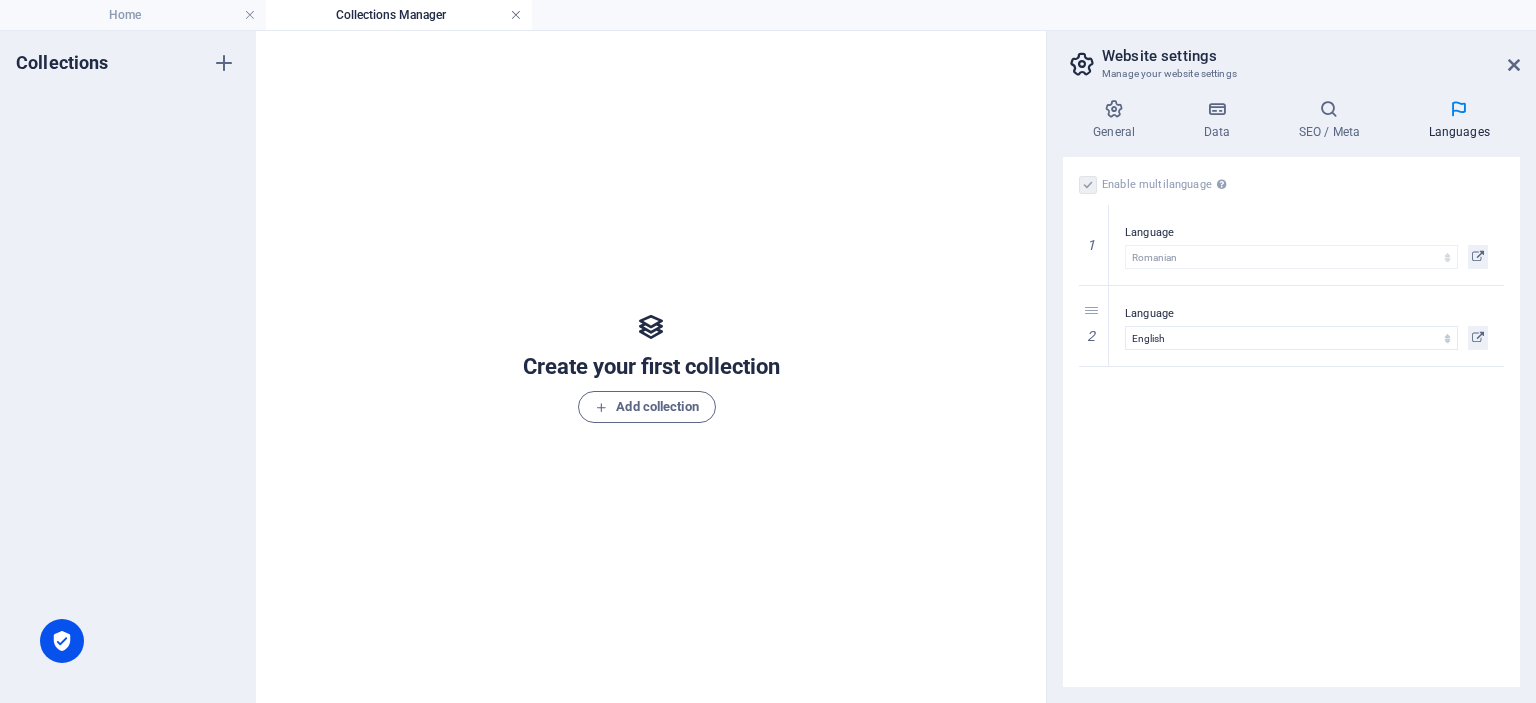 click at bounding box center (516, 15) 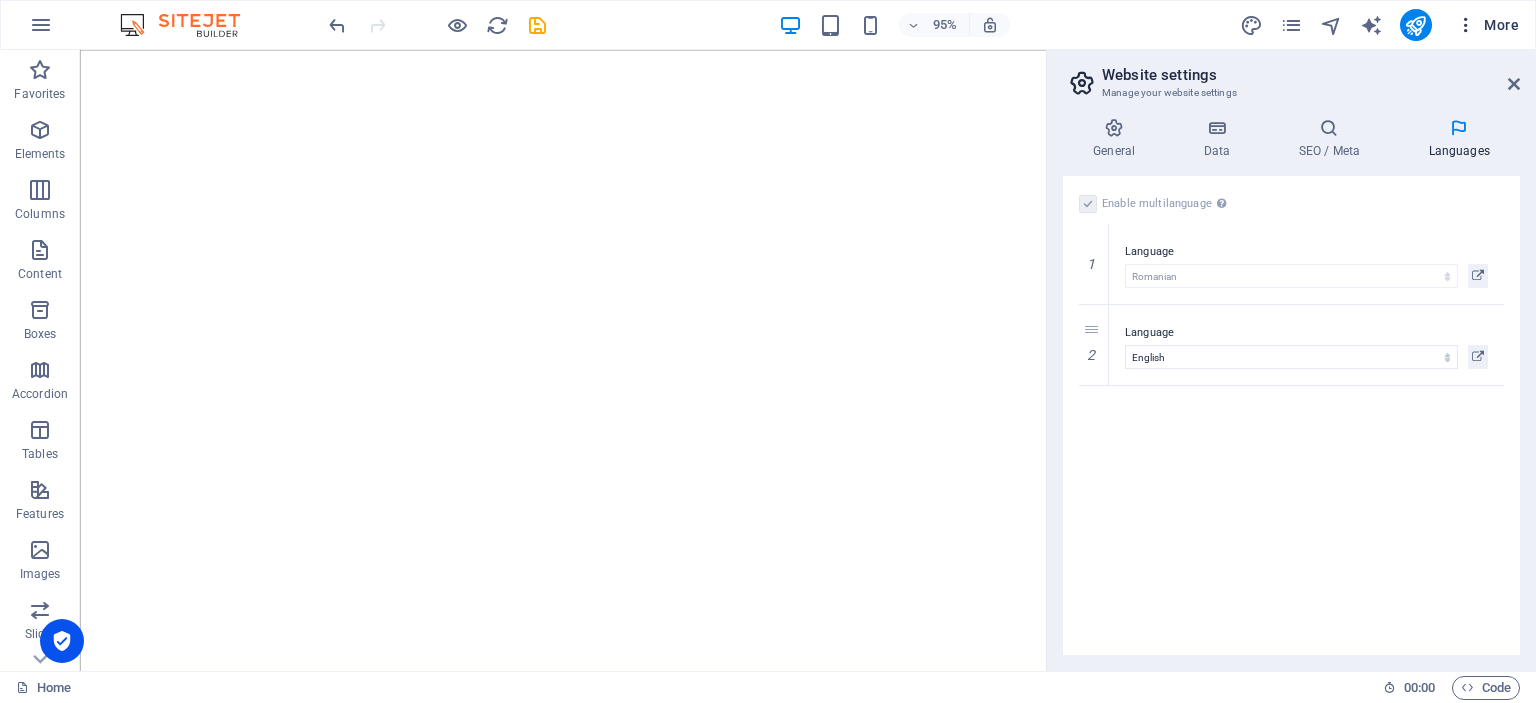 click on "More" at bounding box center [1487, 25] 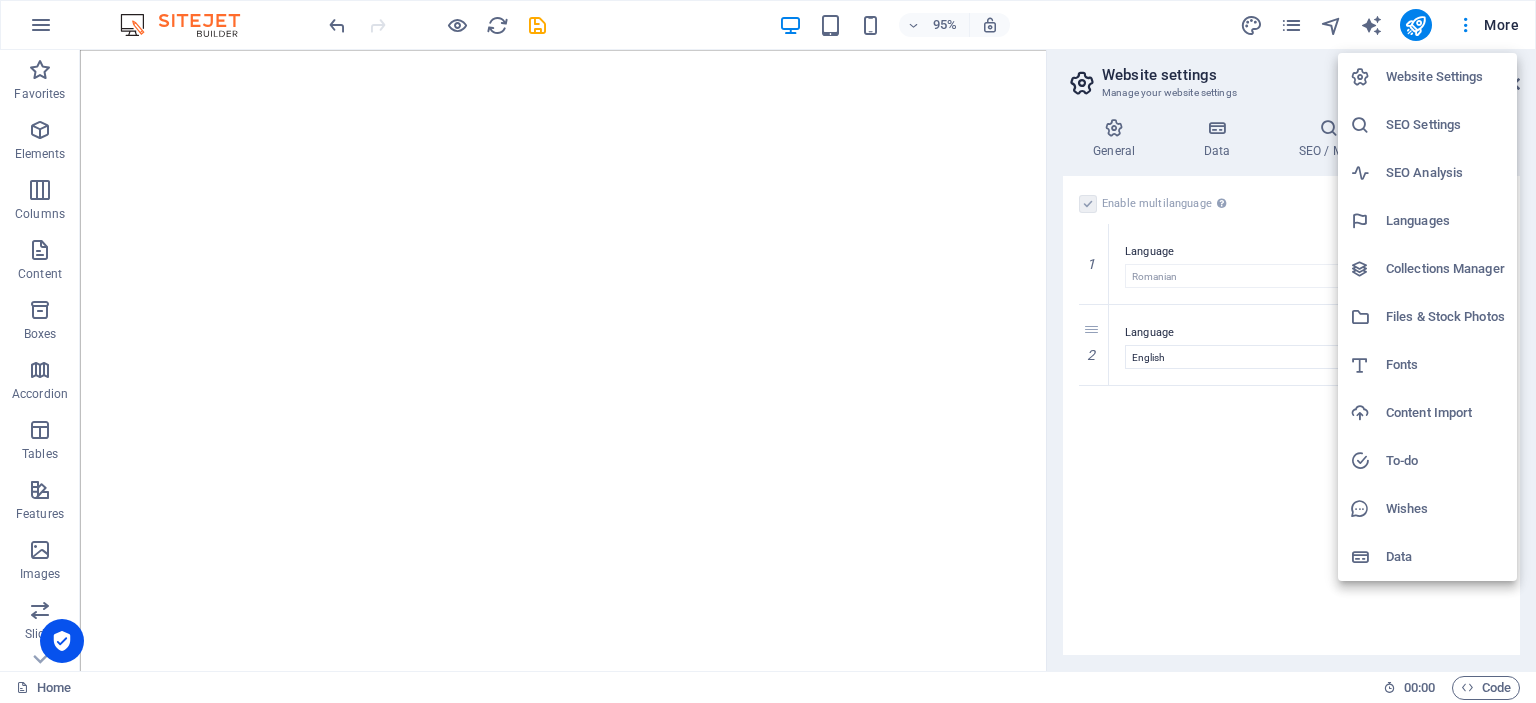 click on "Files & Stock Photos" at bounding box center (1445, 317) 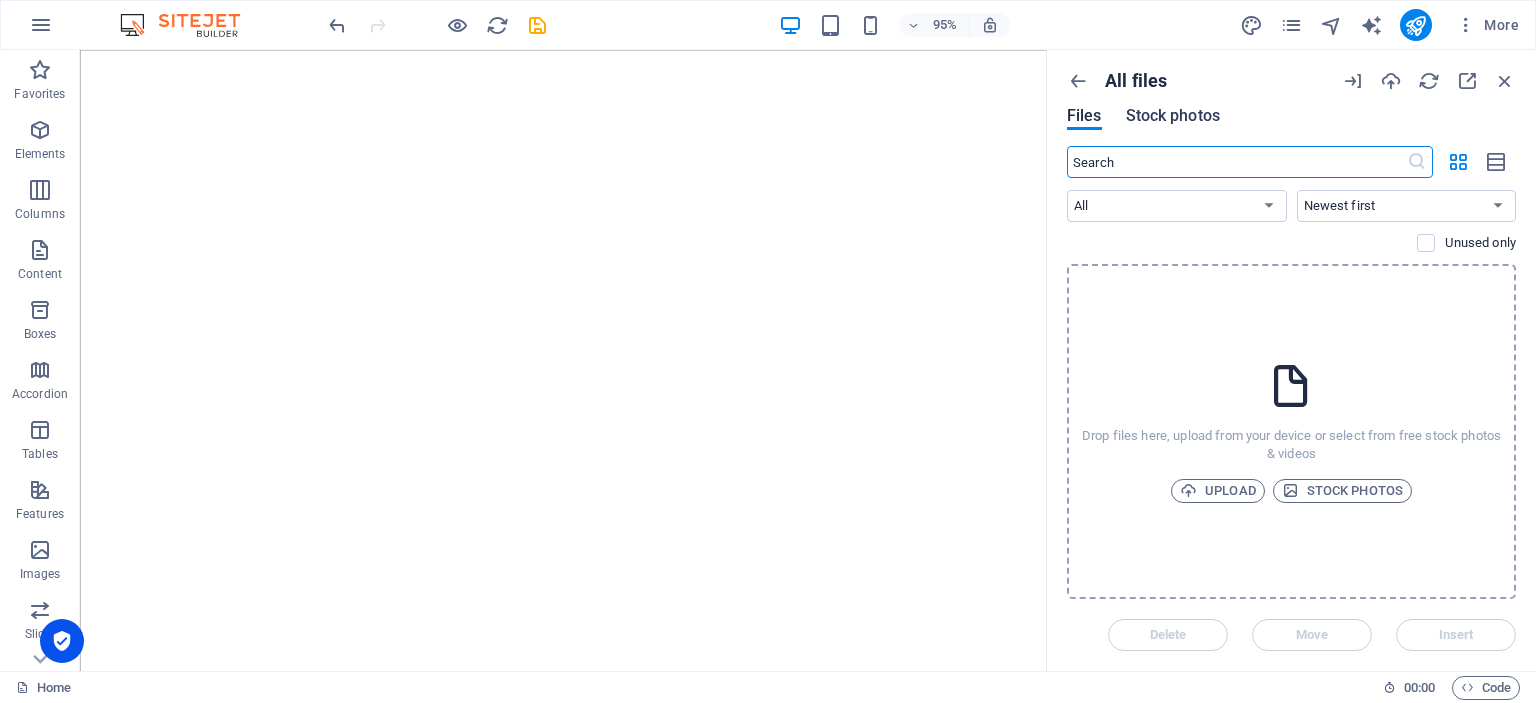 click on "Stock photos" at bounding box center (1173, 116) 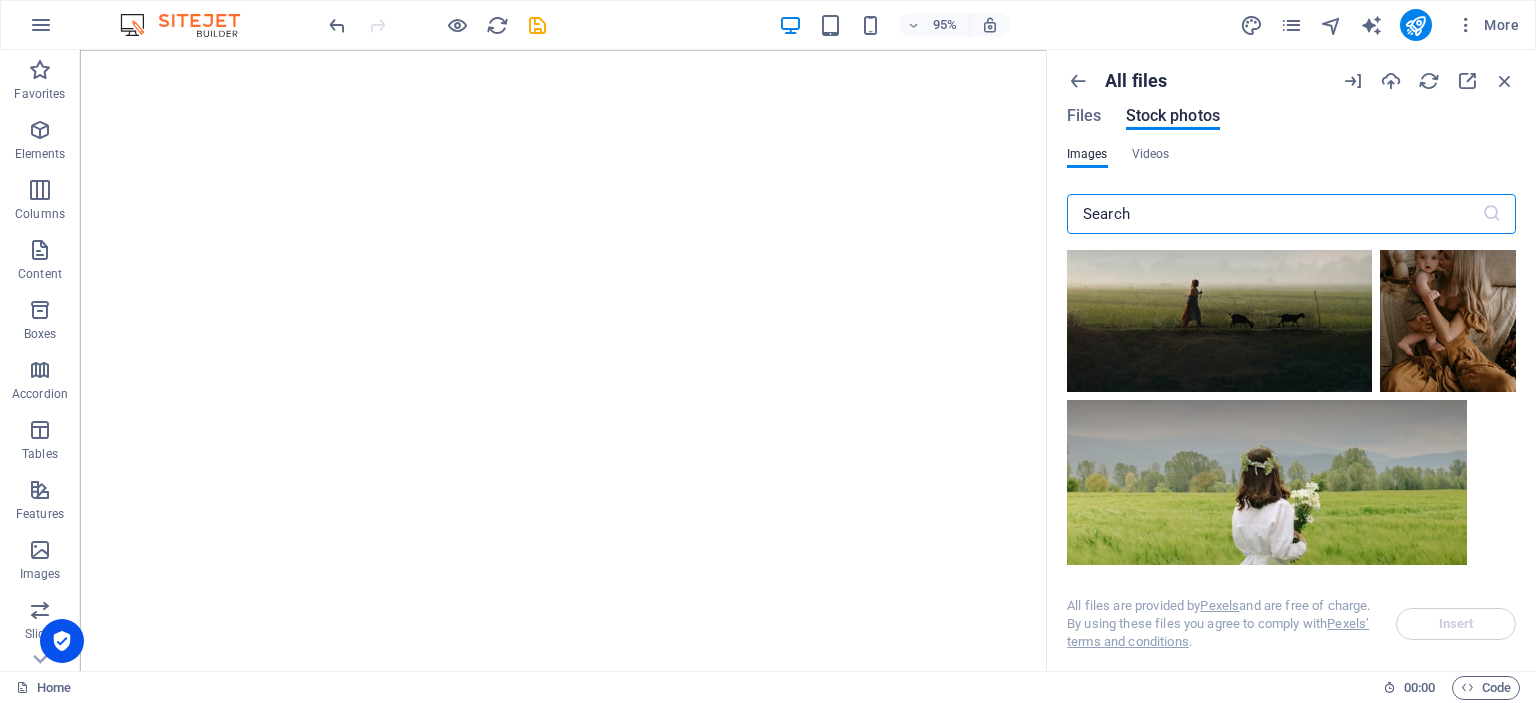 scroll, scrollTop: 3700, scrollLeft: 0, axis: vertical 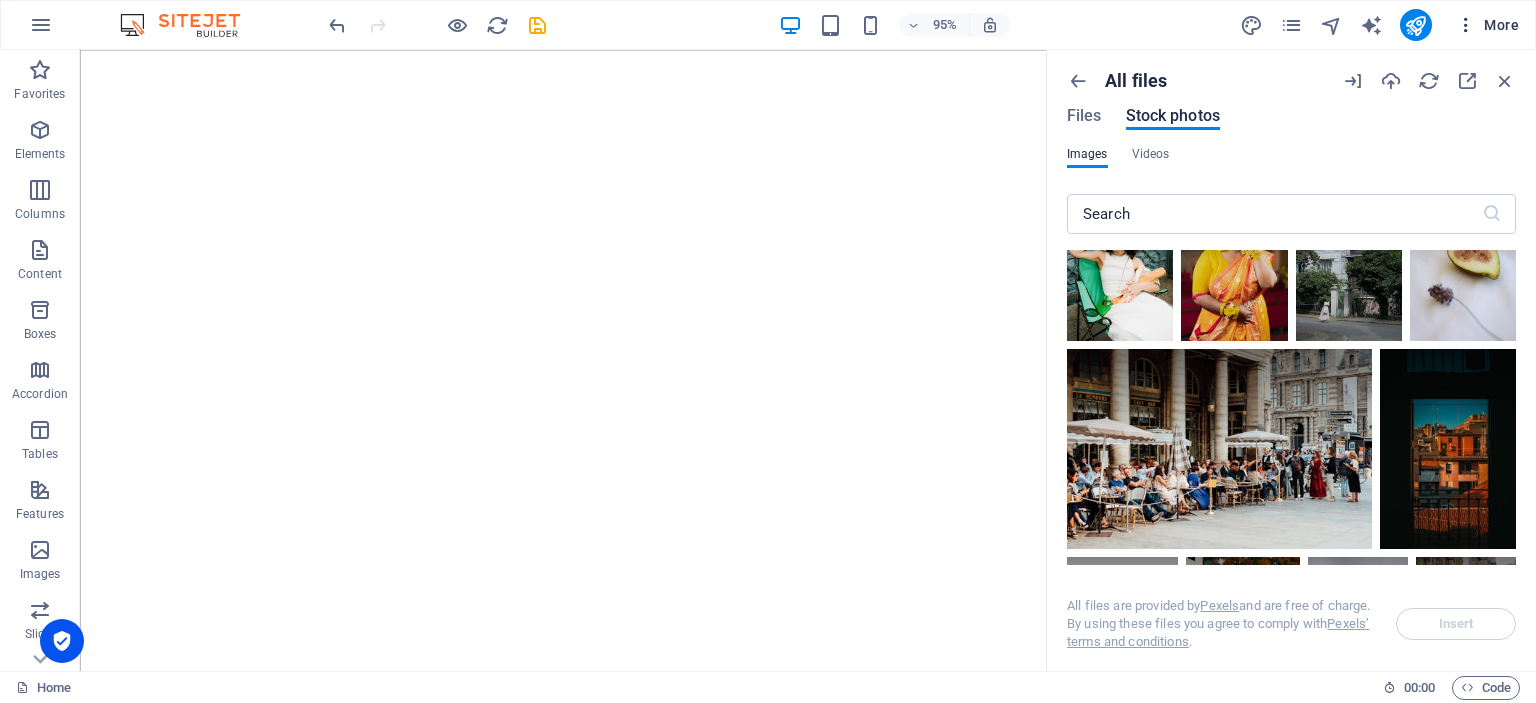 click on "More" at bounding box center [1487, 25] 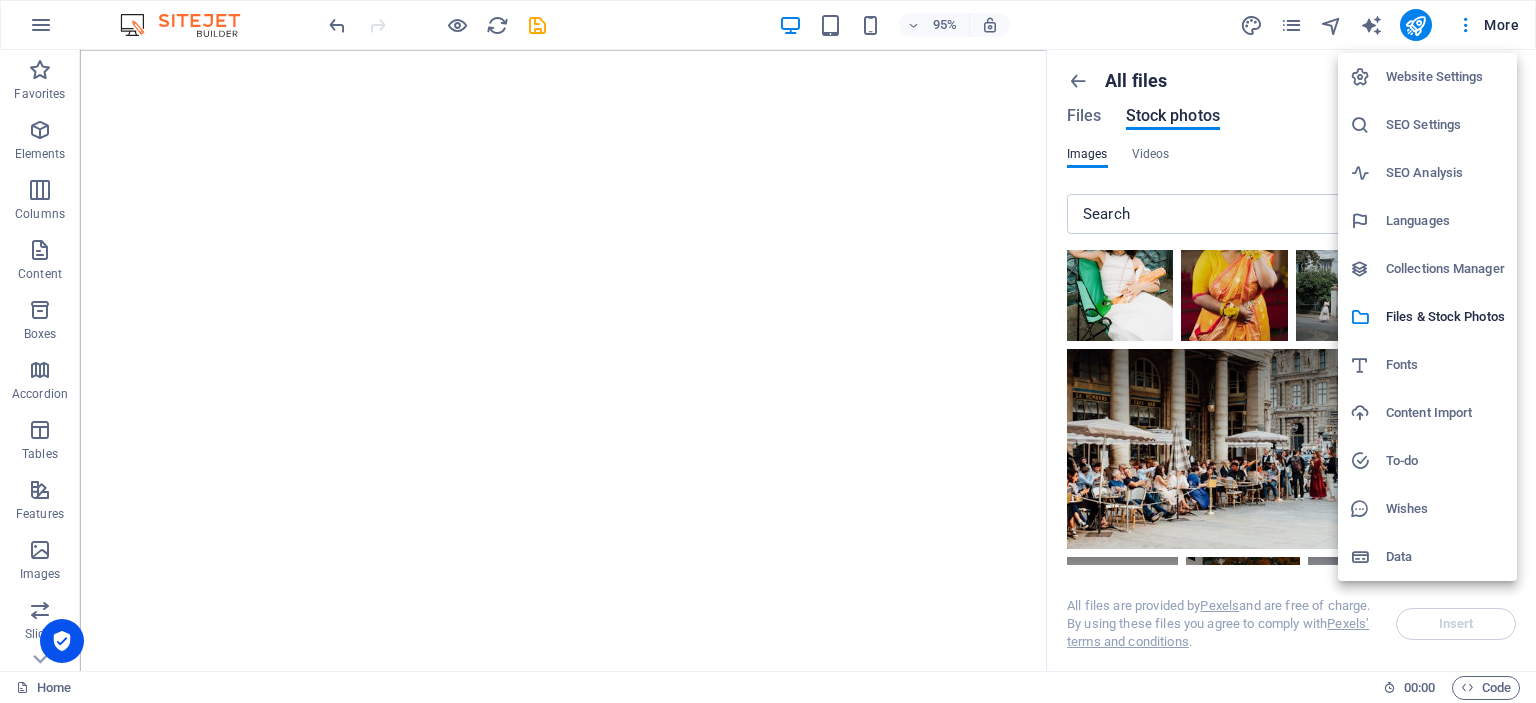 click on "Fonts" at bounding box center [1445, 365] 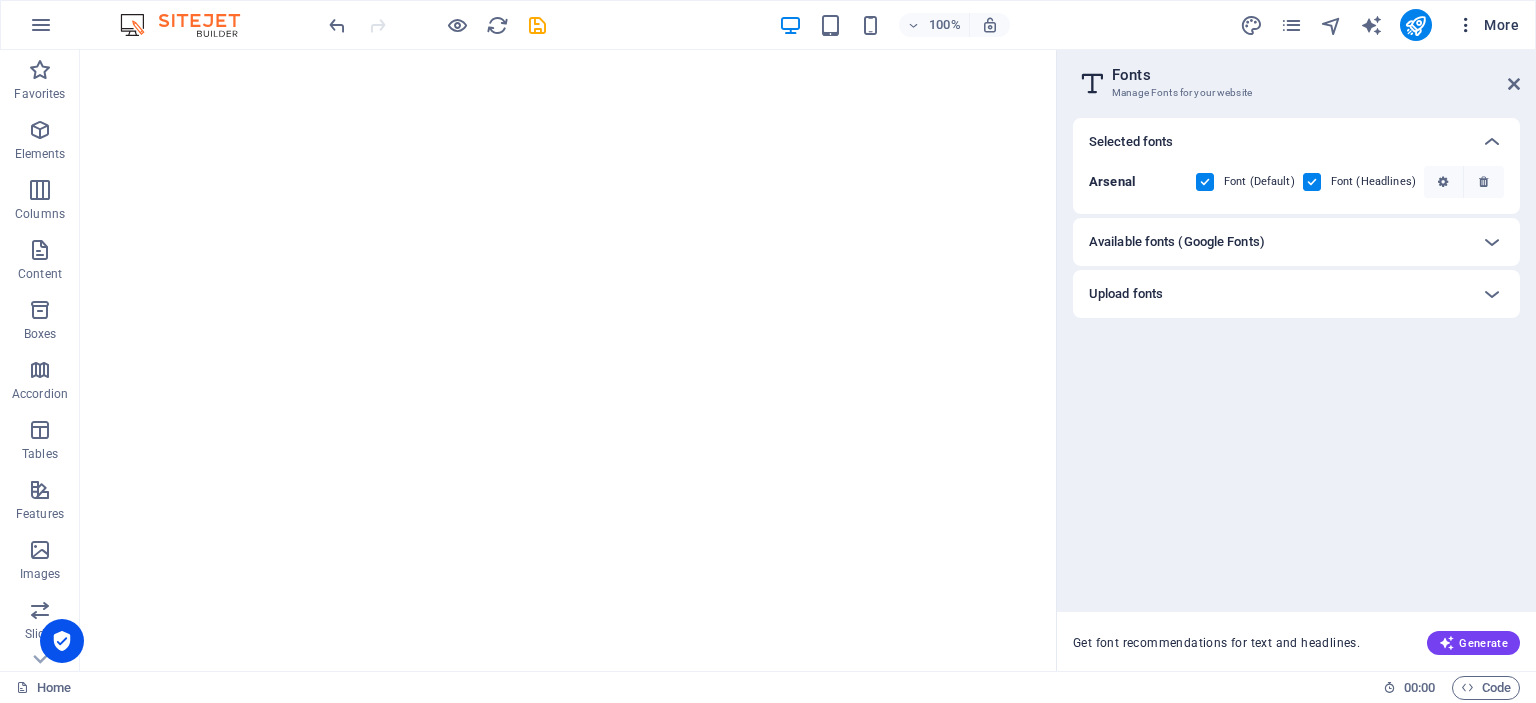 click on "More" at bounding box center (1487, 25) 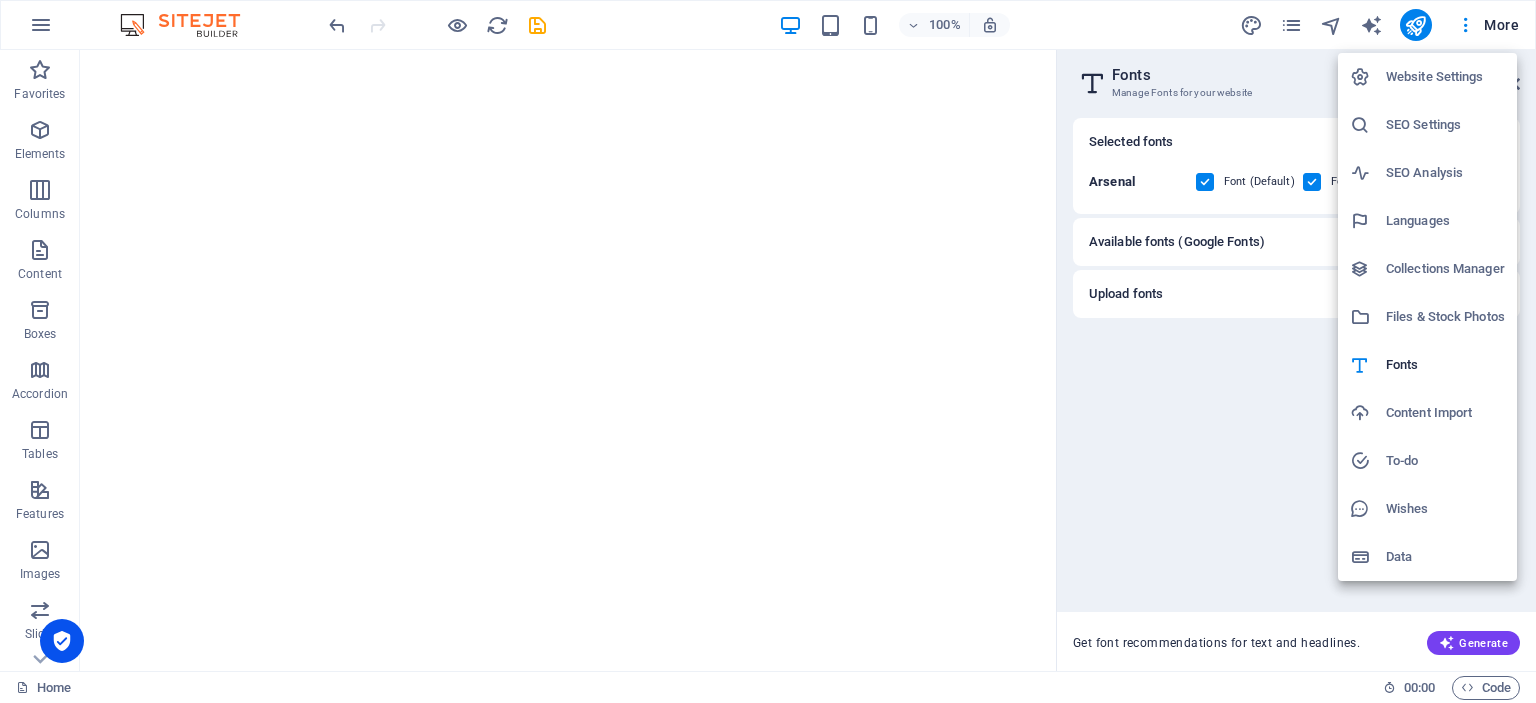 click on "Content Import" at bounding box center [1445, 413] 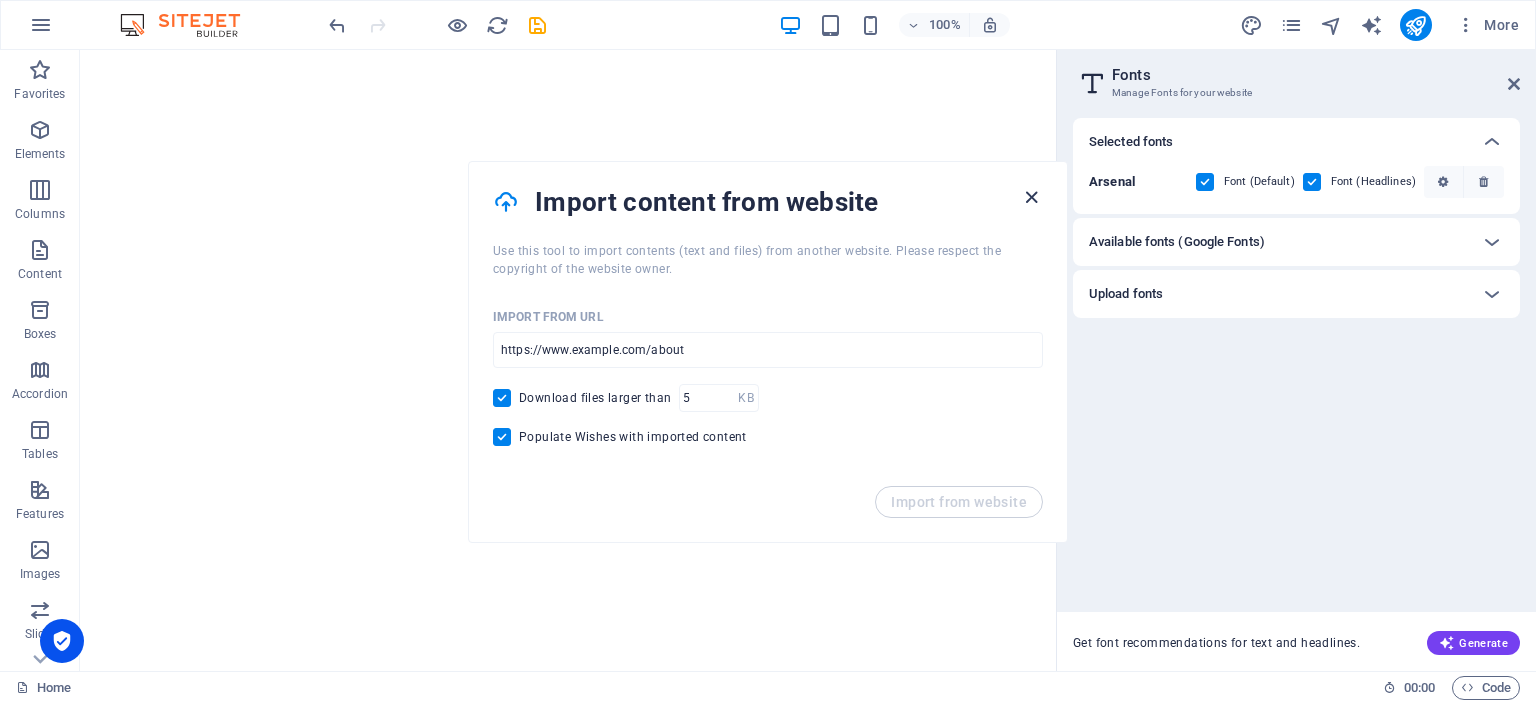 click at bounding box center [1031, 197] 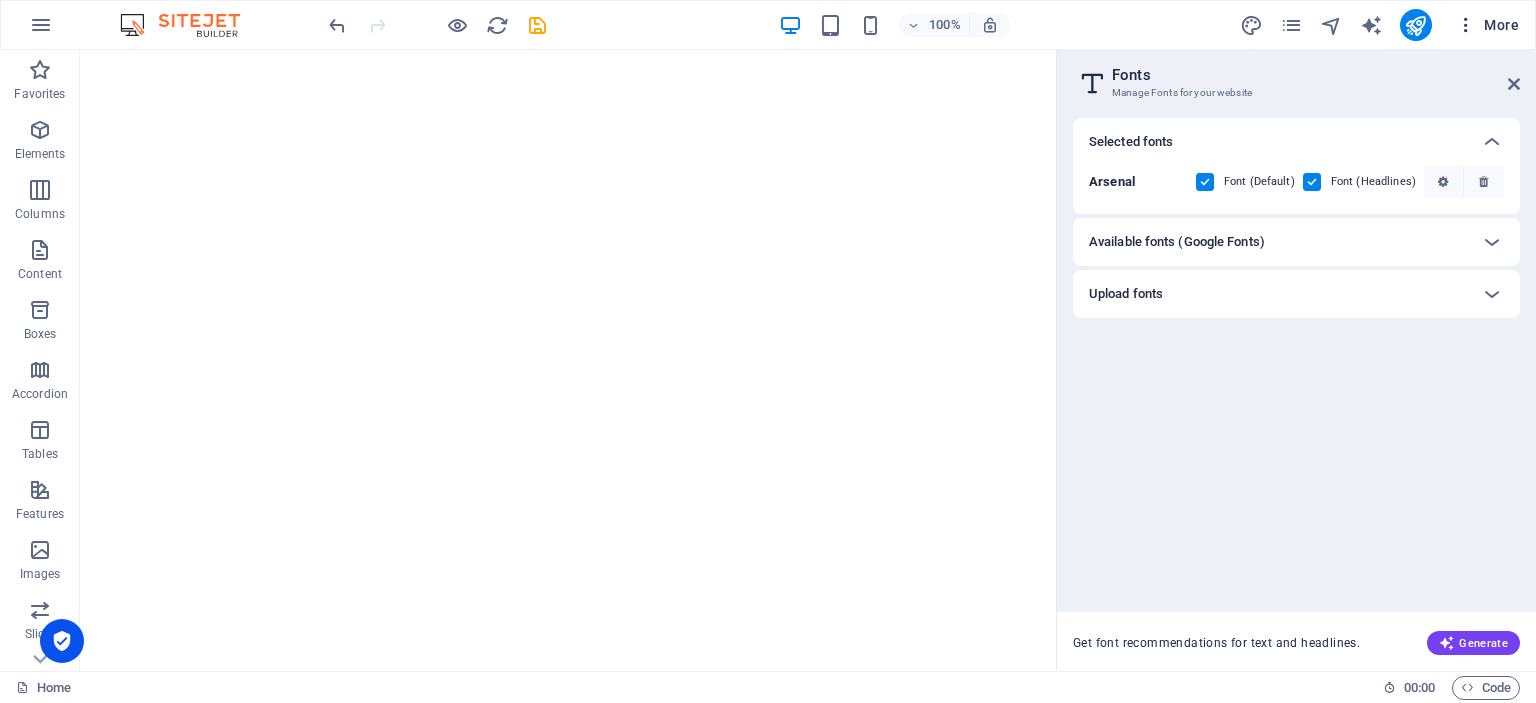 click on "More" at bounding box center [1487, 25] 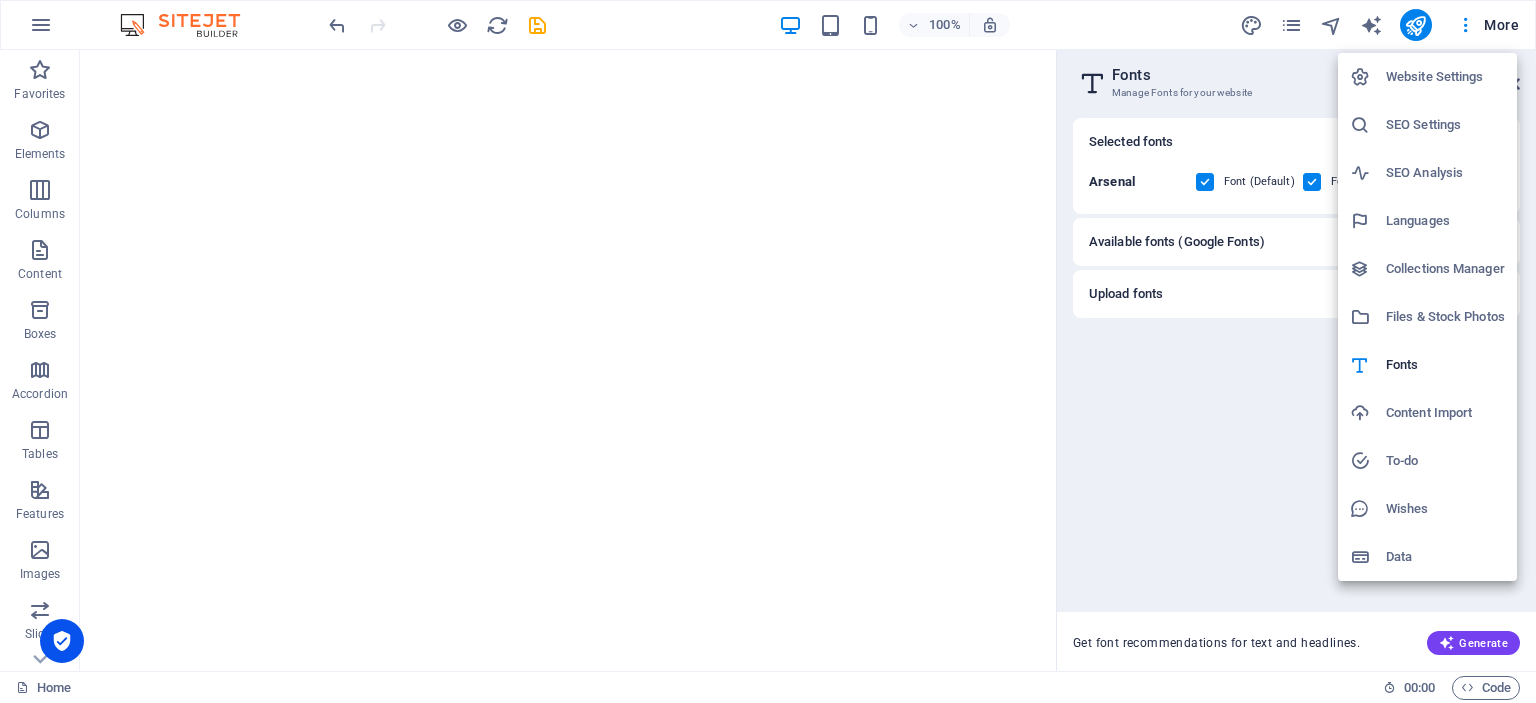click on "To-do" at bounding box center [1445, 461] 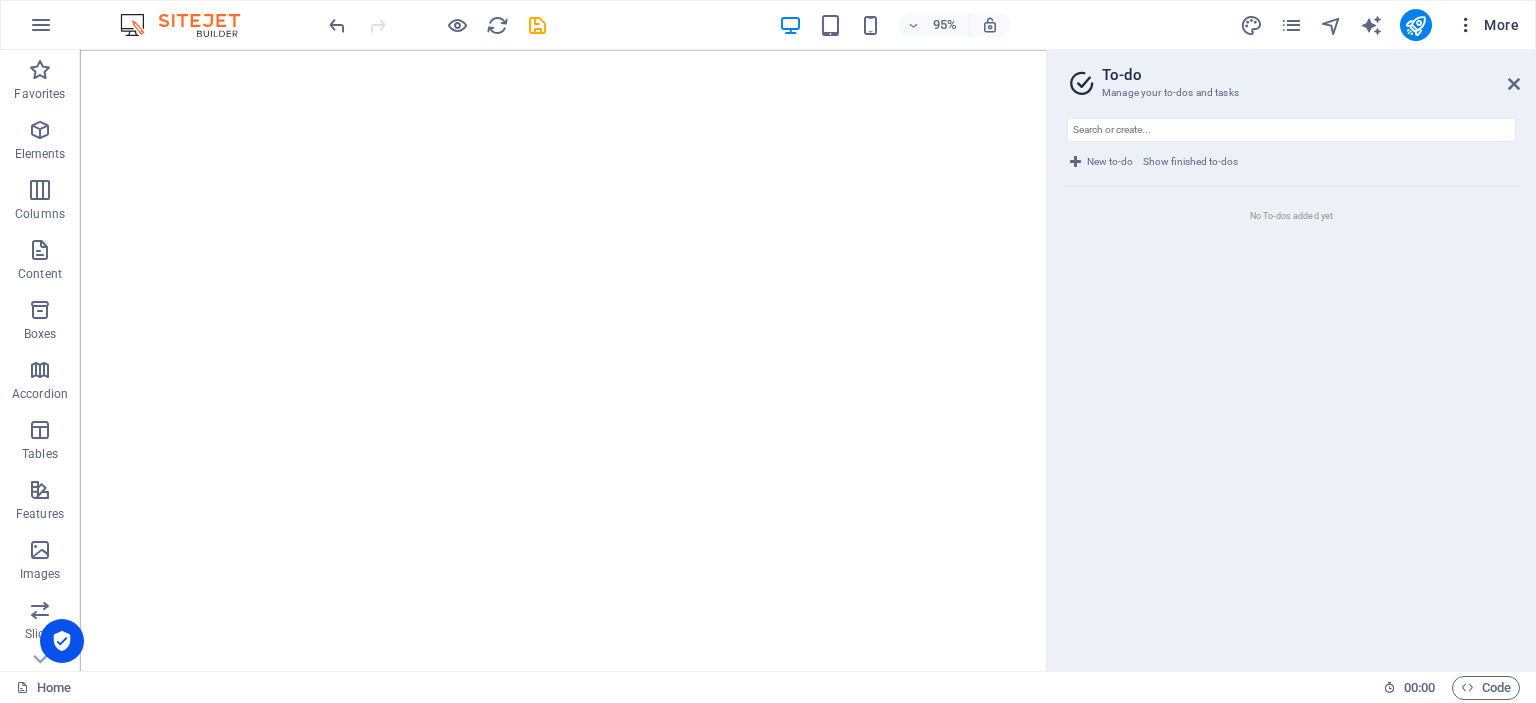 click on "More" at bounding box center (1487, 25) 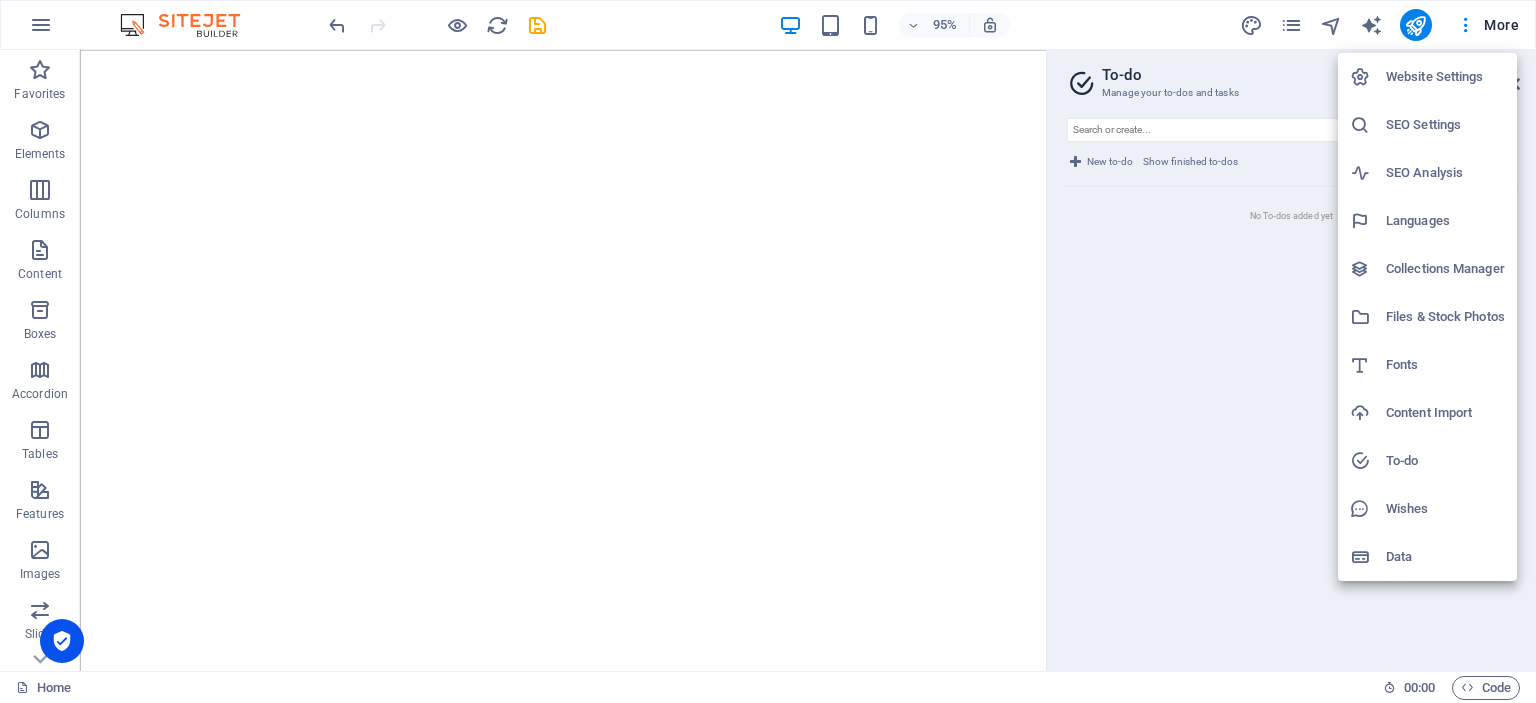 click on "Wishes" at bounding box center [1445, 509] 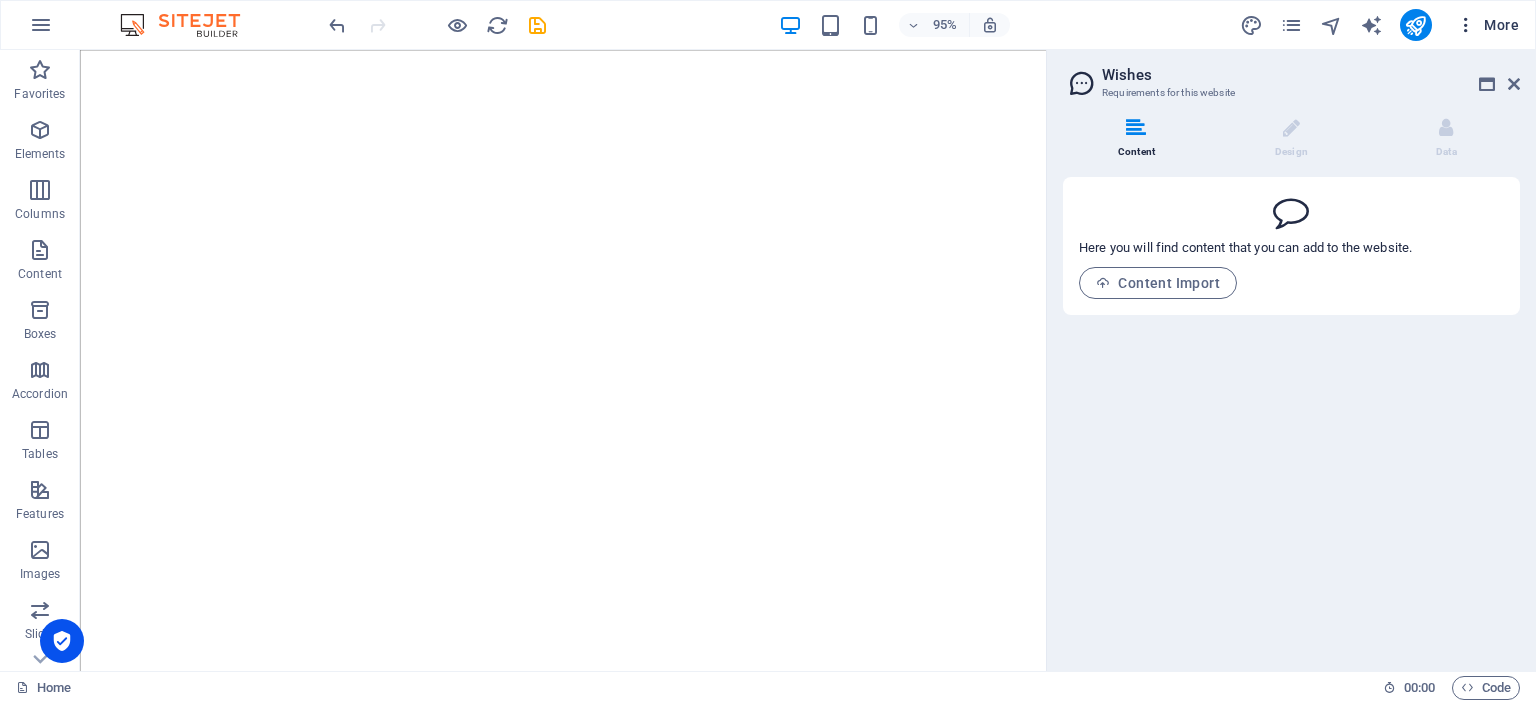 click on "More" at bounding box center [1487, 25] 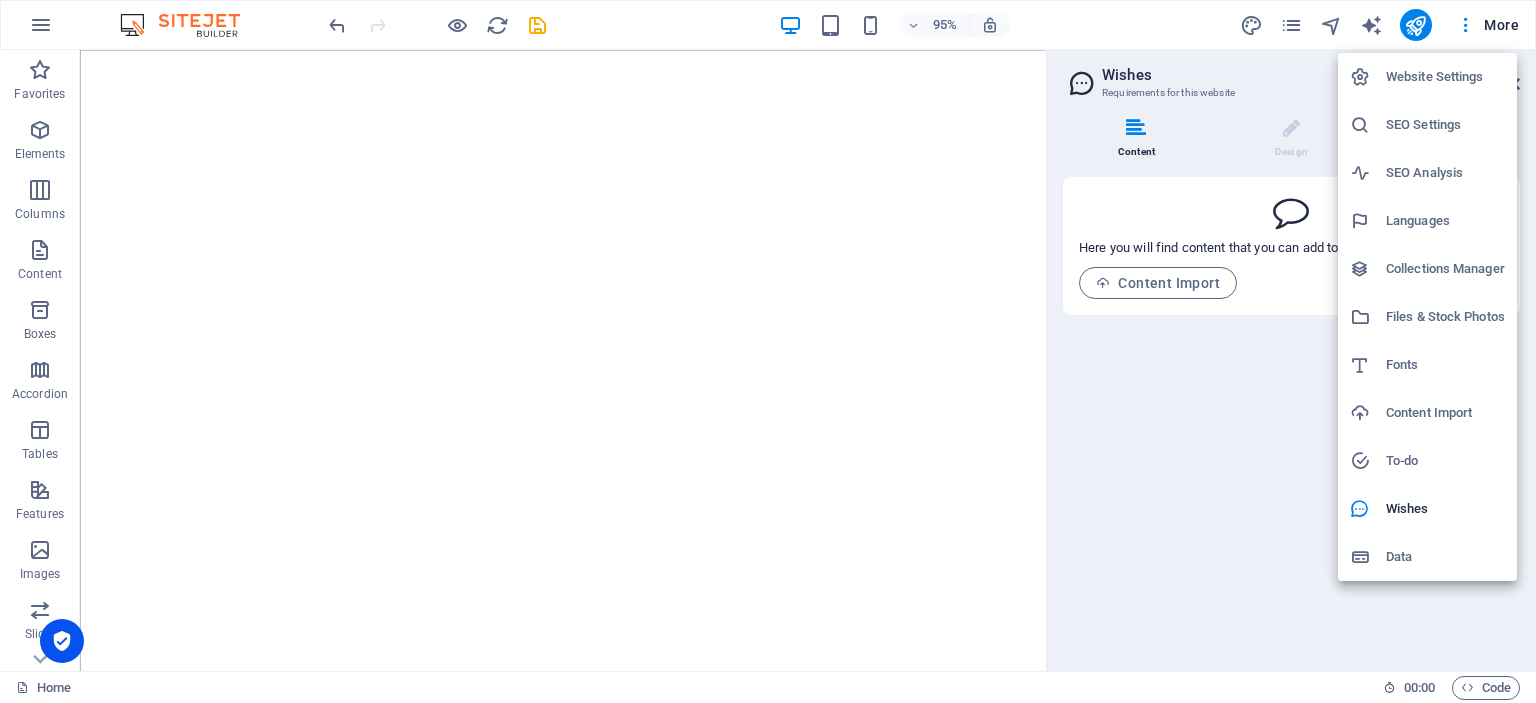 click on "Data" at bounding box center (1445, 557) 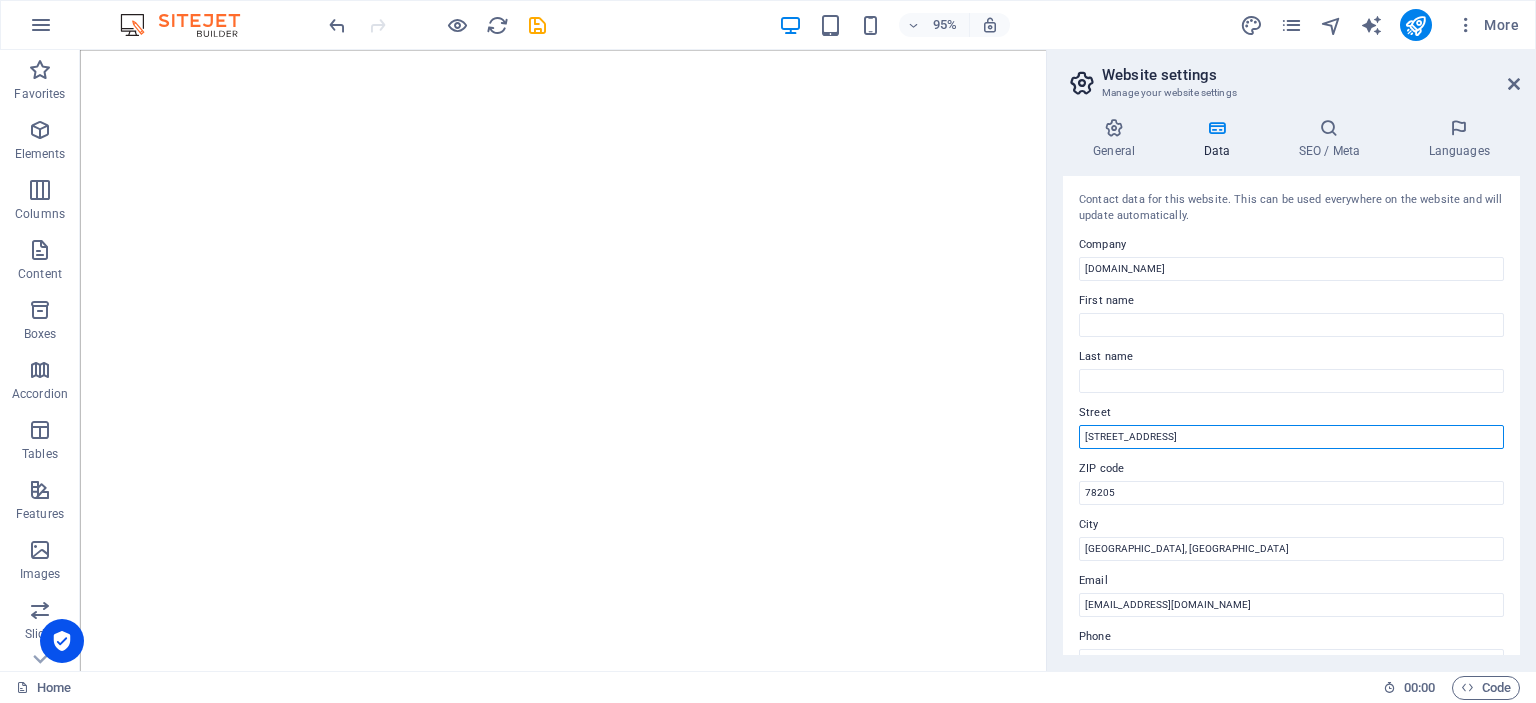 drag, startPoint x: 1176, startPoint y: 434, endPoint x: 1071, endPoint y: 439, distance: 105.11898 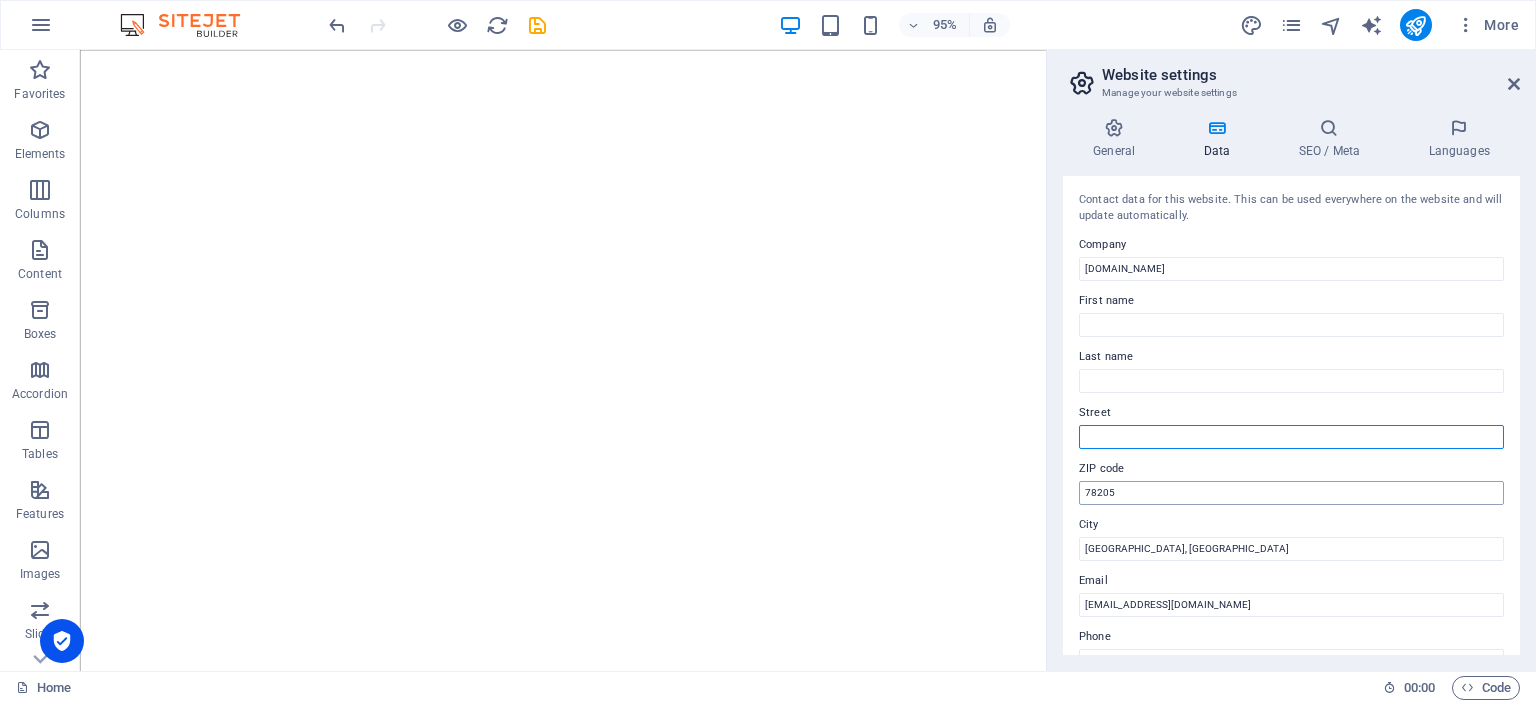 type 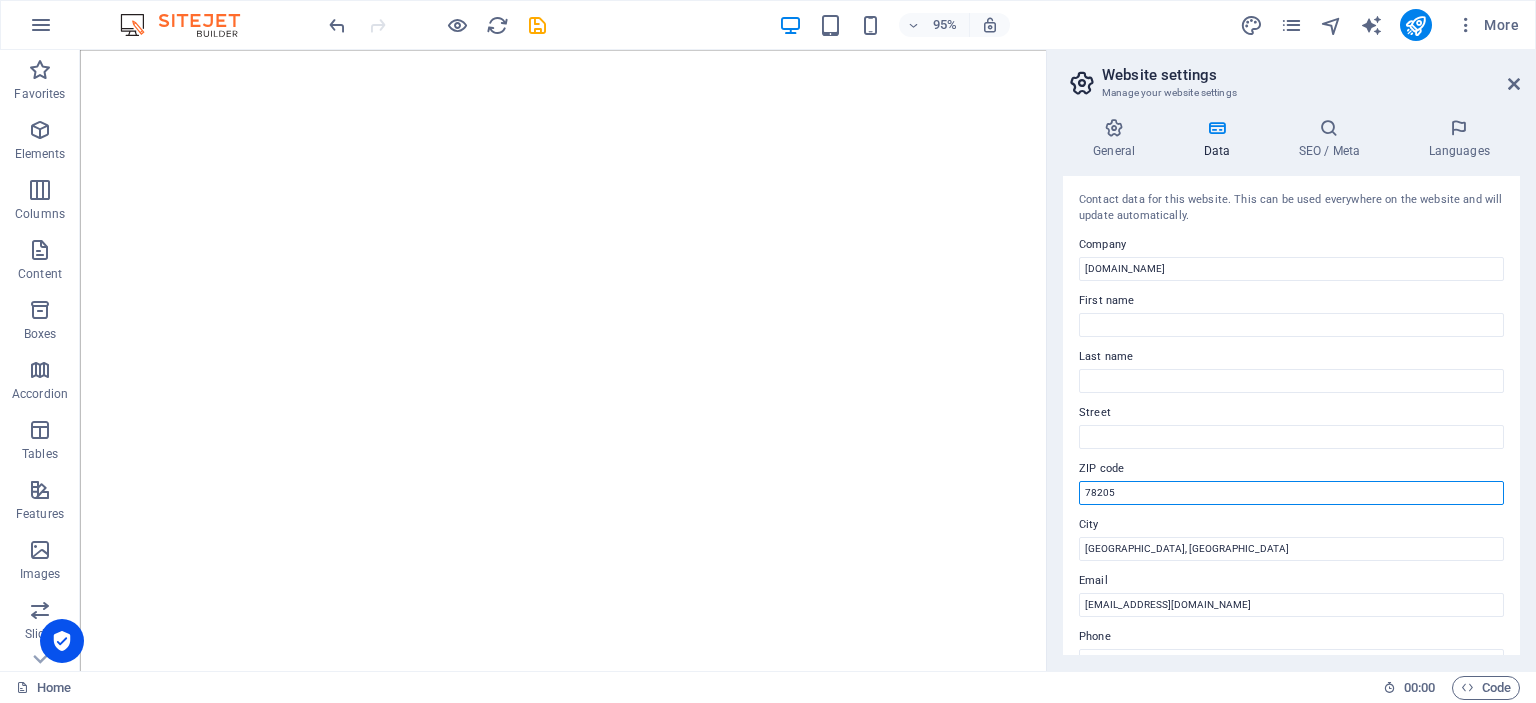 drag, startPoint x: 1129, startPoint y: 491, endPoint x: 1074, endPoint y: 503, distance: 56.293873 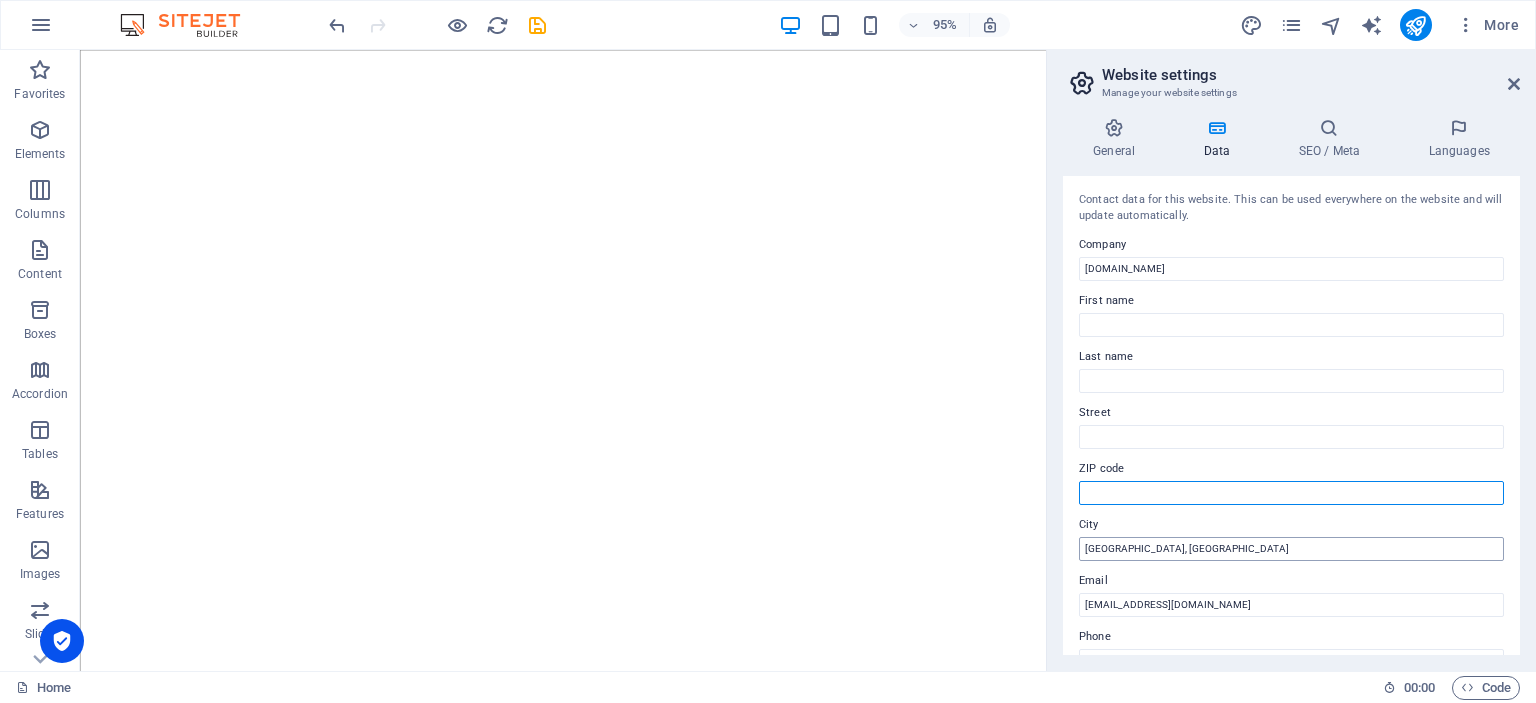type 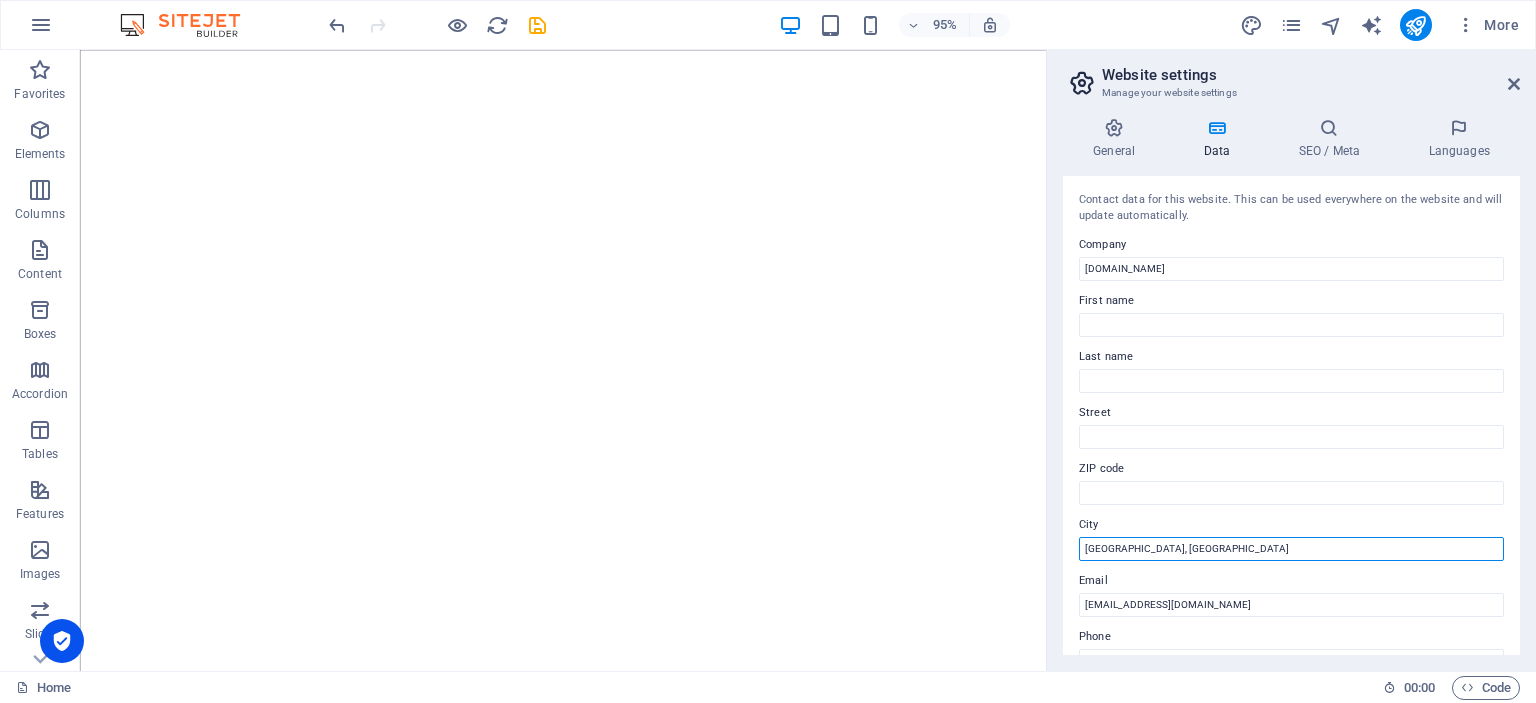 drag, startPoint x: 1197, startPoint y: 547, endPoint x: 1076, endPoint y: 556, distance: 121.33425 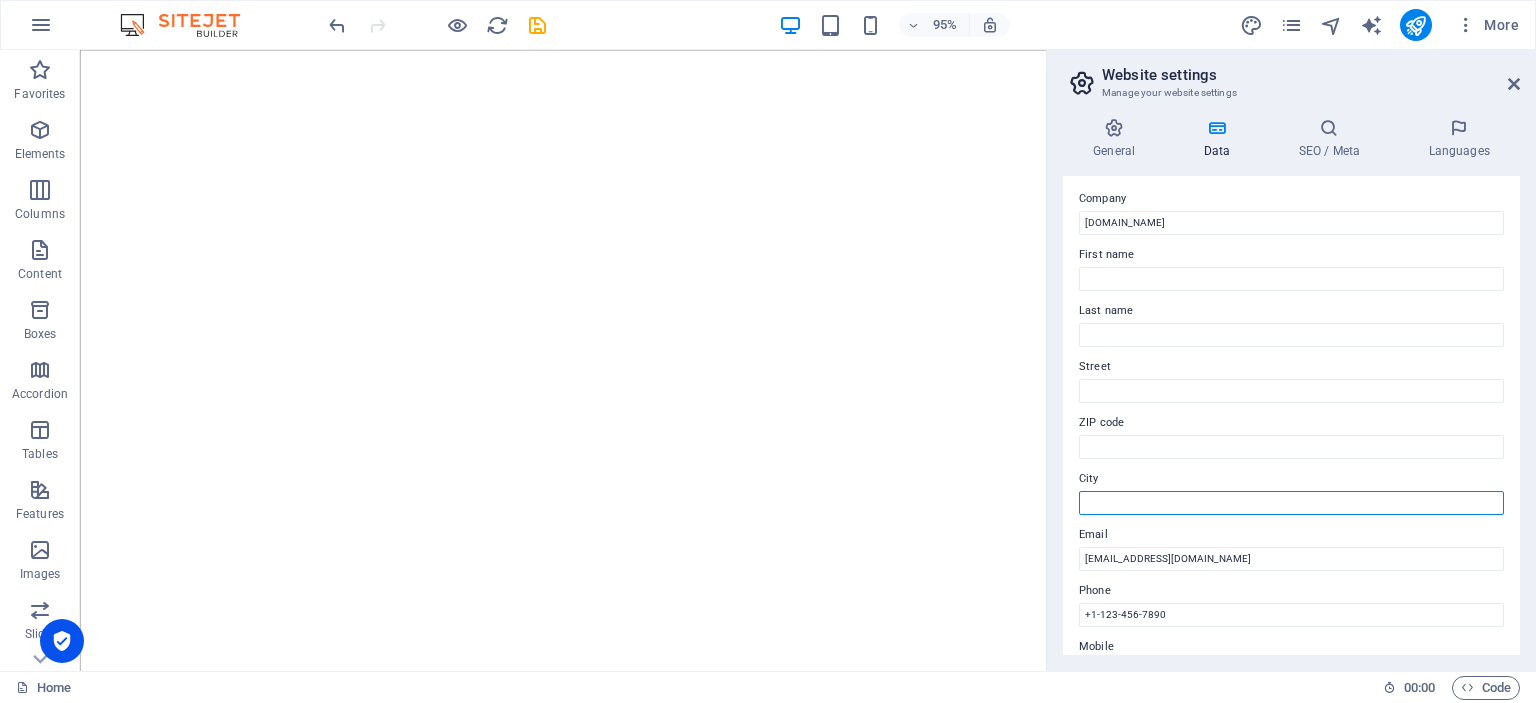 scroll, scrollTop: 0, scrollLeft: 0, axis: both 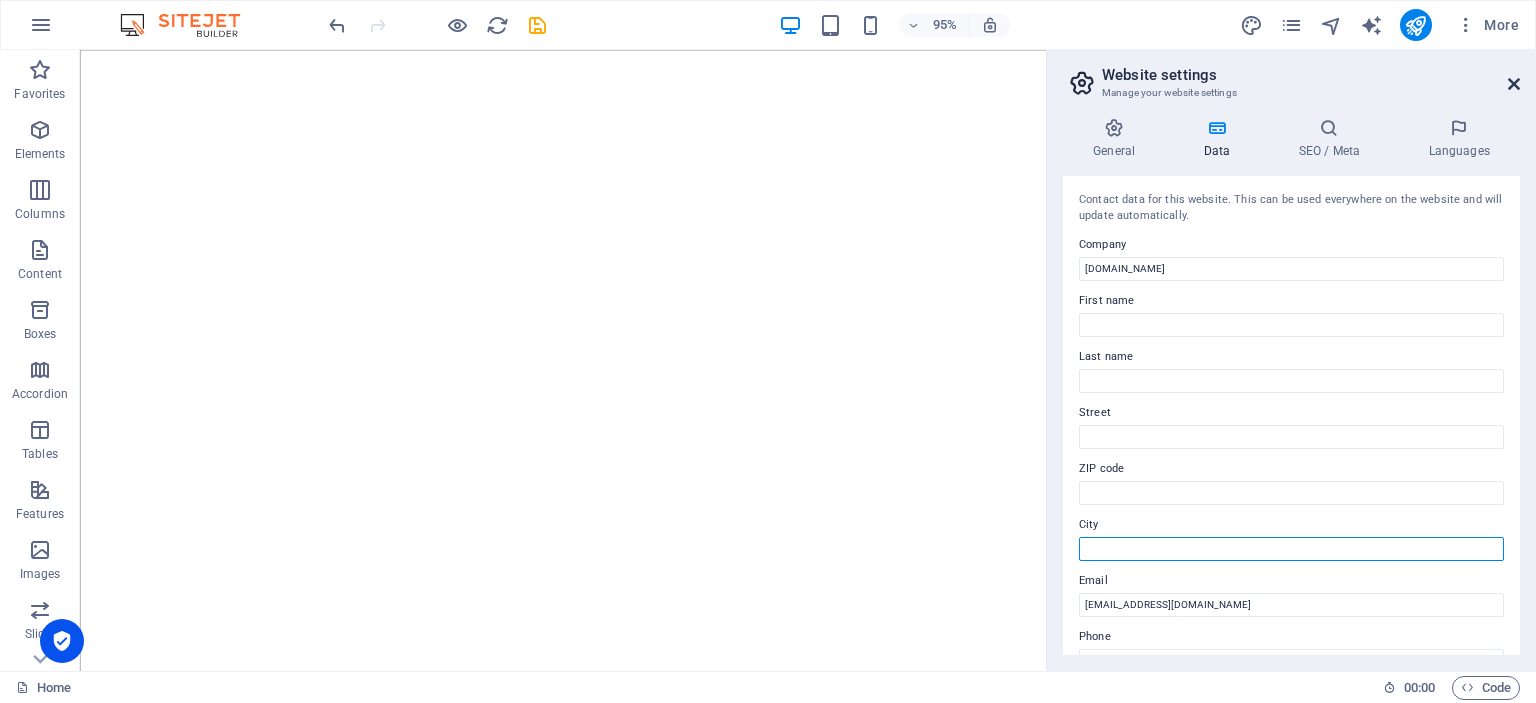 type 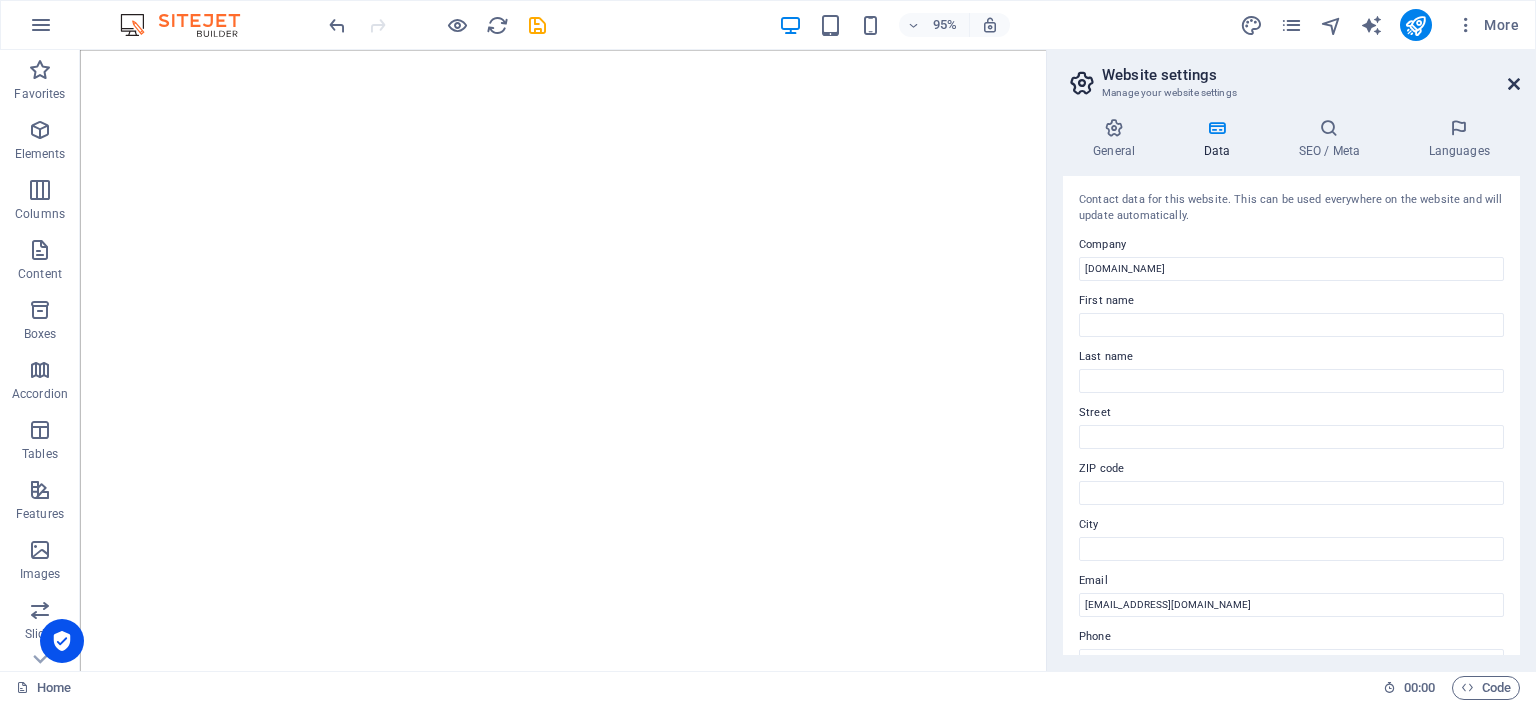 click at bounding box center (1514, 84) 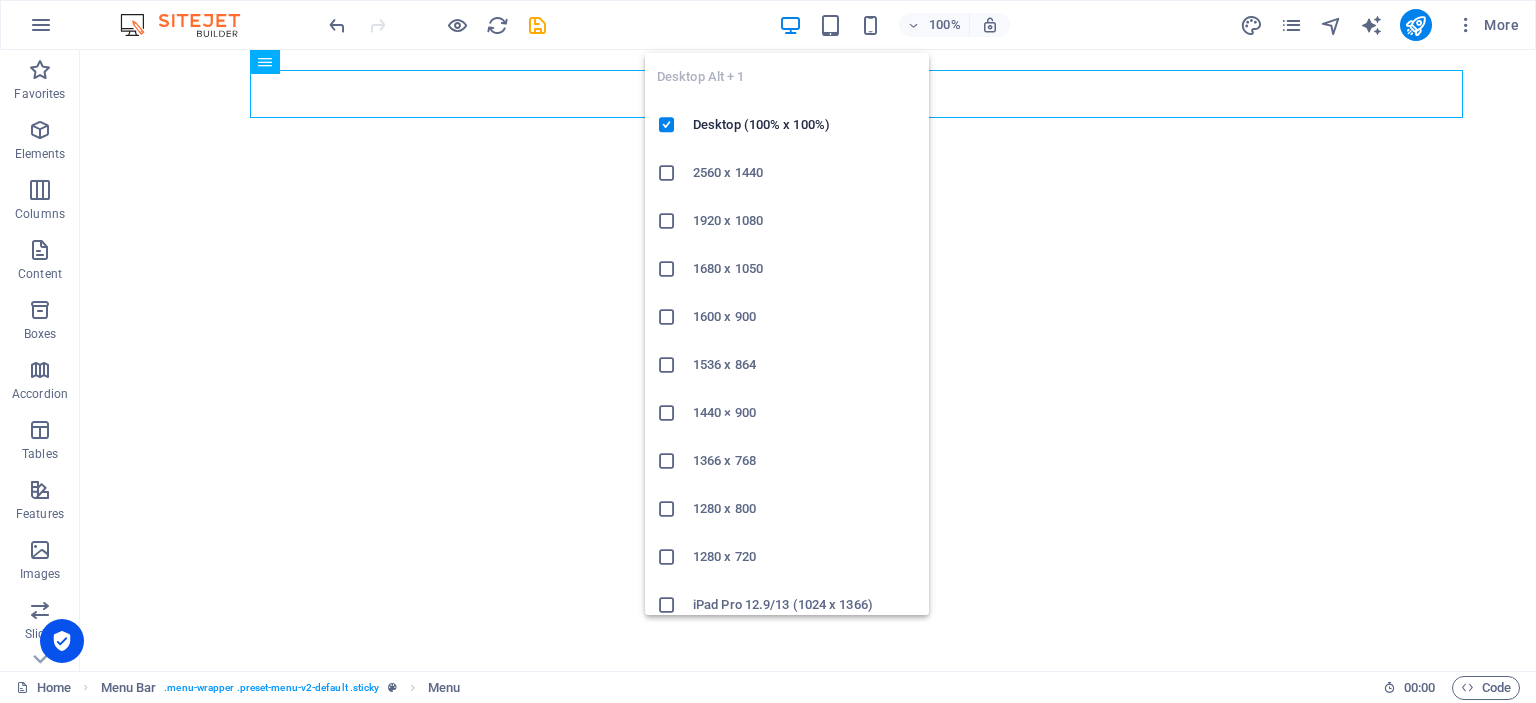 click at bounding box center [790, 25] 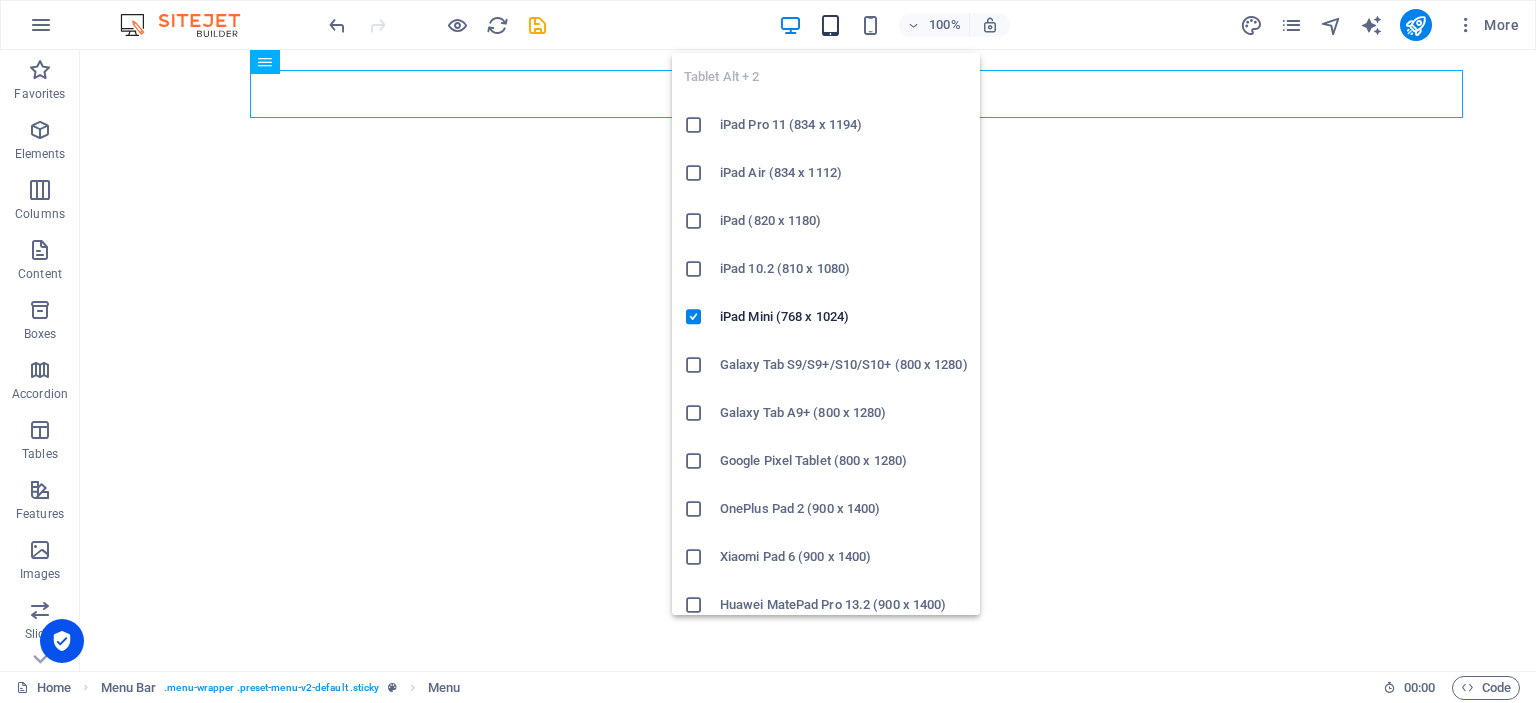 click at bounding box center [830, 25] 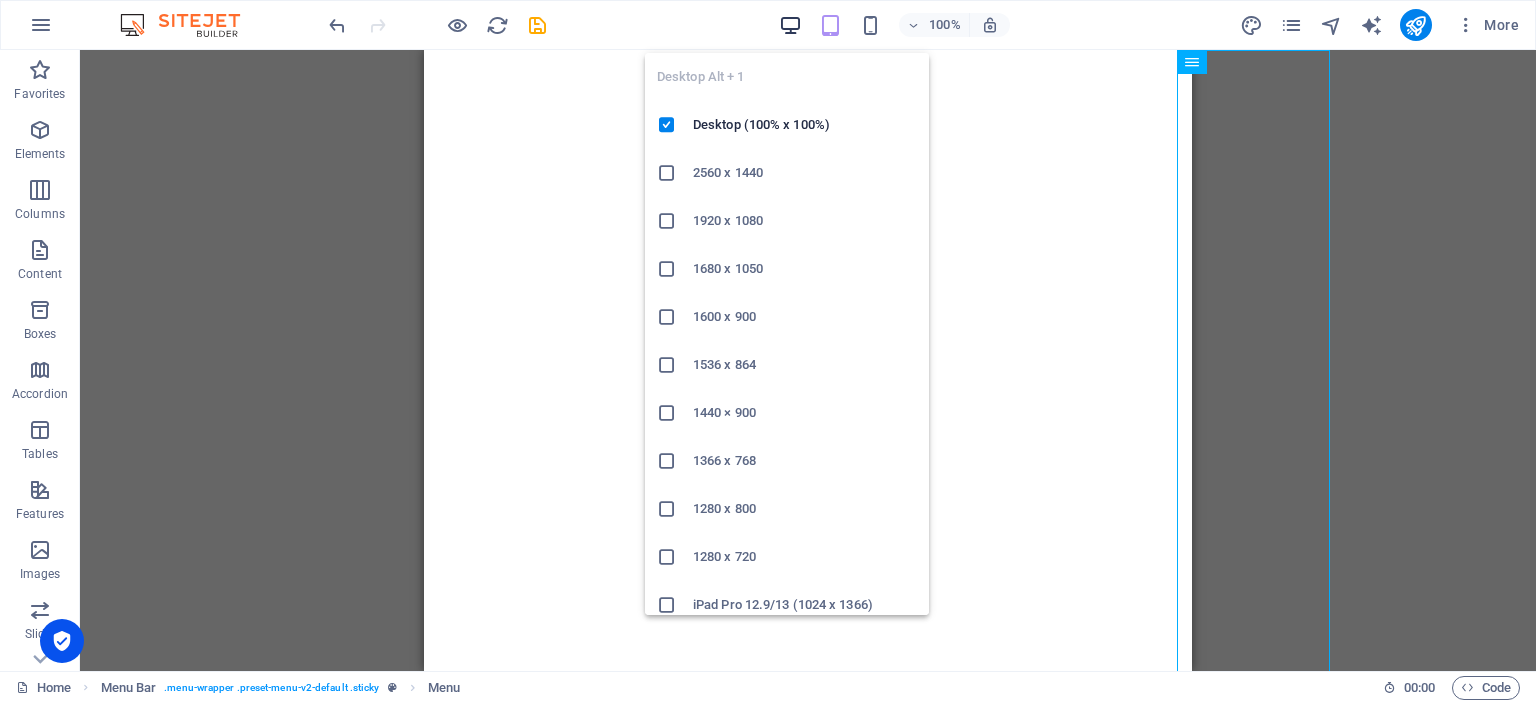 click at bounding box center (790, 25) 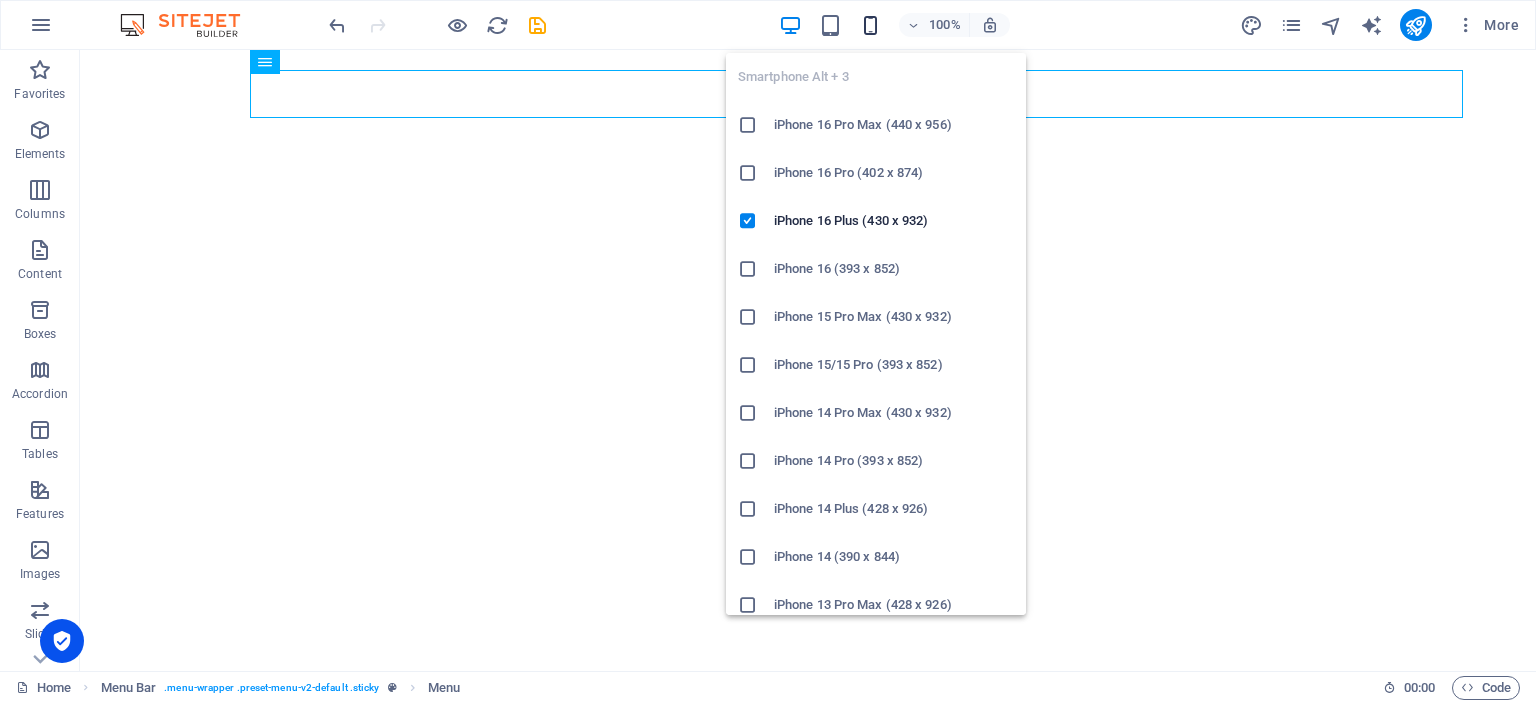 click at bounding box center (870, 25) 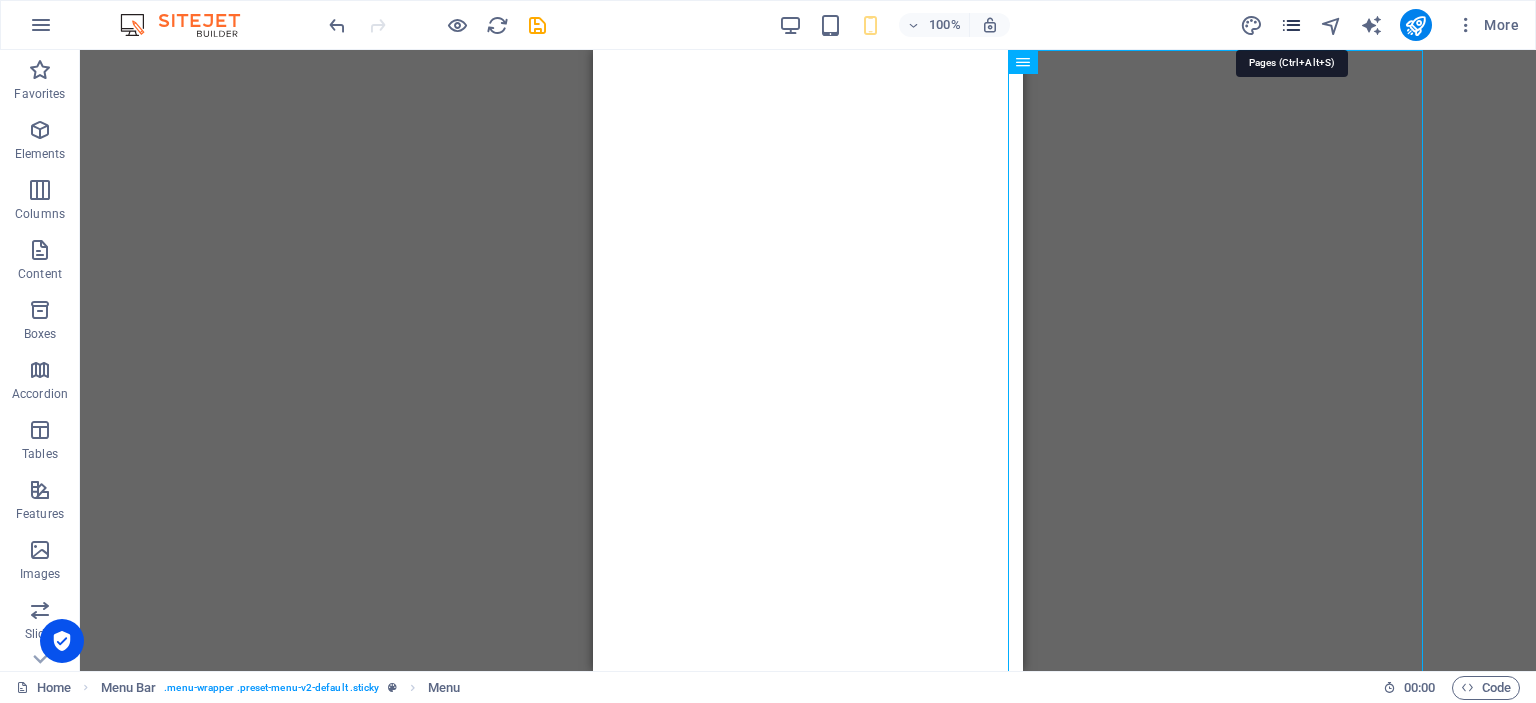 click at bounding box center (1291, 25) 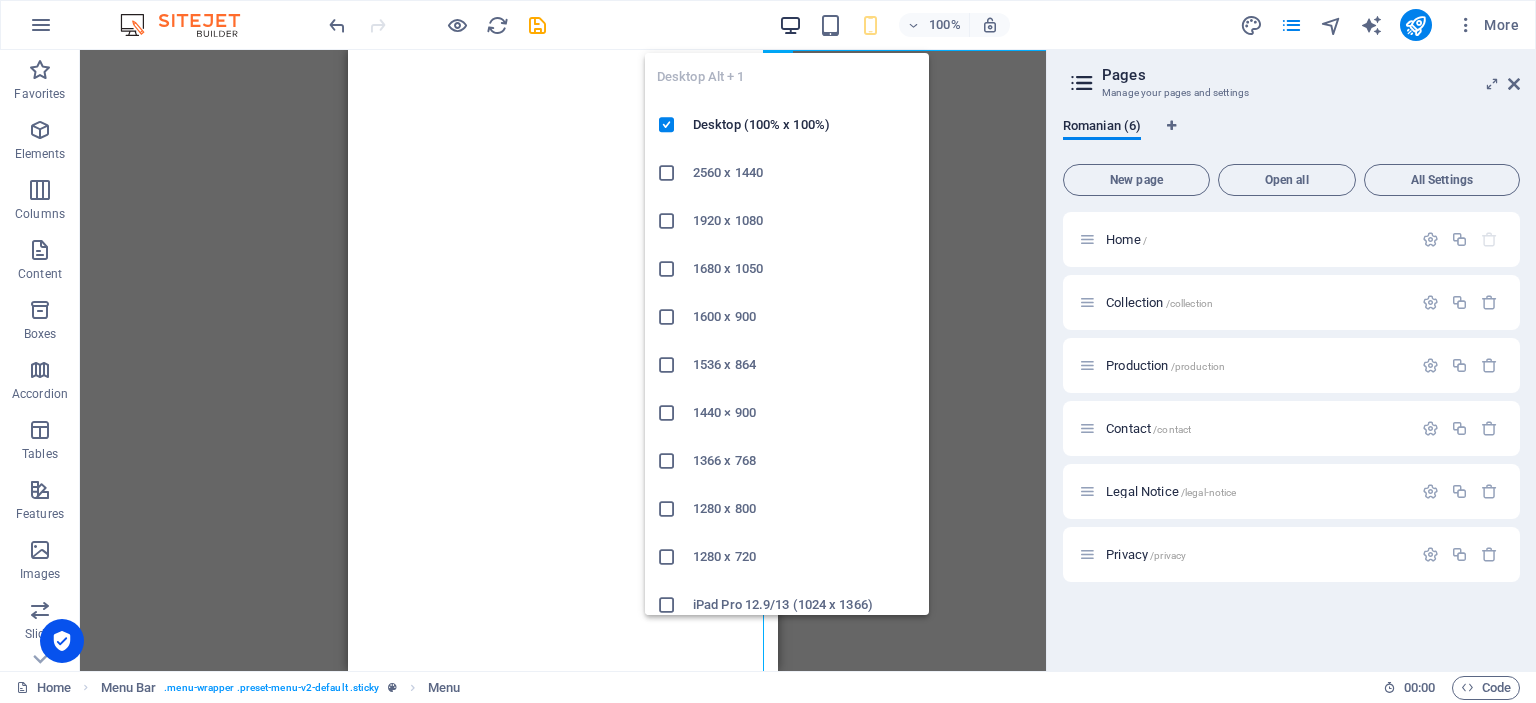 click at bounding box center (790, 25) 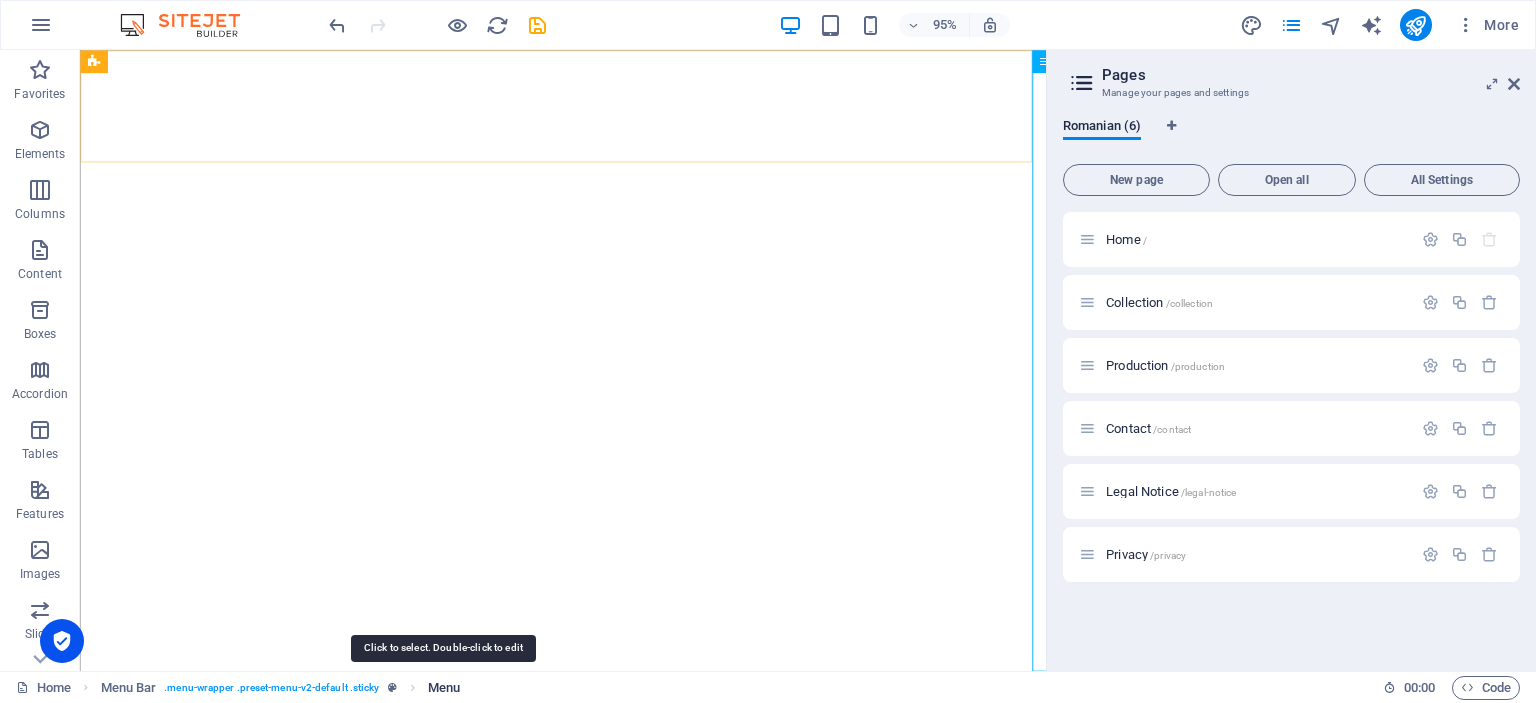 click on "Menu" at bounding box center (444, 688) 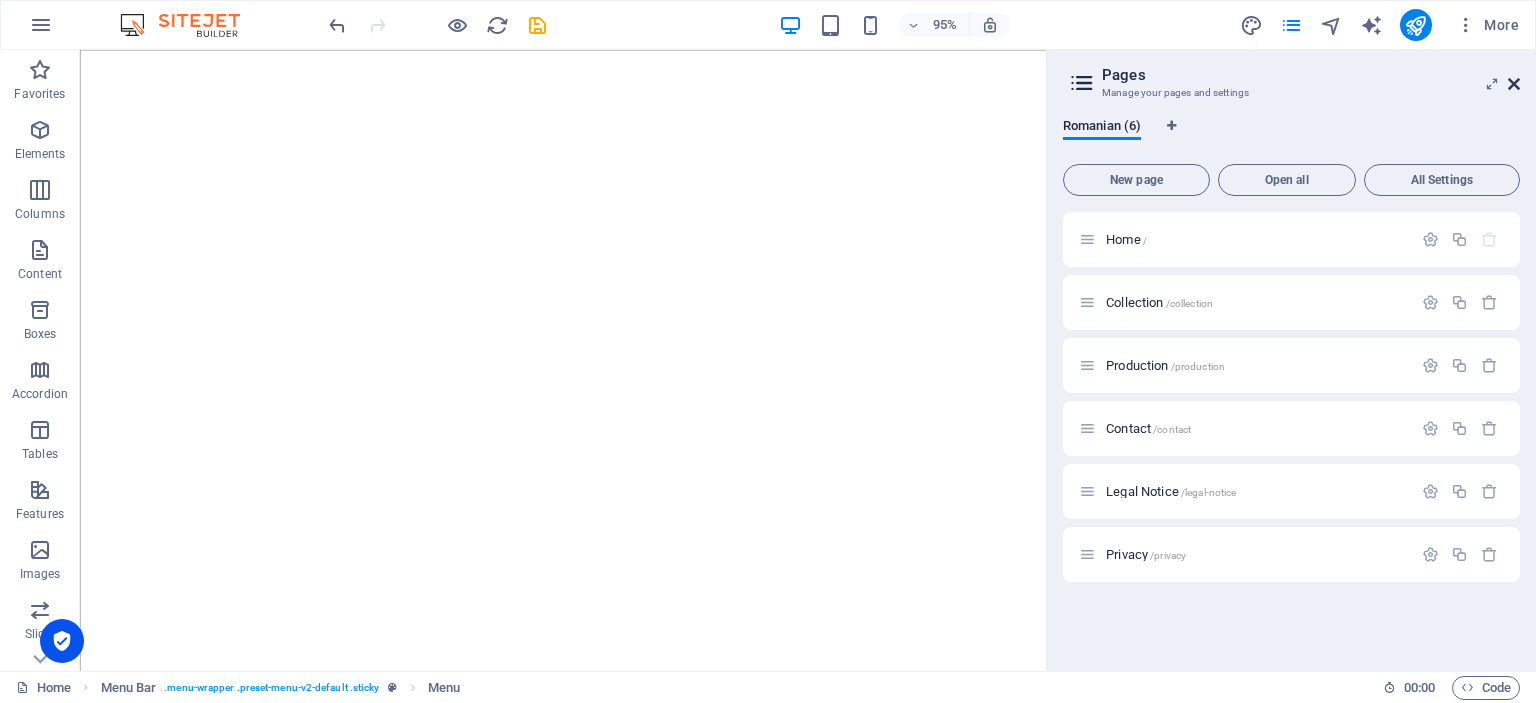 click at bounding box center [1514, 84] 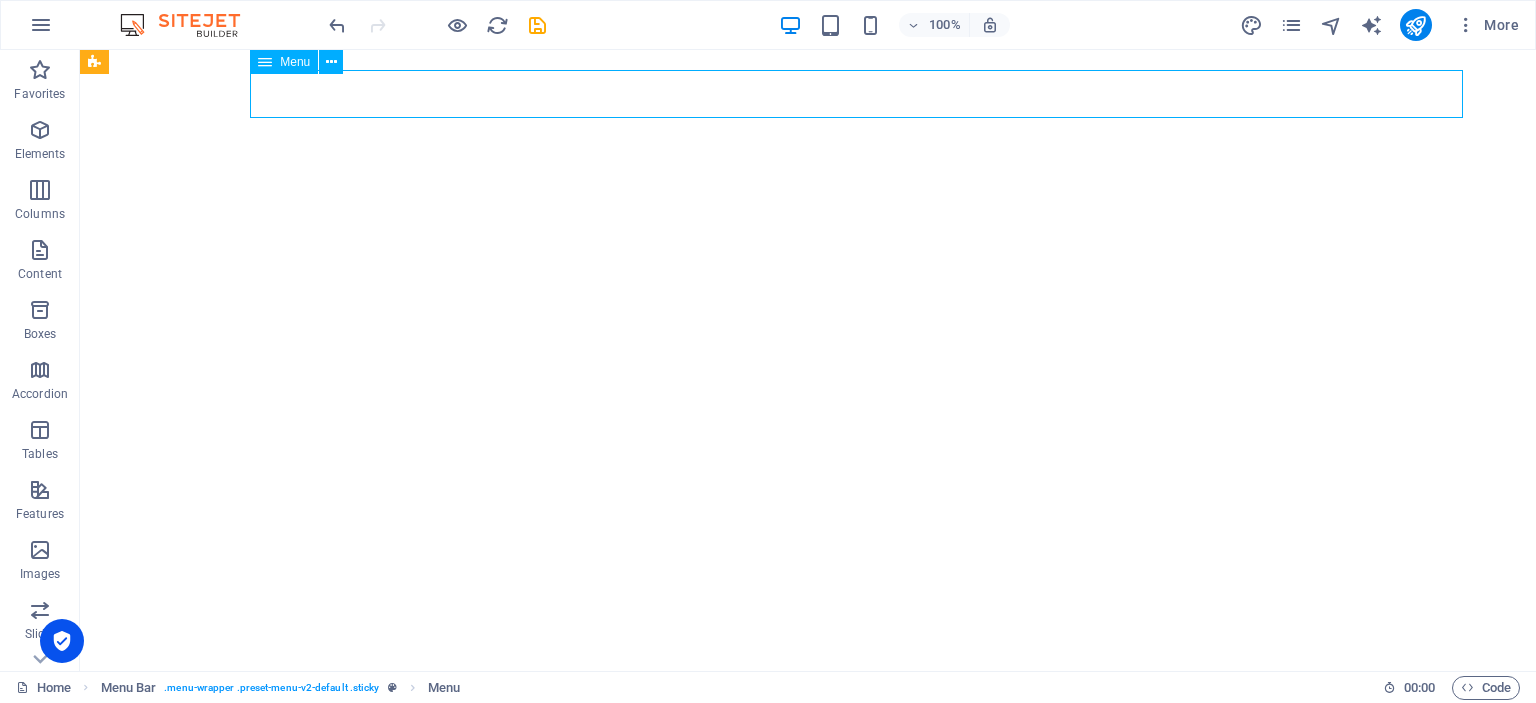 select 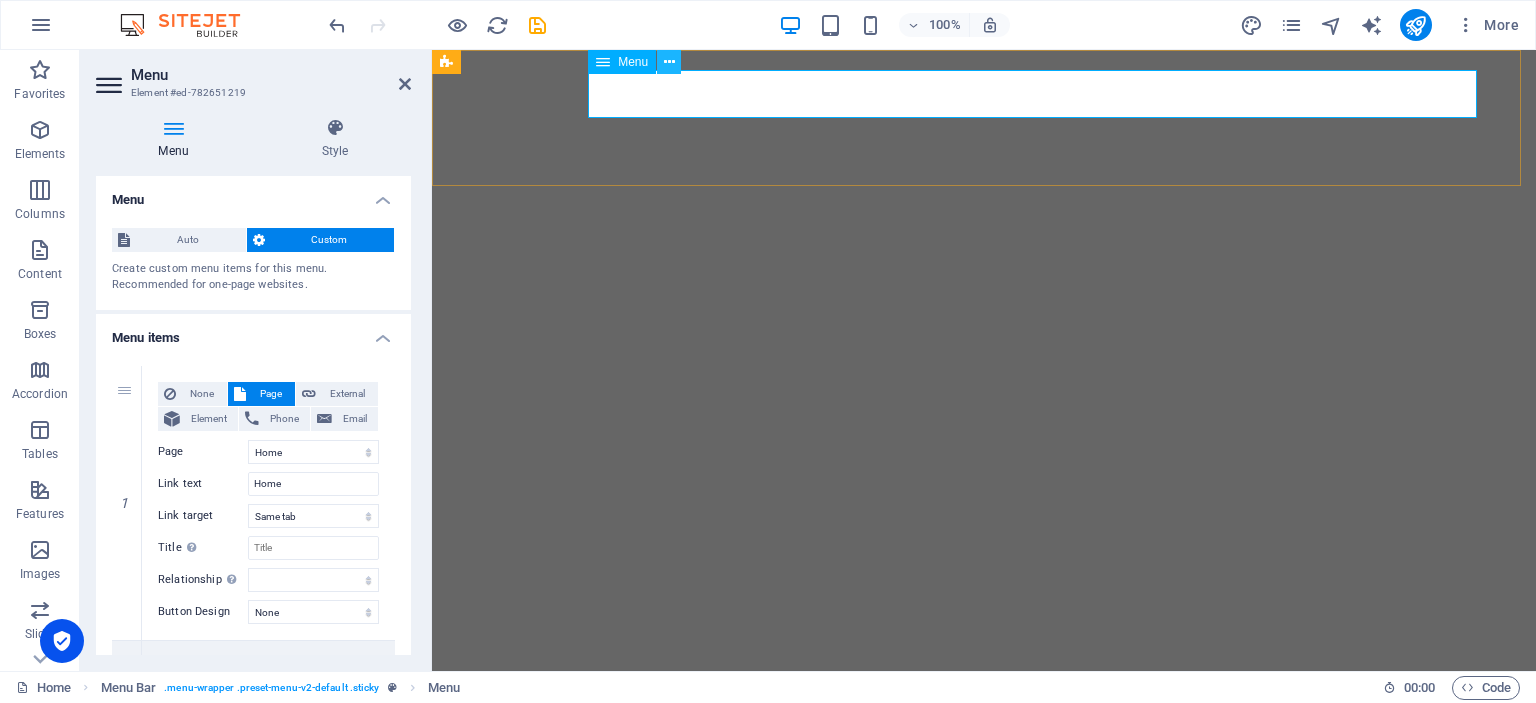 click at bounding box center (669, 62) 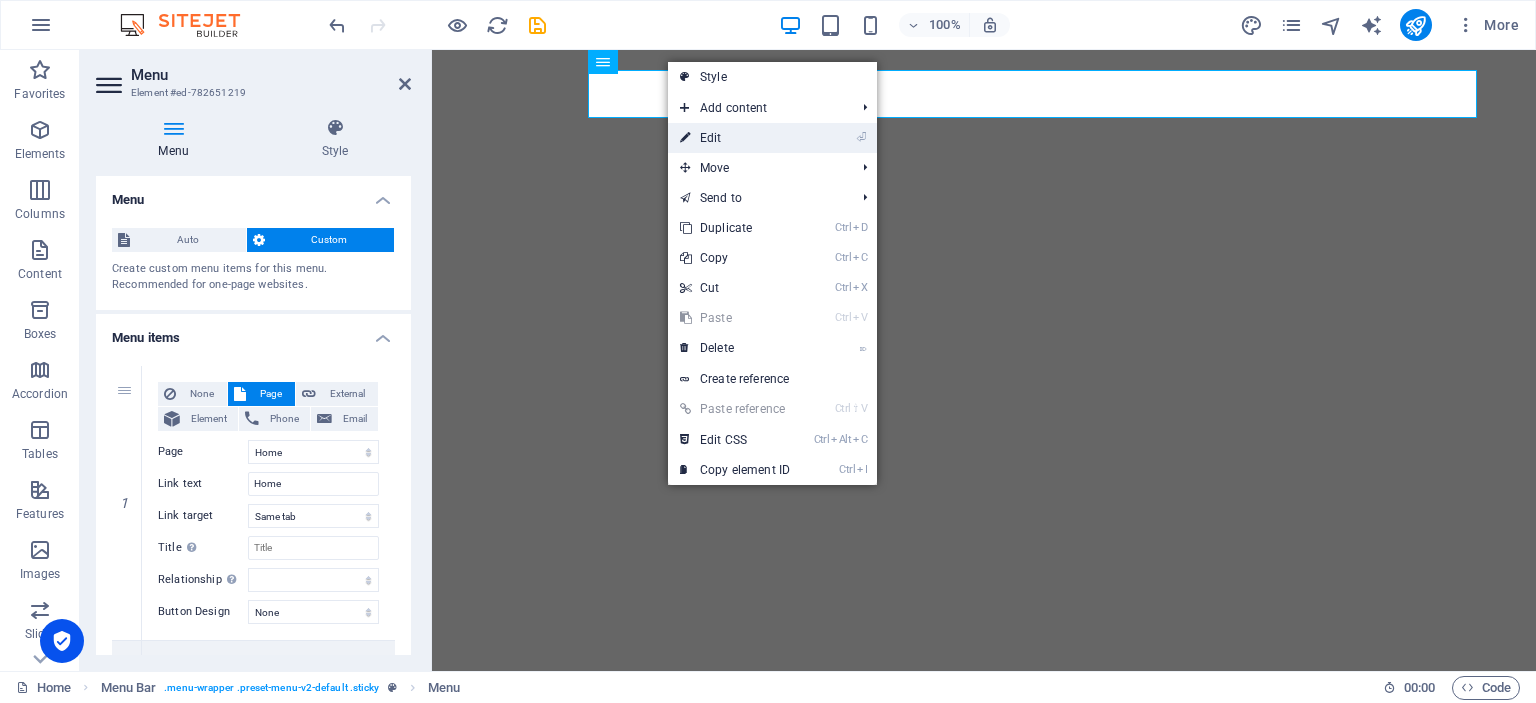 click on "⏎  Edit" at bounding box center (735, 138) 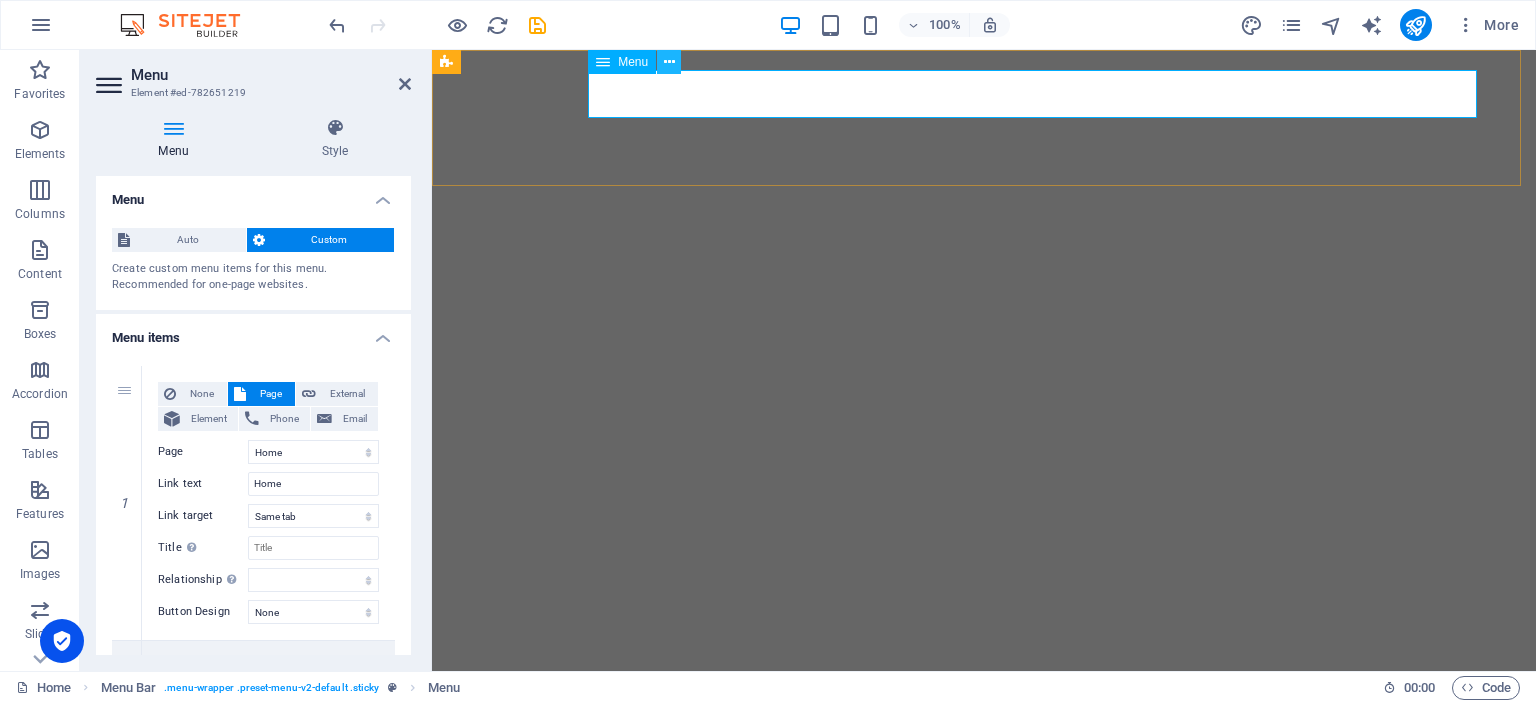 click at bounding box center [669, 62] 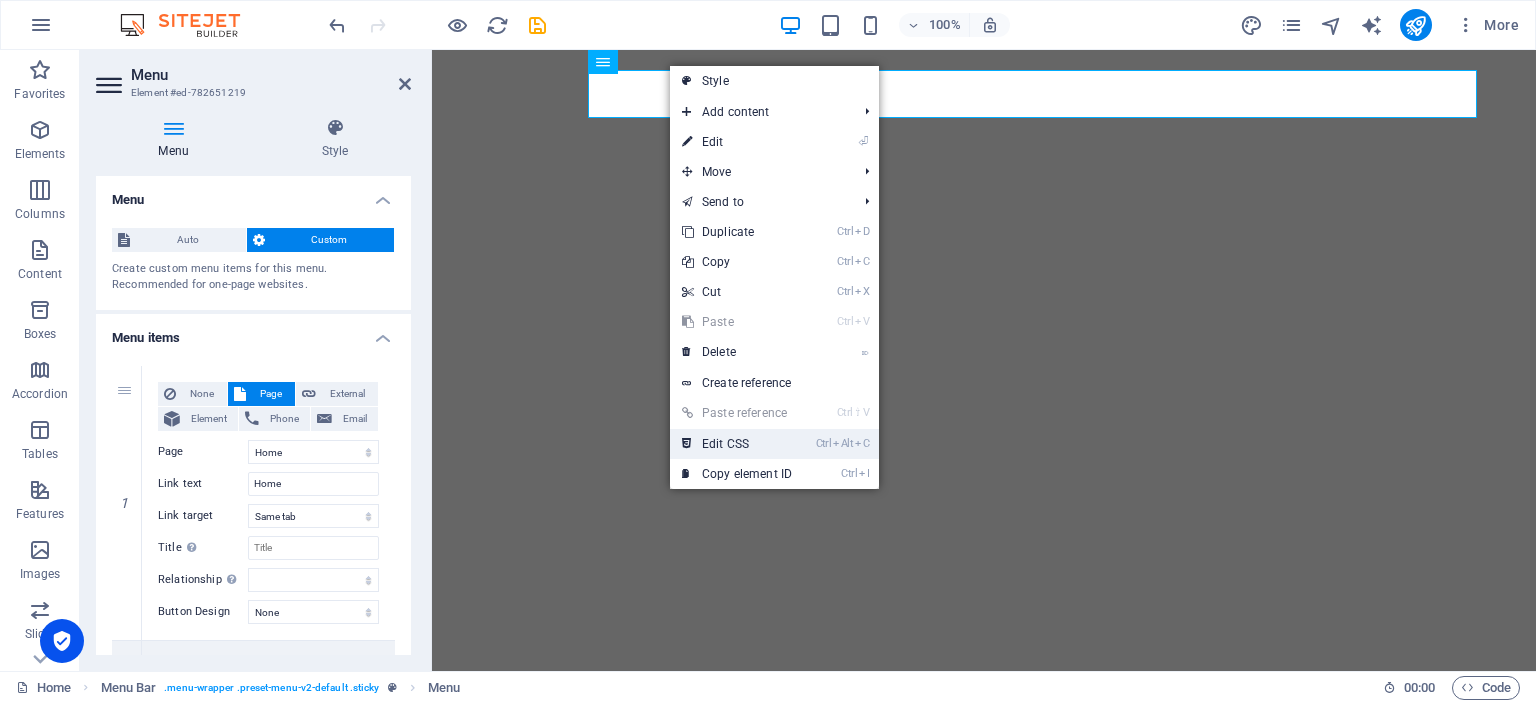 click on "Ctrl Alt C  Edit CSS" at bounding box center (737, 444) 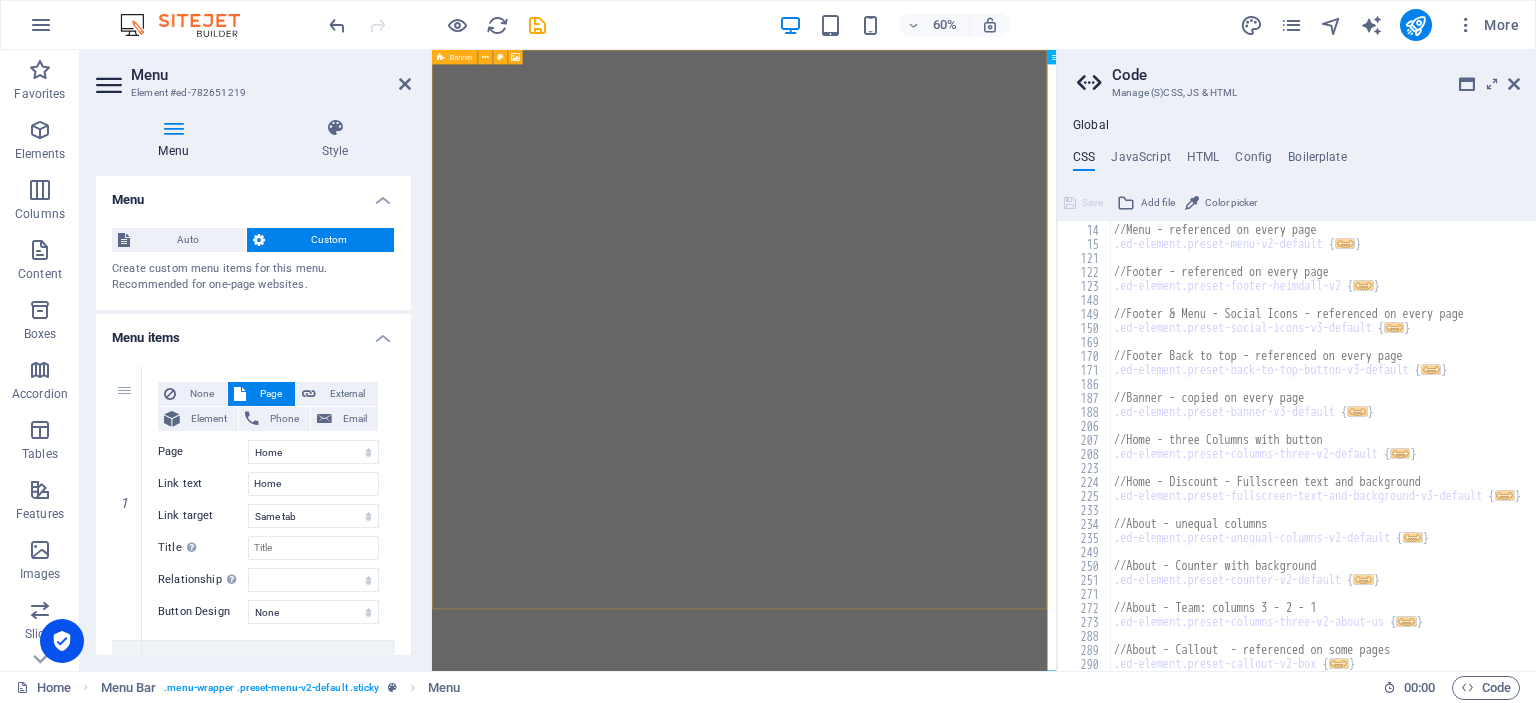 scroll, scrollTop: 360, scrollLeft: 0, axis: vertical 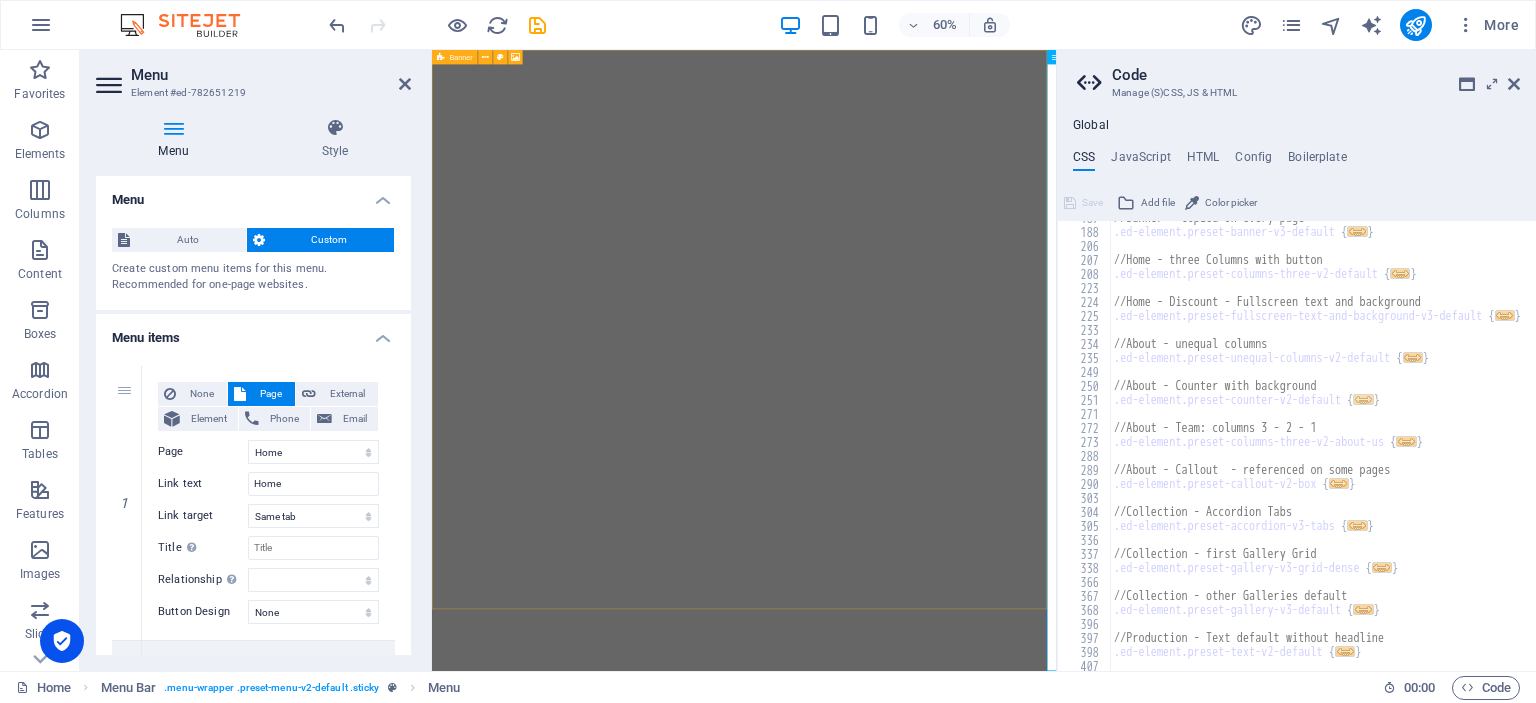 click on "..." at bounding box center (1364, 399) 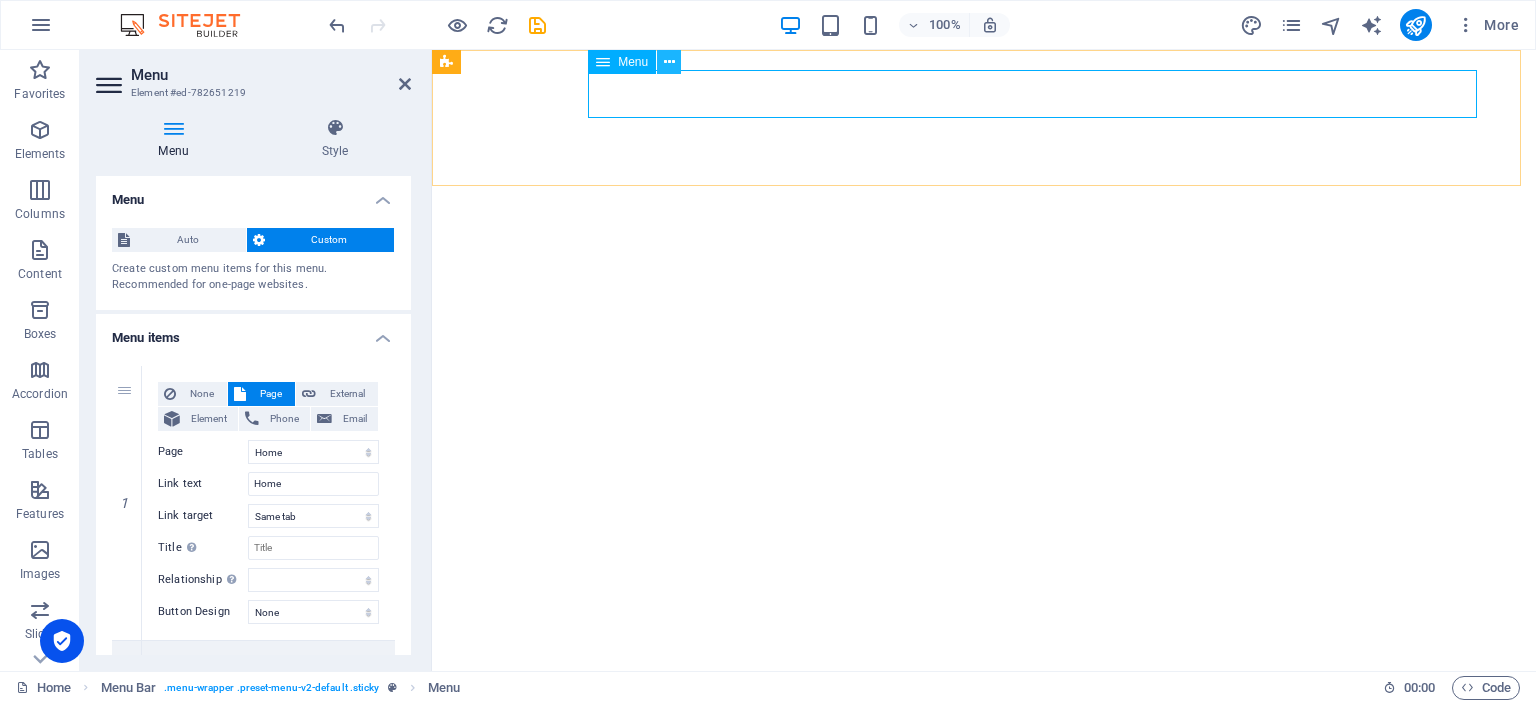click at bounding box center (669, 62) 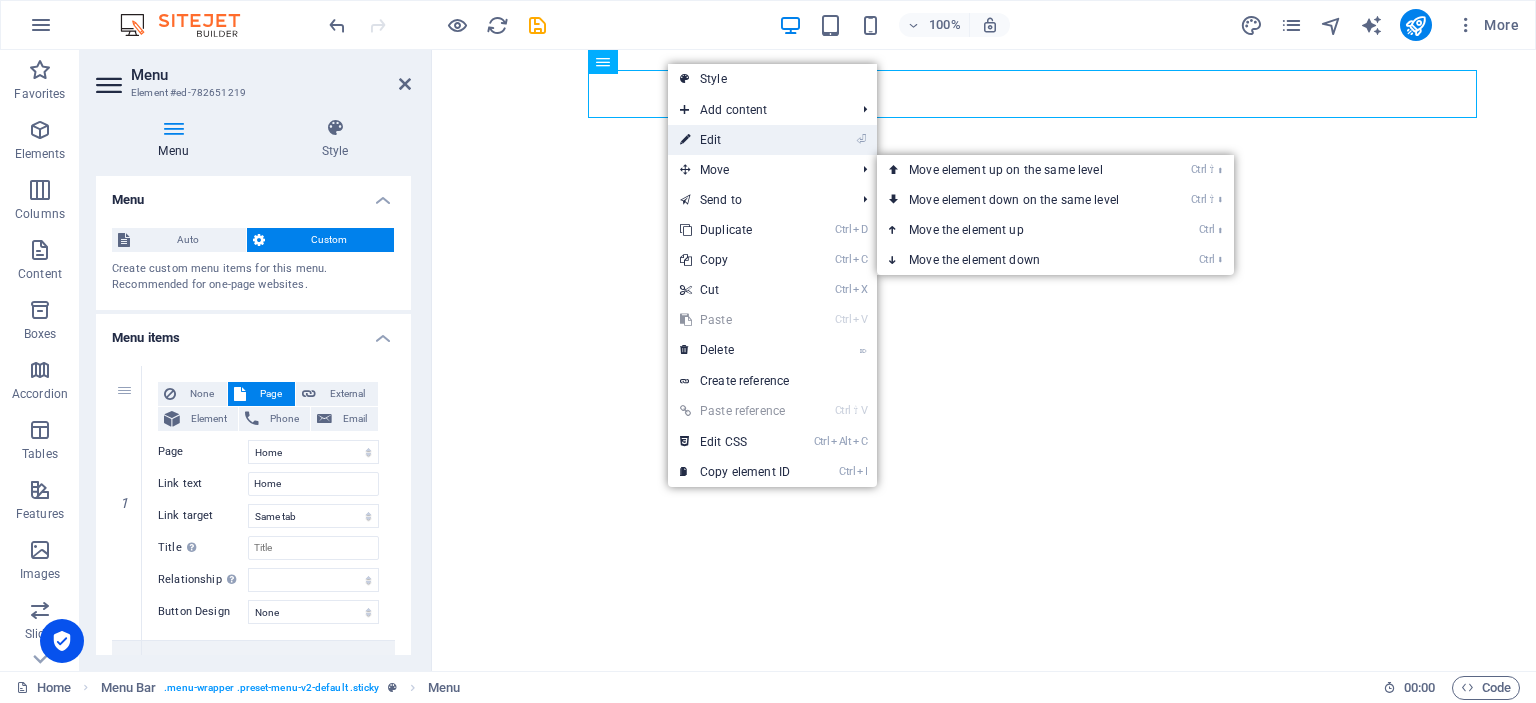 click on "⏎  Edit" at bounding box center (735, 140) 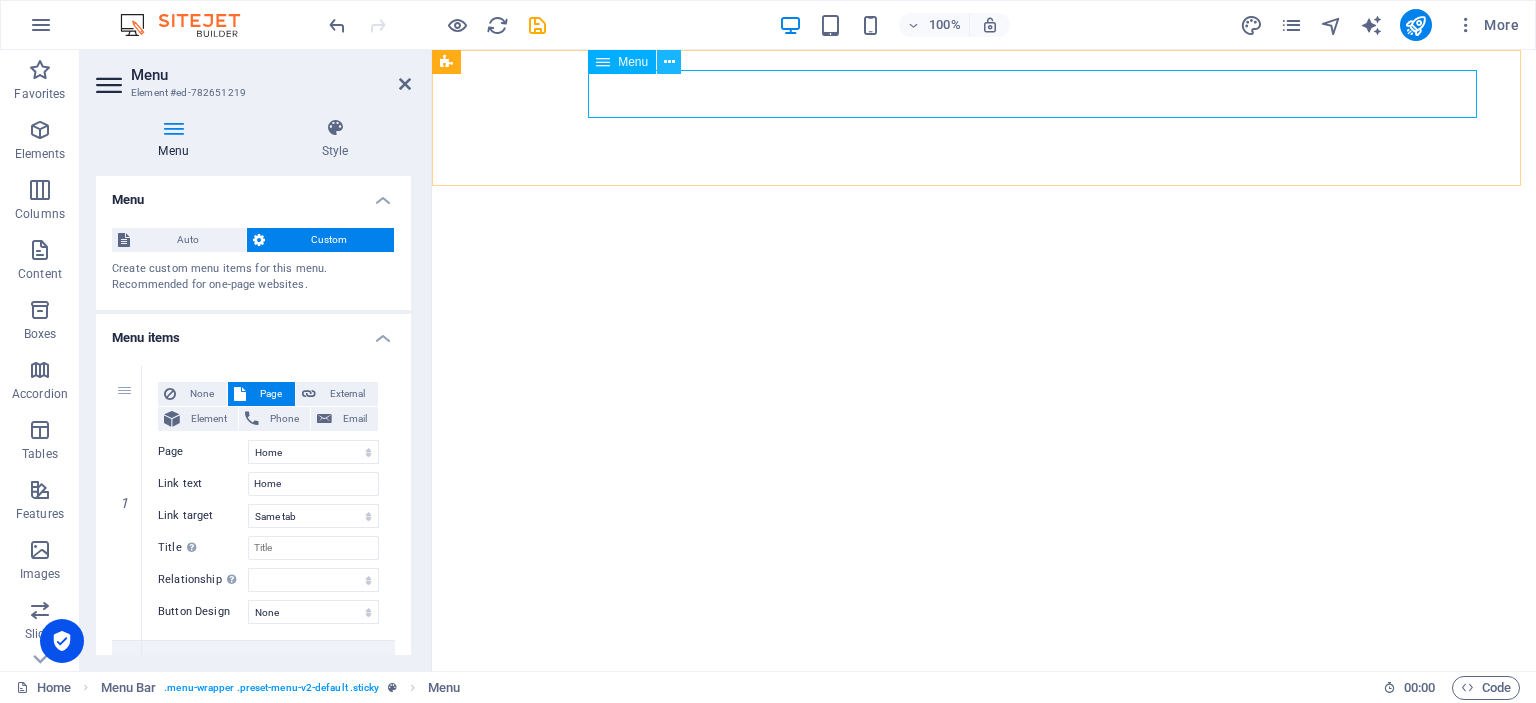 click at bounding box center [669, 62] 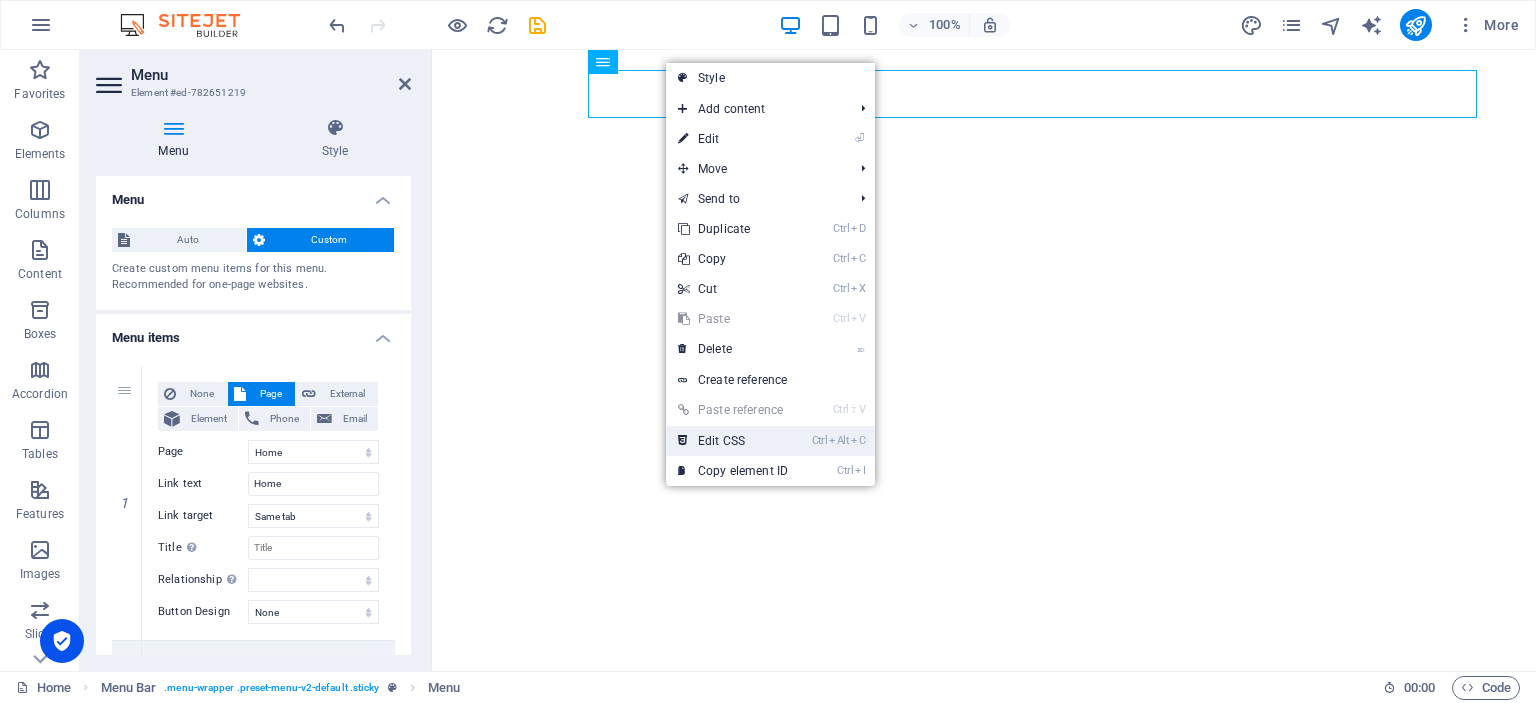 click on "Ctrl Alt C  Edit CSS" at bounding box center (733, 441) 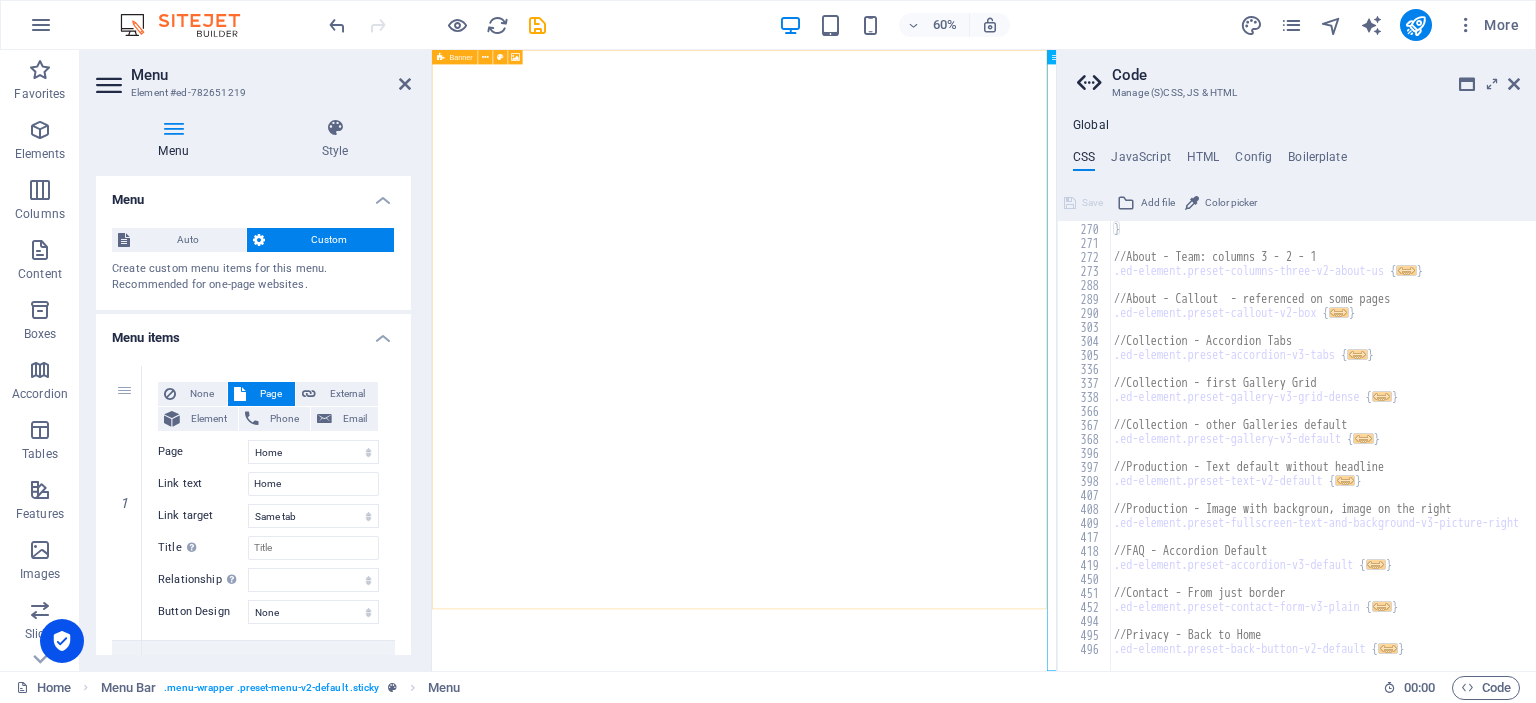 scroll, scrollTop: 796, scrollLeft: 0, axis: vertical 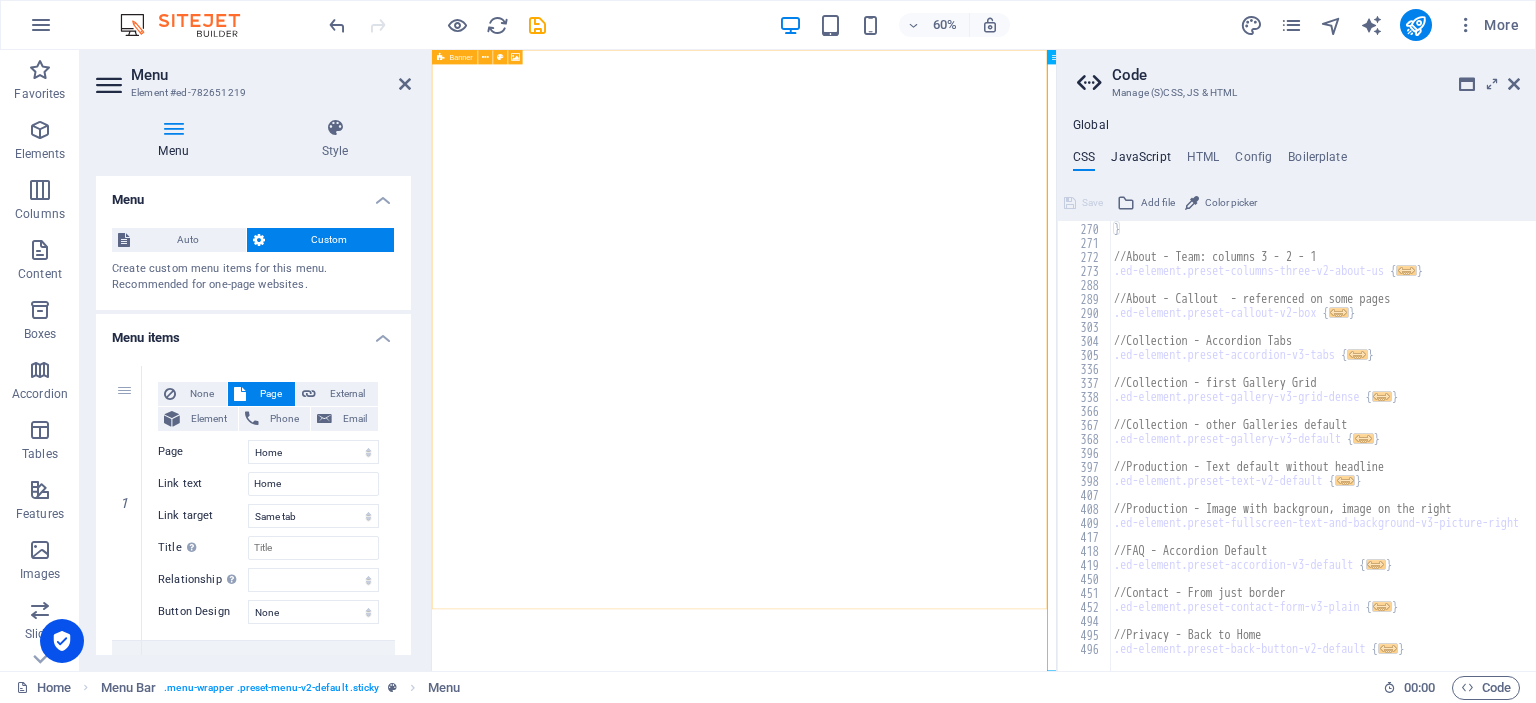 click on "JavaScript" at bounding box center [1140, 161] 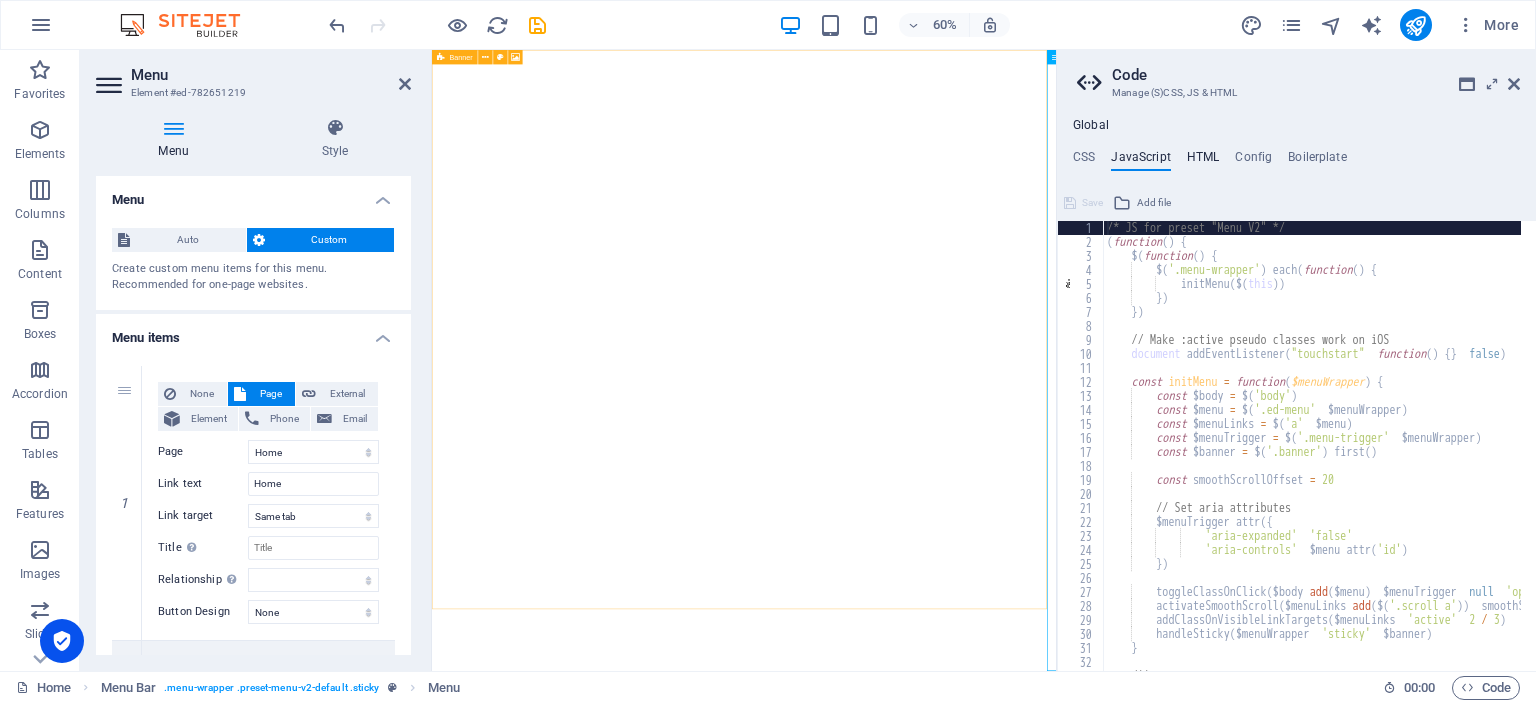 click on "HTML" at bounding box center [1203, 161] 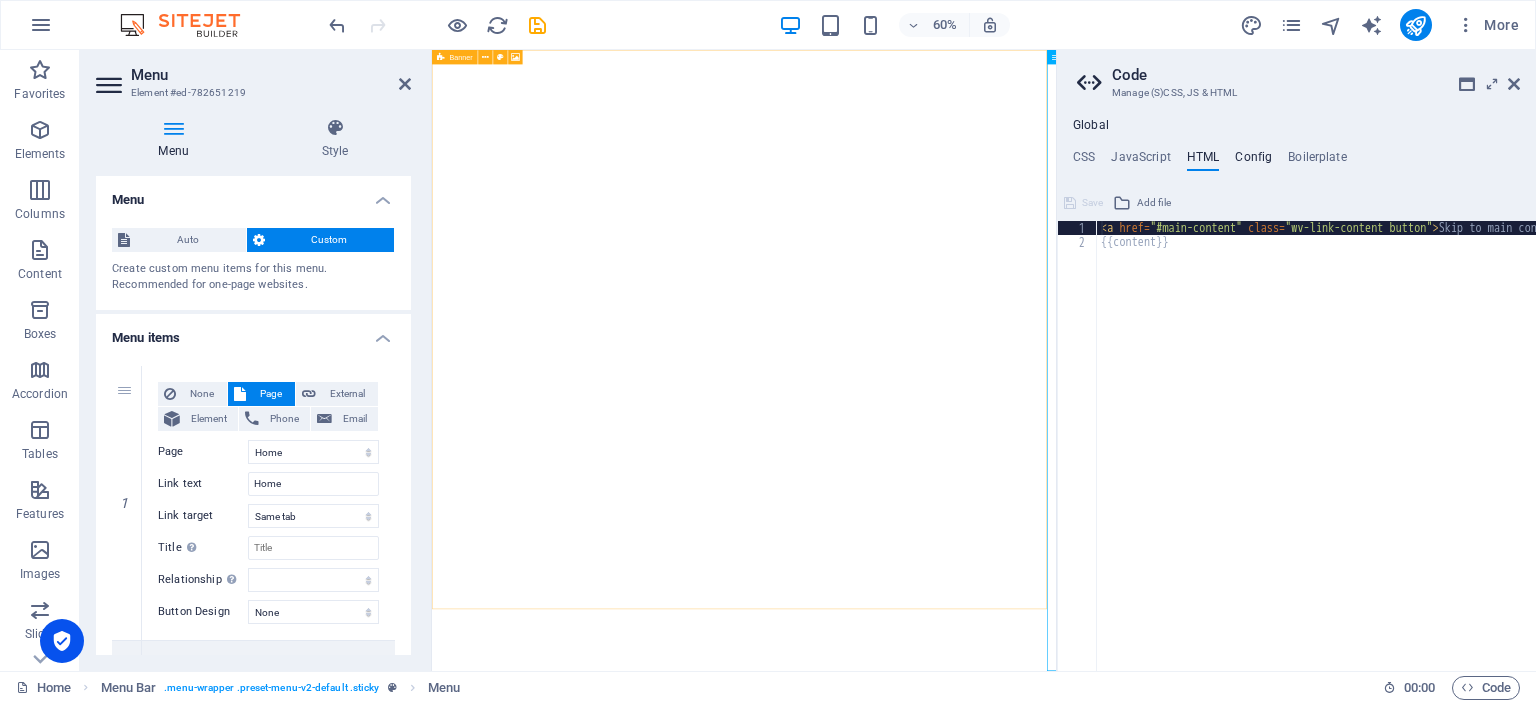 click on "Config" at bounding box center [1253, 161] 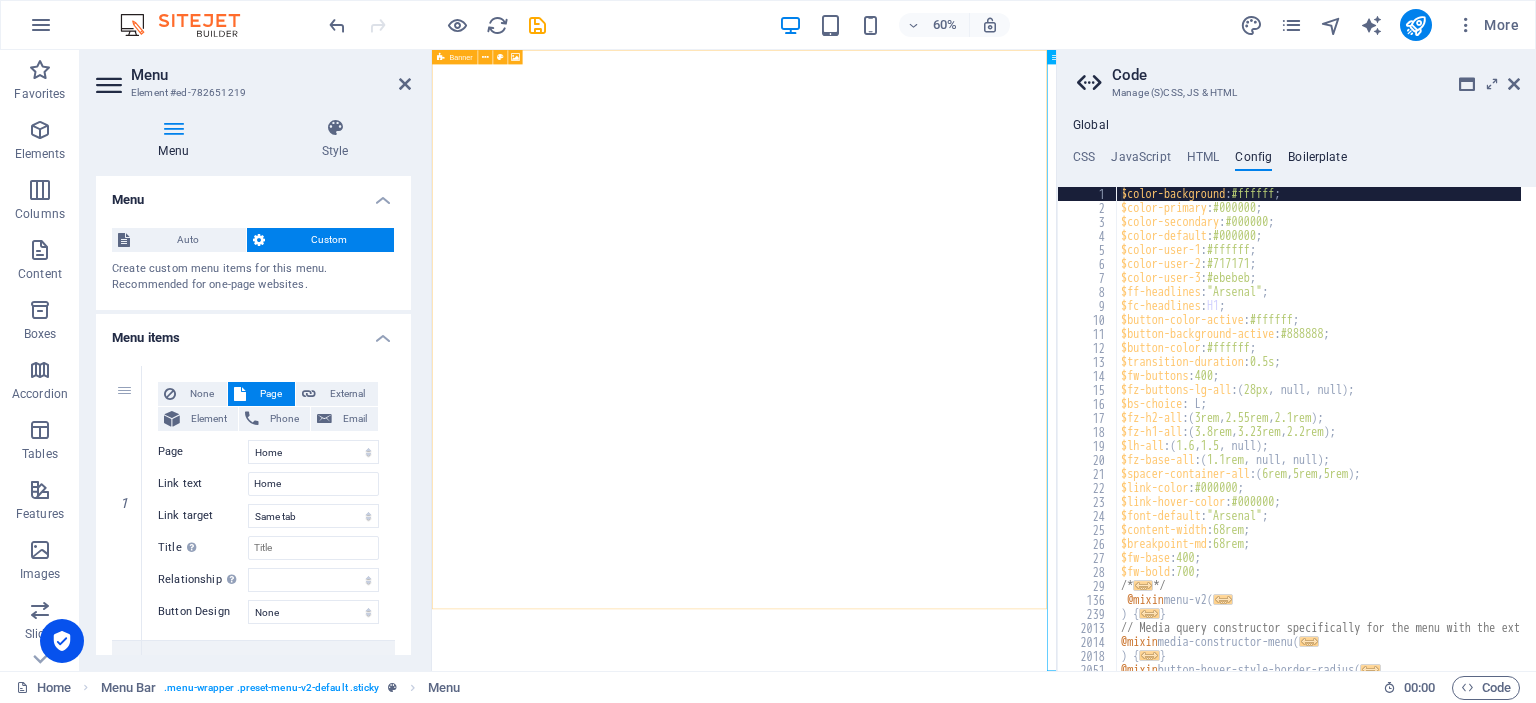 click on "Boilerplate" at bounding box center (1317, 161) 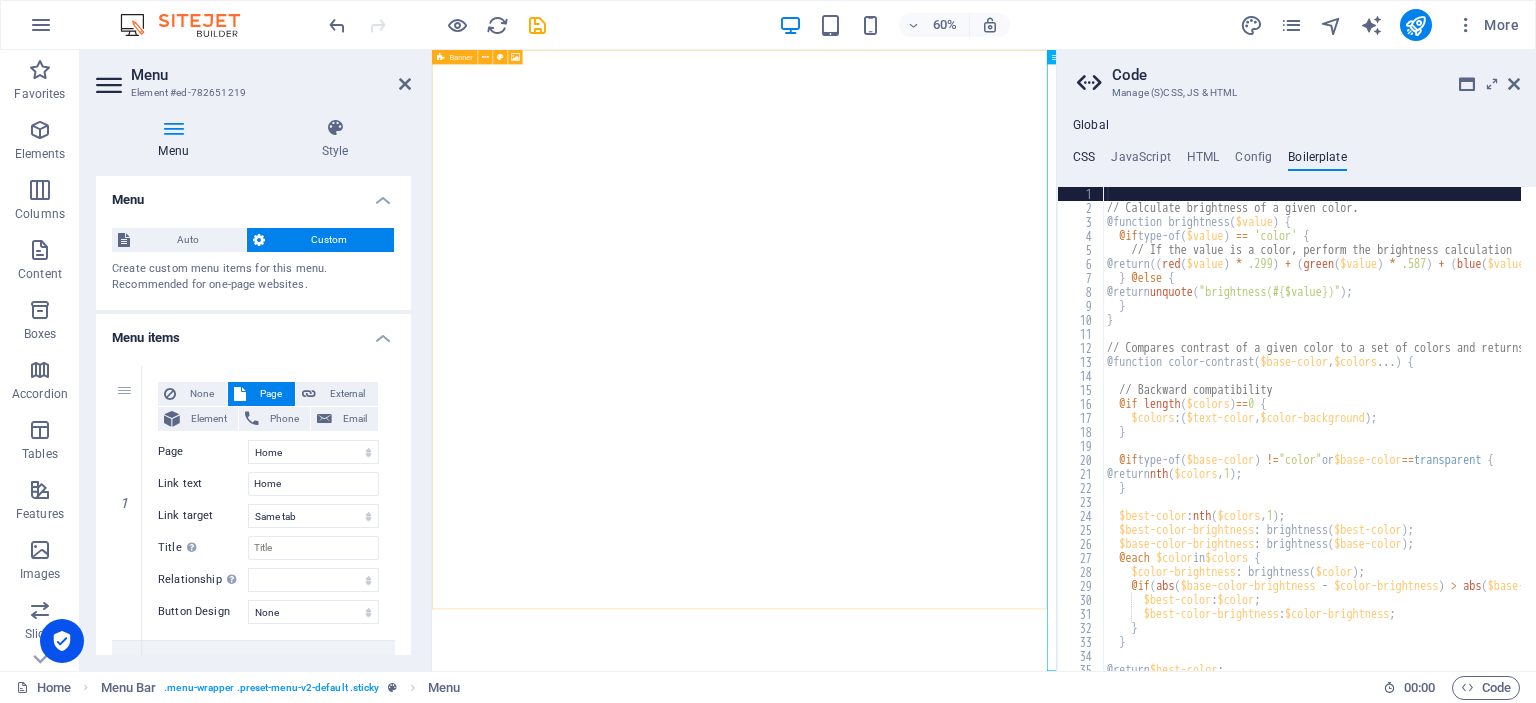 click on "CSS" at bounding box center [1084, 161] 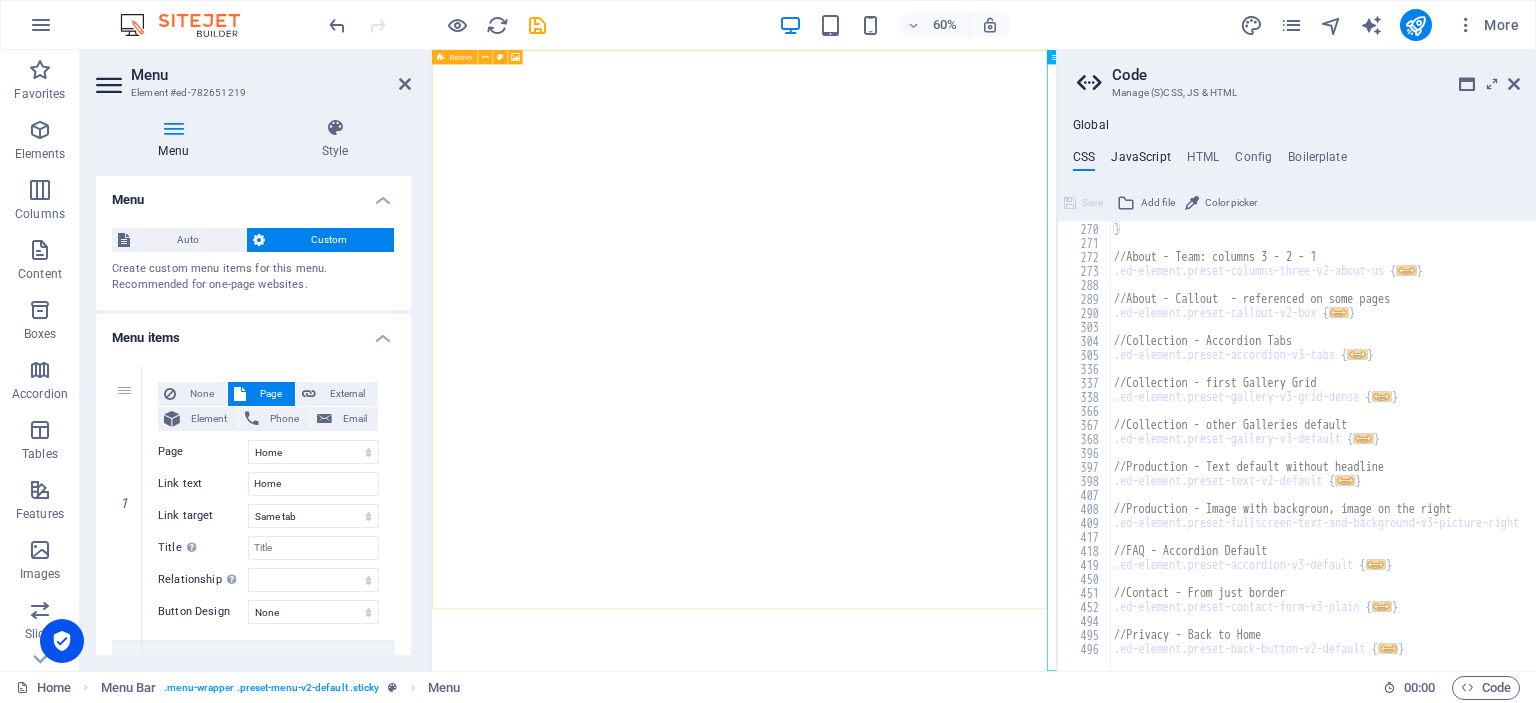 click on "JavaScript" at bounding box center (1140, 161) 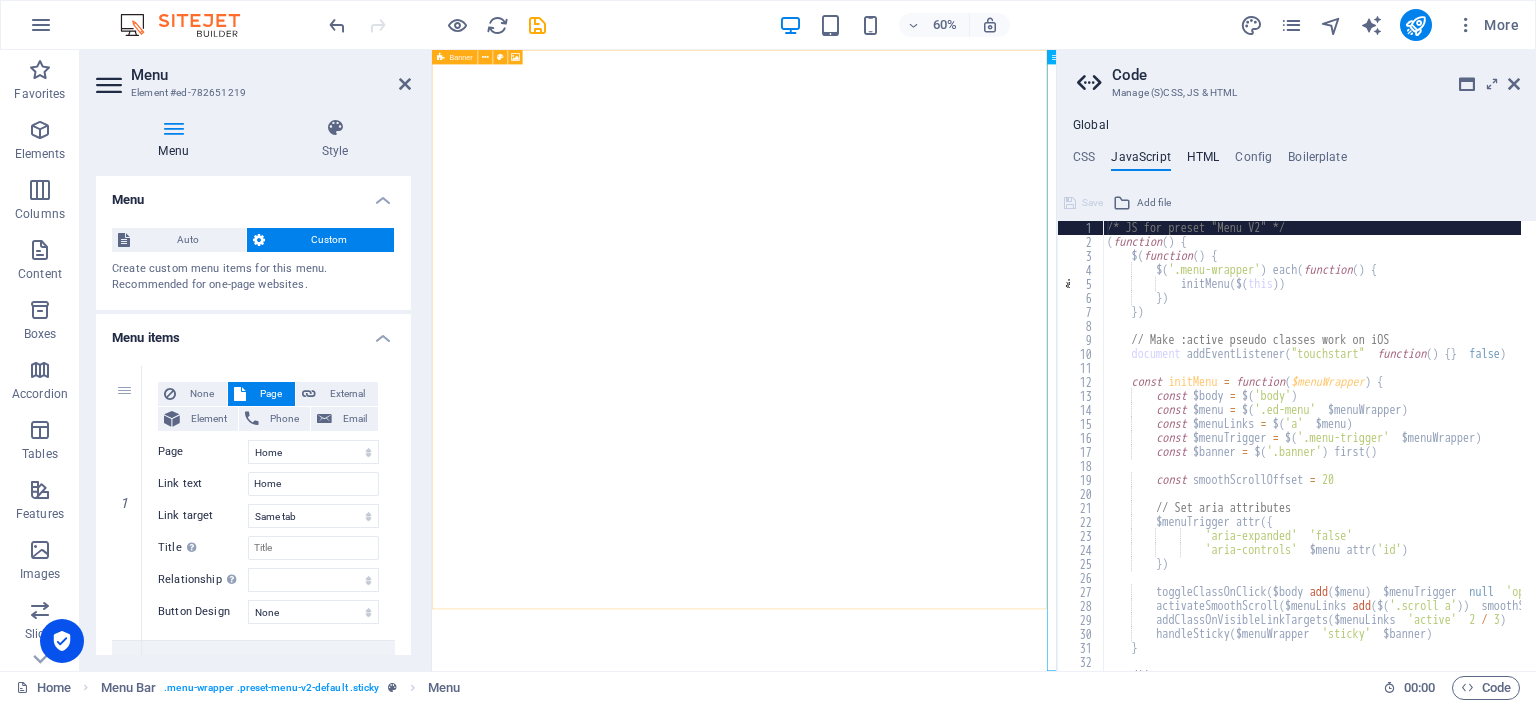 click on "HTML" at bounding box center (1203, 161) 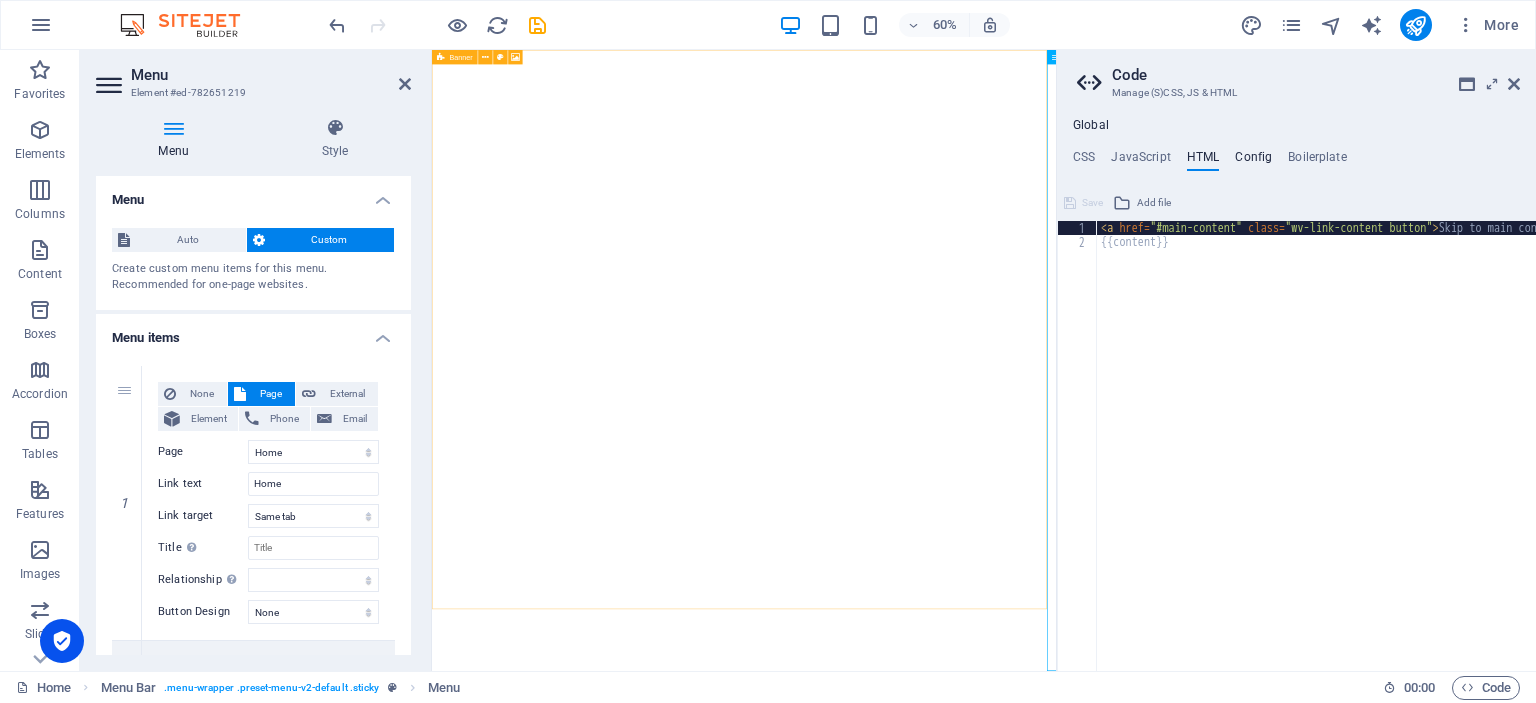click on "Config" at bounding box center [1253, 161] 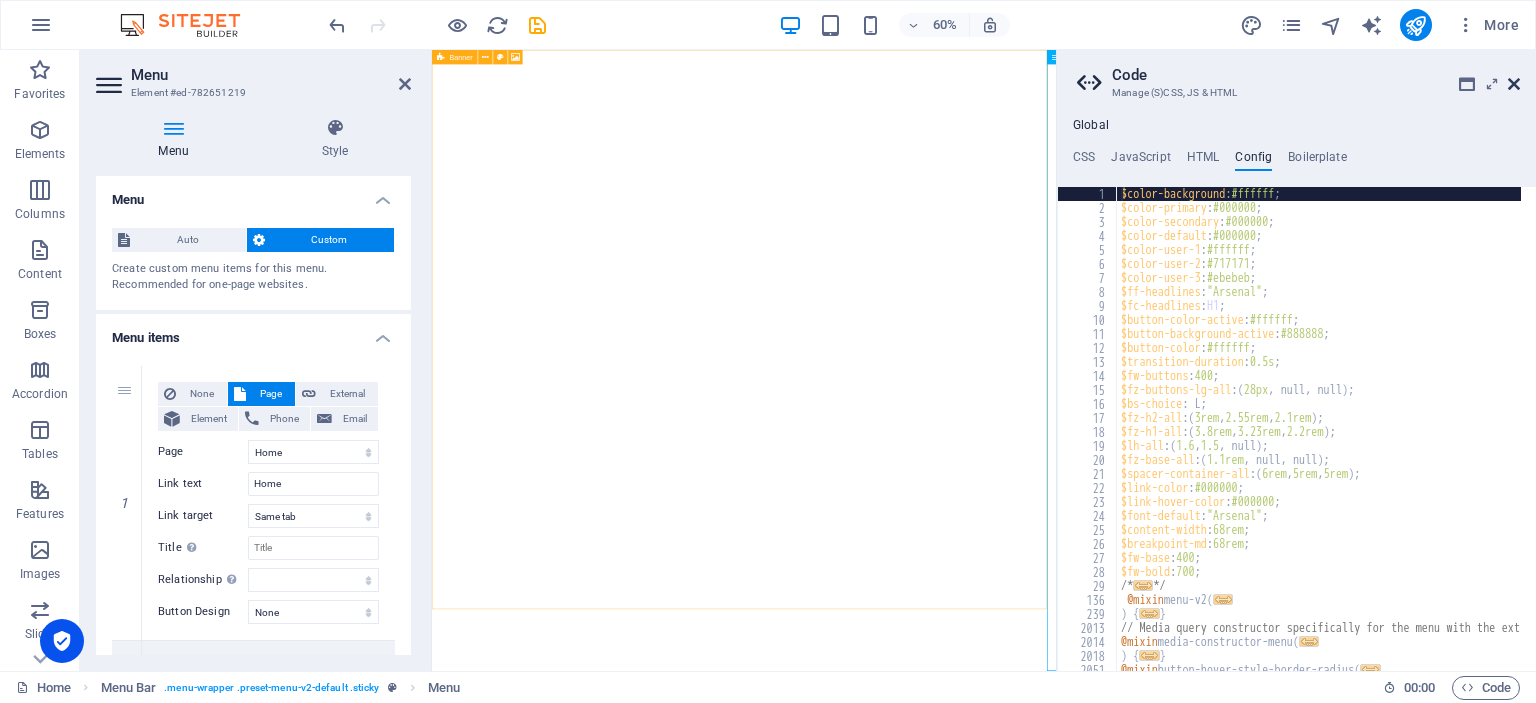click at bounding box center (1514, 84) 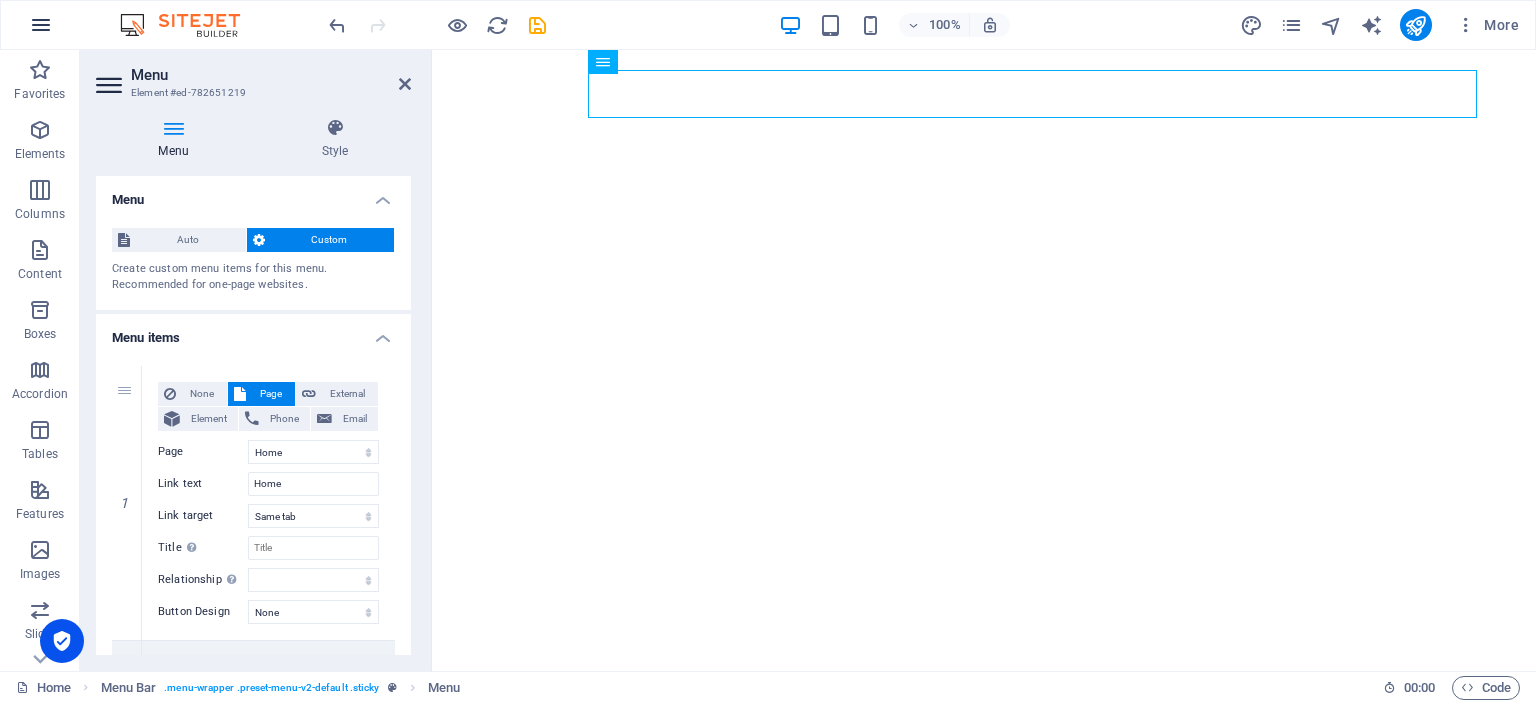 click at bounding box center (41, 25) 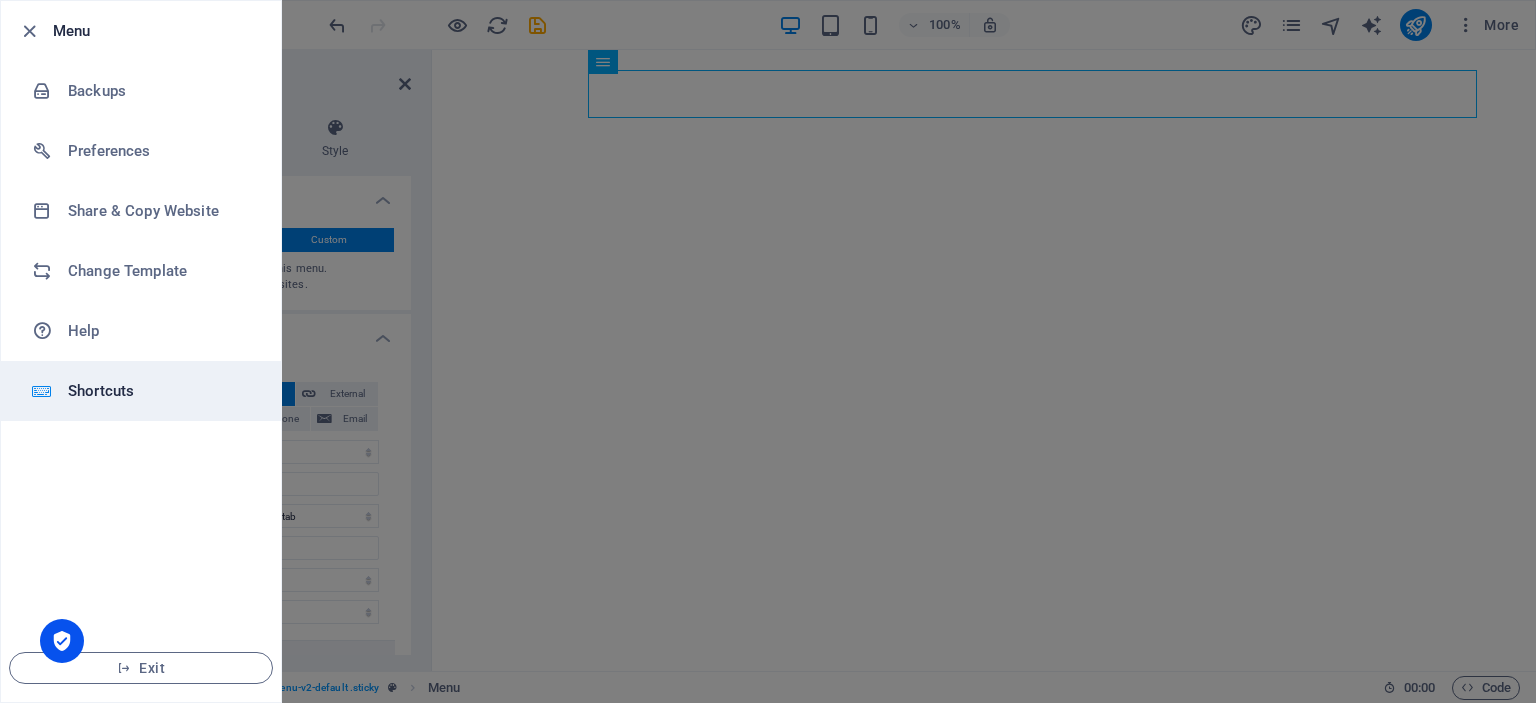 click on "Shortcuts" at bounding box center (160, 391) 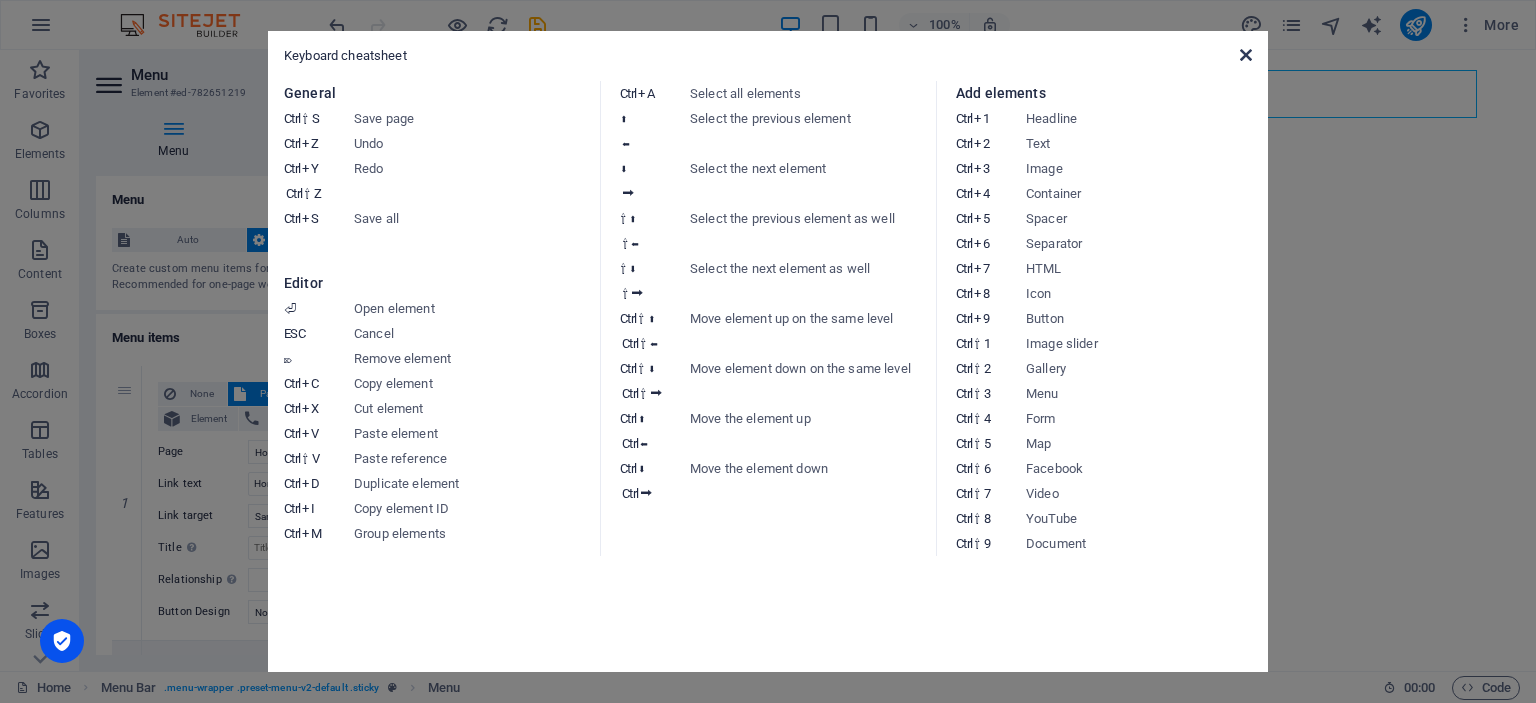 click at bounding box center [1246, 55] 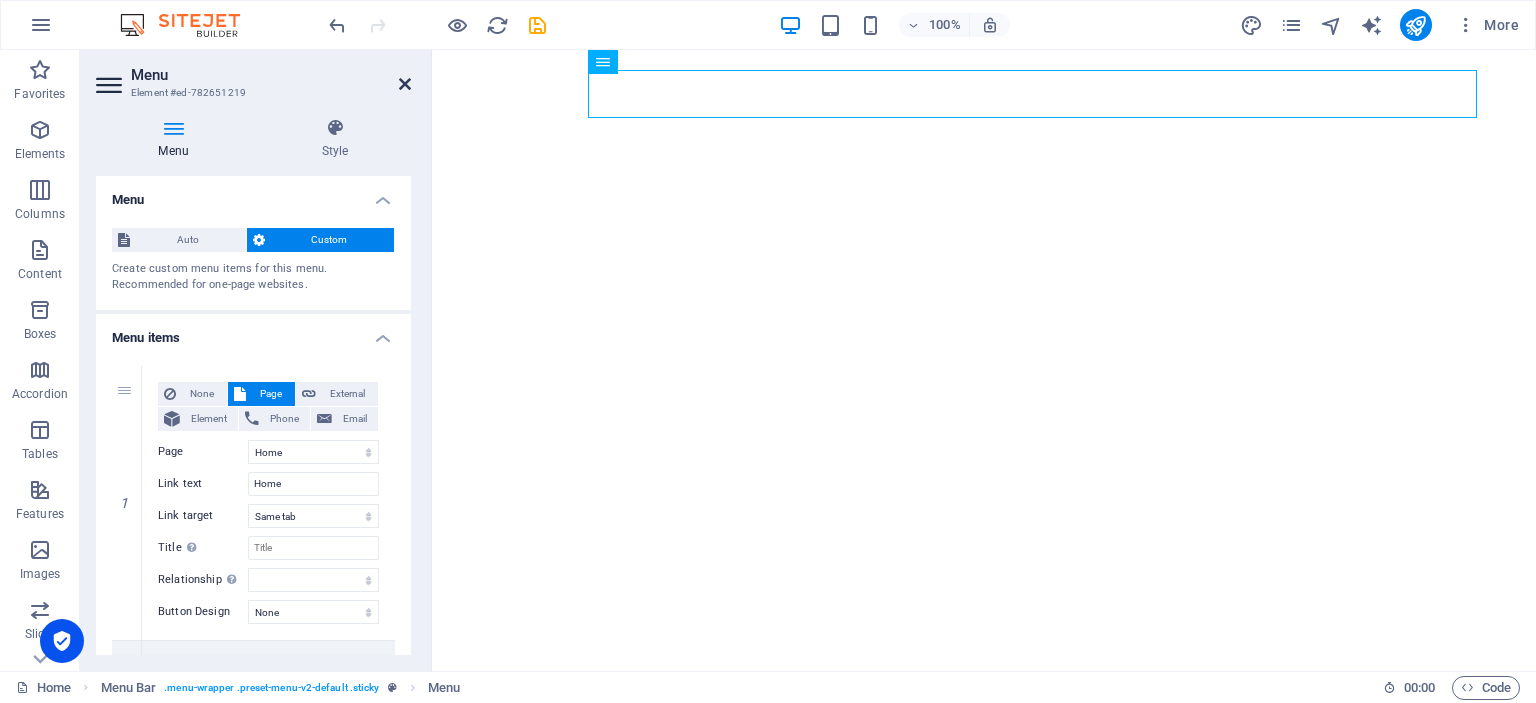 click at bounding box center (405, 84) 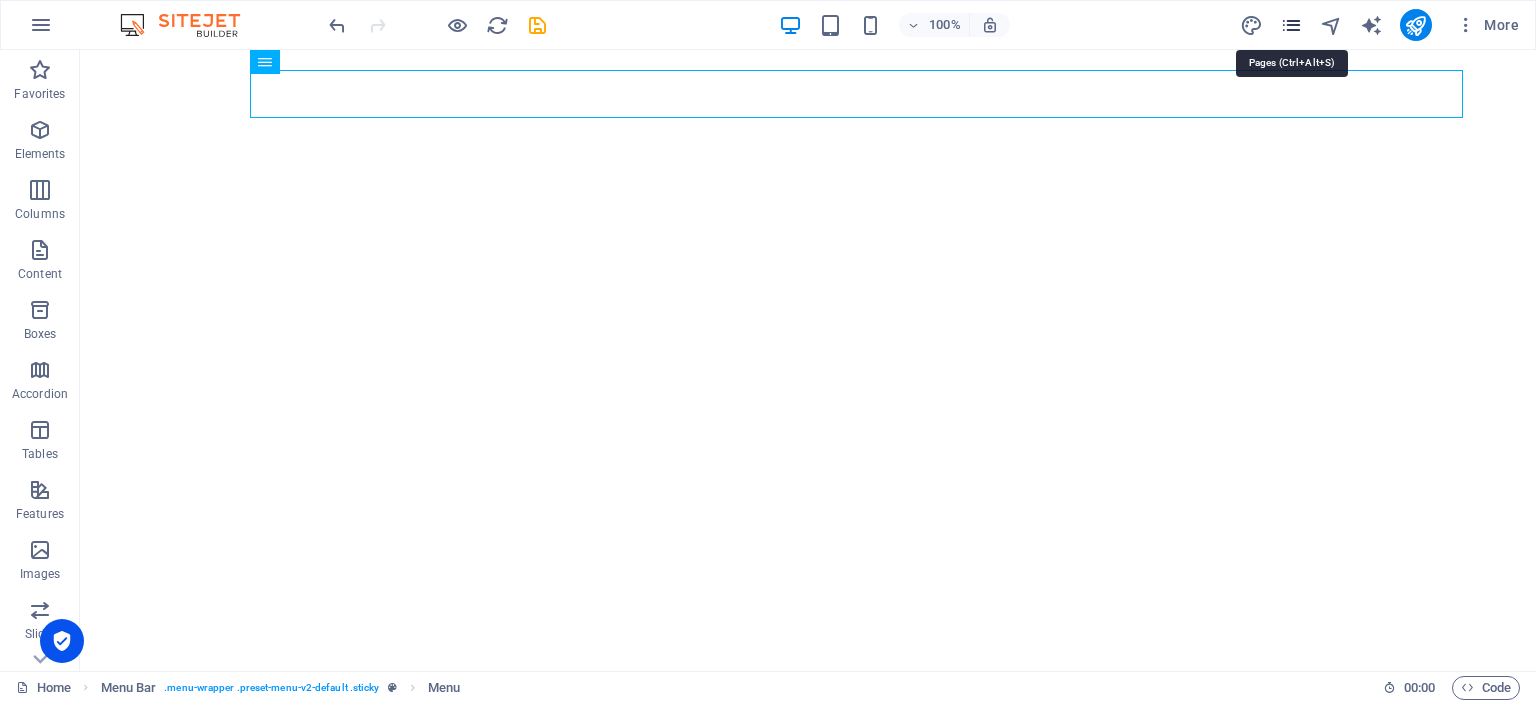 click at bounding box center [1291, 25] 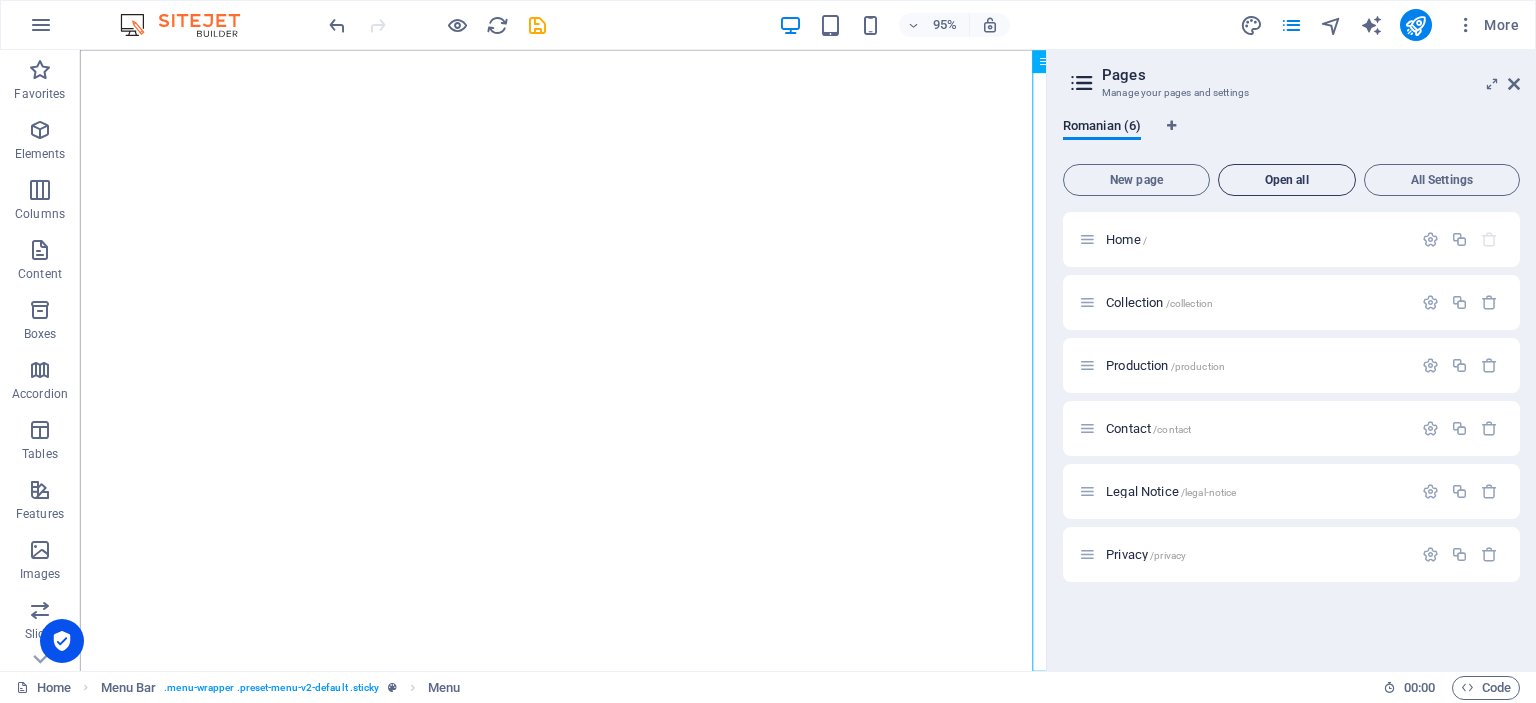 click on "Open all" at bounding box center (1287, 180) 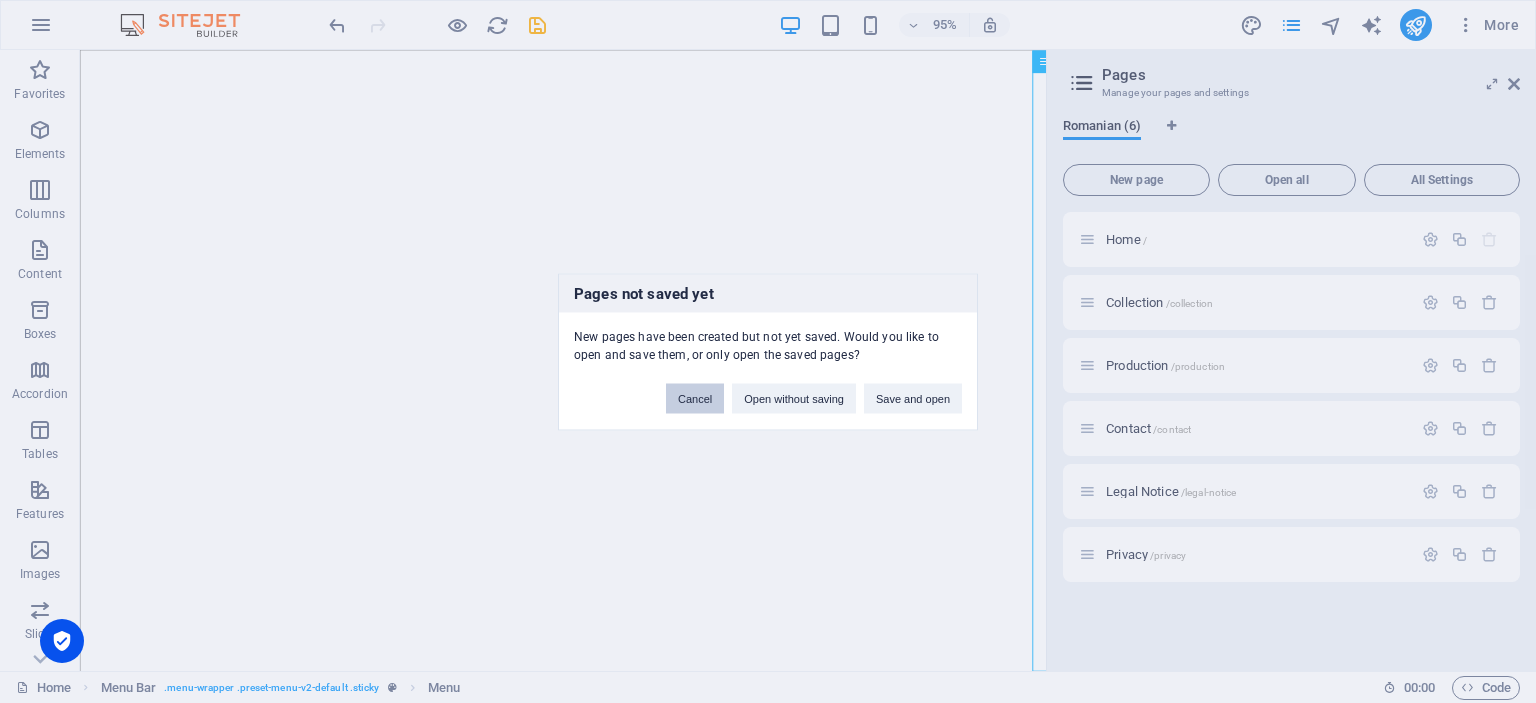 click on "Cancel" at bounding box center (695, 398) 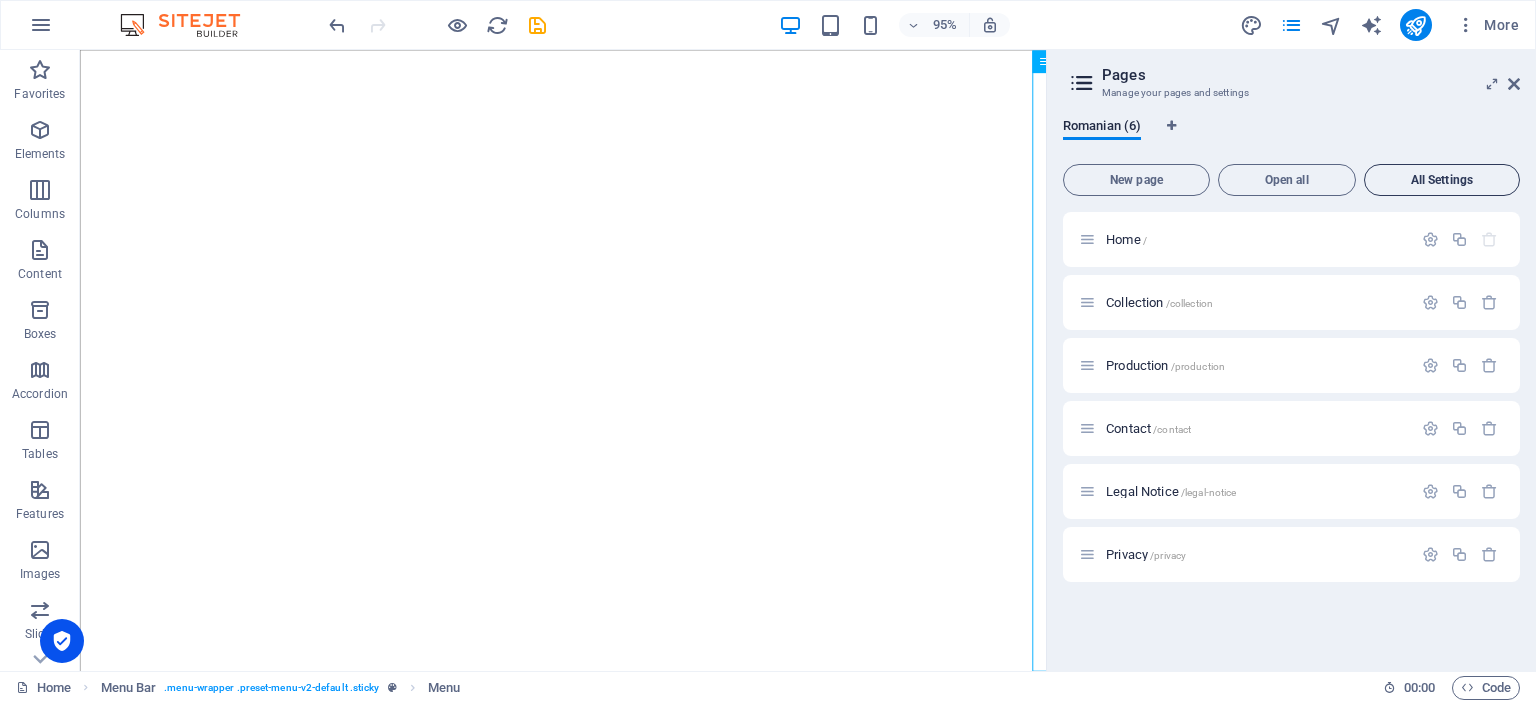 click on "All Settings" at bounding box center [1442, 180] 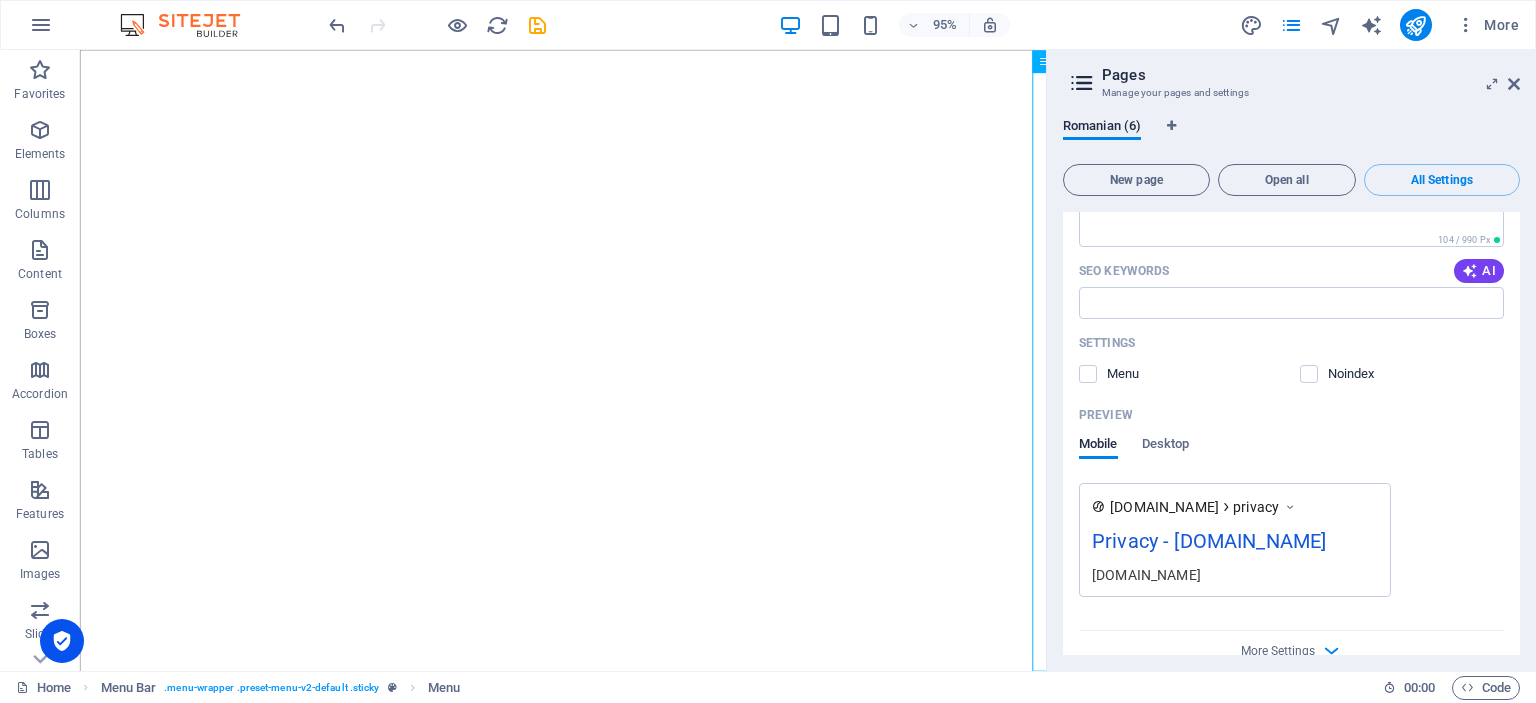 scroll, scrollTop: 3932, scrollLeft: 0, axis: vertical 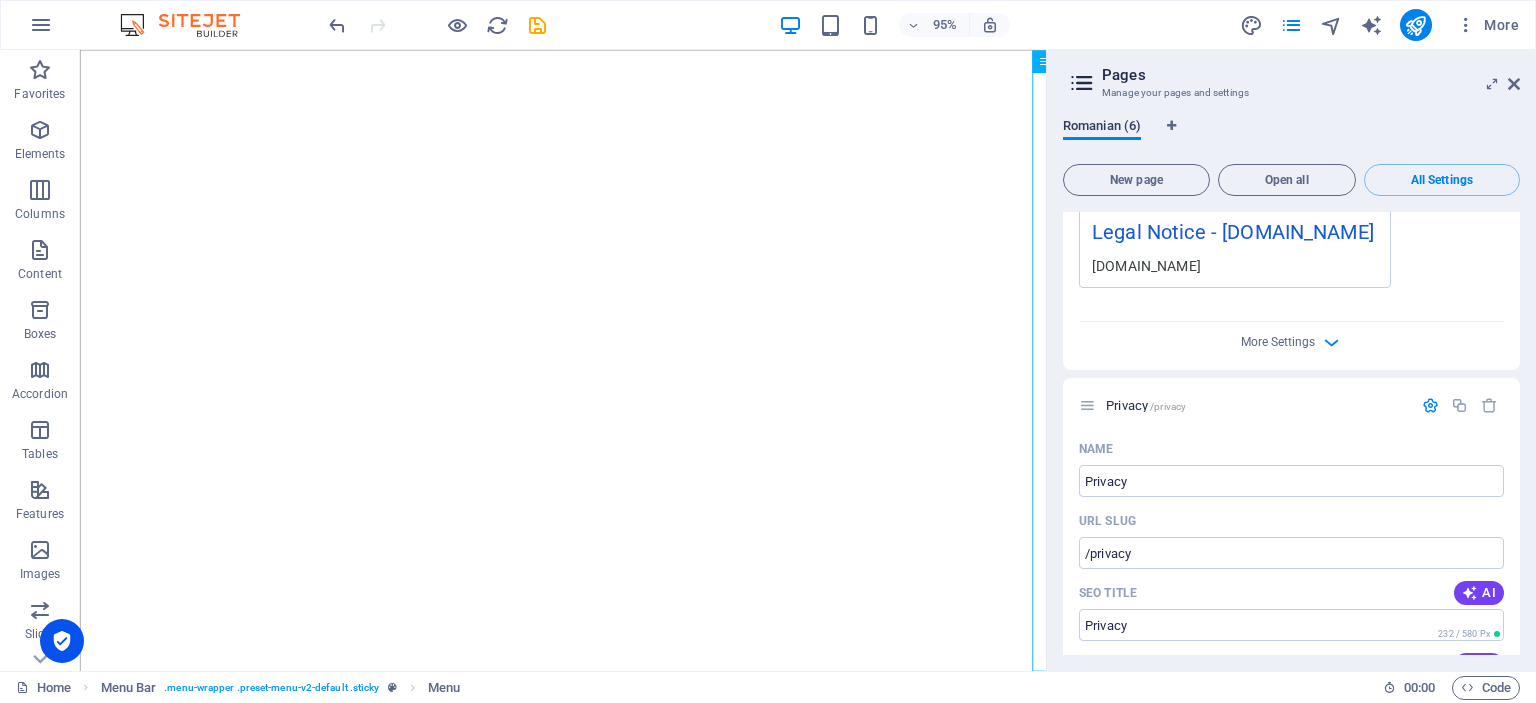 click on "Romanian (6)" at bounding box center [1102, 128] 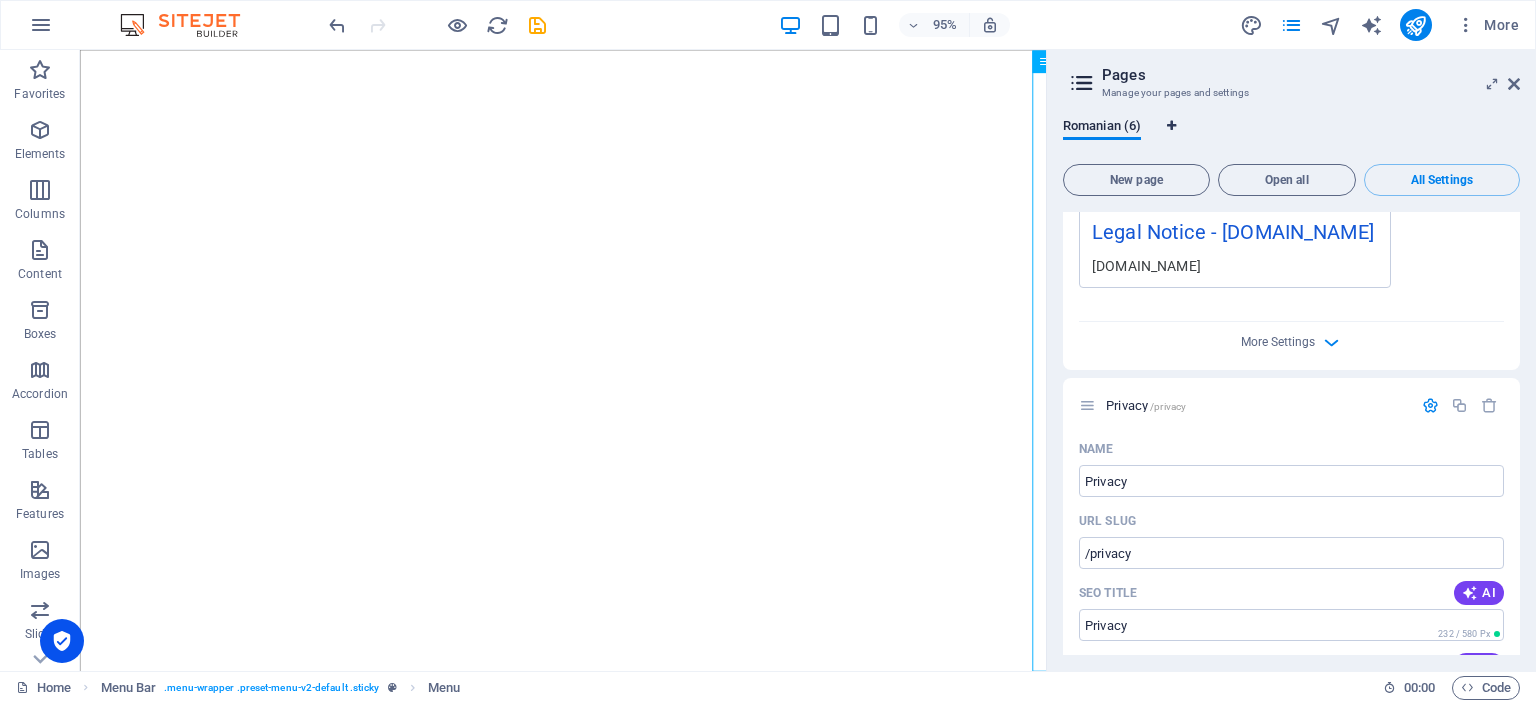 click at bounding box center [1171, 126] 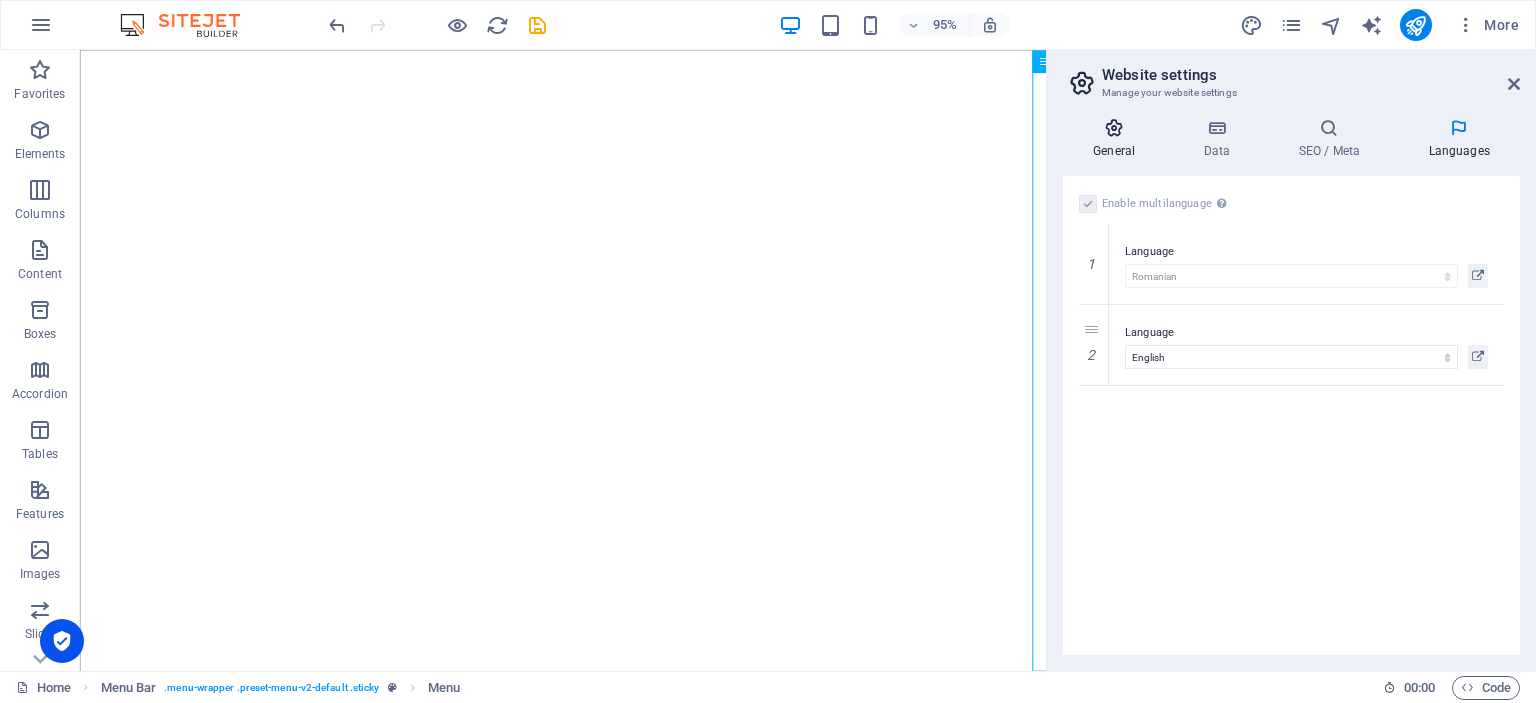 click at bounding box center [1114, 128] 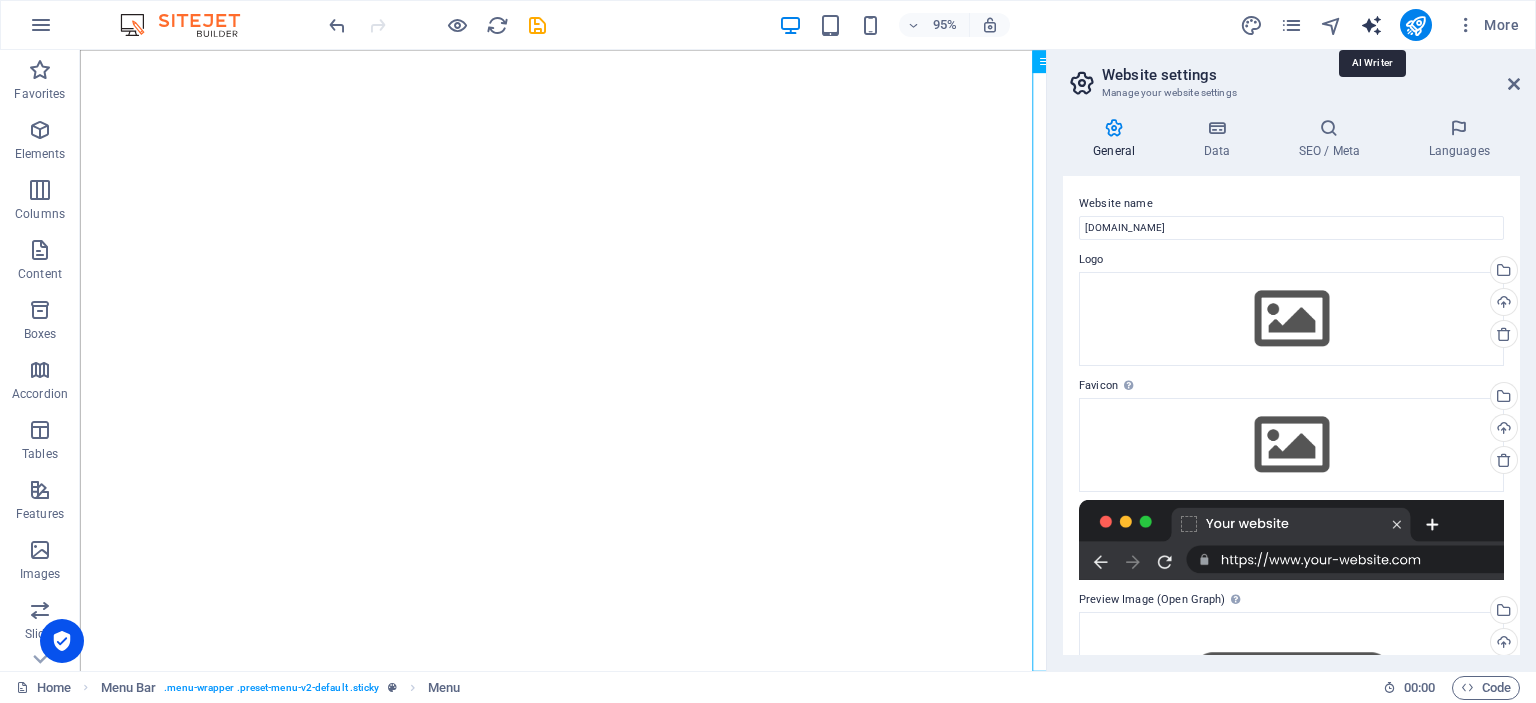 click at bounding box center (1371, 25) 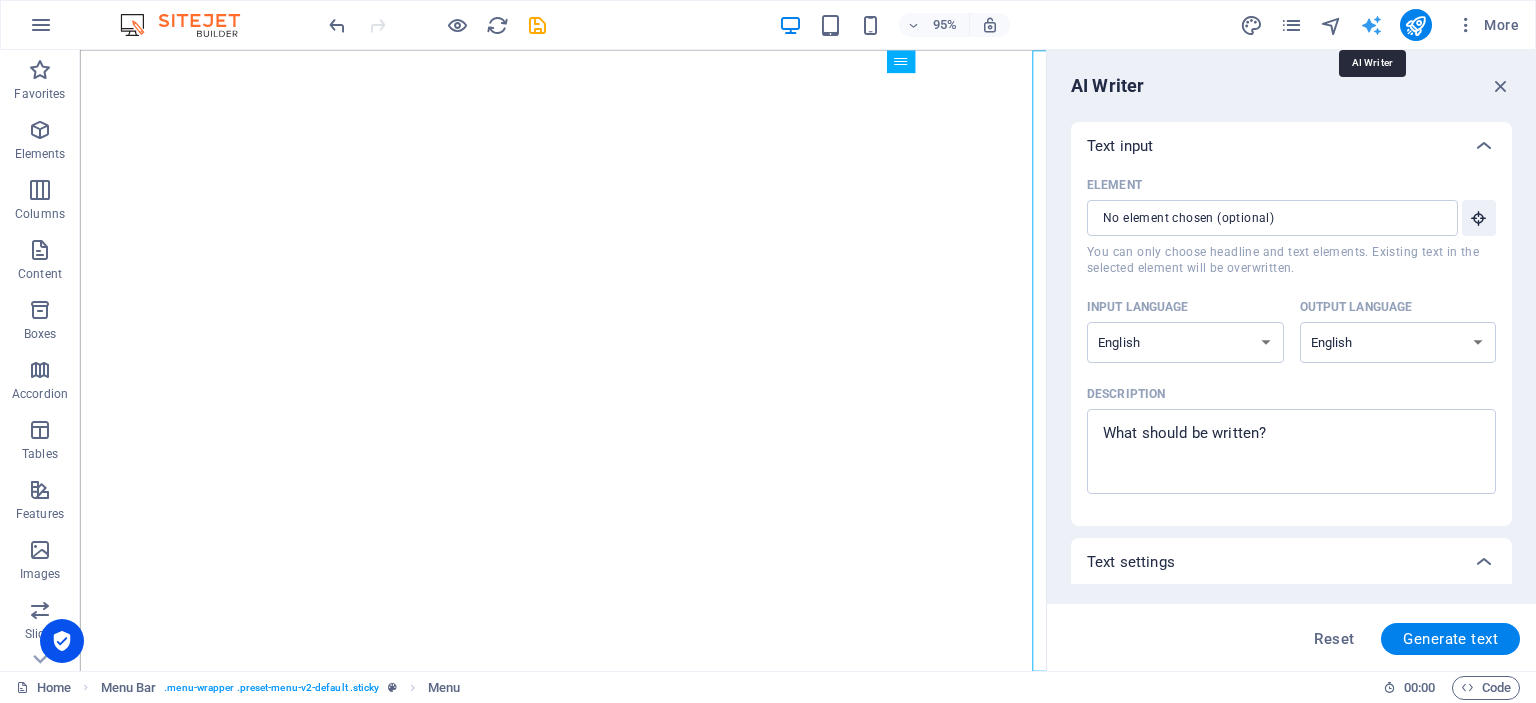 scroll, scrollTop: 0, scrollLeft: 0, axis: both 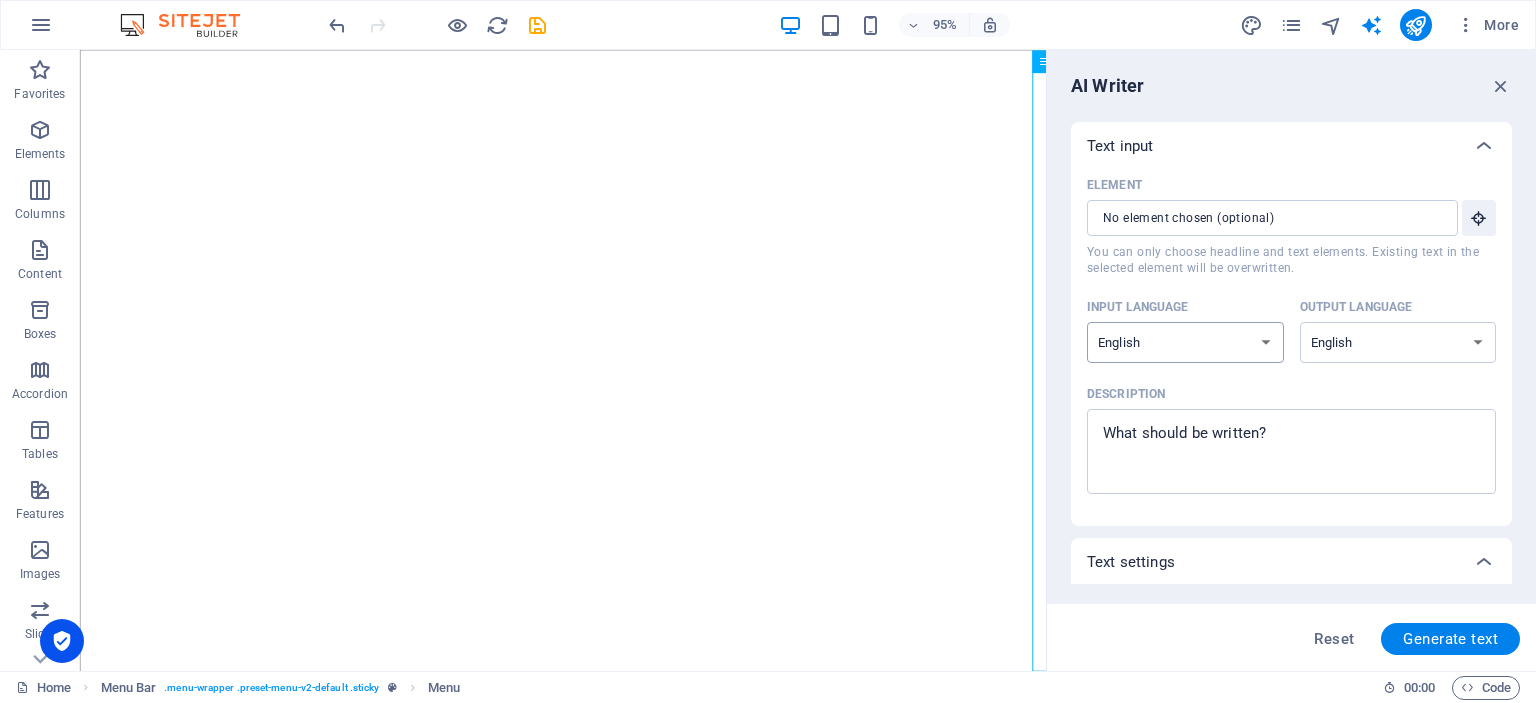 click on "Albanian Arabic Armenian Awadhi Azerbaijani Bashkir Basque Belarusian Bengali Bhojpuri Bosnian Brazilian Portuguese Bulgarian Cantonese (Yue) Catalan Chhattisgarhi Chinese Croatian Czech Danish Dogri Dutch English Estonian Faroese Finnish French Galician Georgian German Greek Gujarati Haryanvi Hindi Hungarian Indonesian Irish Italian Japanese Javanese Kannada Kashmiri Kazakh Konkani Korean Kyrgyz Latvian Lithuanian Macedonian Maithili Malay Maltese Mandarin Mandarin Chinese Marathi Marwari Min Nan Moldovan Mongolian Montenegrin Nepali Norwegian Oriya Pashto Persian (Farsi) Polish Portuguese Punjabi Rajasthani Romanian Russian Sanskrit Santali Serbian Sindhi Sinhala Slovak Slovene Slovenian Spanish Ukrainian Urdu Uzbek Vietnamese Welsh Wu" at bounding box center (1185, 342) 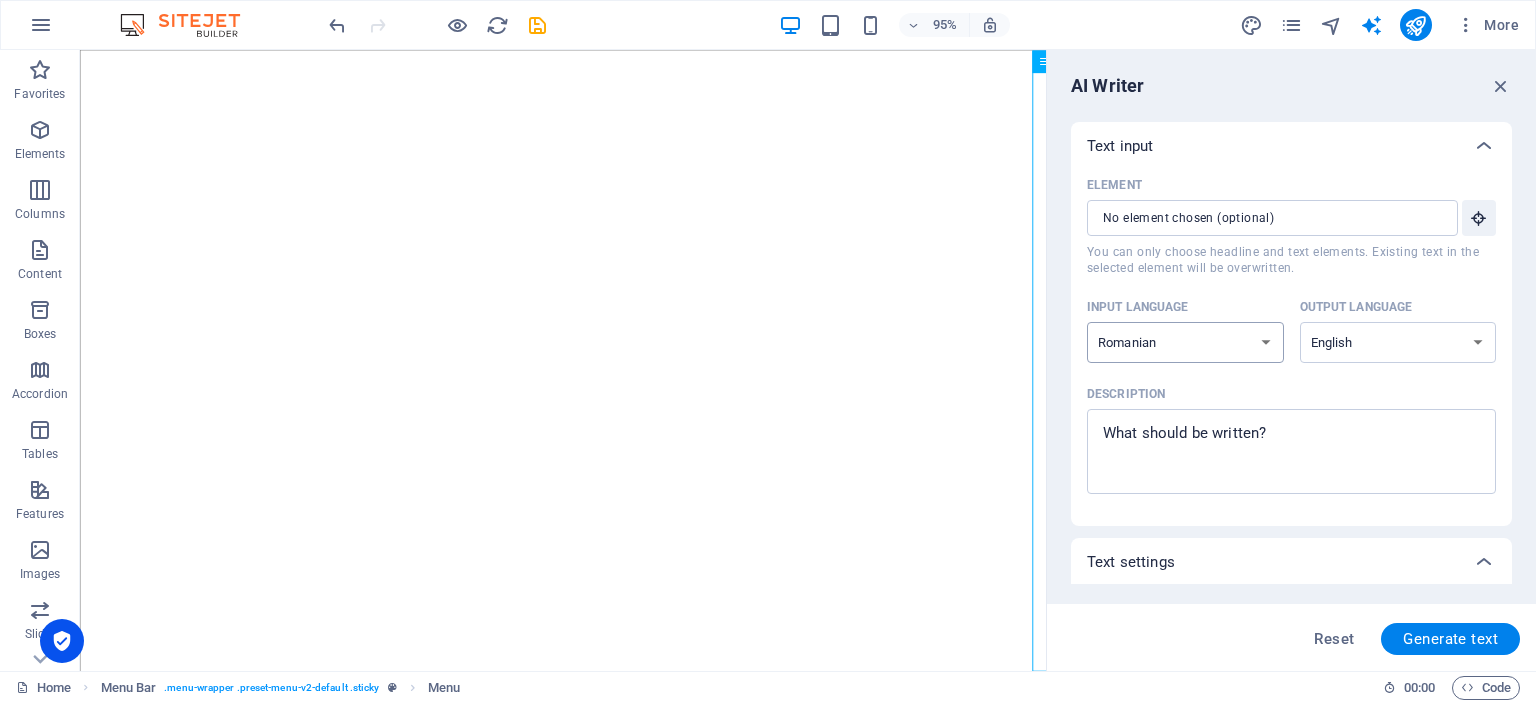click on "Albanian Arabic Armenian Awadhi Azerbaijani Bashkir Basque Belarusian Bengali Bhojpuri Bosnian Brazilian Portuguese Bulgarian Cantonese (Yue) Catalan Chhattisgarhi Chinese Croatian Czech Danish Dogri Dutch English Estonian Faroese Finnish French Galician Georgian German Greek Gujarati Haryanvi Hindi Hungarian Indonesian Irish Italian Japanese Javanese Kannada Kashmiri Kazakh Konkani Korean Kyrgyz Latvian Lithuanian Macedonian Maithili Malay Maltese Mandarin Mandarin Chinese Marathi Marwari Min Nan Moldovan Mongolian Montenegrin Nepali Norwegian Oriya Pashto Persian (Farsi) Polish Portuguese Punjabi Rajasthani Romanian Russian Sanskrit Santali Serbian Sindhi Sinhala Slovak Slovene Slovenian Spanish Ukrainian Urdu Uzbek Vietnamese Welsh Wu" at bounding box center [1185, 342] 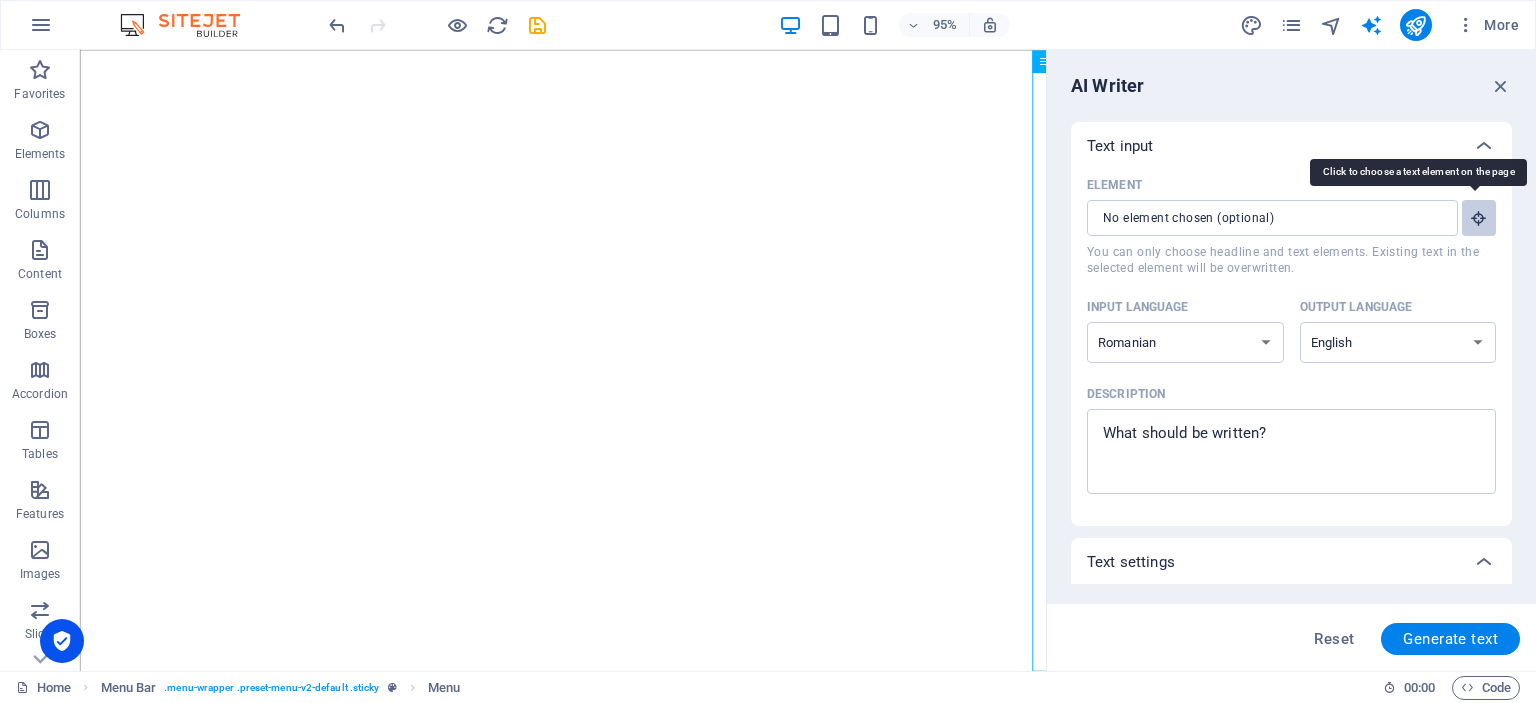 click at bounding box center [1479, 218] 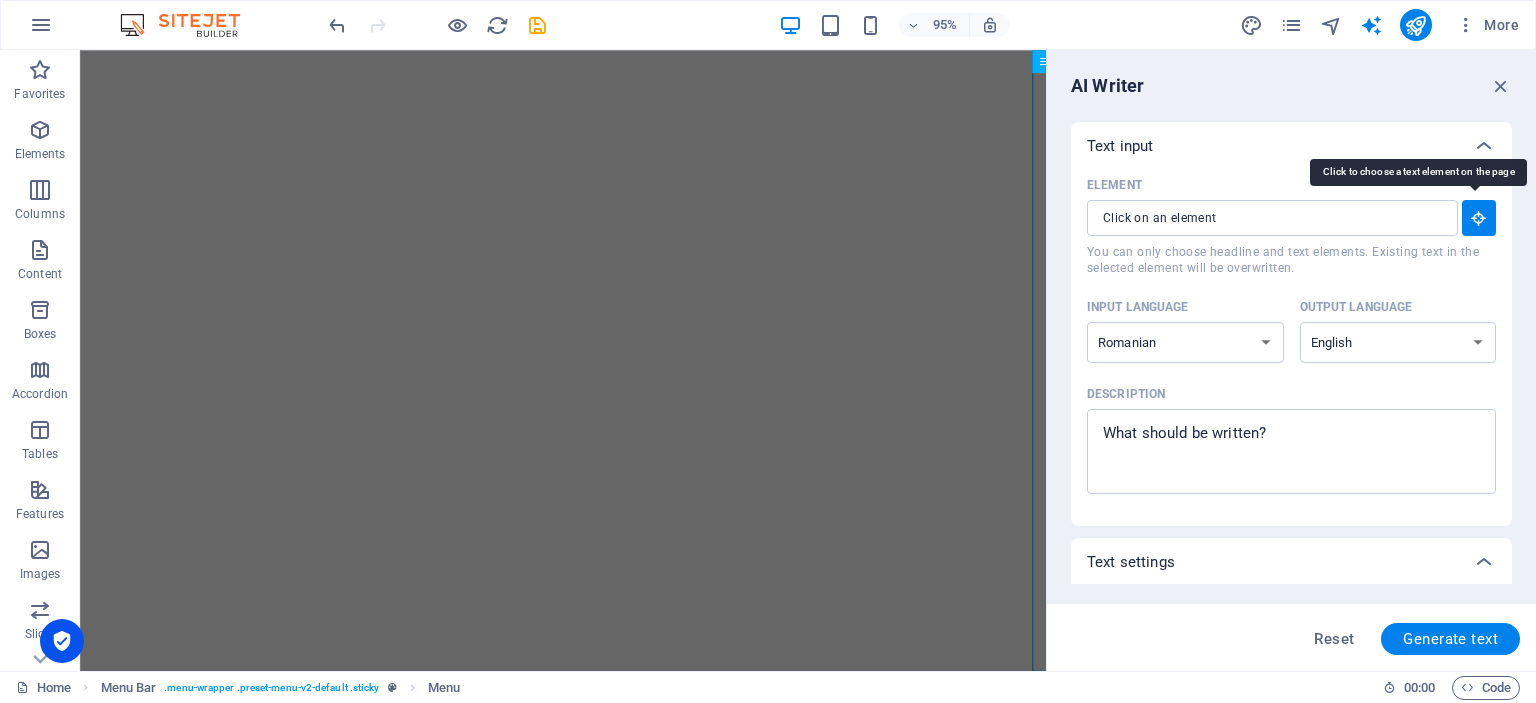 click at bounding box center (1479, 218) 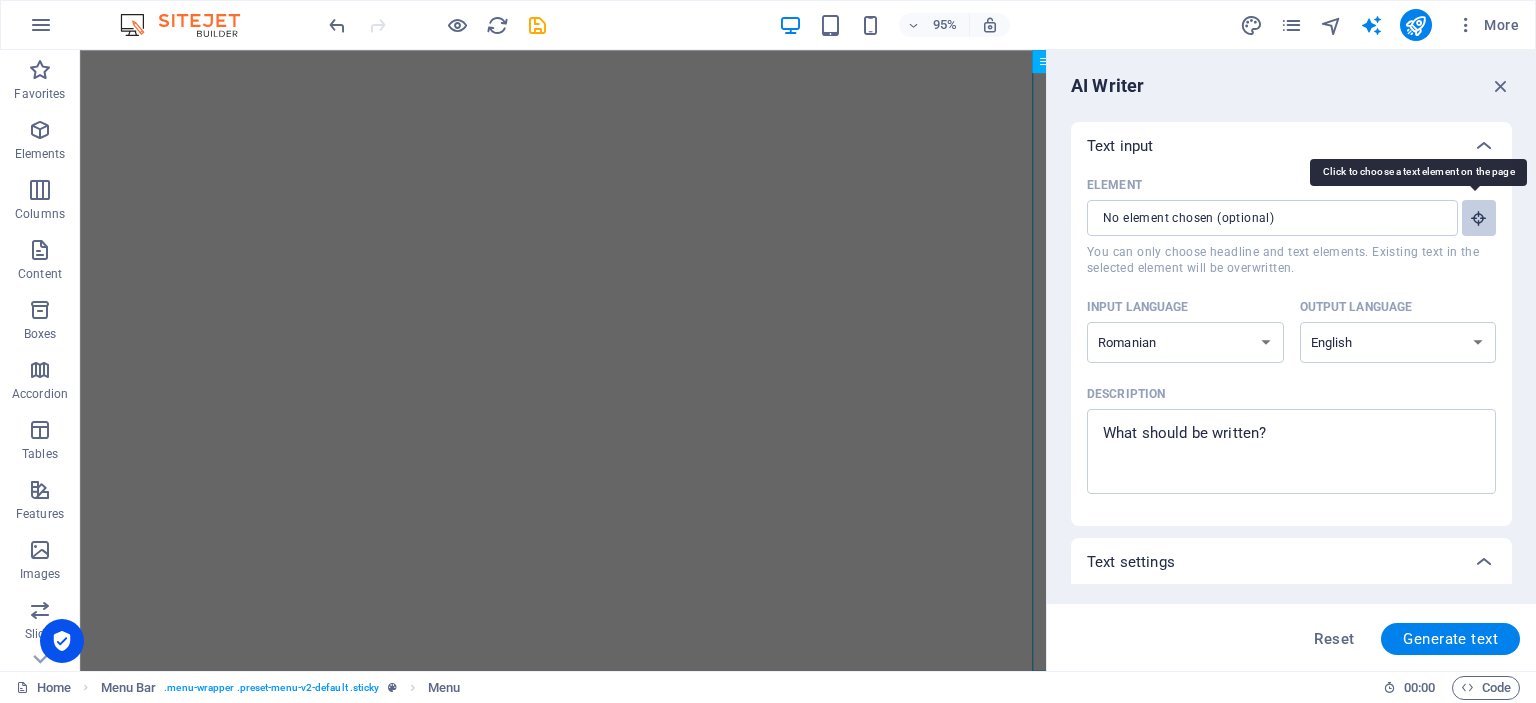 click at bounding box center (1479, 218) 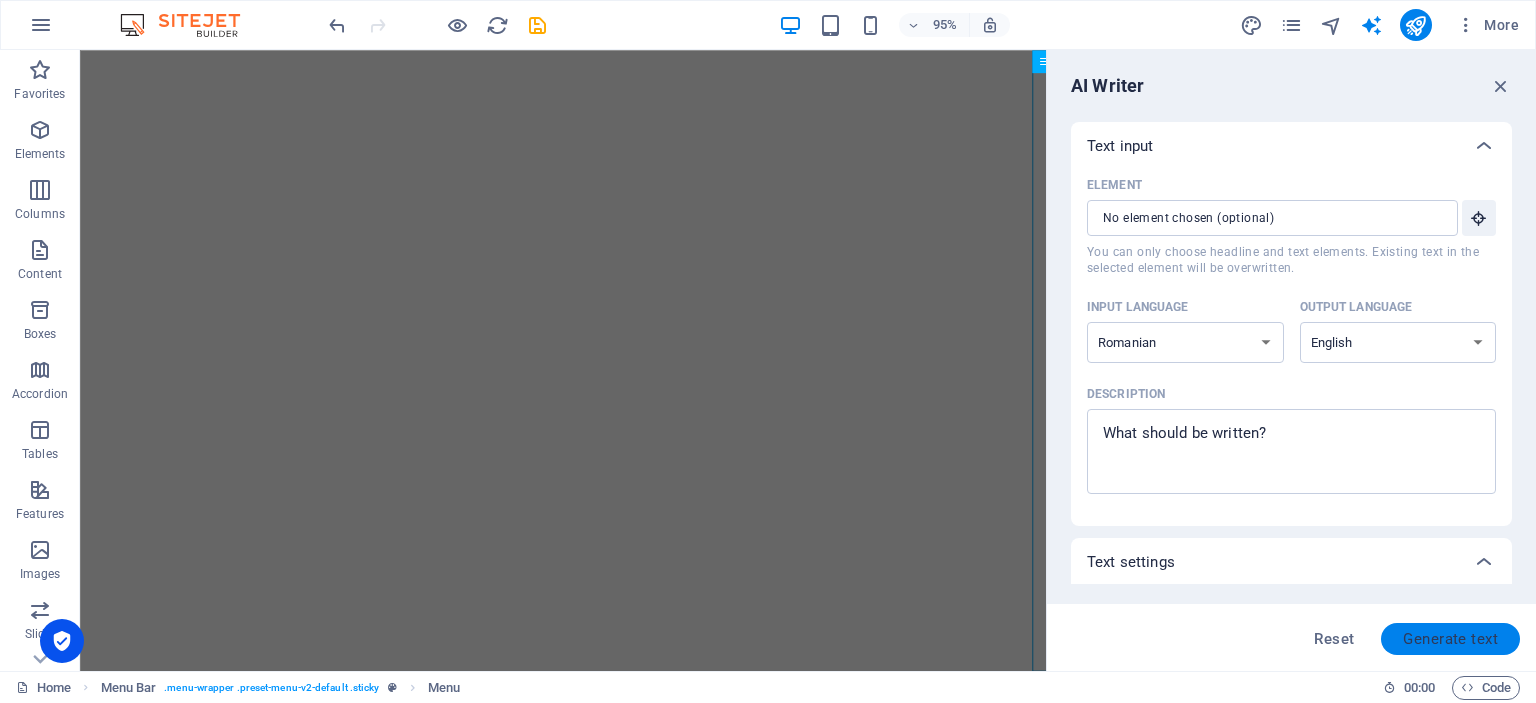 click on "Generate text" at bounding box center [1450, 639] 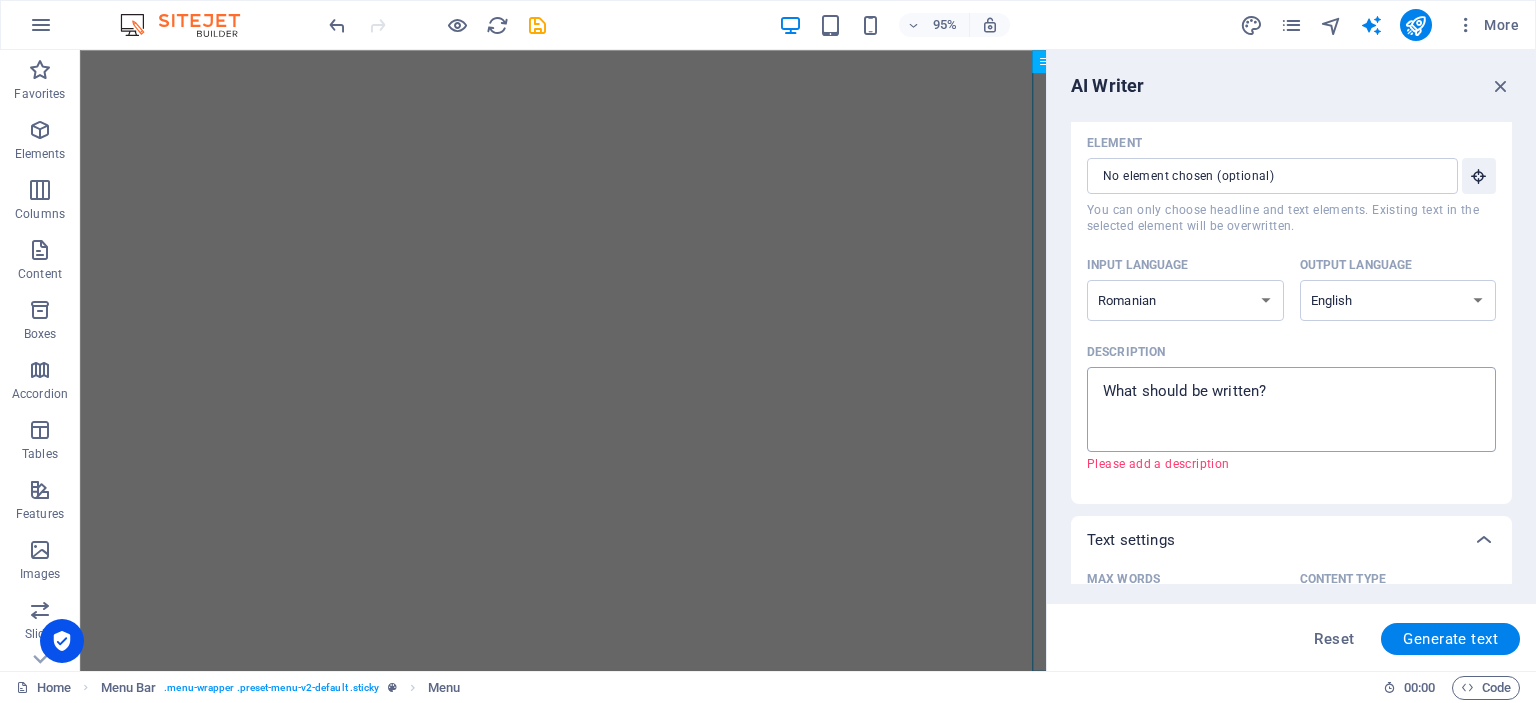 scroll, scrollTop: 0, scrollLeft: 0, axis: both 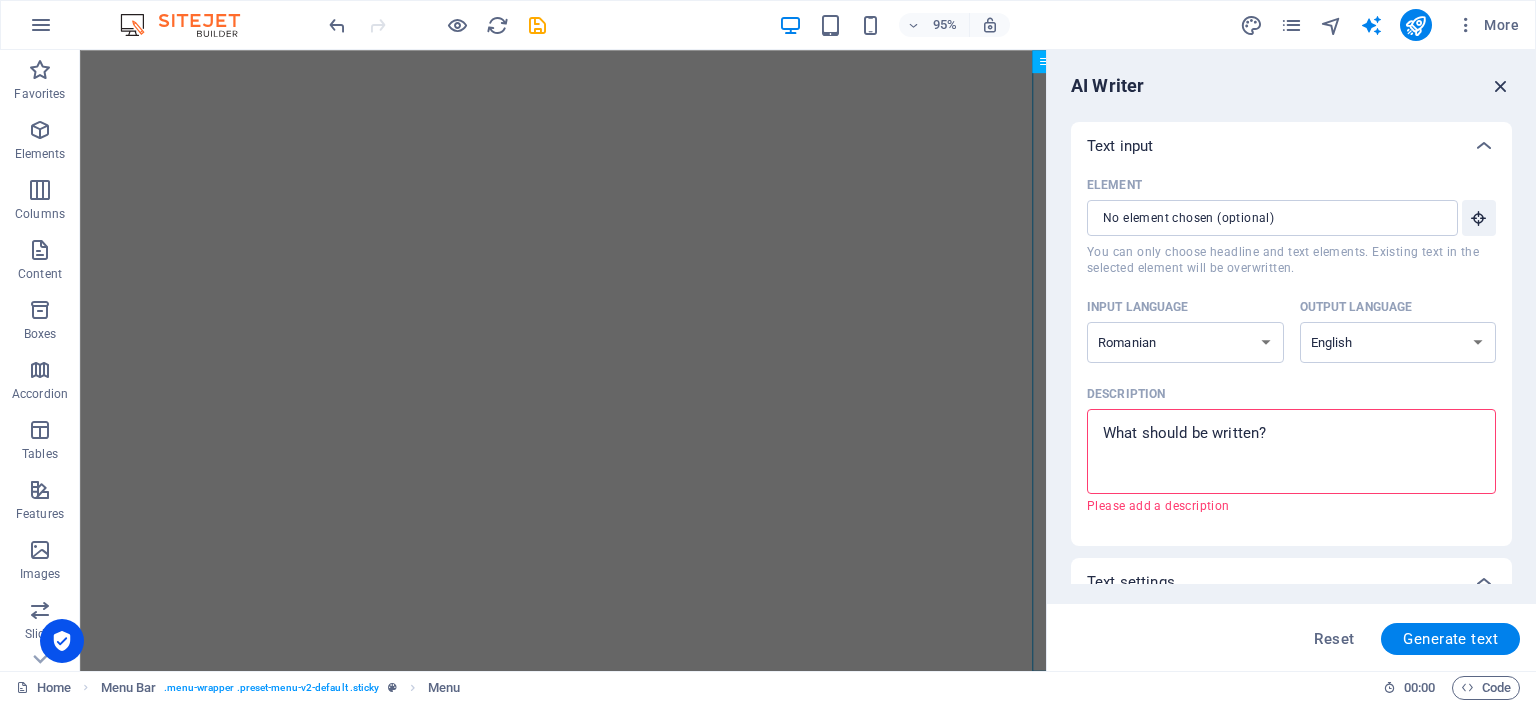 click at bounding box center [1501, 86] 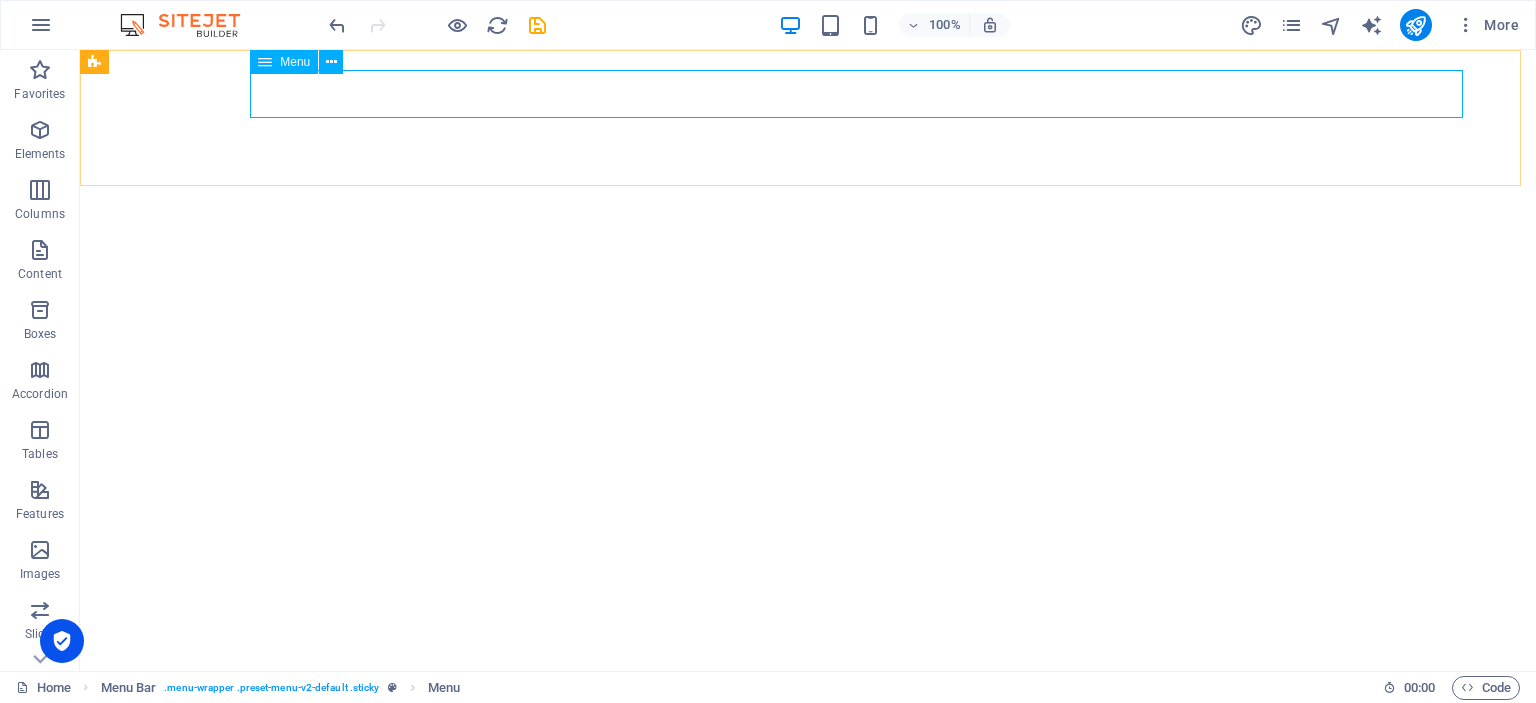 click at bounding box center (265, 62) 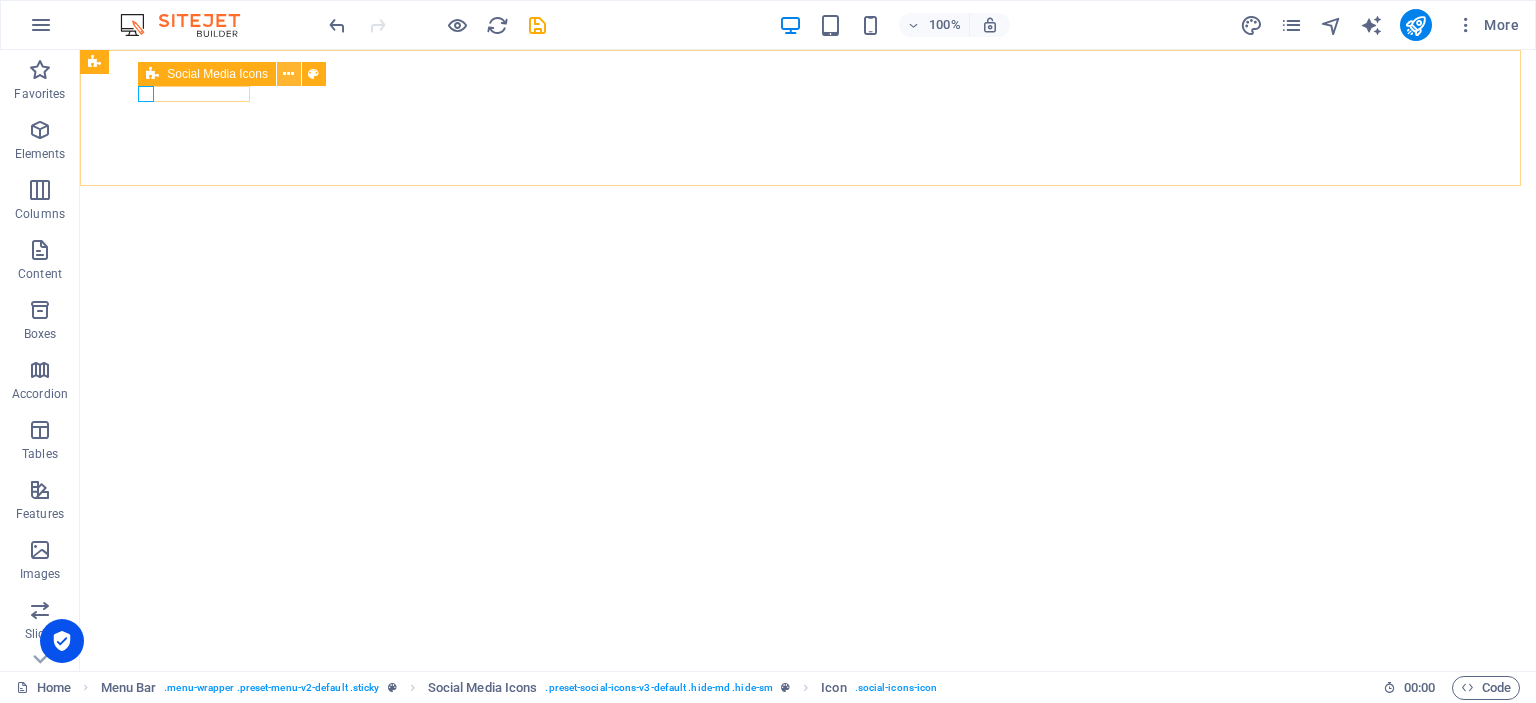 click at bounding box center (288, 74) 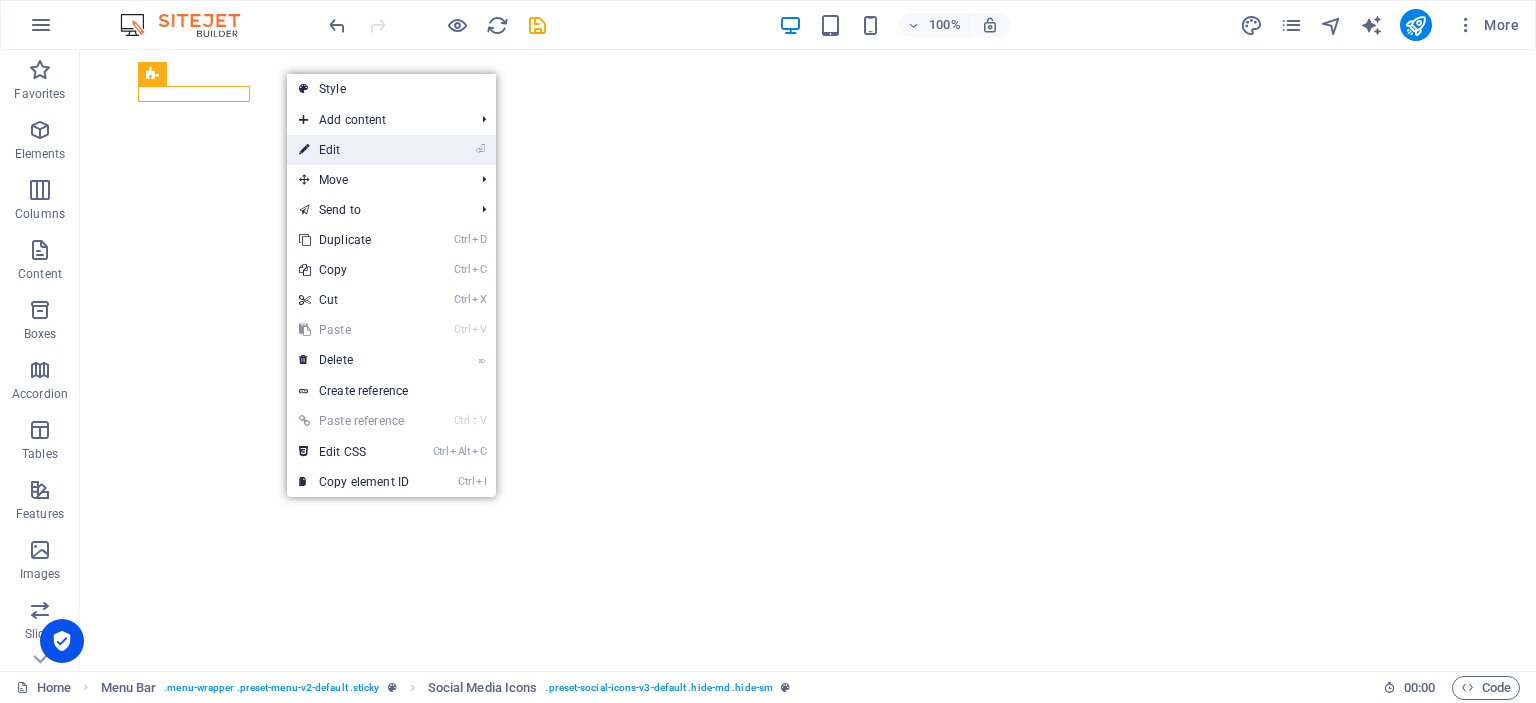 click on "⏎  Edit" at bounding box center [354, 150] 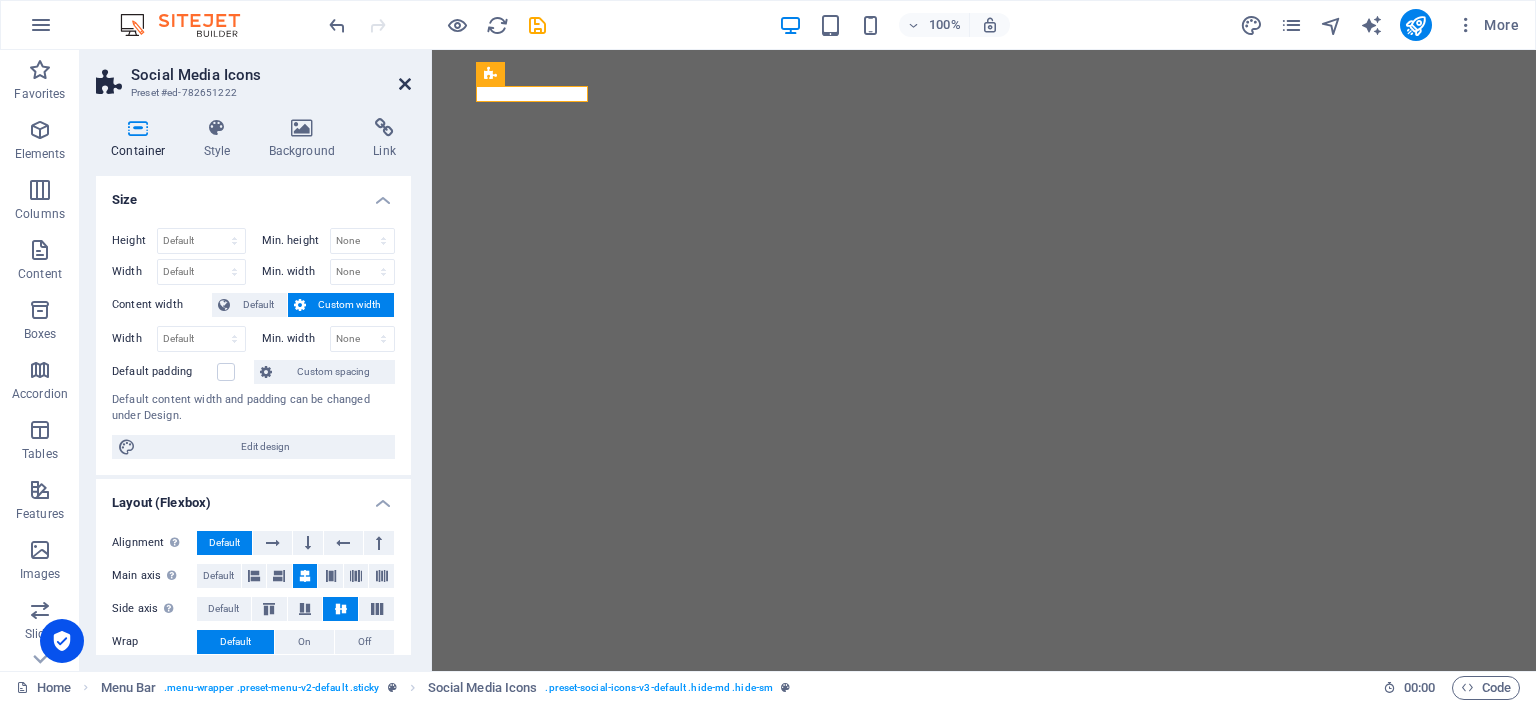click at bounding box center (405, 84) 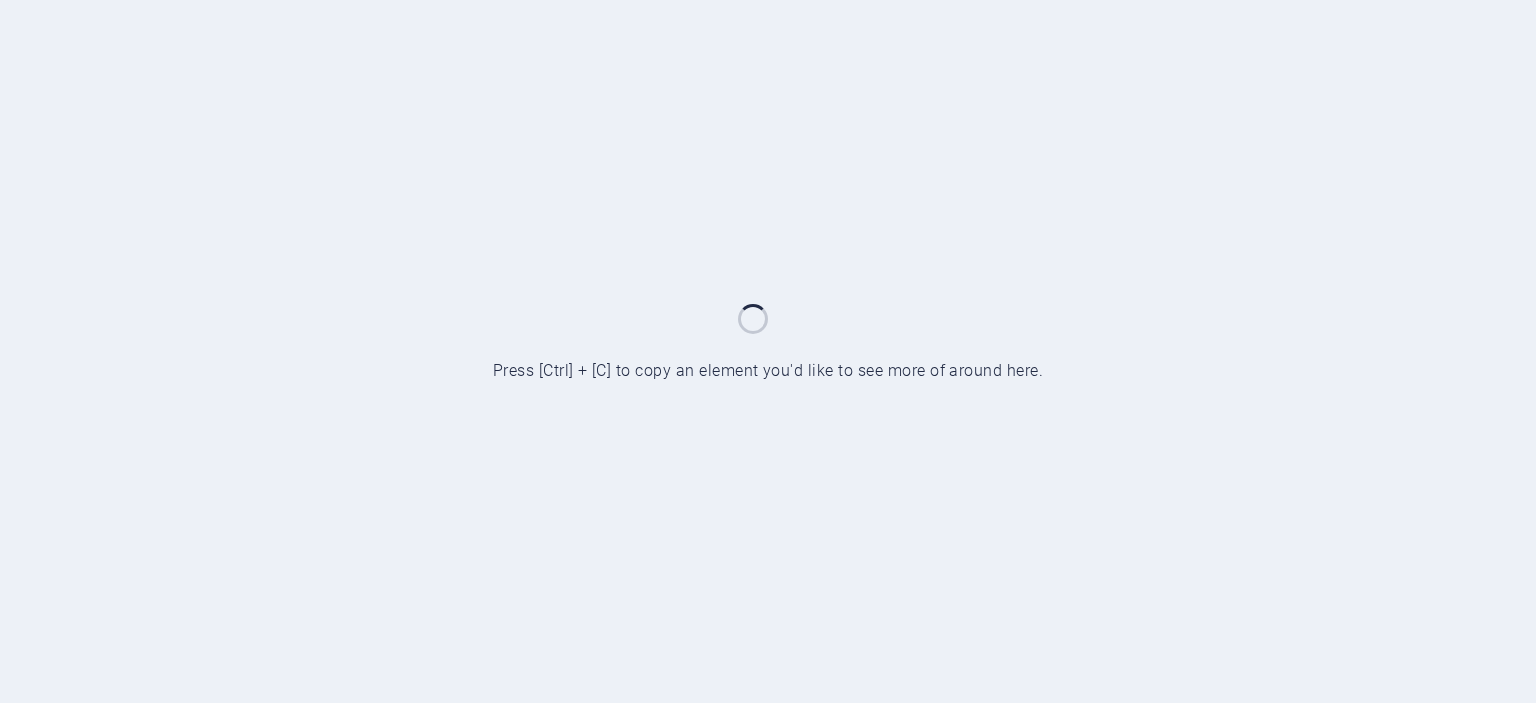 scroll, scrollTop: 0, scrollLeft: 0, axis: both 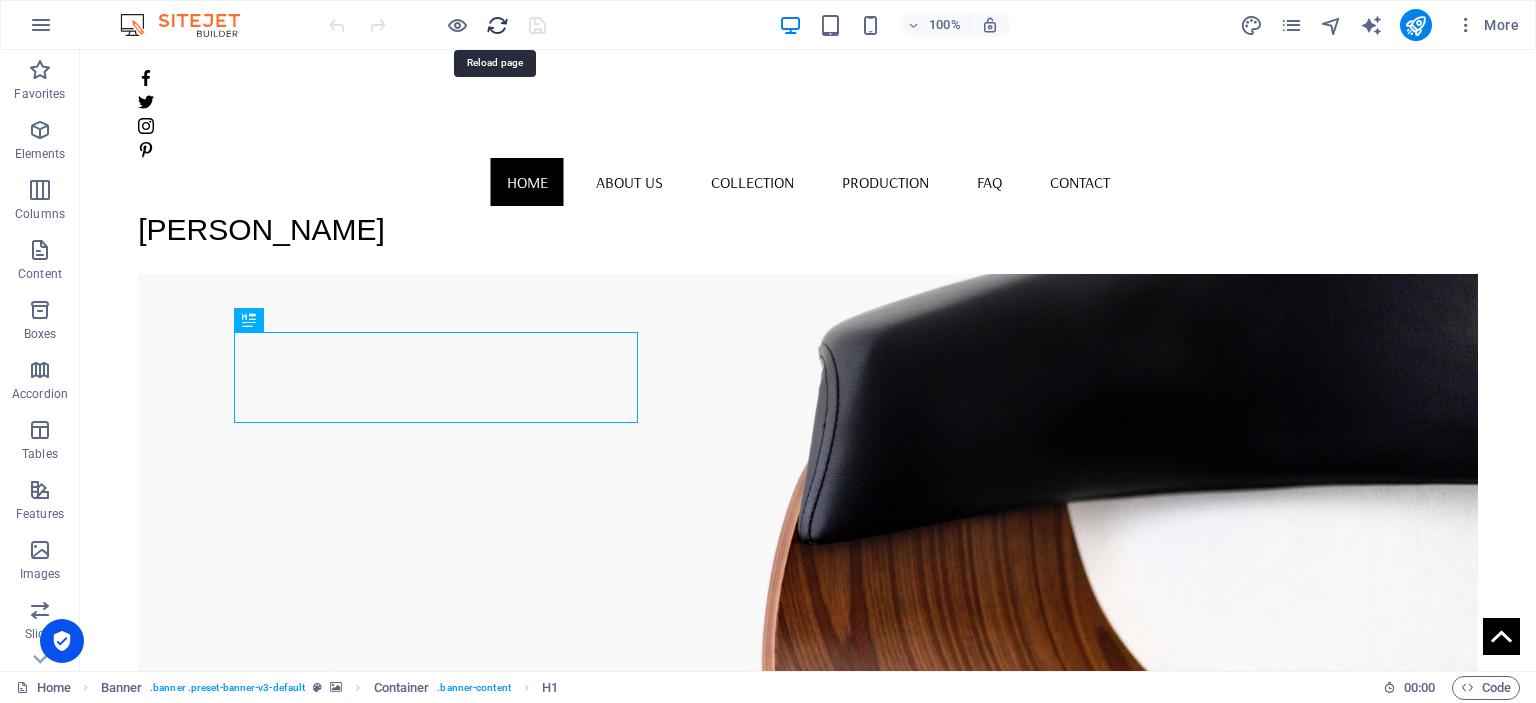 click at bounding box center (497, 25) 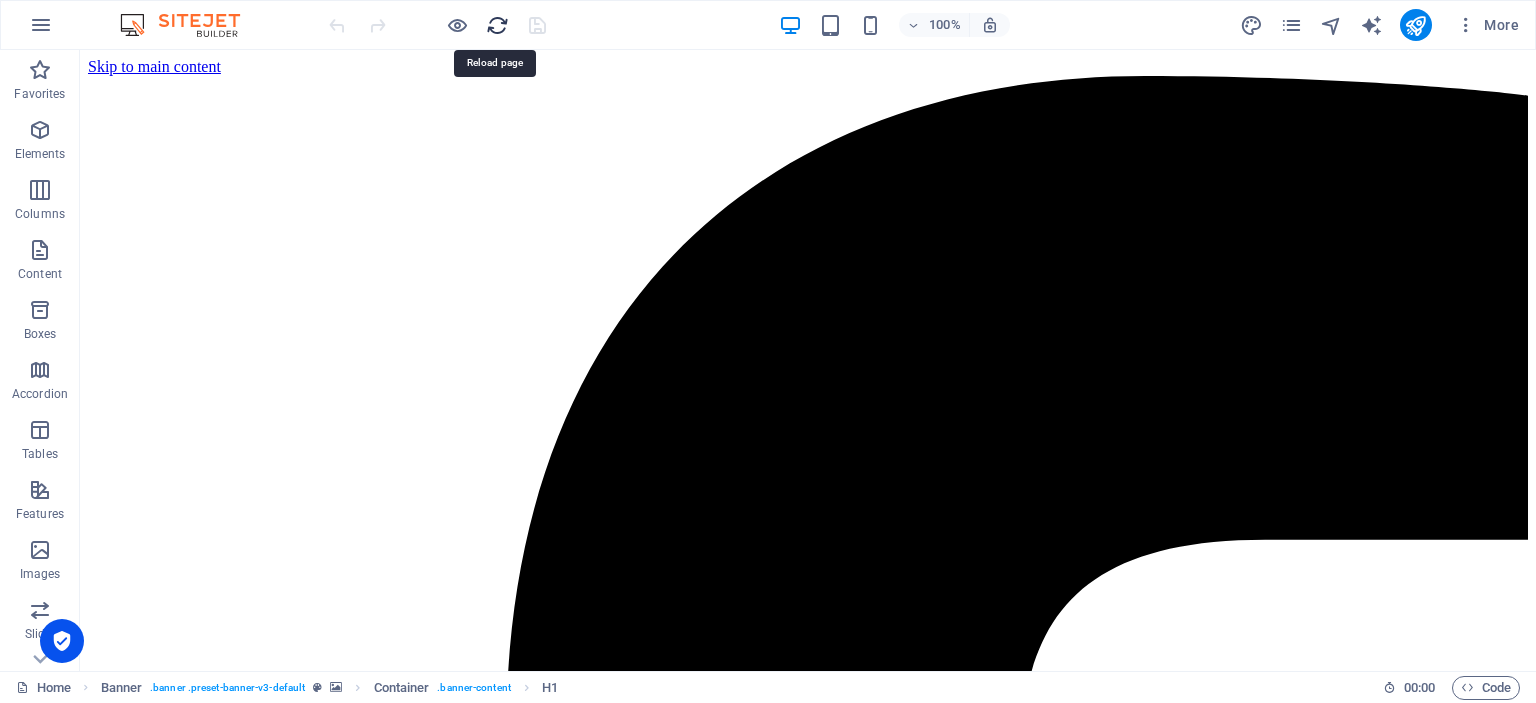 scroll, scrollTop: 0, scrollLeft: 0, axis: both 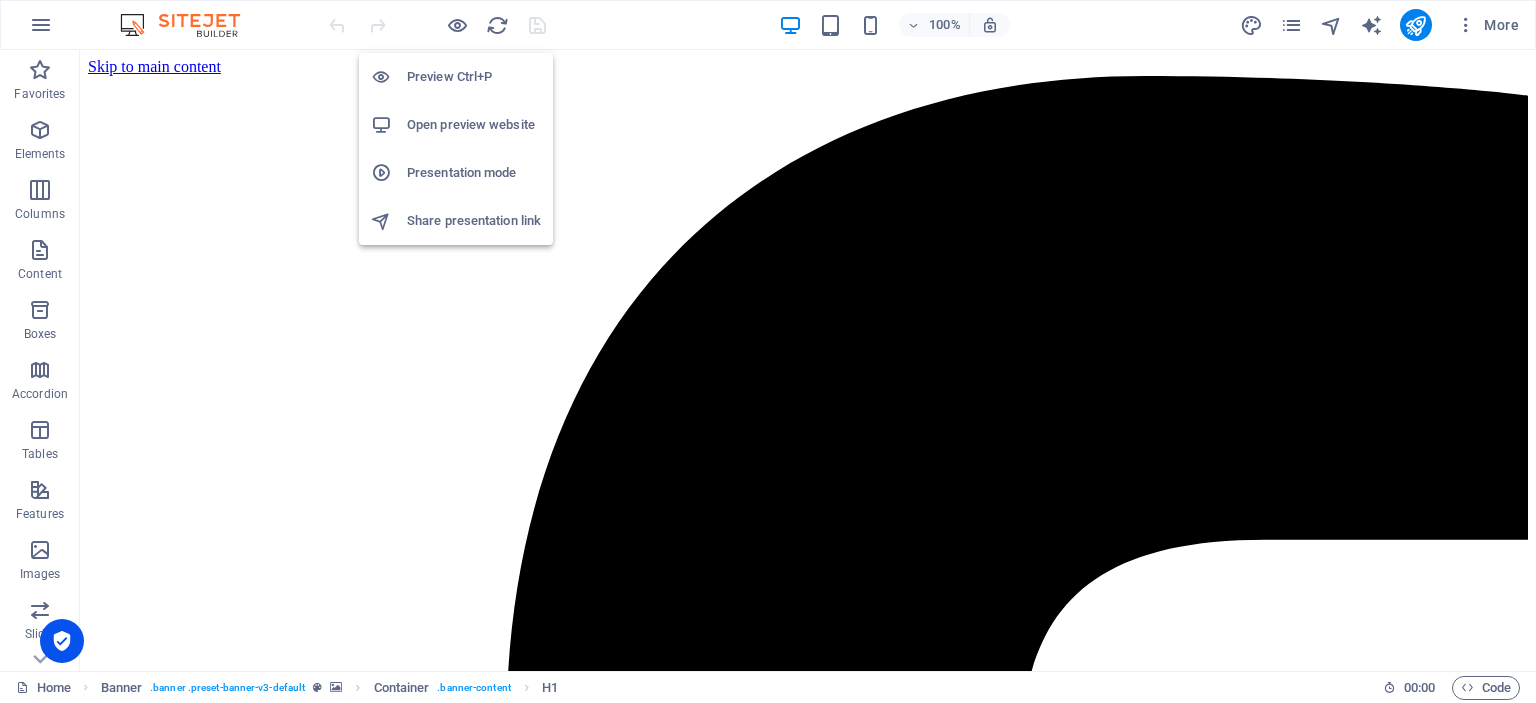 click on "Preview Ctrl+P" at bounding box center [474, 77] 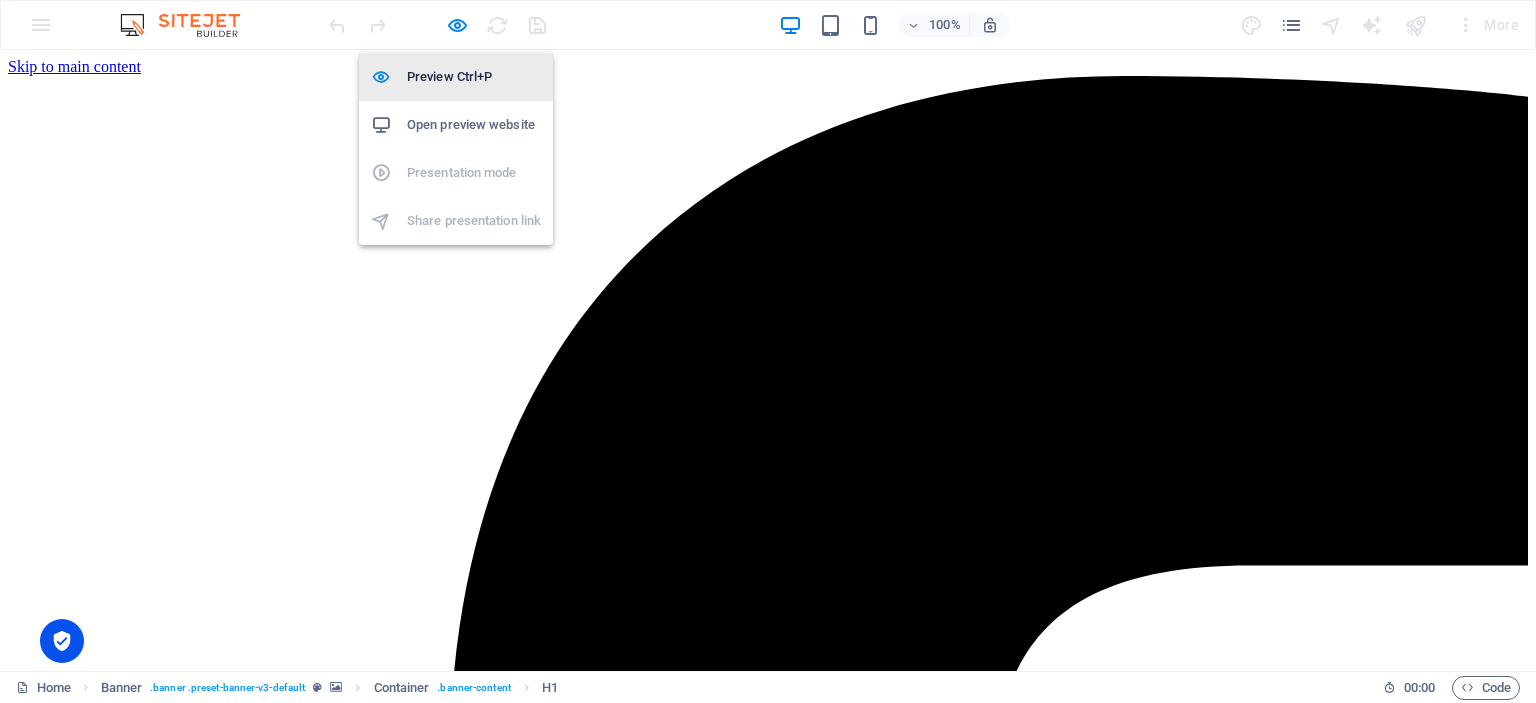 click on "Preview Ctrl+P" at bounding box center (474, 77) 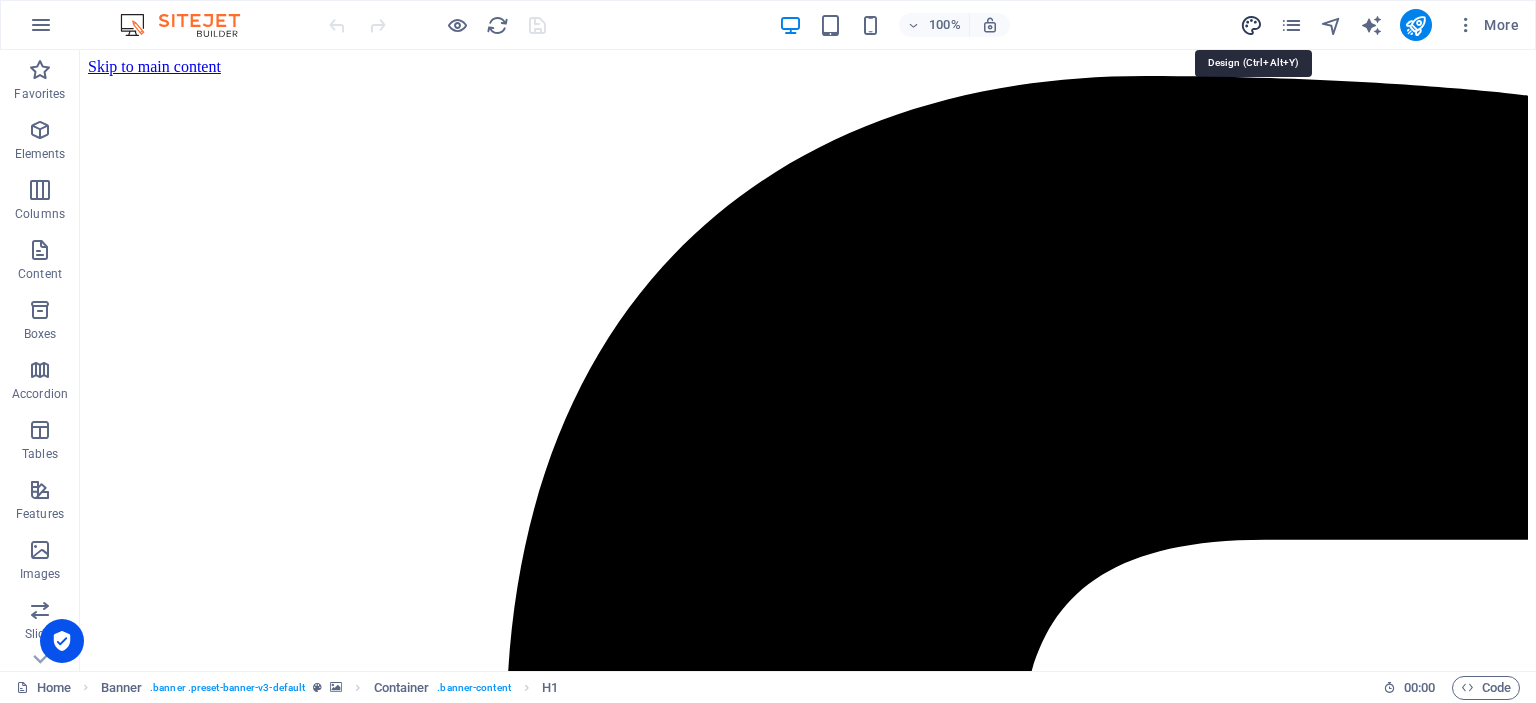 click at bounding box center [1251, 25] 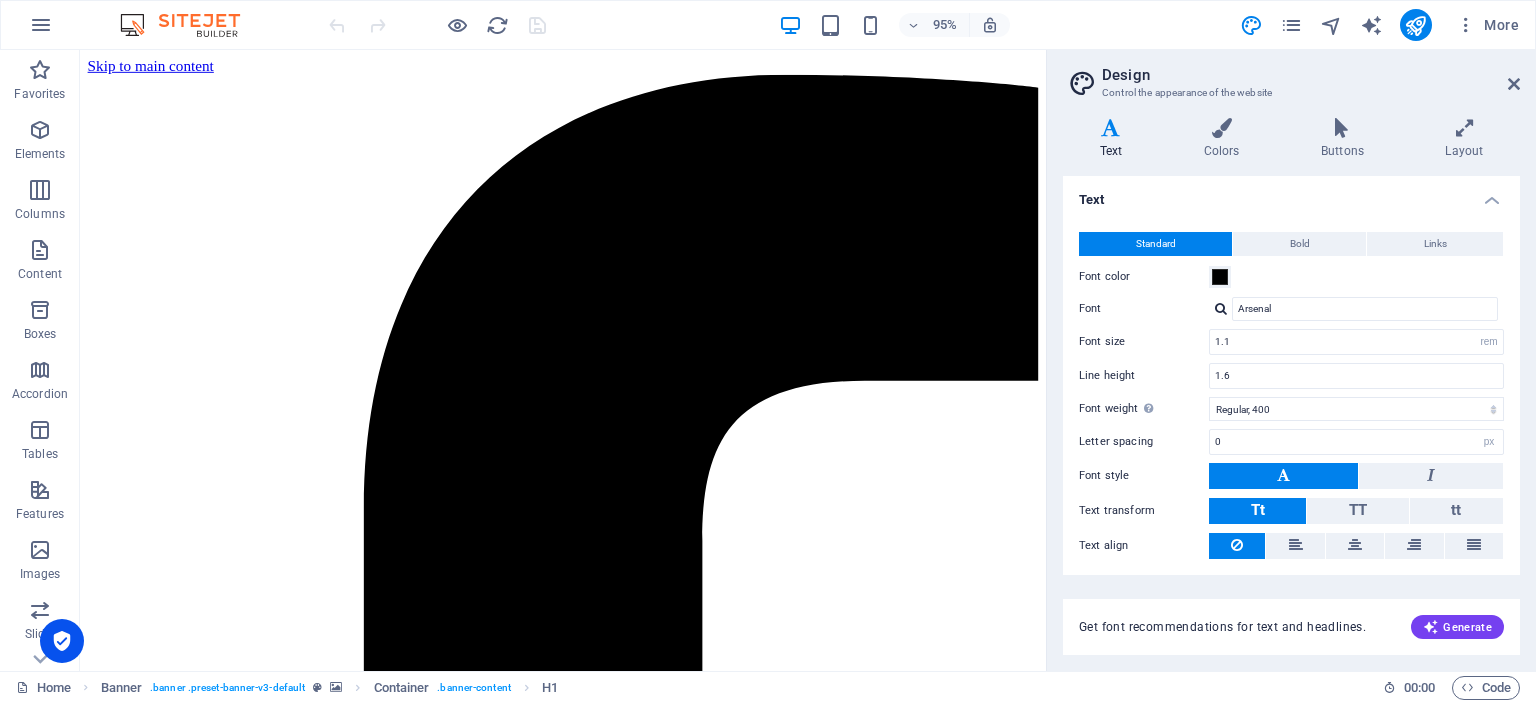 scroll, scrollTop: 53, scrollLeft: 0, axis: vertical 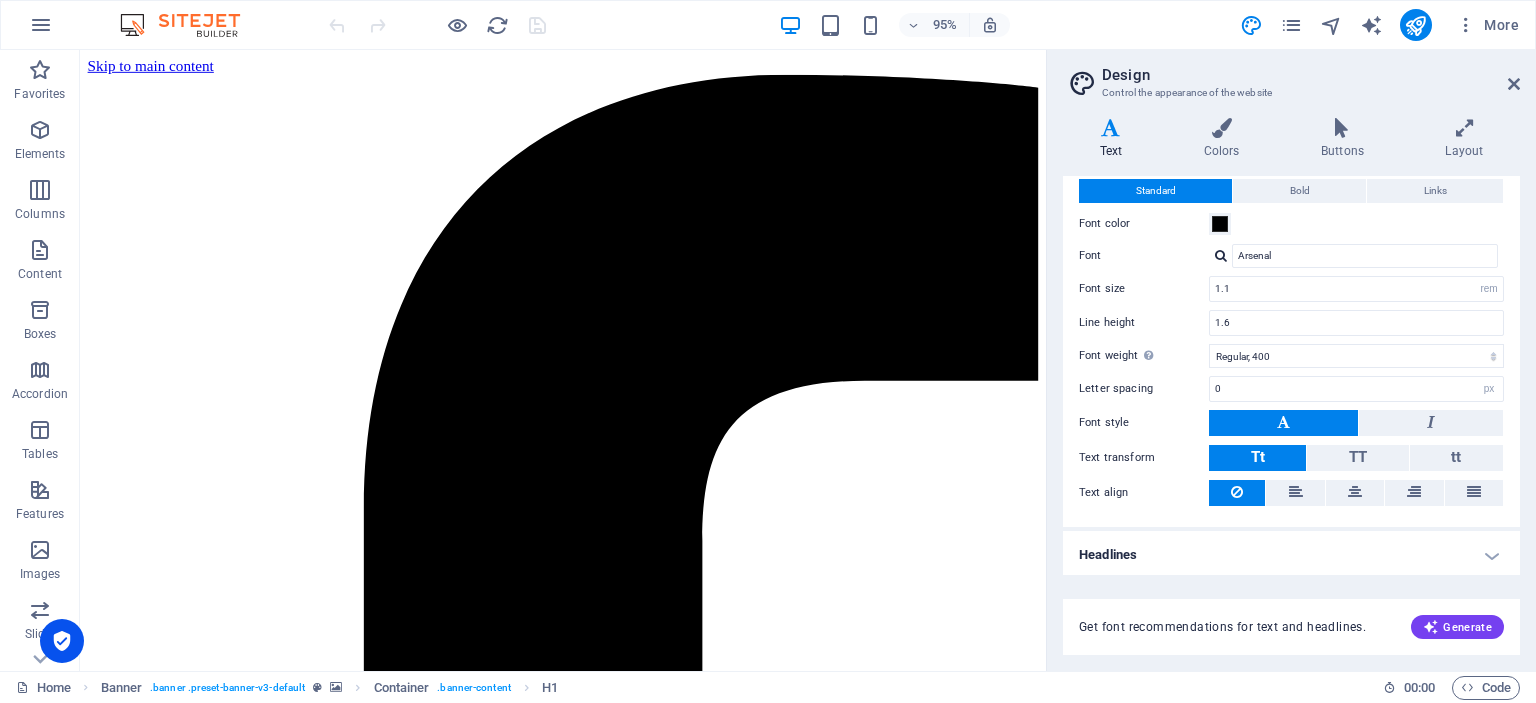 click on "Headlines" at bounding box center (1291, 555) 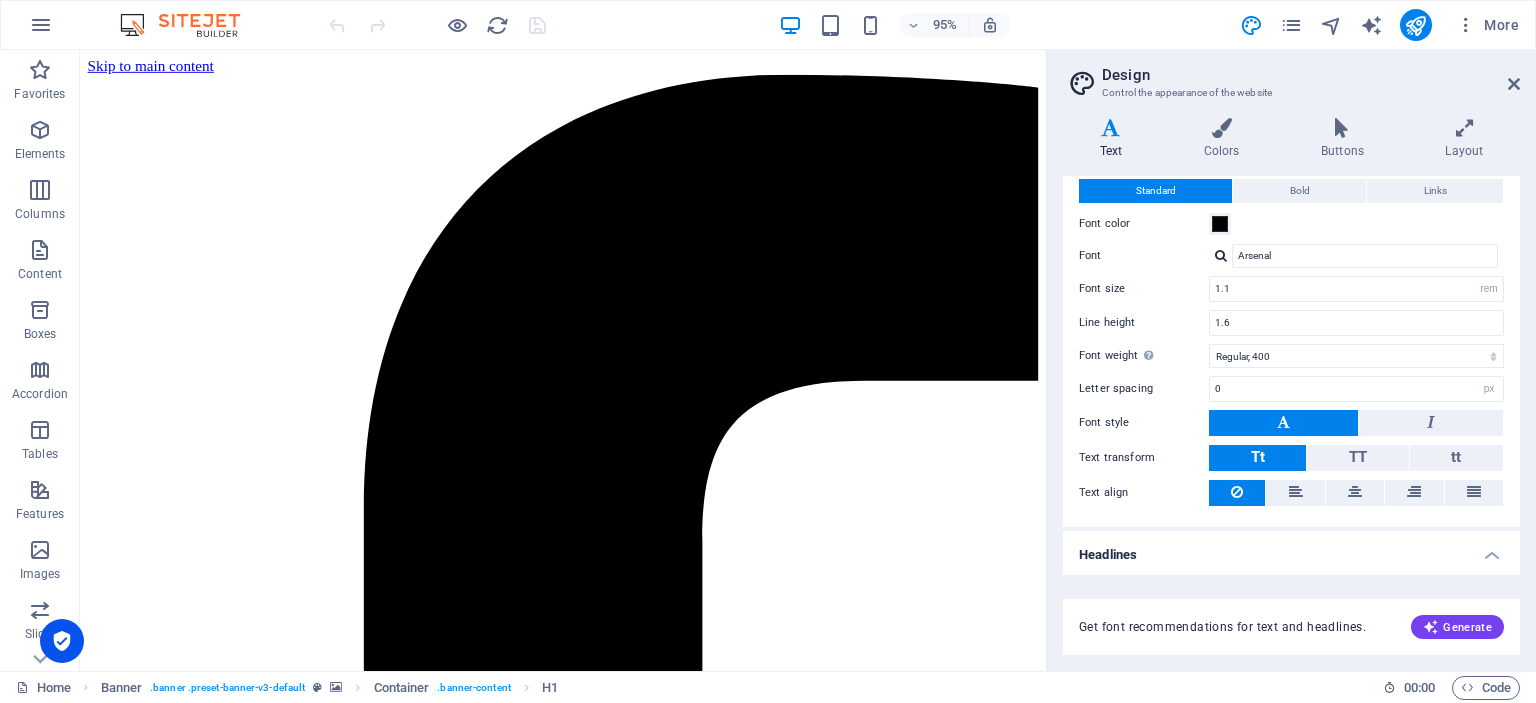click on "Headlines" at bounding box center (1291, 549) 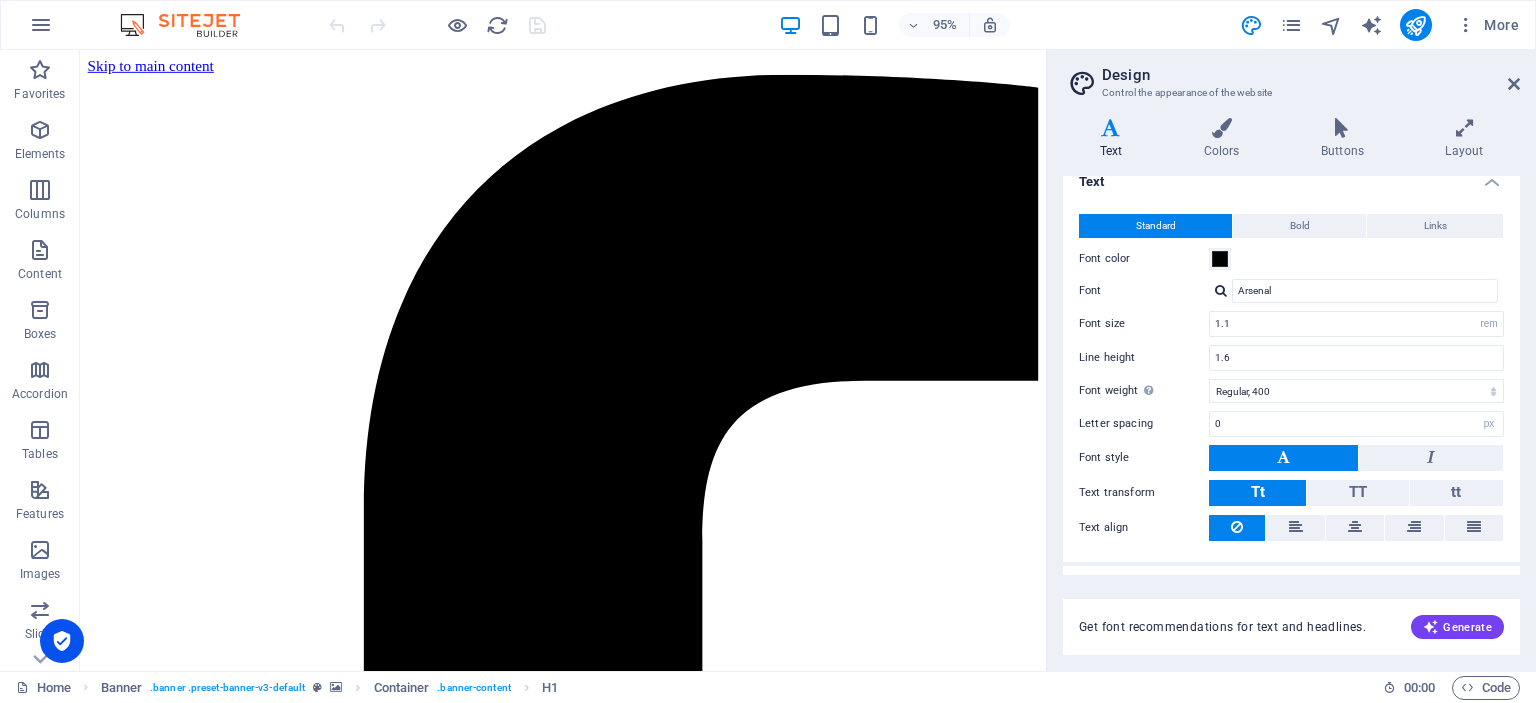 scroll, scrollTop: 0, scrollLeft: 0, axis: both 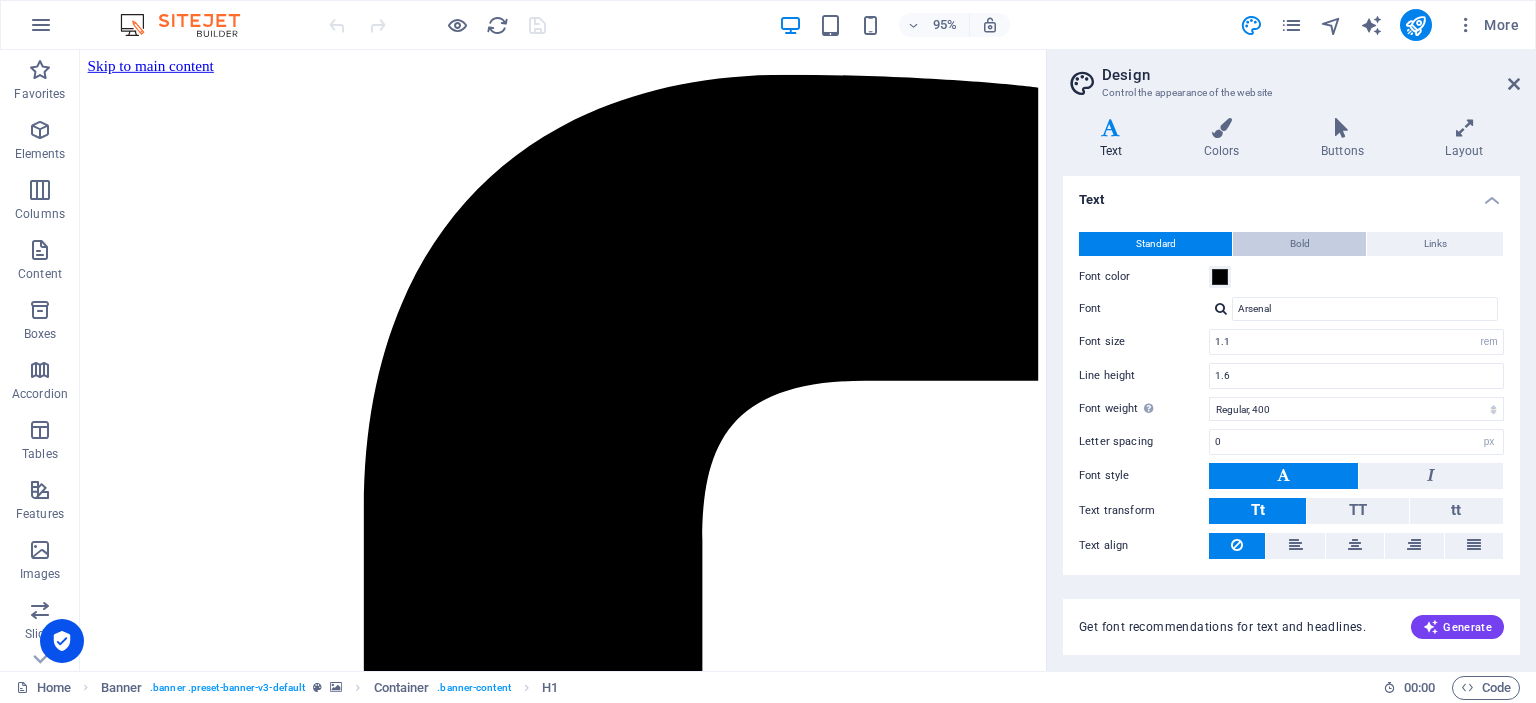 click on "Bold" at bounding box center [1300, 244] 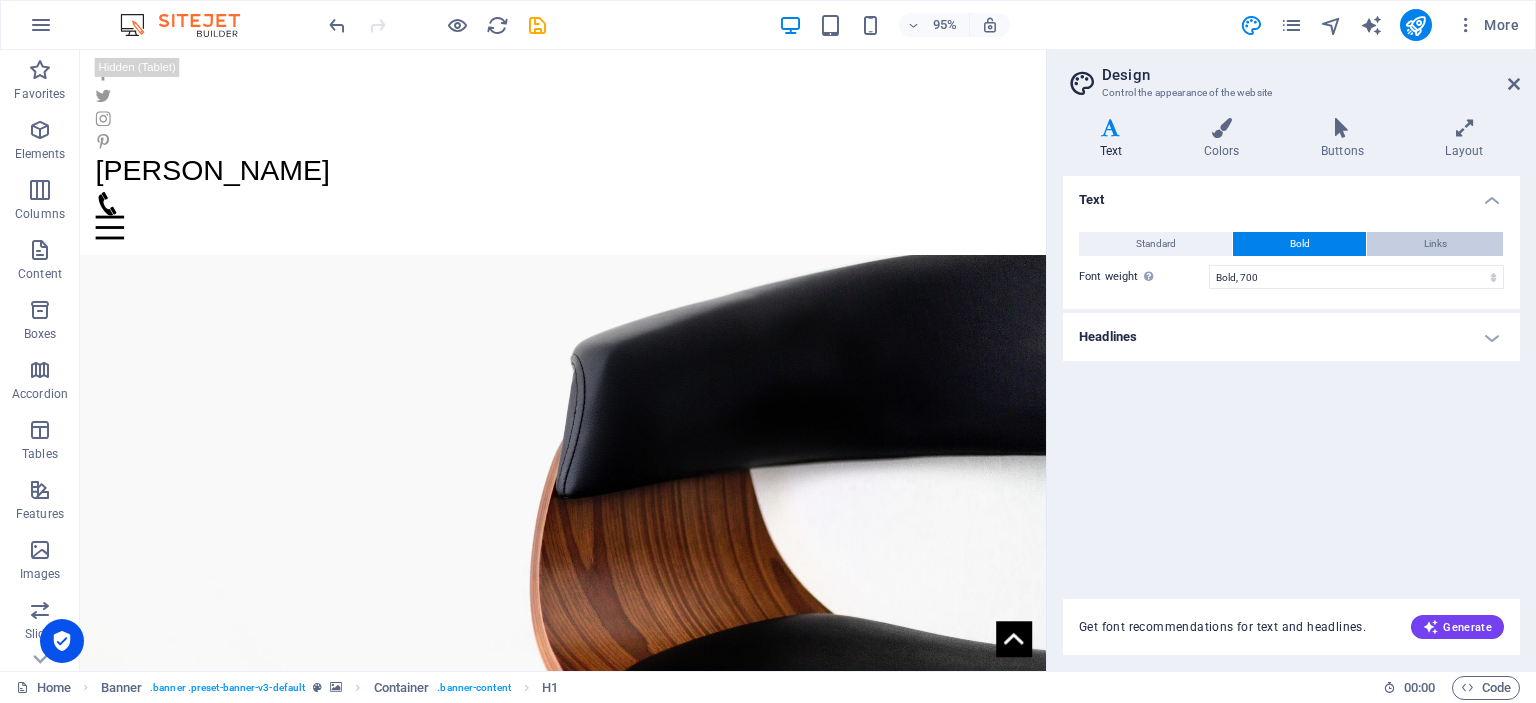 click on "Links" at bounding box center (1435, 244) 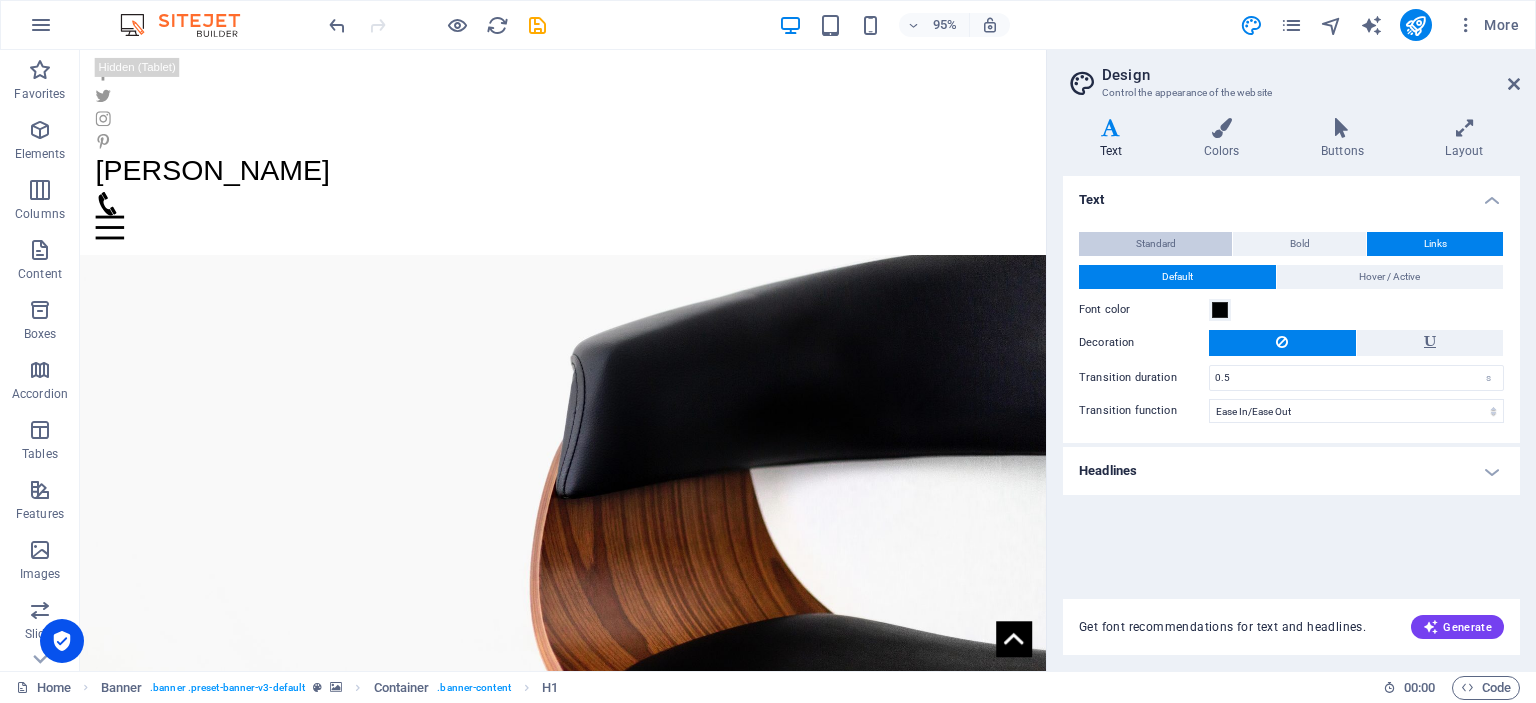click on "Standard" at bounding box center [1156, 244] 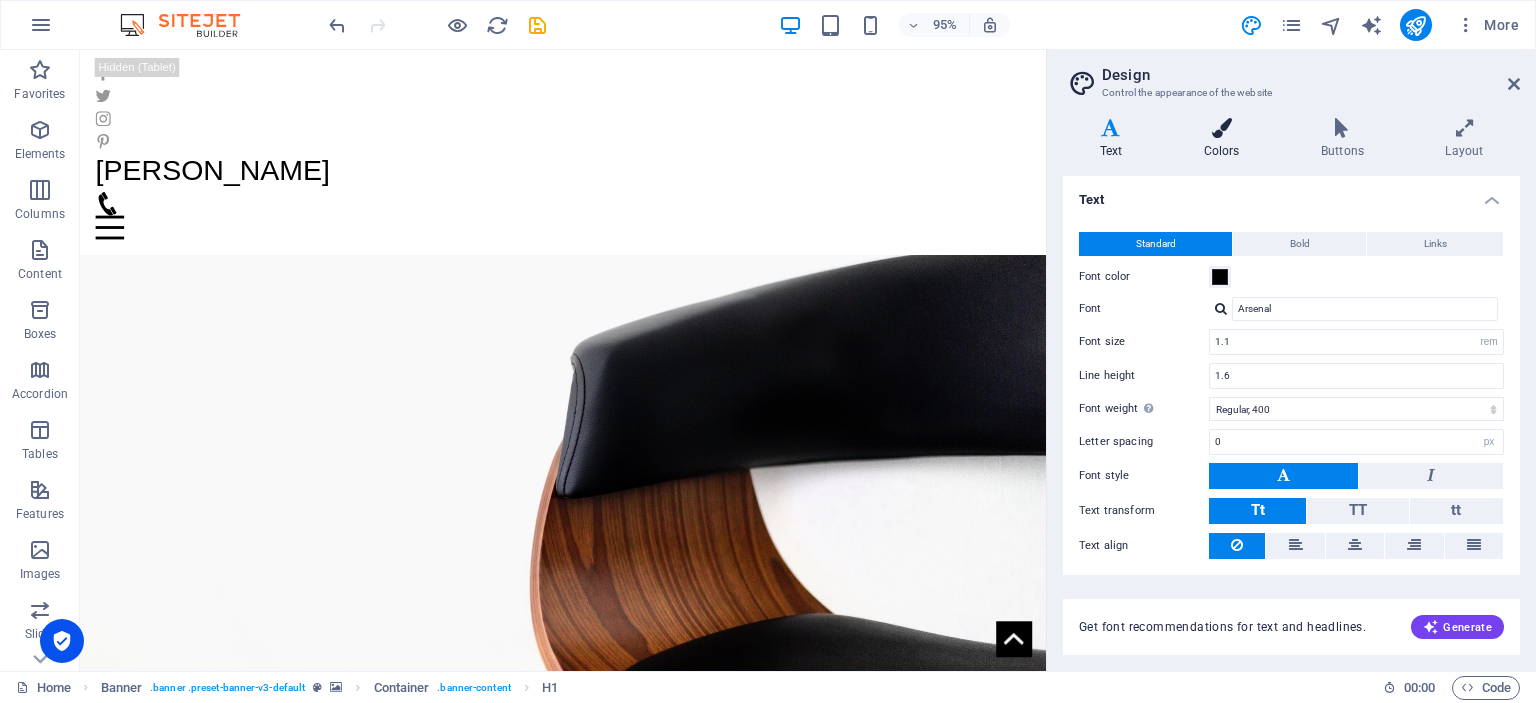 click on "Colors" at bounding box center (1225, 139) 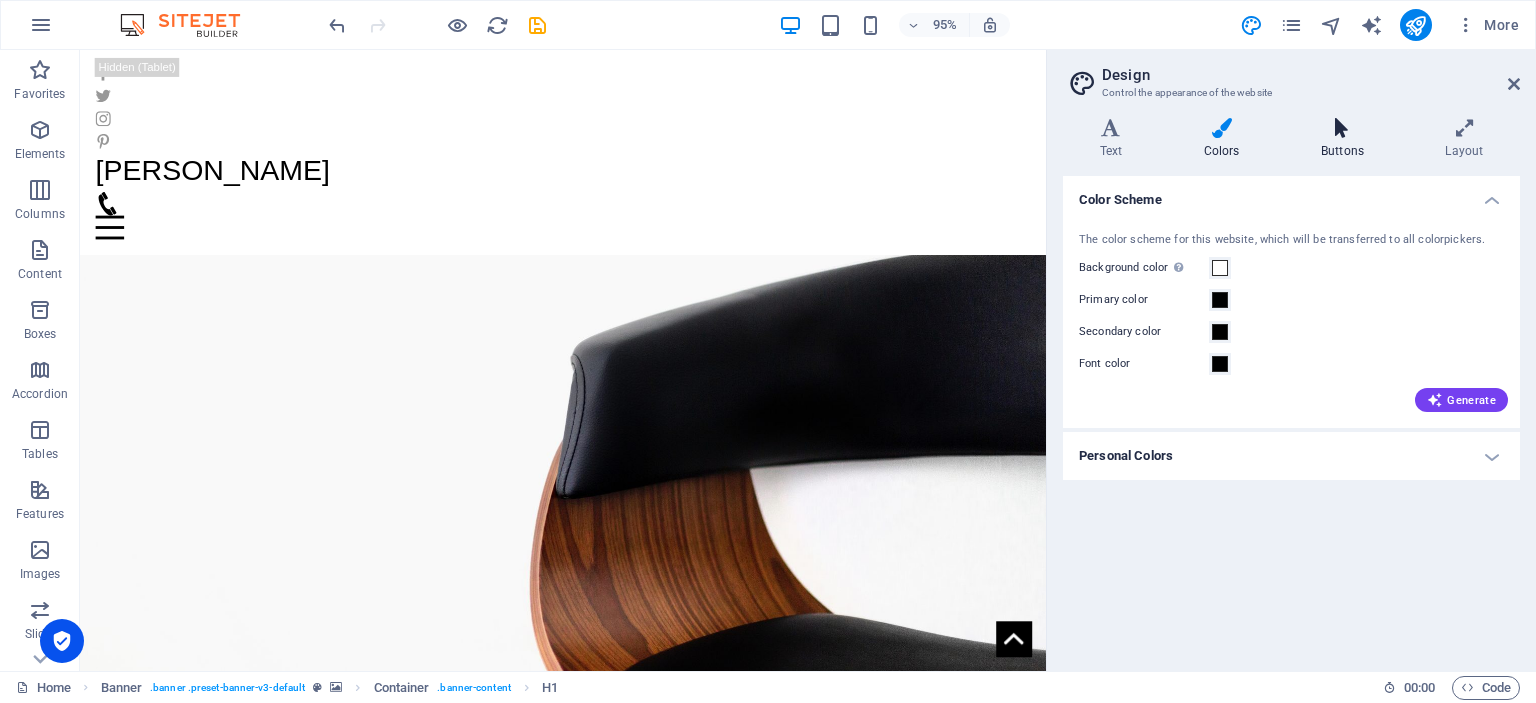 click at bounding box center [1342, 128] 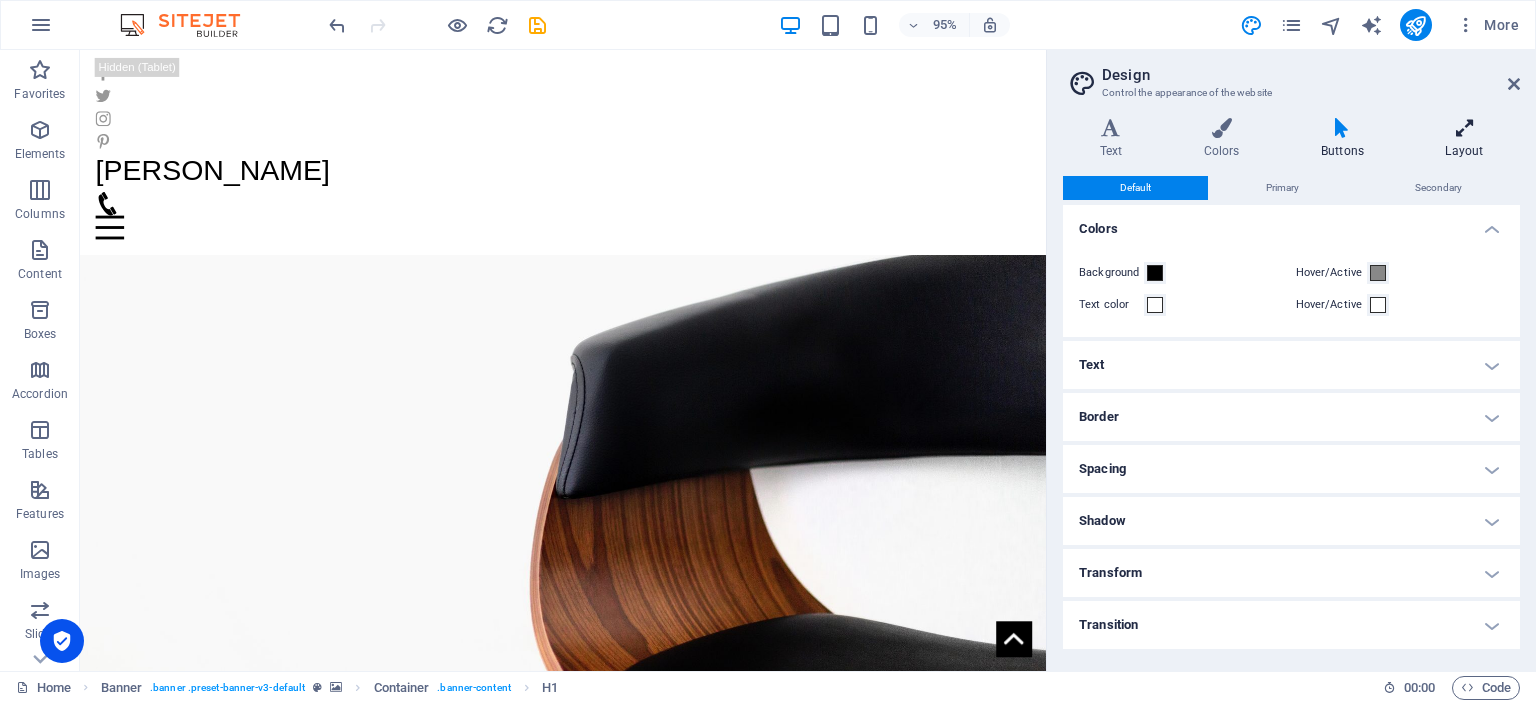click at bounding box center [1464, 128] 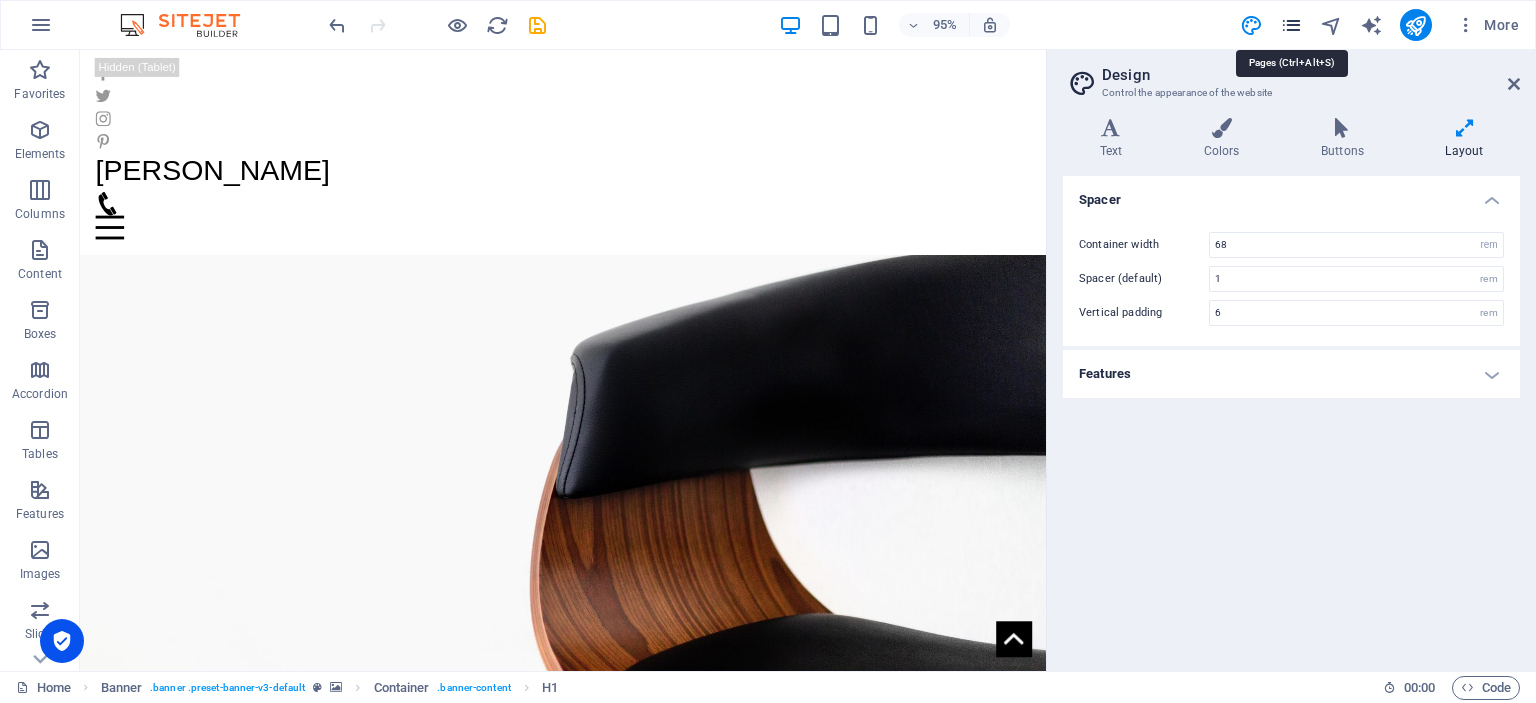 click at bounding box center [1291, 25] 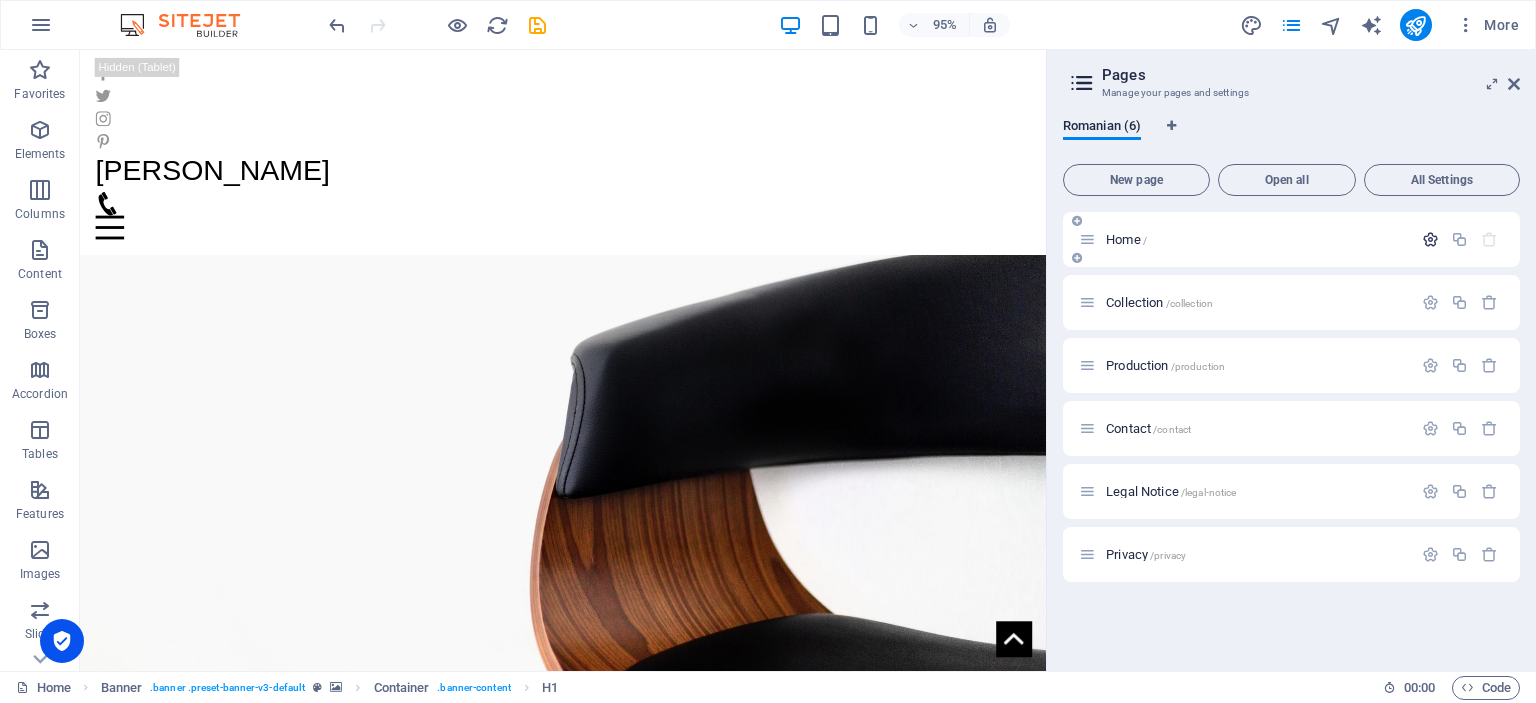 click at bounding box center (1430, 239) 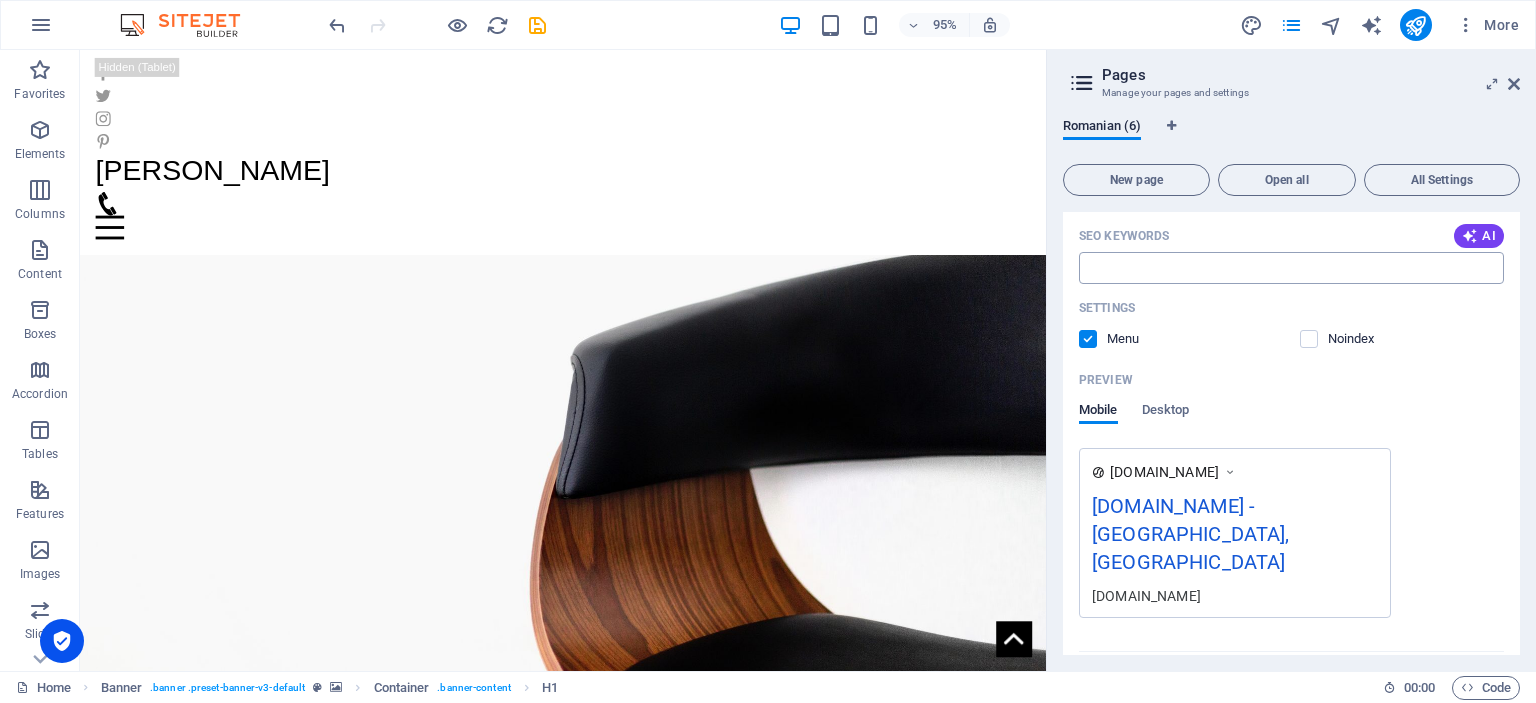 scroll, scrollTop: 400, scrollLeft: 0, axis: vertical 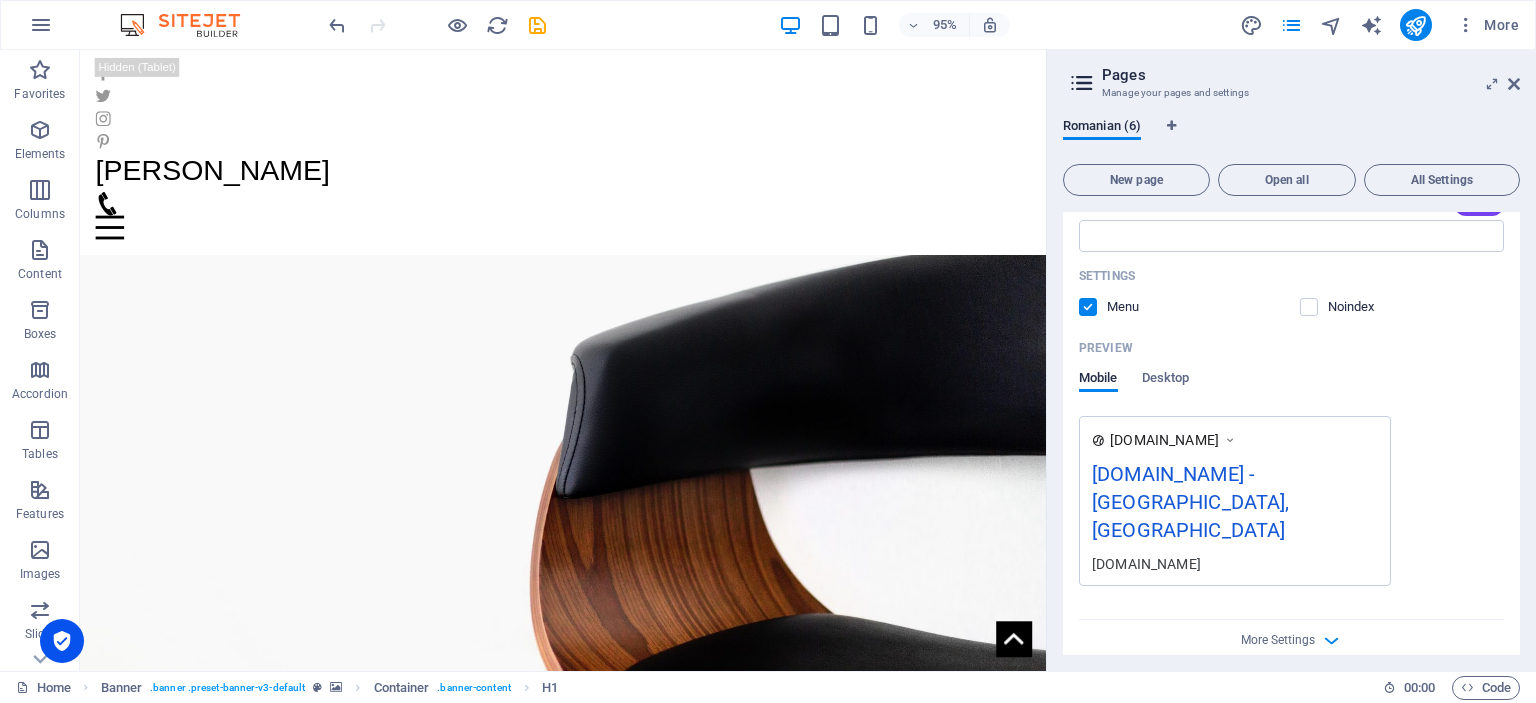 click on "[DOMAIN_NAME] - [GEOGRAPHIC_DATA], [GEOGRAPHIC_DATA]" at bounding box center [1235, 506] 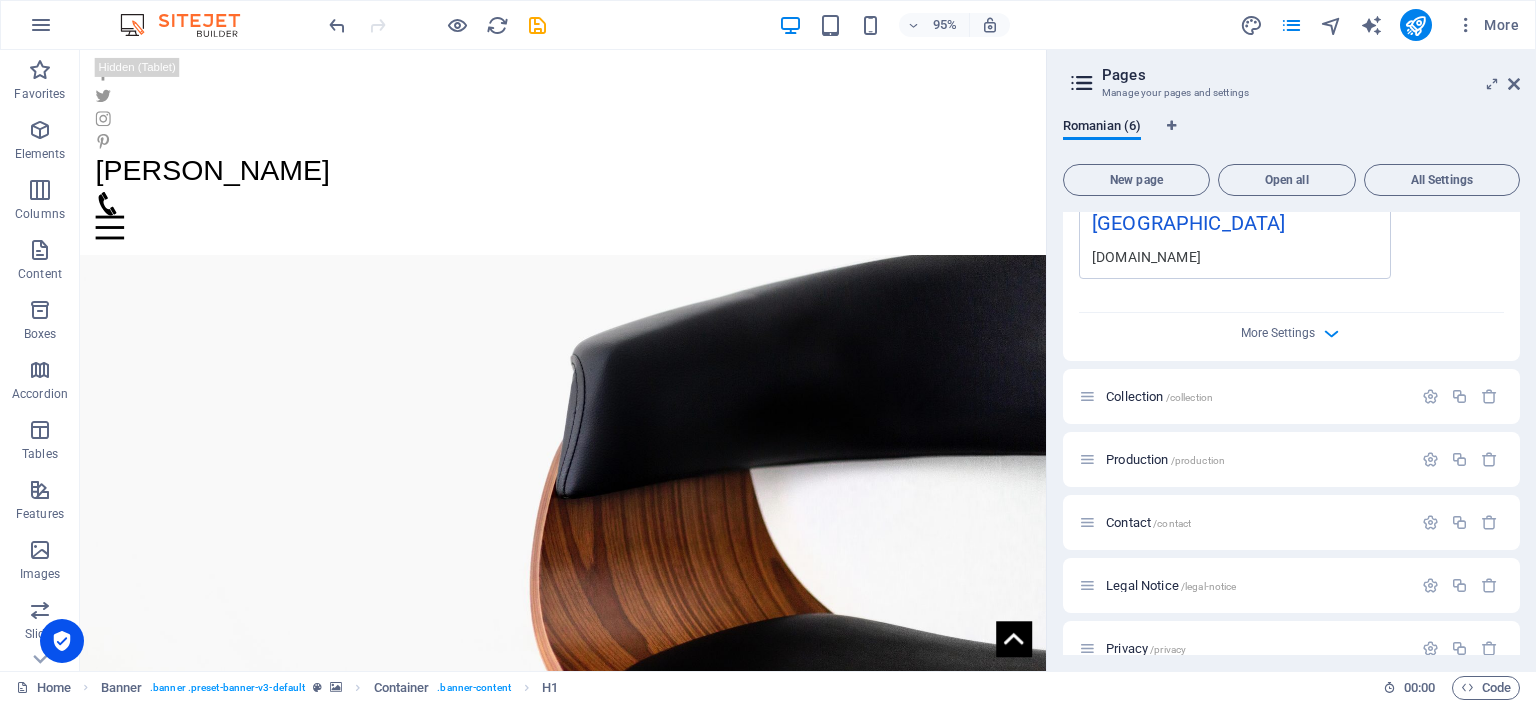 scroll, scrollTop: 708, scrollLeft: 0, axis: vertical 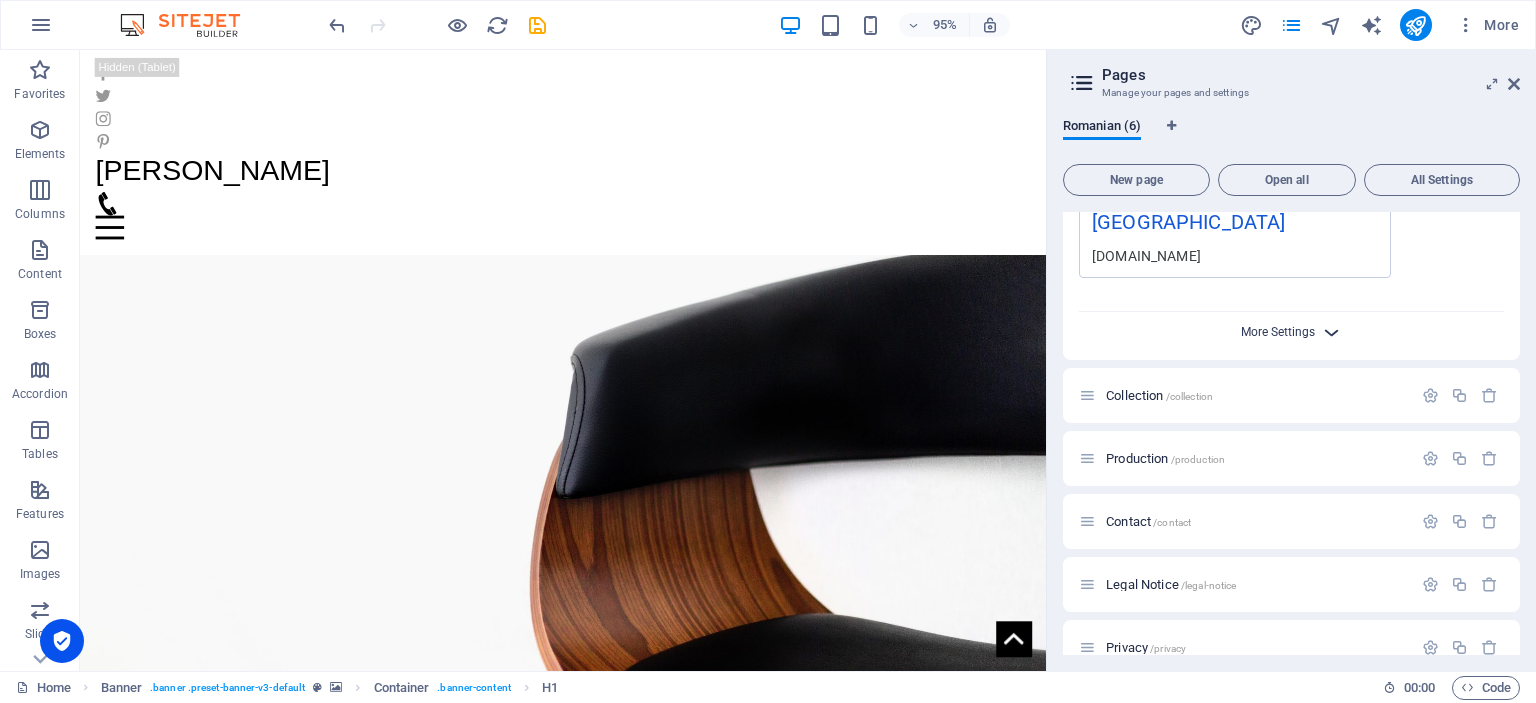click on "More Settings" at bounding box center [1278, 332] 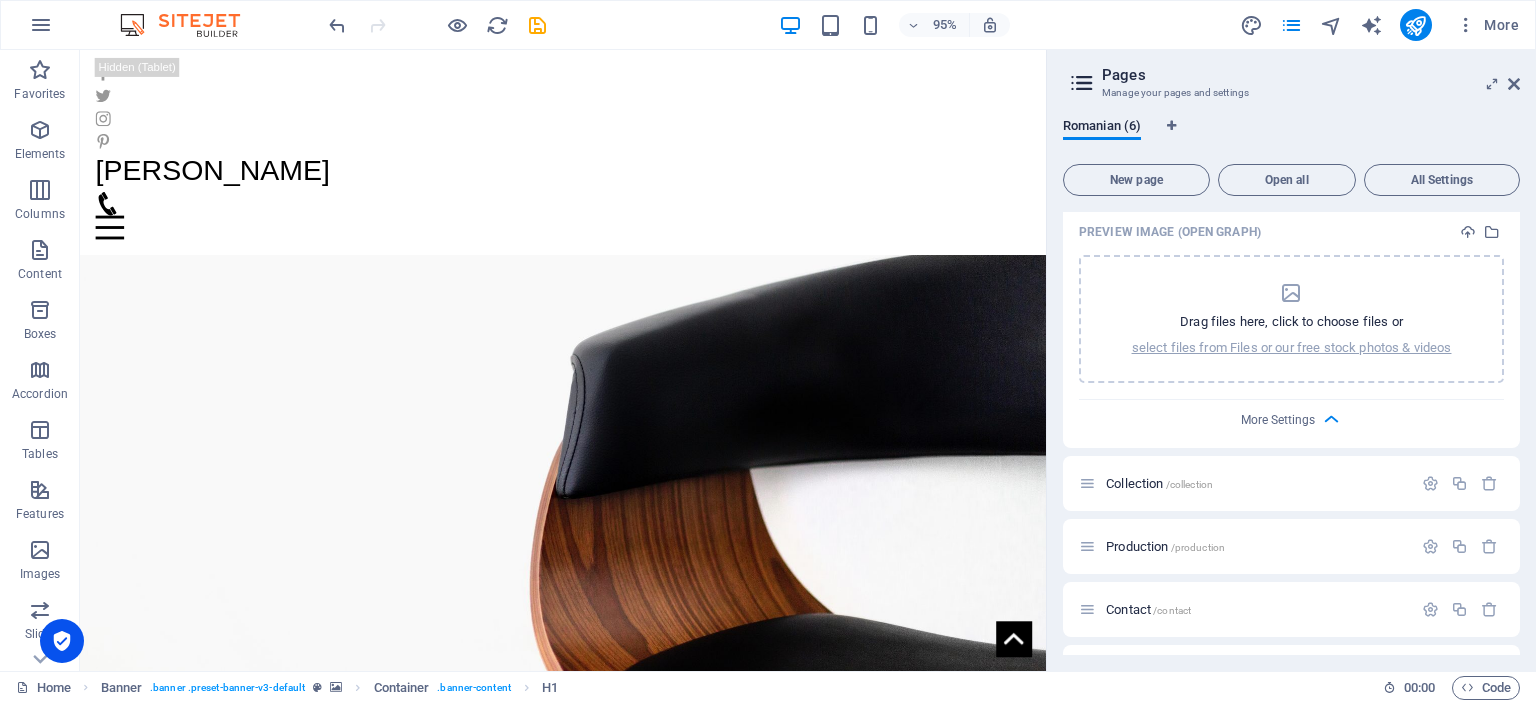 scroll, scrollTop: 994, scrollLeft: 0, axis: vertical 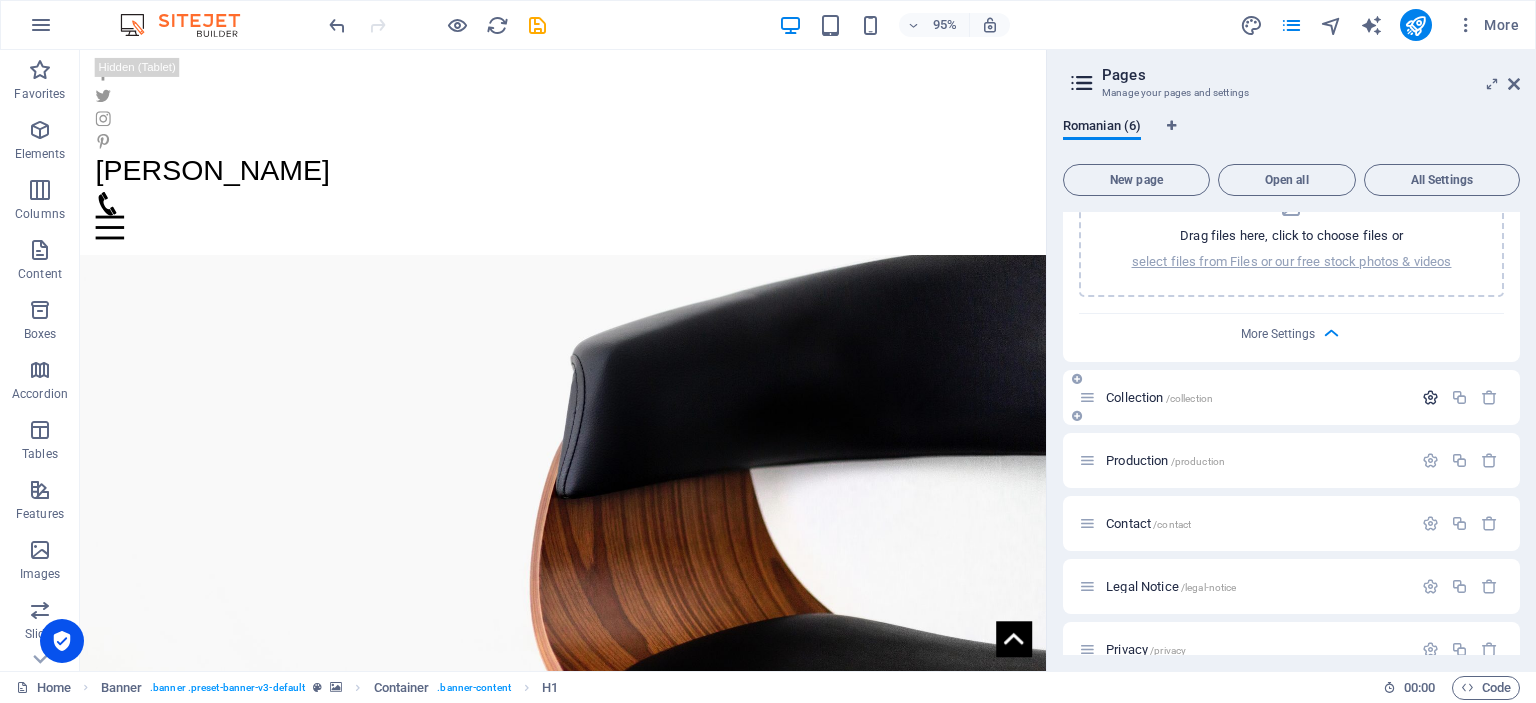 click at bounding box center (1430, 397) 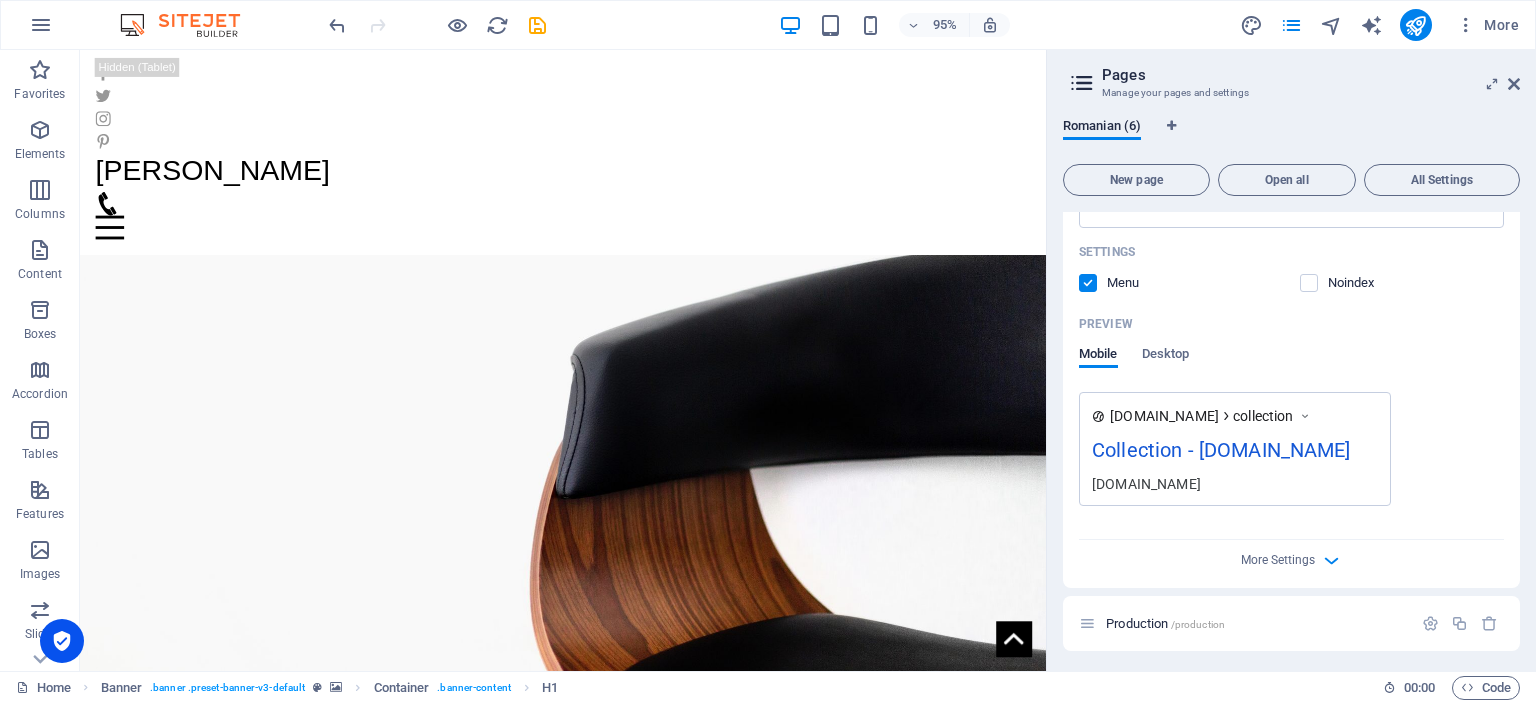 scroll, scrollTop: 1694, scrollLeft: 0, axis: vertical 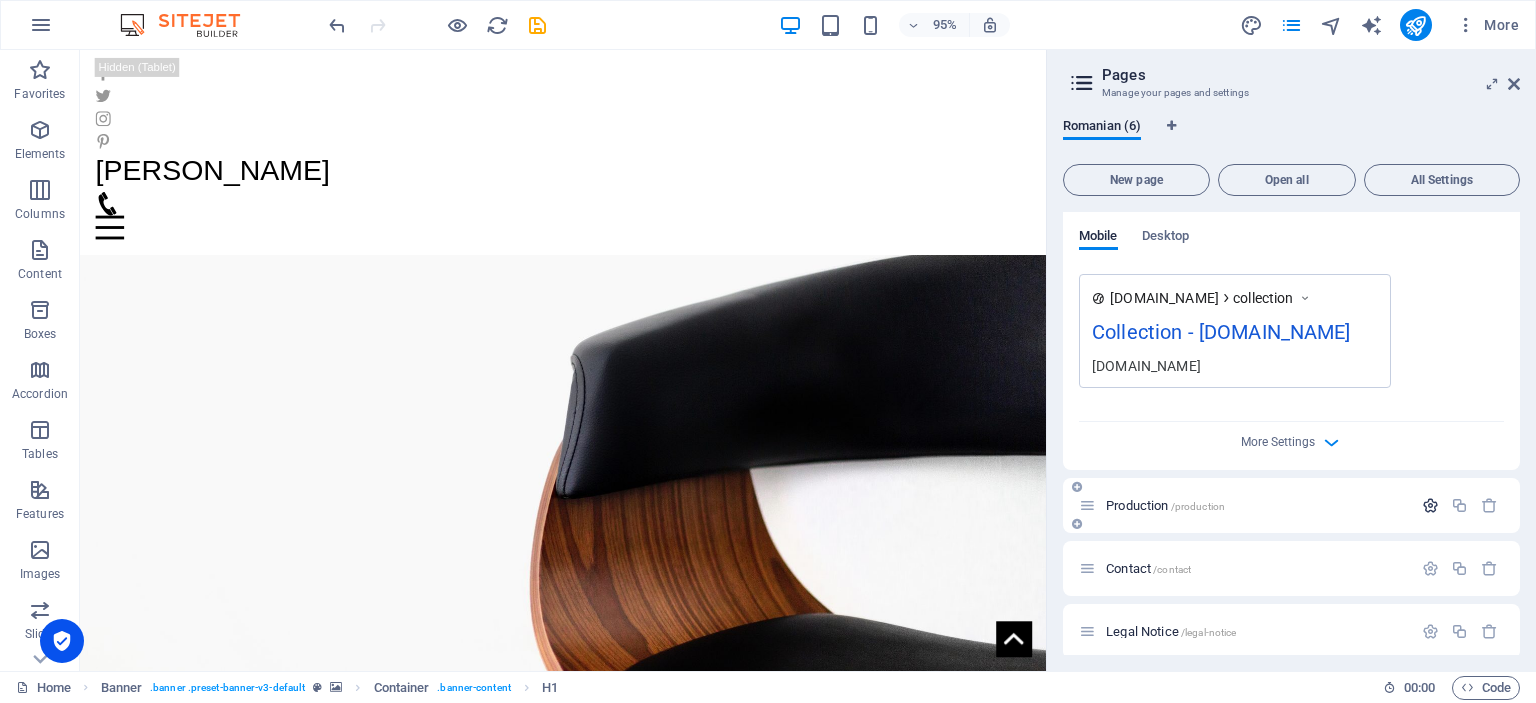 click at bounding box center [1430, 505] 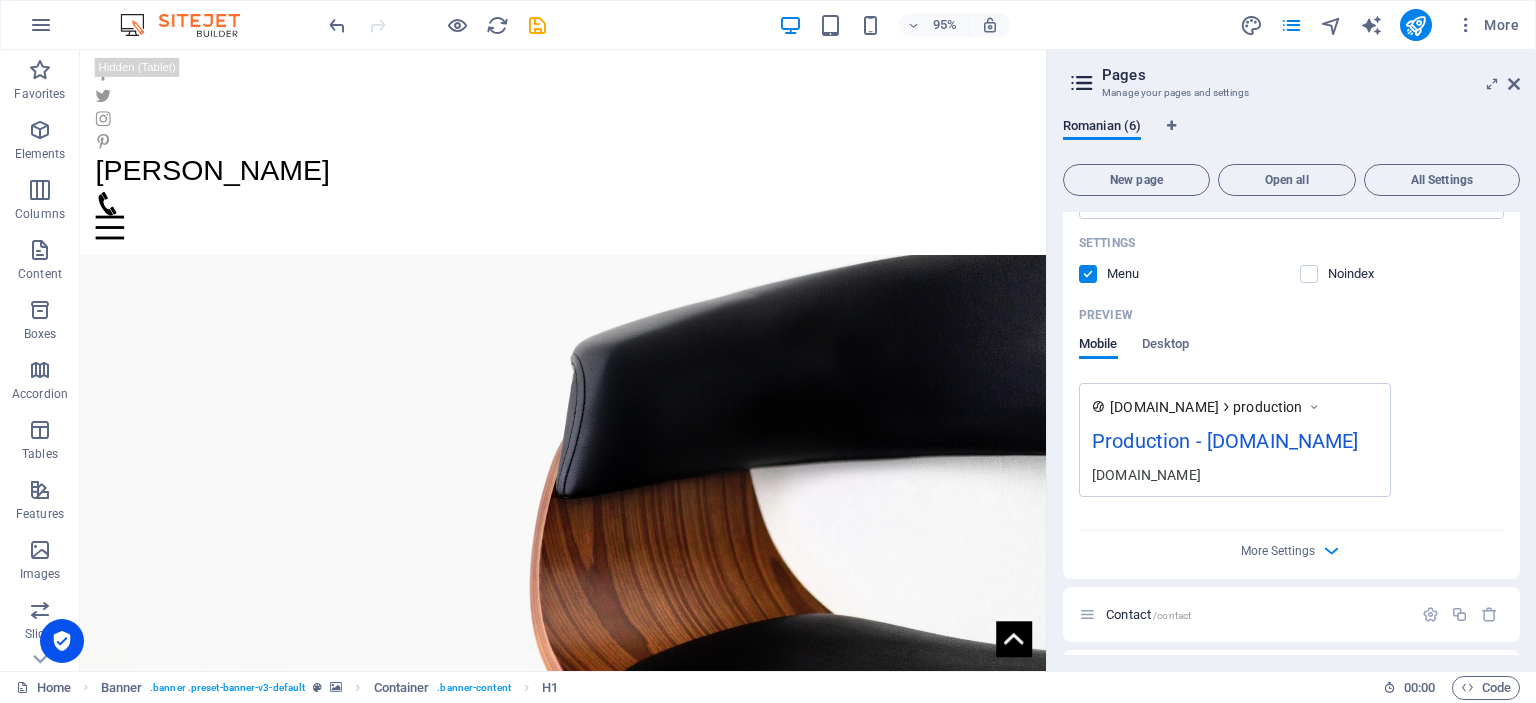 scroll, scrollTop: 2484, scrollLeft: 0, axis: vertical 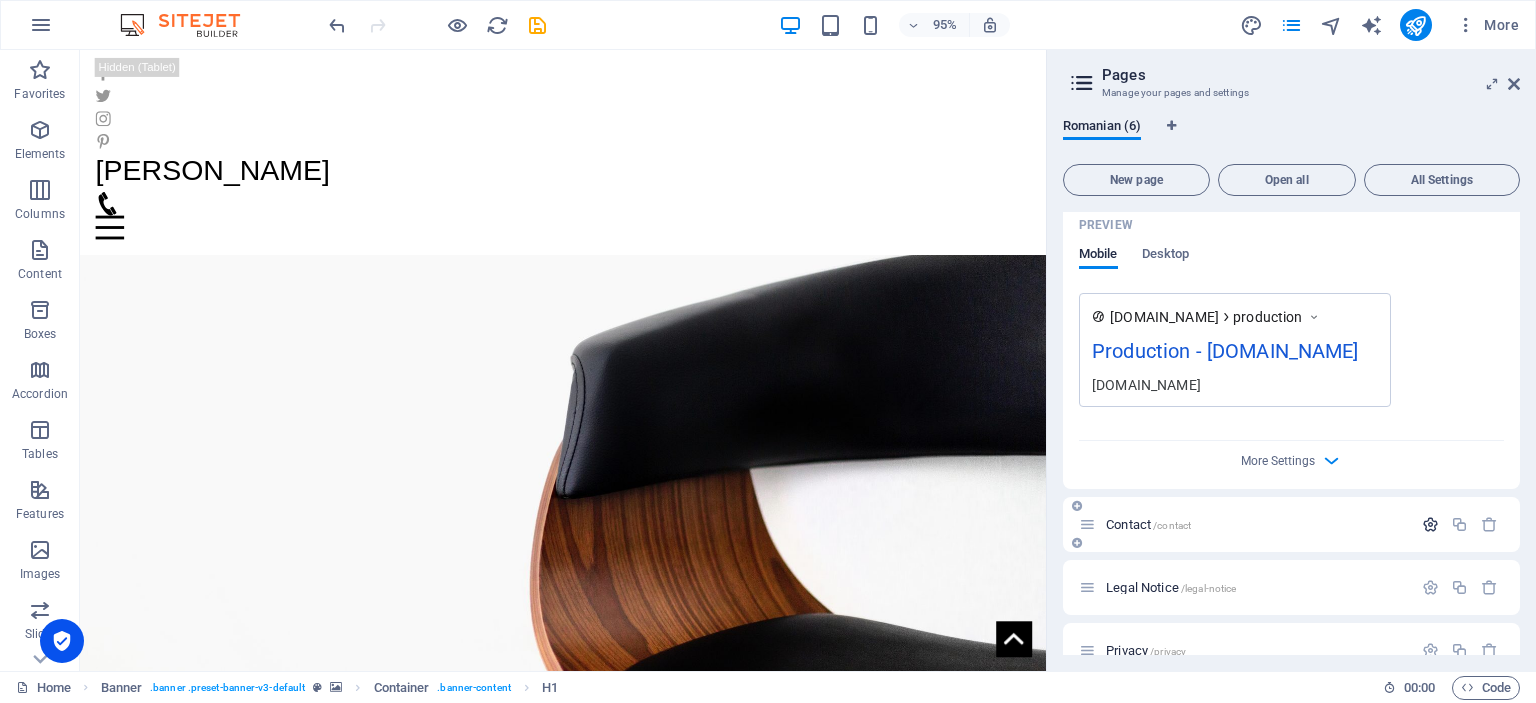 click at bounding box center [1430, 524] 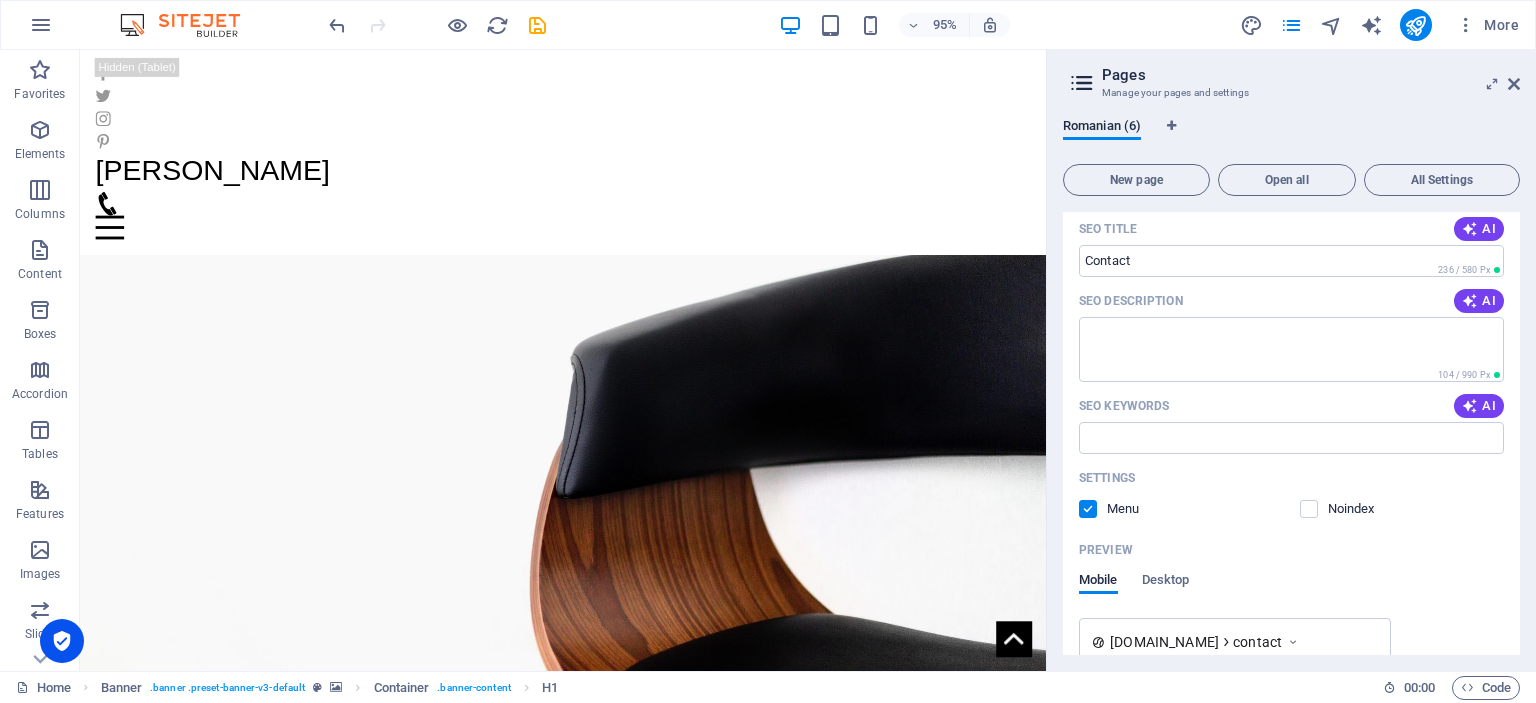 scroll, scrollTop: 3084, scrollLeft: 0, axis: vertical 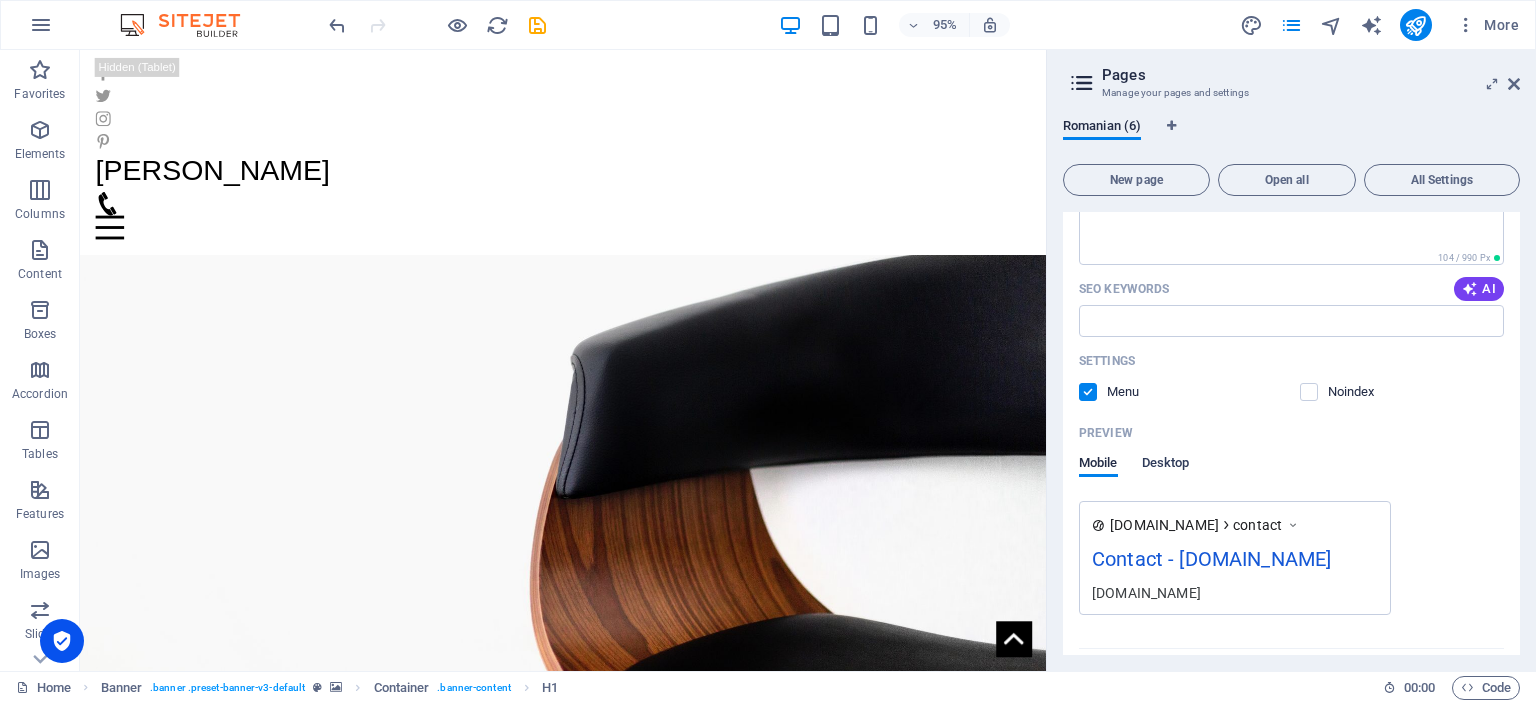 click on "Desktop" at bounding box center [1166, 465] 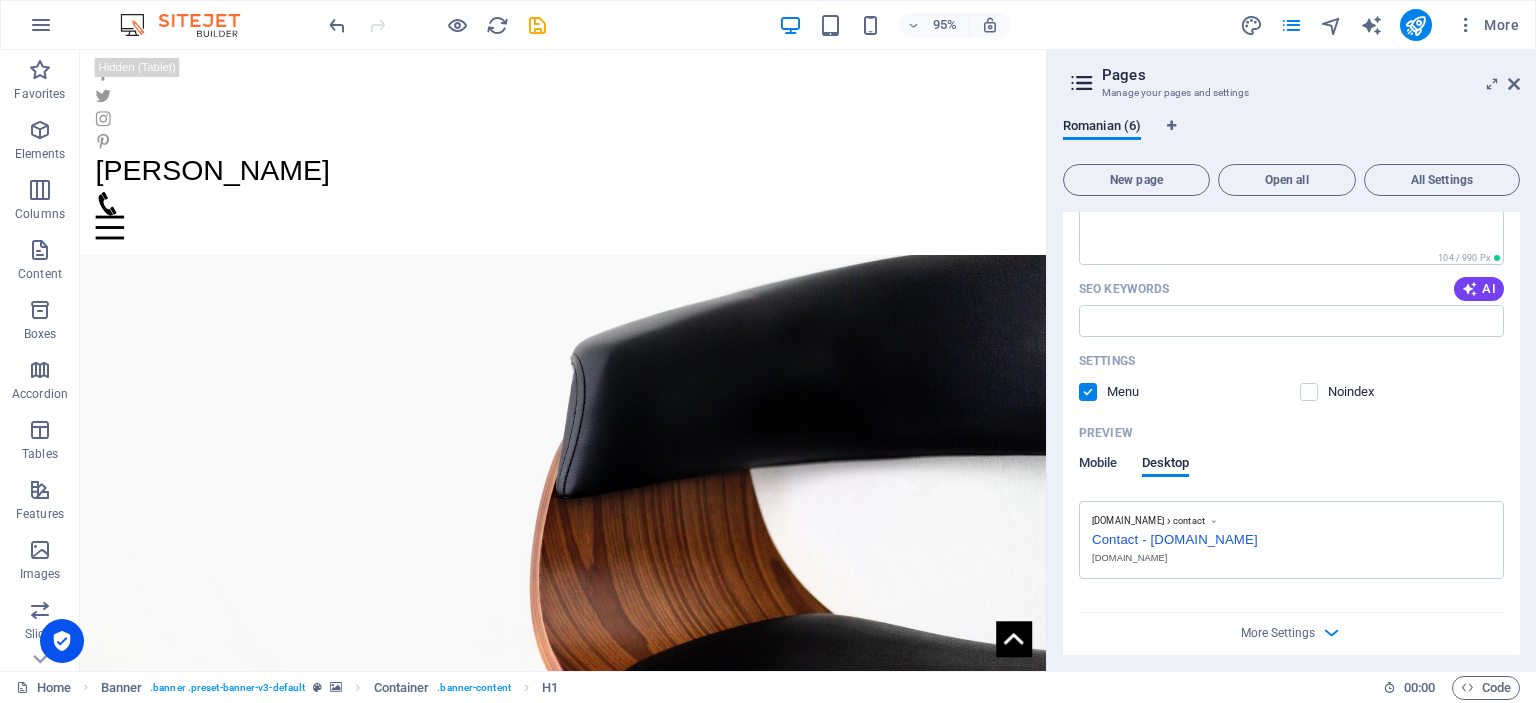 click on "Mobile" at bounding box center [1098, 465] 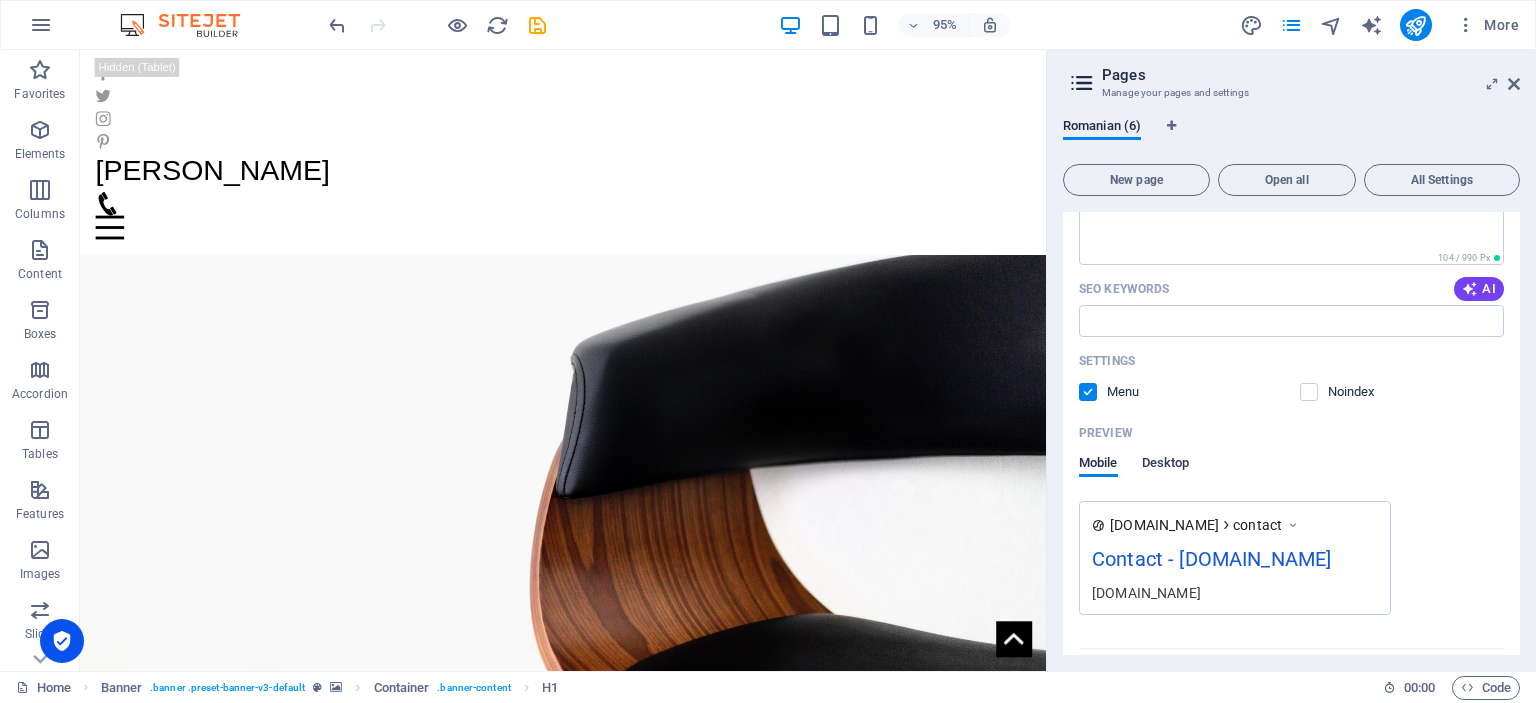 click on "Desktop" at bounding box center [1166, 465] 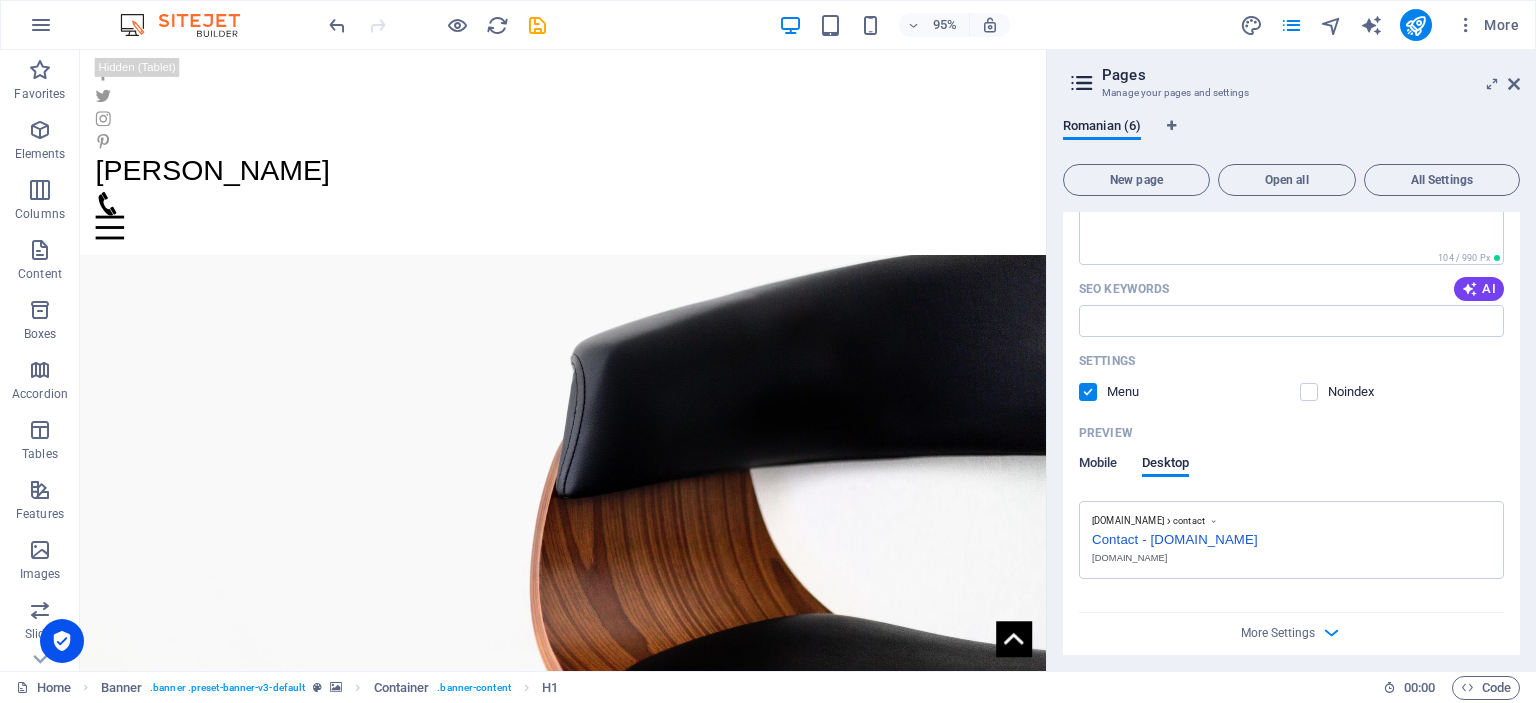 click on "Mobile" at bounding box center (1098, 465) 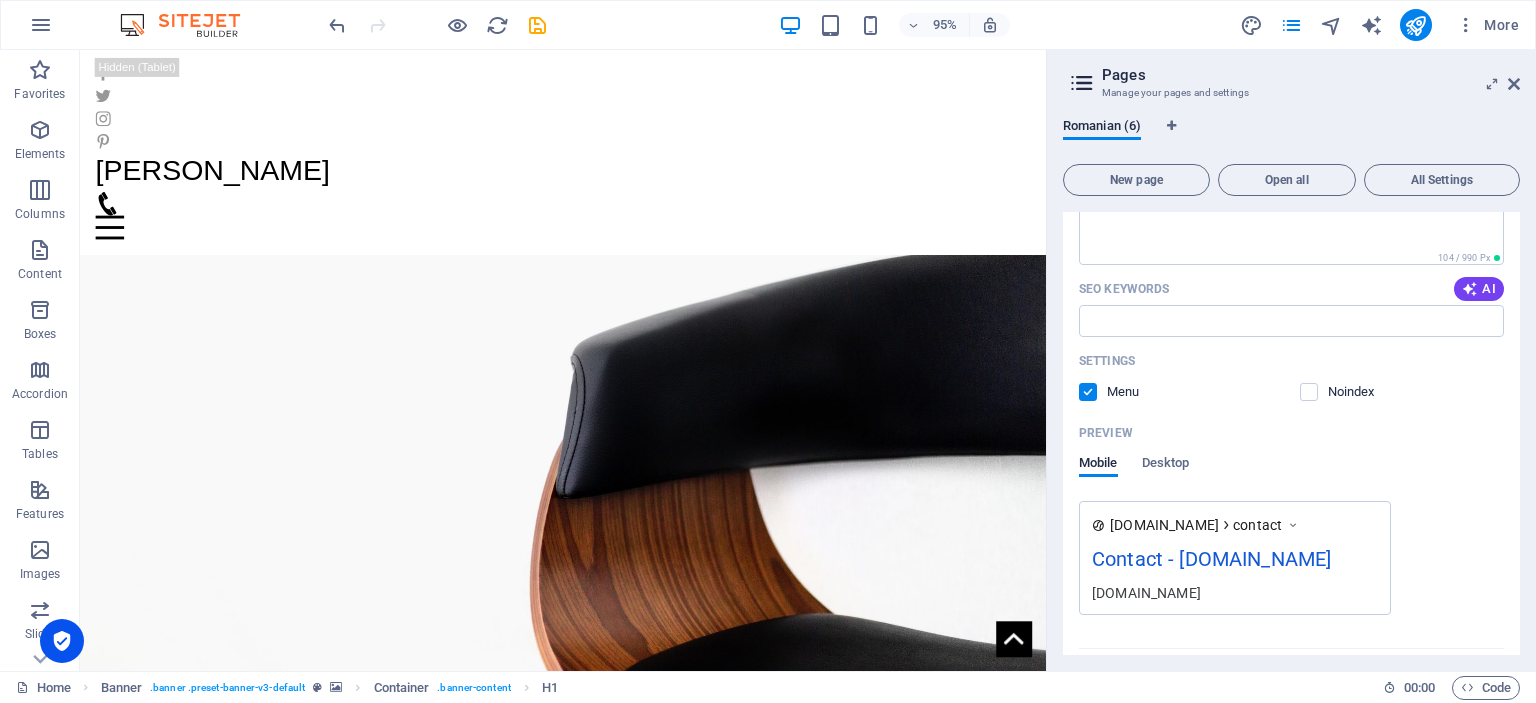 click on "contact" at bounding box center [1257, 525] 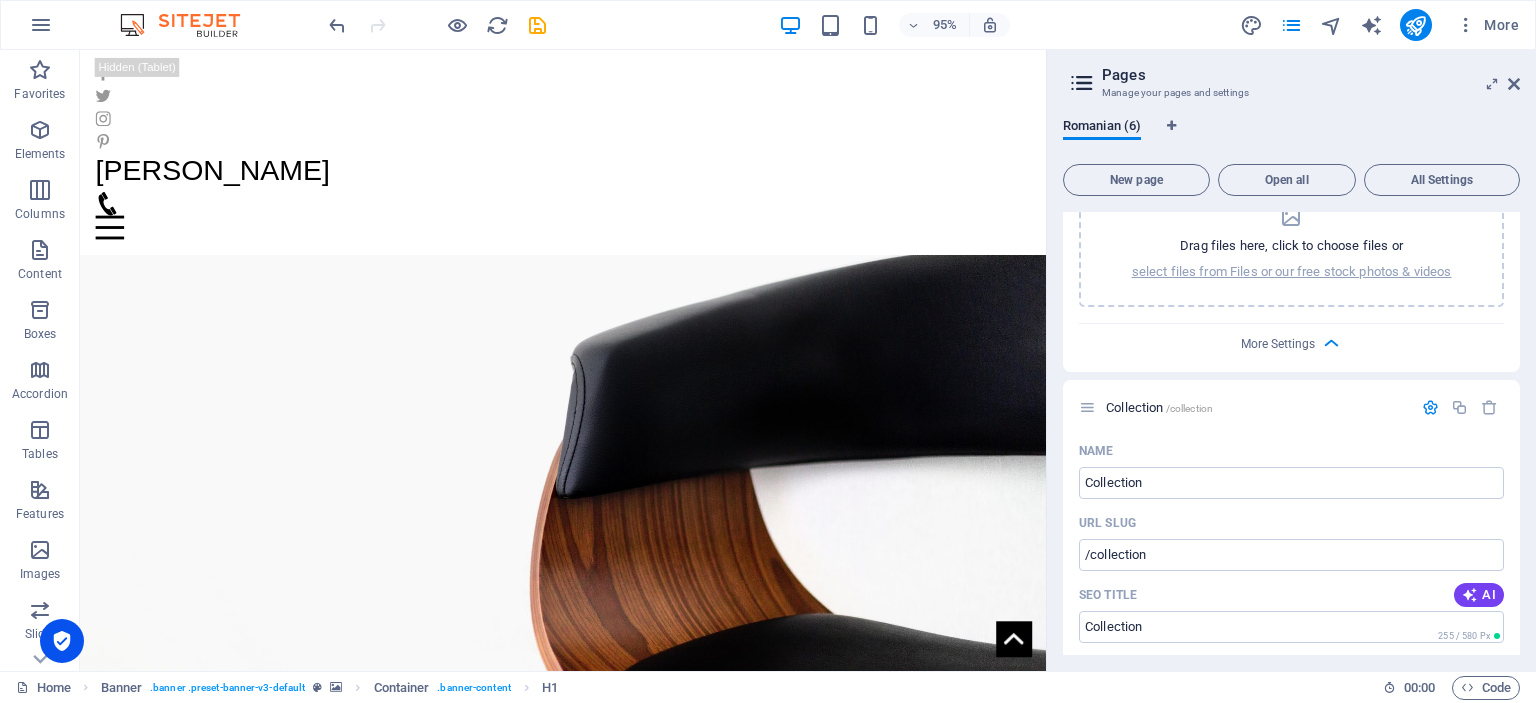 scroll, scrollTop: 0, scrollLeft: 0, axis: both 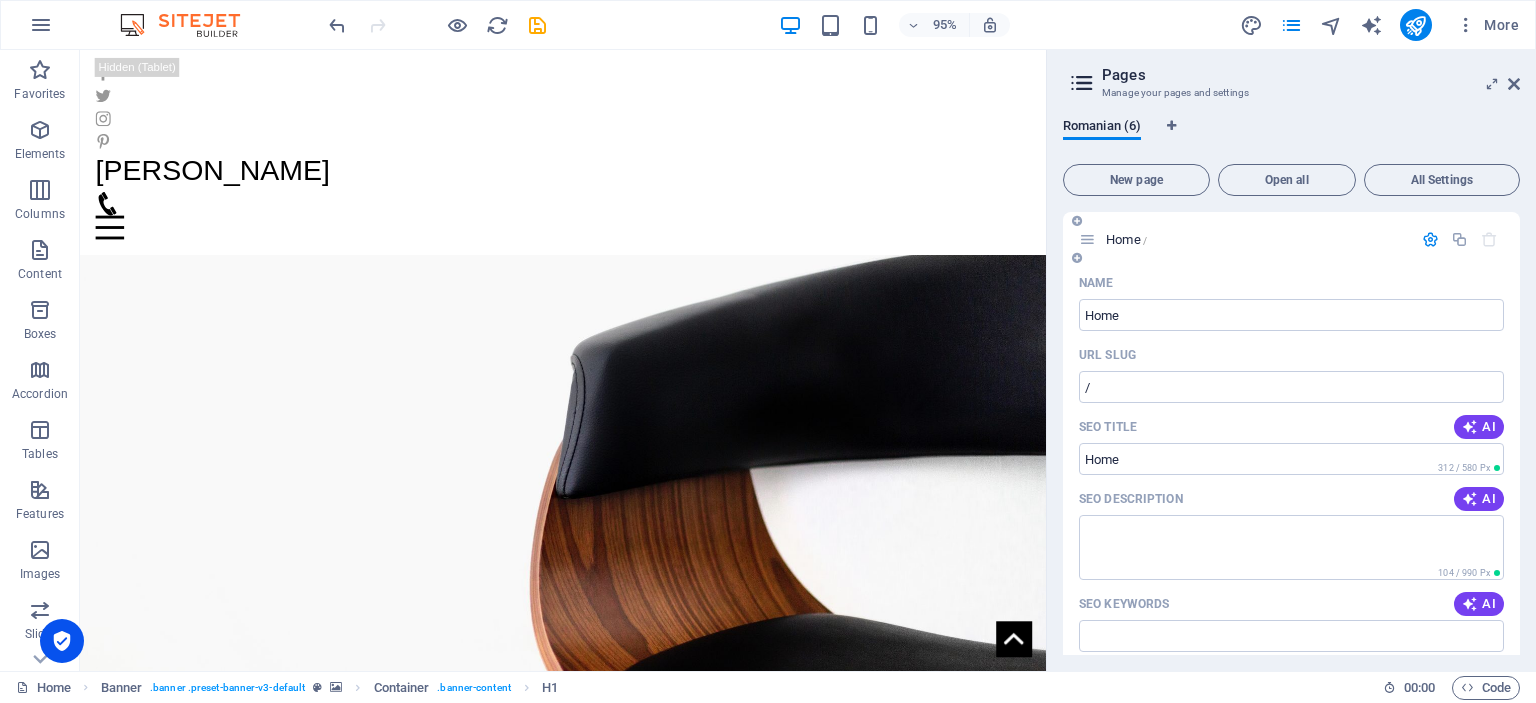 click at bounding box center (1430, 239) 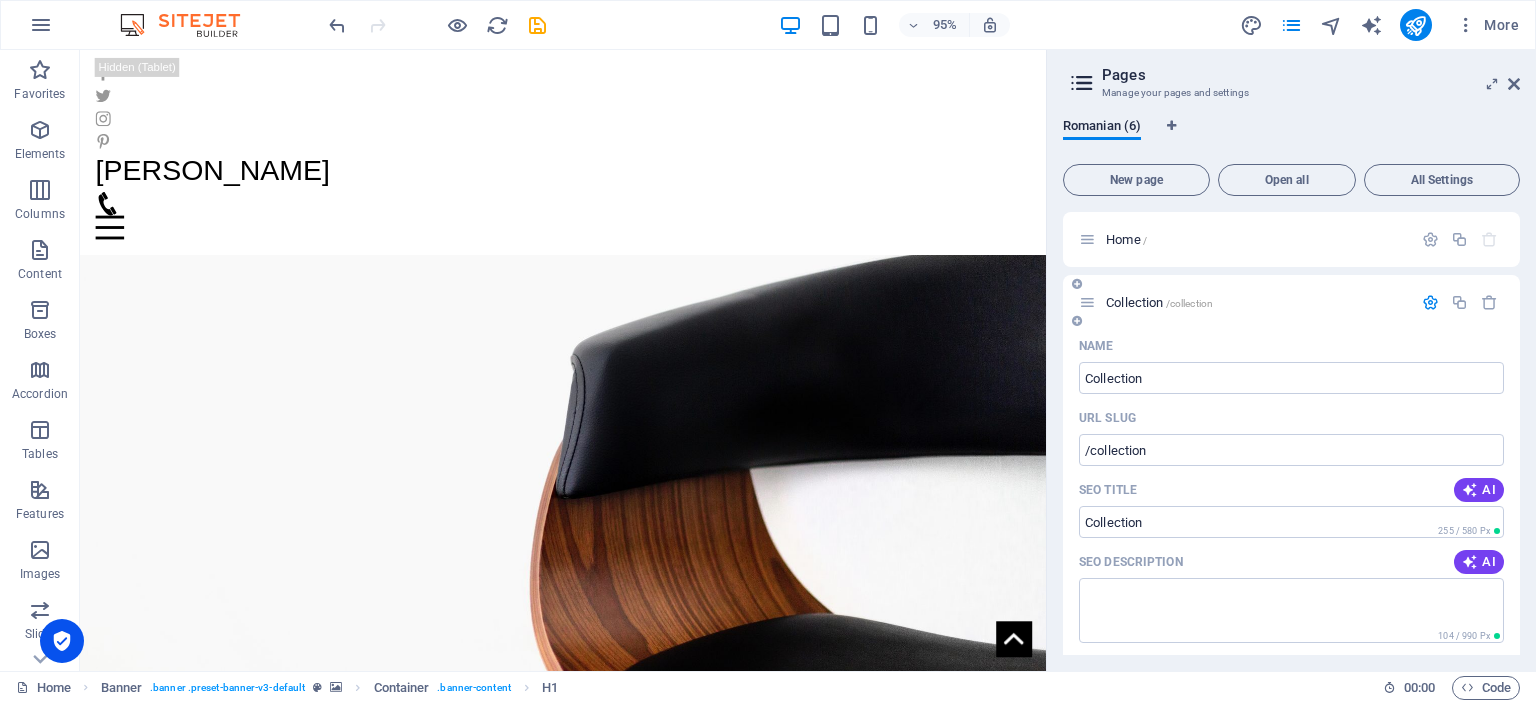 click at bounding box center [1430, 302] 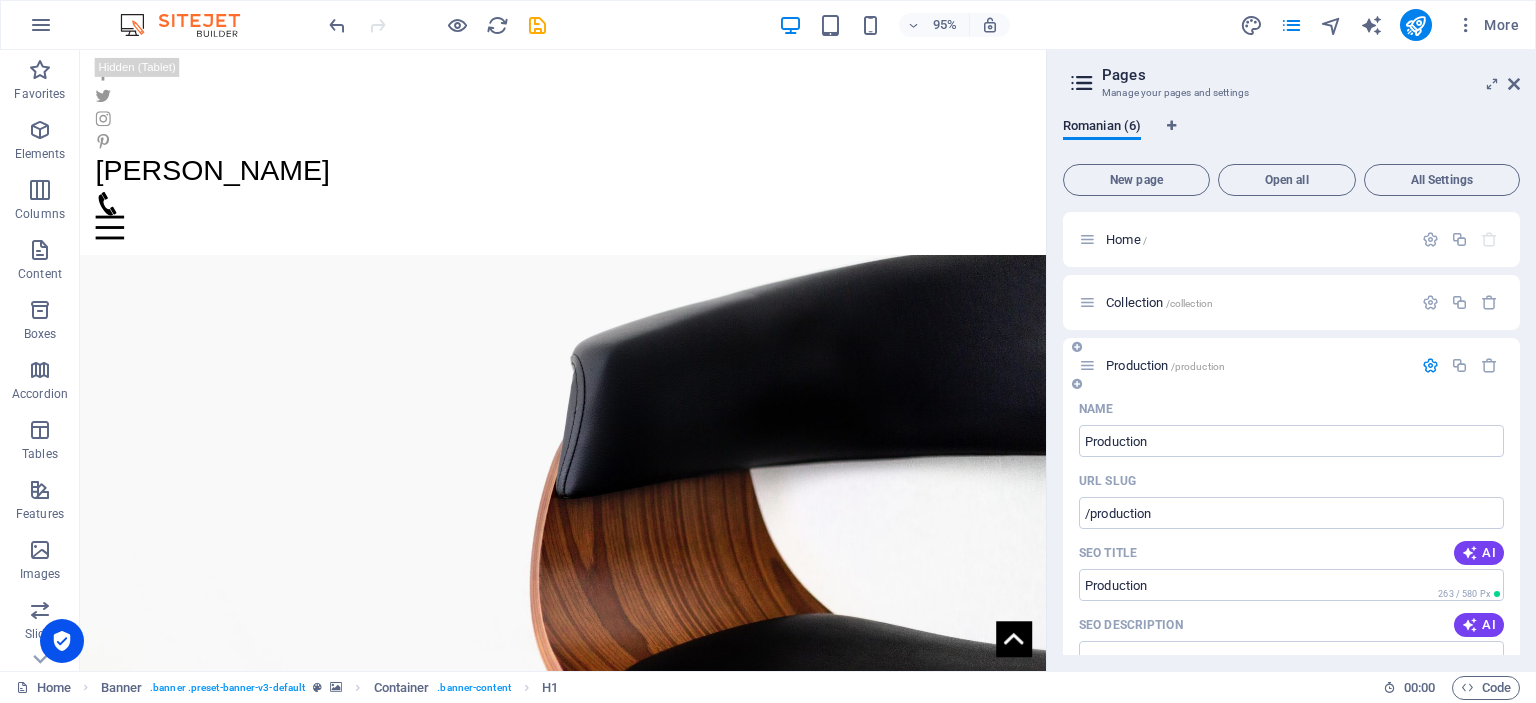 click at bounding box center [1430, 365] 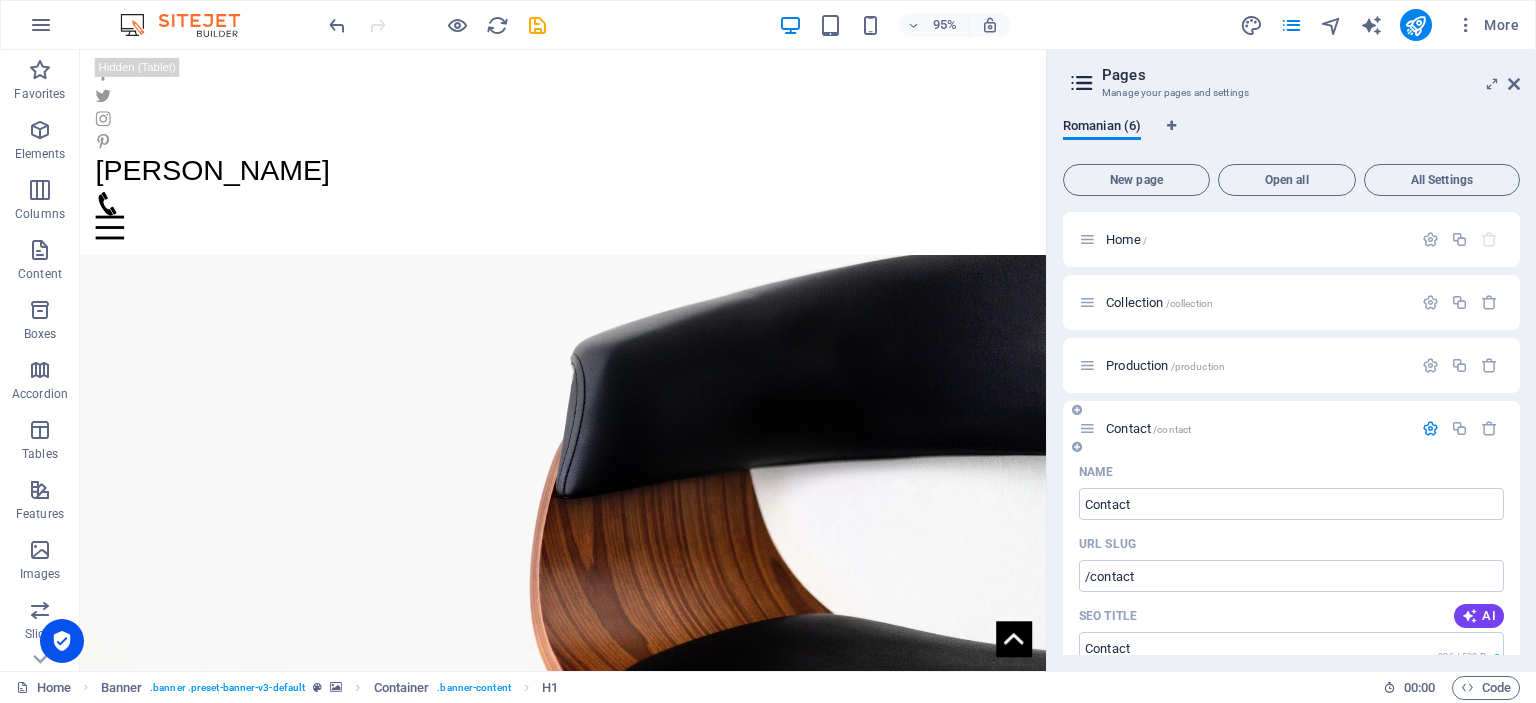 click at bounding box center [1430, 428] 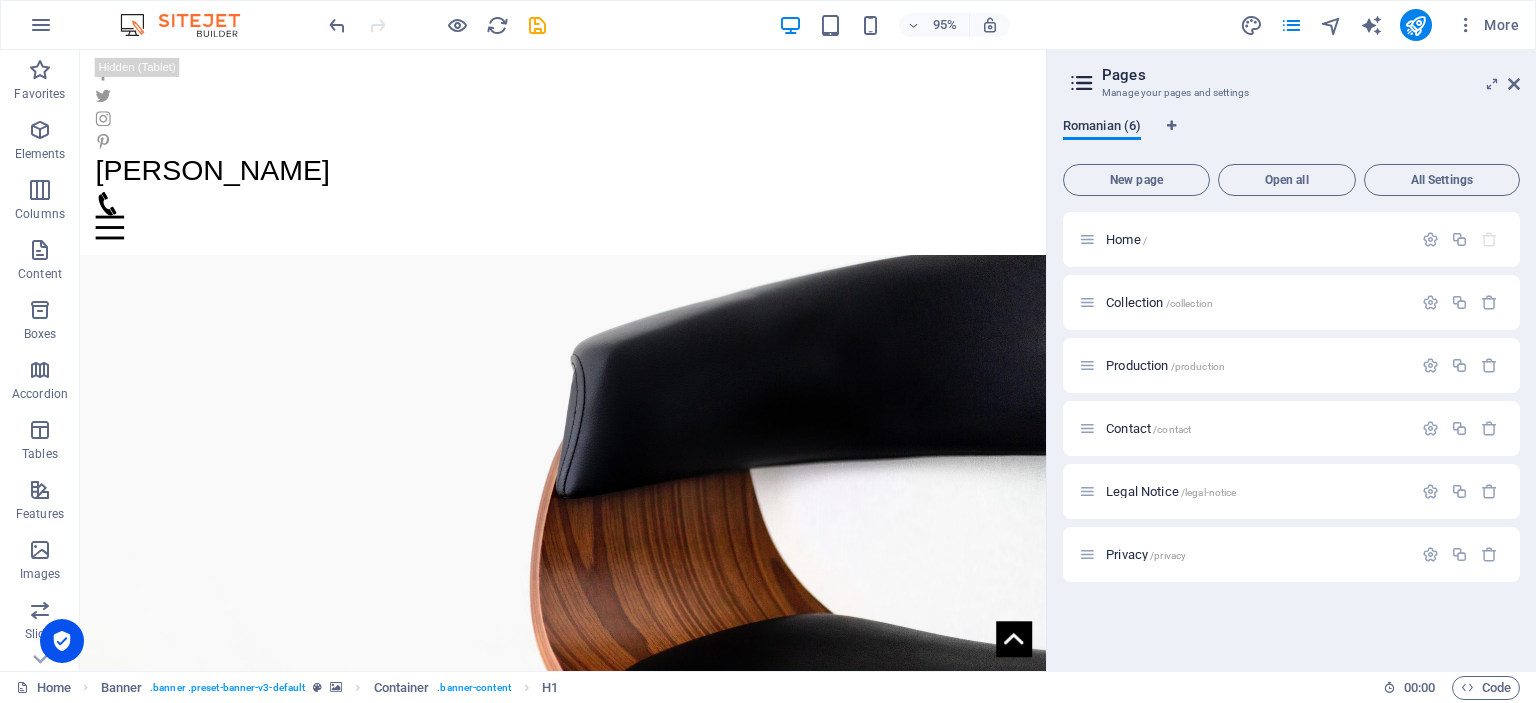 click on "Romanian (6)" at bounding box center (1102, 128) 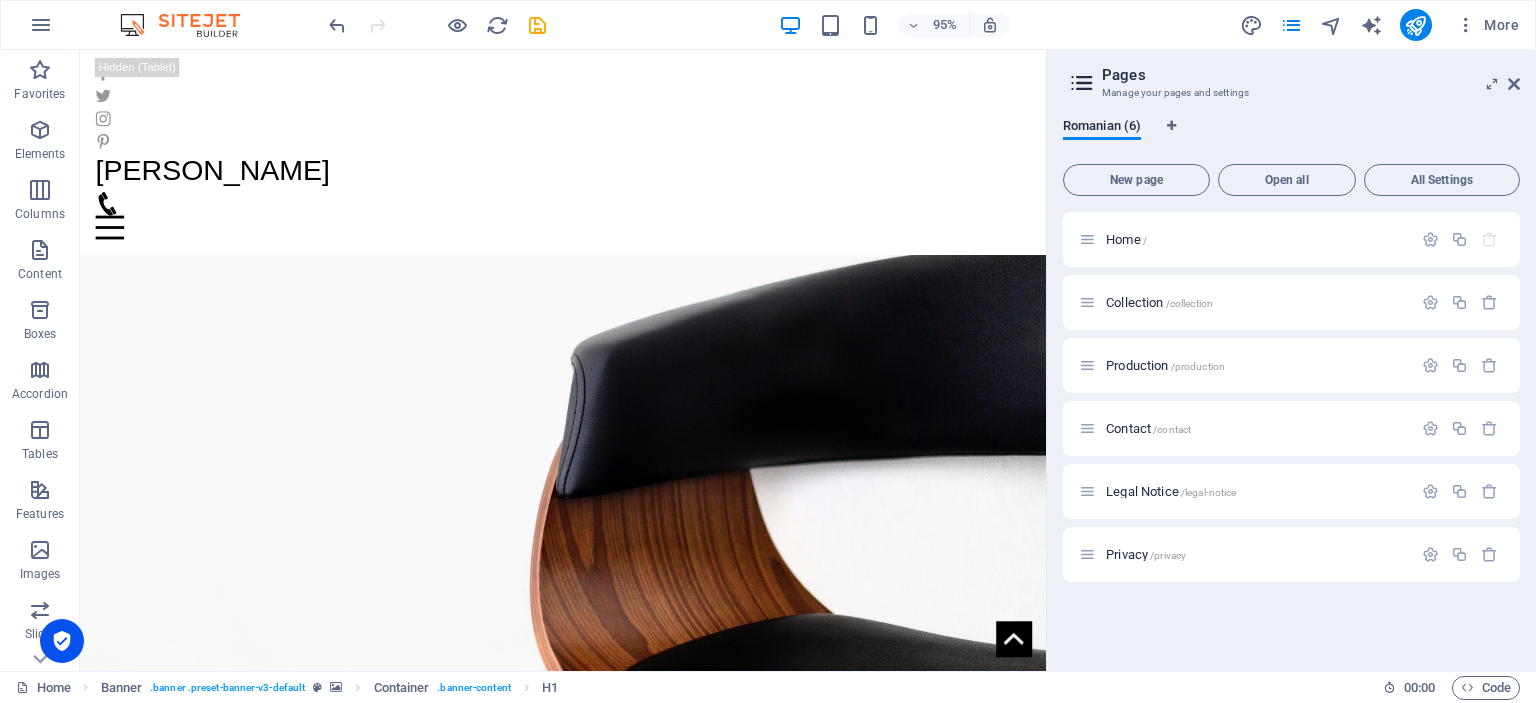 click at bounding box center (1082, 83) 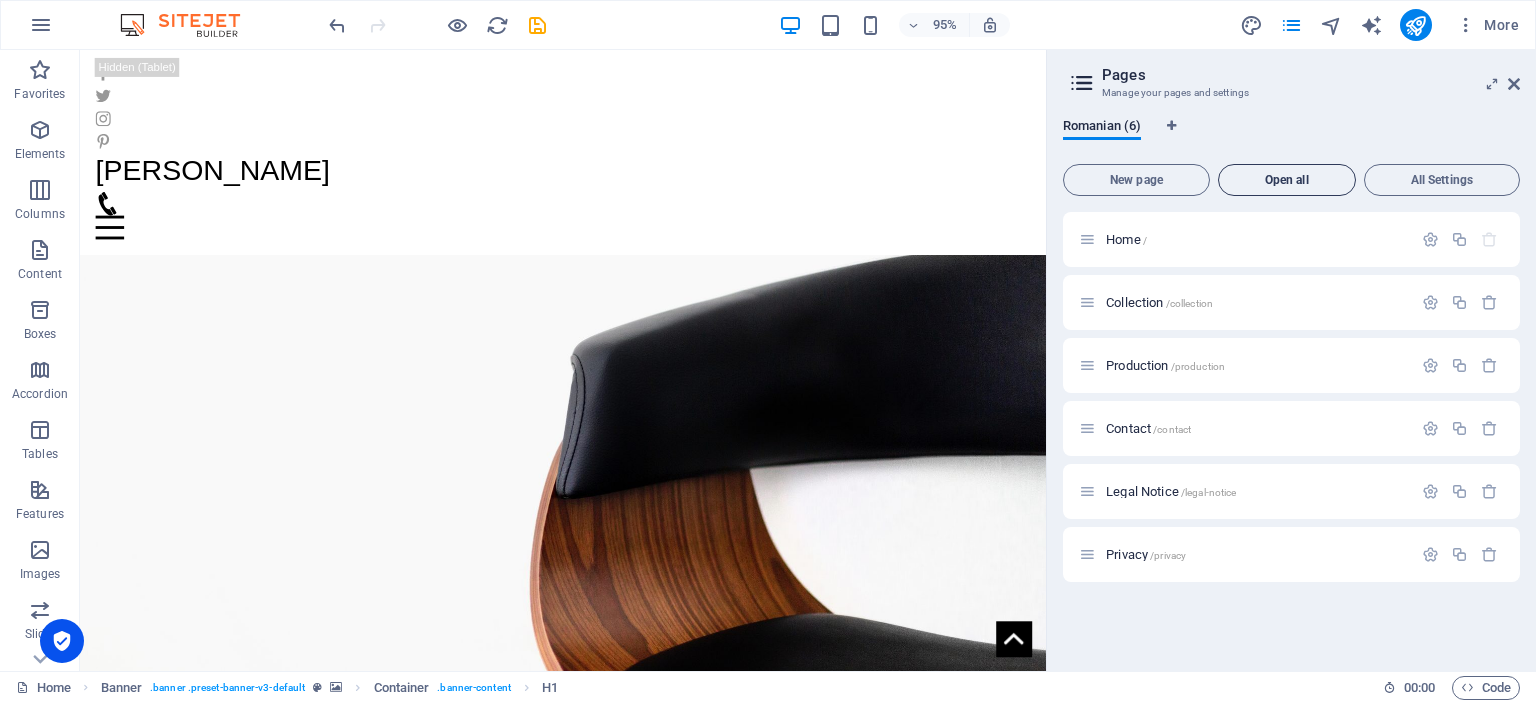 click on "Open all" at bounding box center [1287, 180] 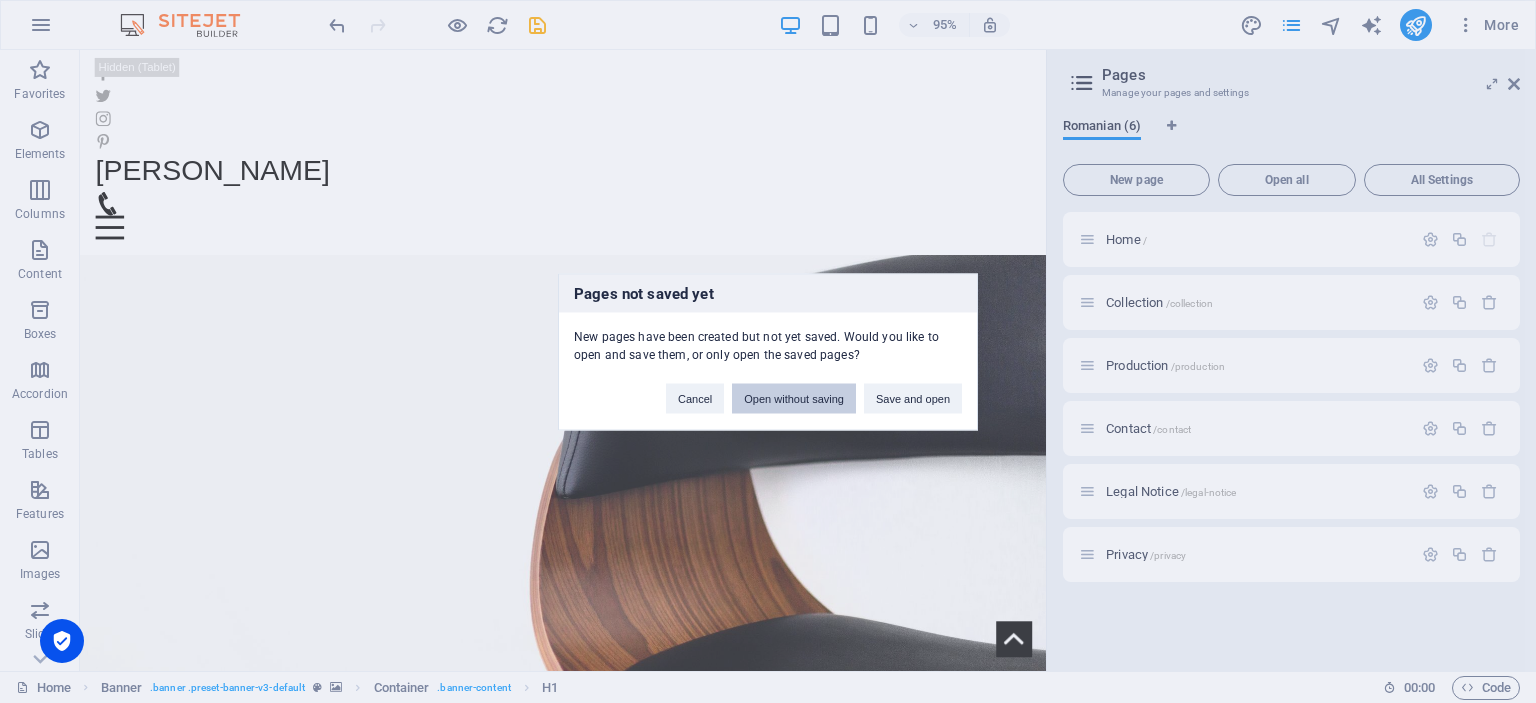 click on "Open without saving" at bounding box center [794, 398] 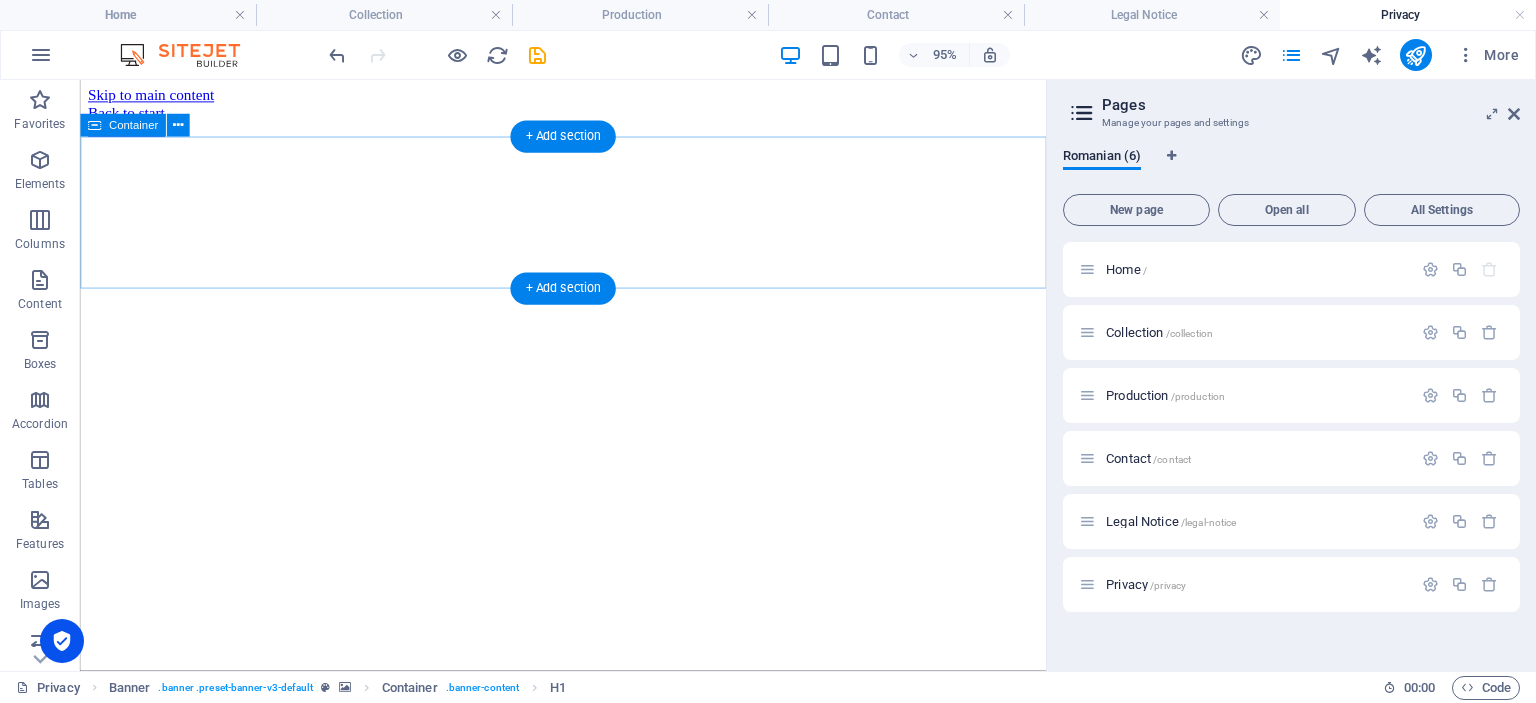 scroll, scrollTop: 0, scrollLeft: 0, axis: both 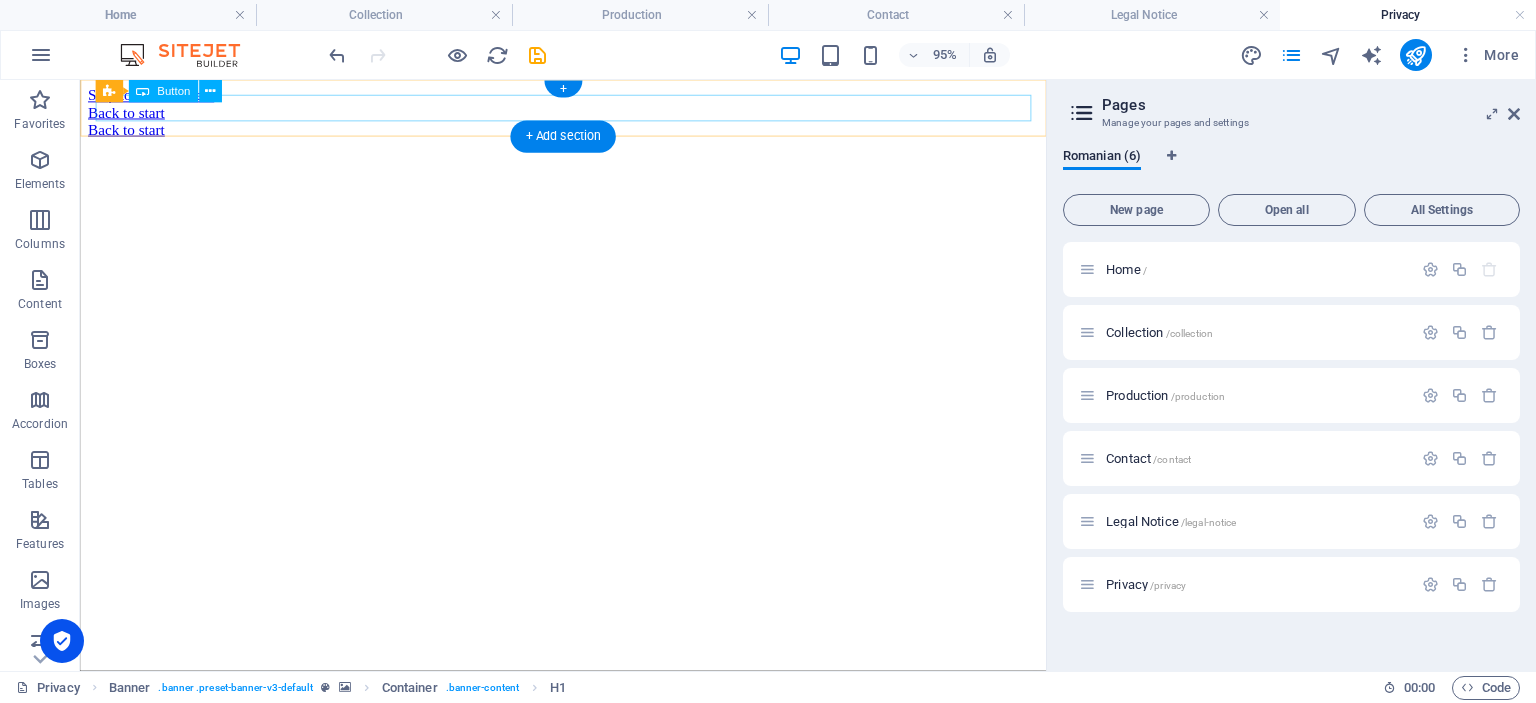 click on "Back to start" at bounding box center (588, 115) 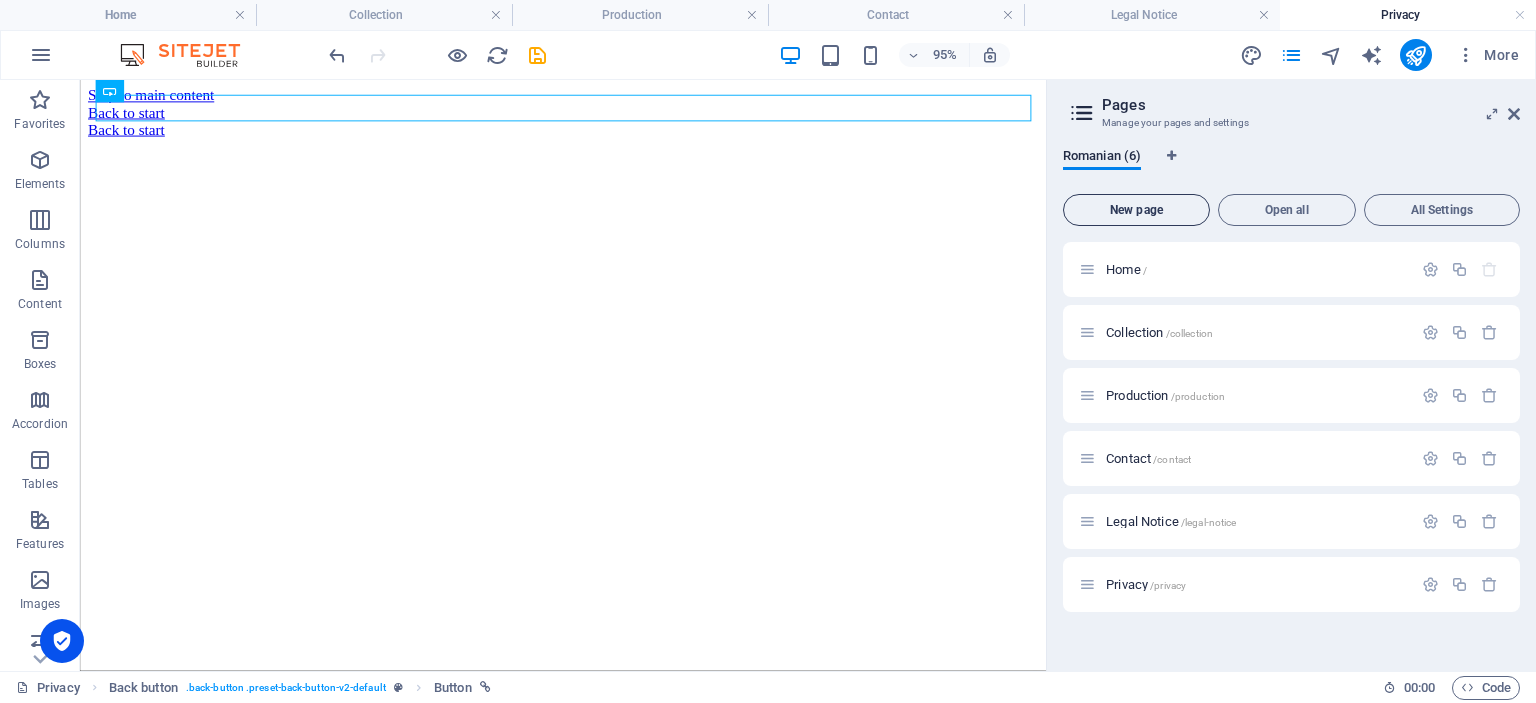 click on "New page" at bounding box center (1136, 210) 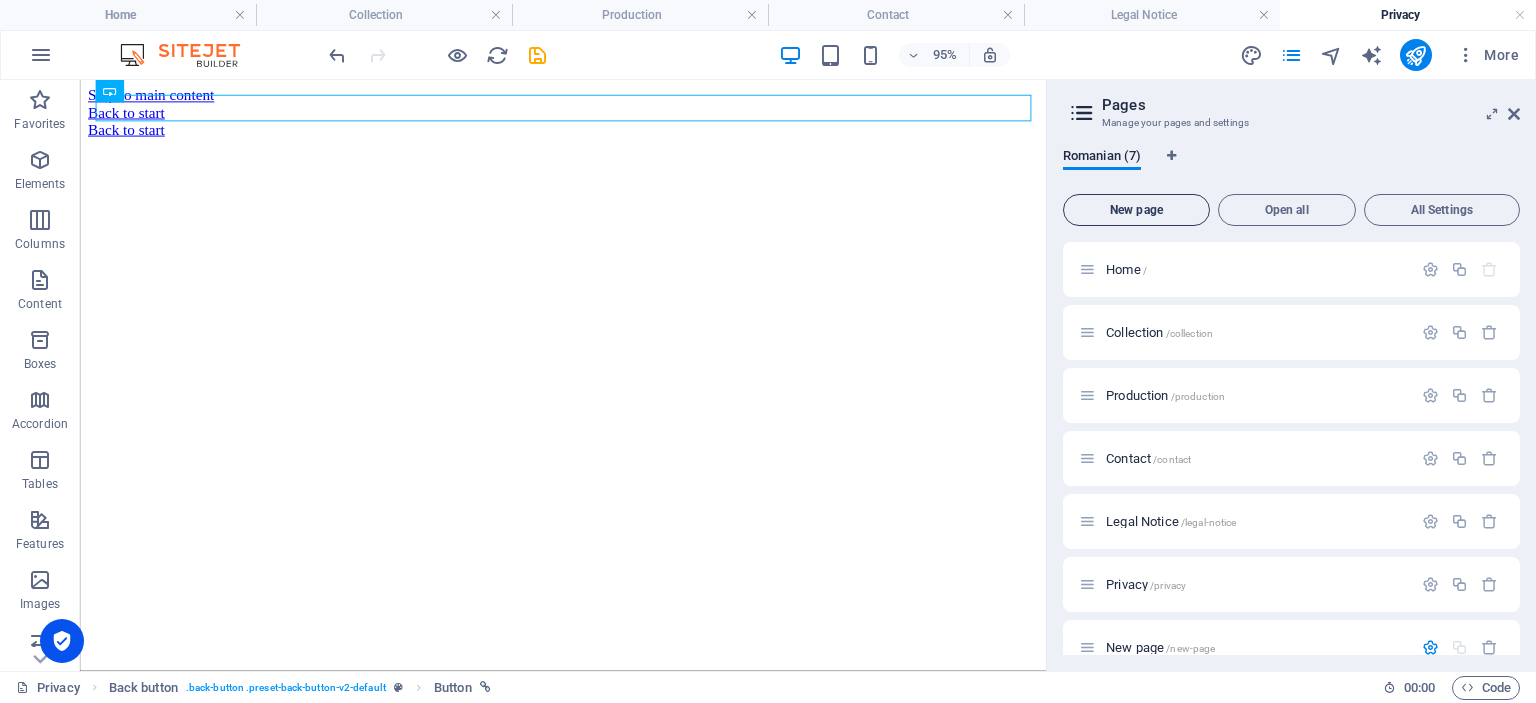 scroll, scrollTop: 274, scrollLeft: 0, axis: vertical 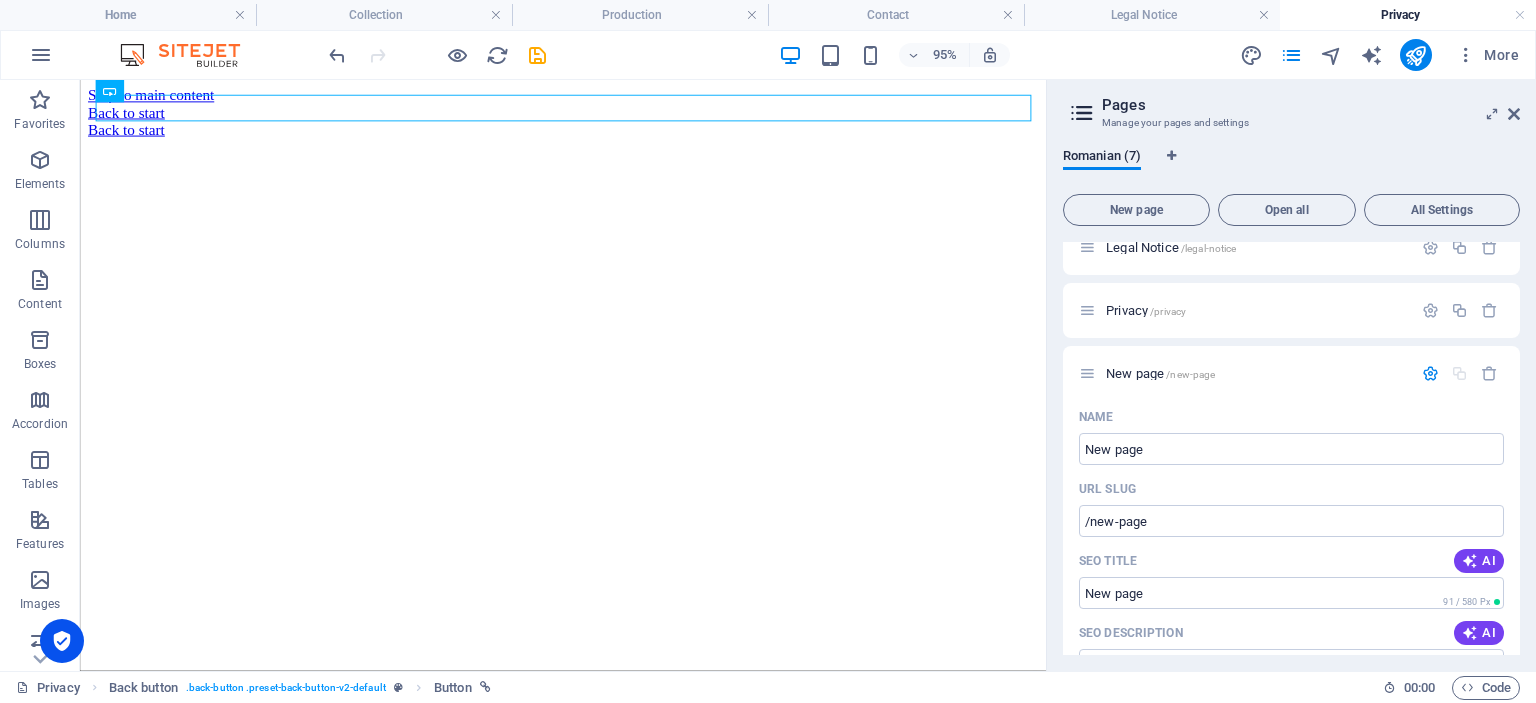 click on "Romanian (7)" at bounding box center (1291, 167) 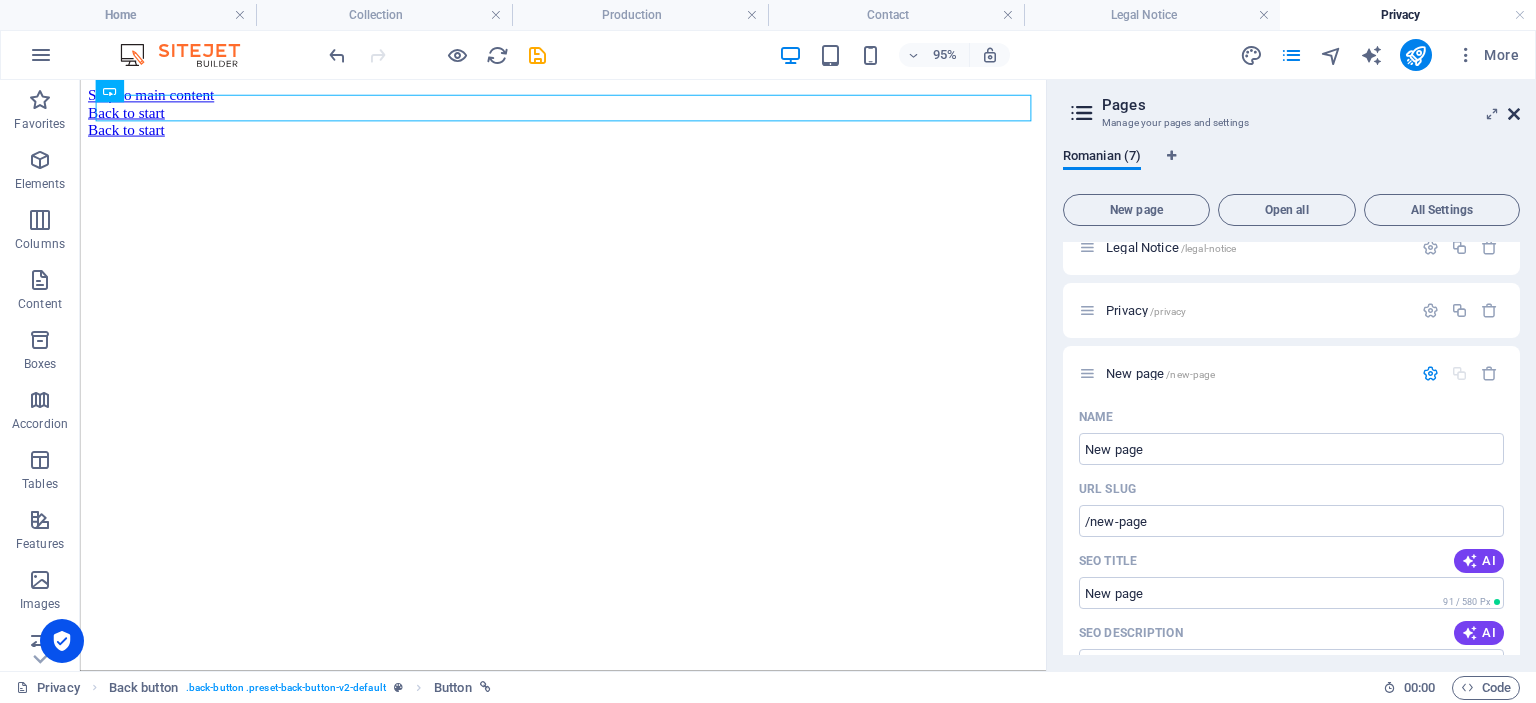 drag, startPoint x: 1514, startPoint y: 107, endPoint x: 1367, endPoint y: 65, distance: 152.88231 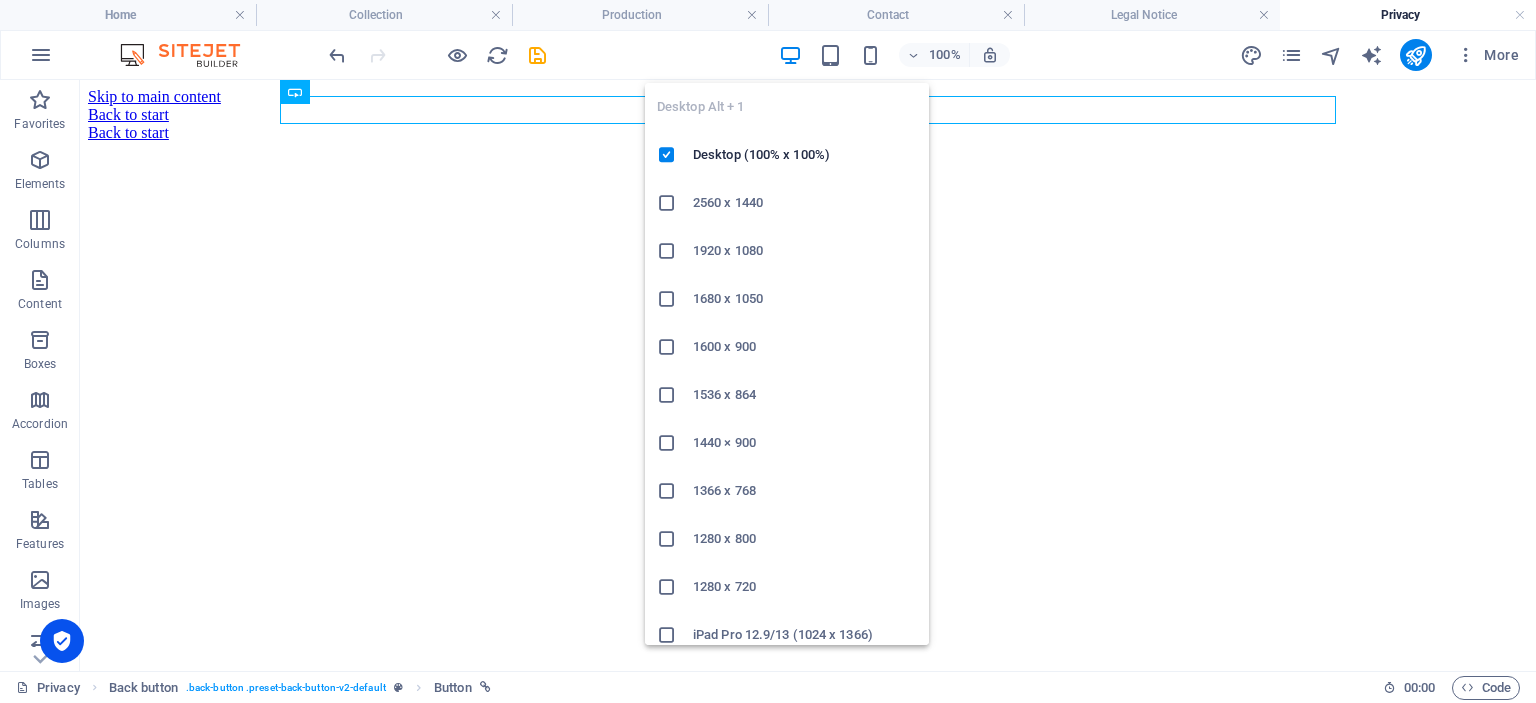click at bounding box center [790, 55] 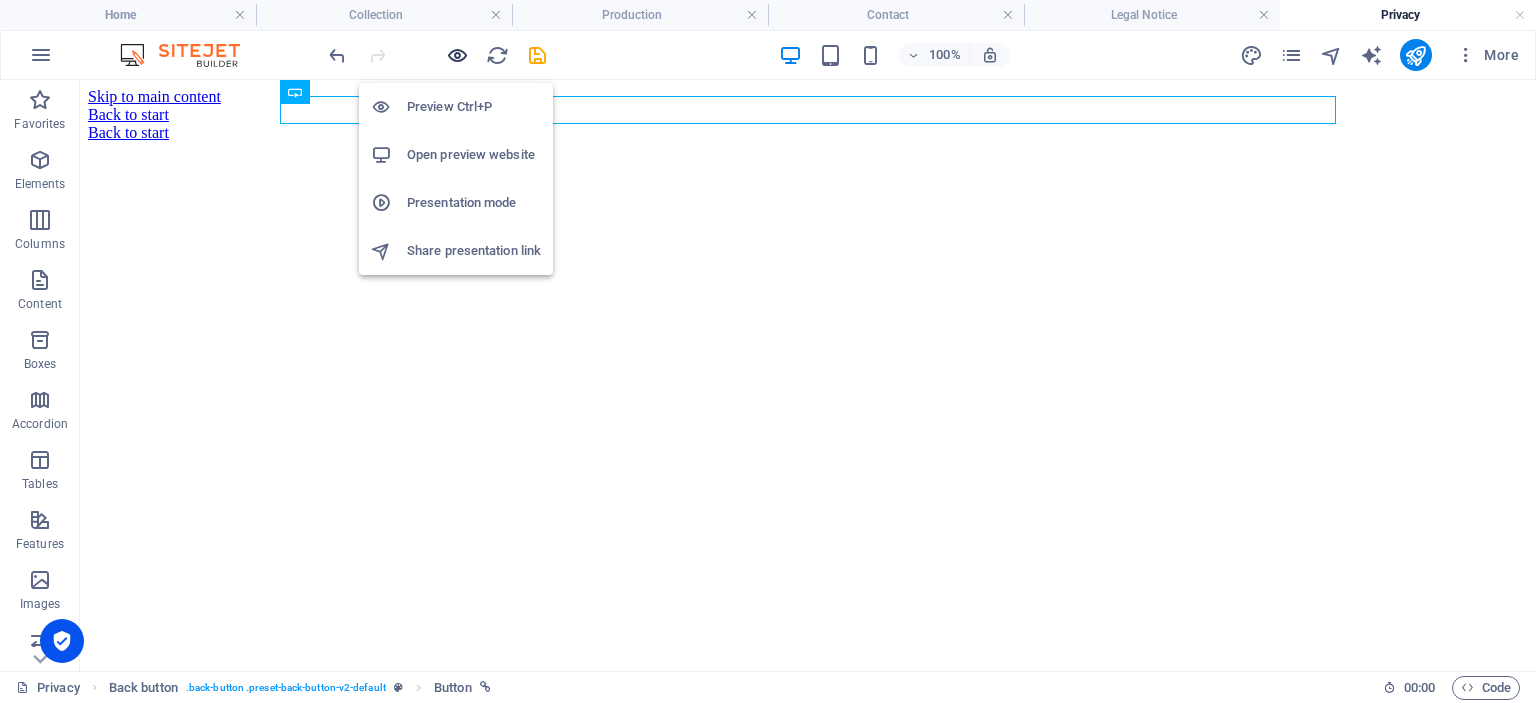 click at bounding box center (457, 55) 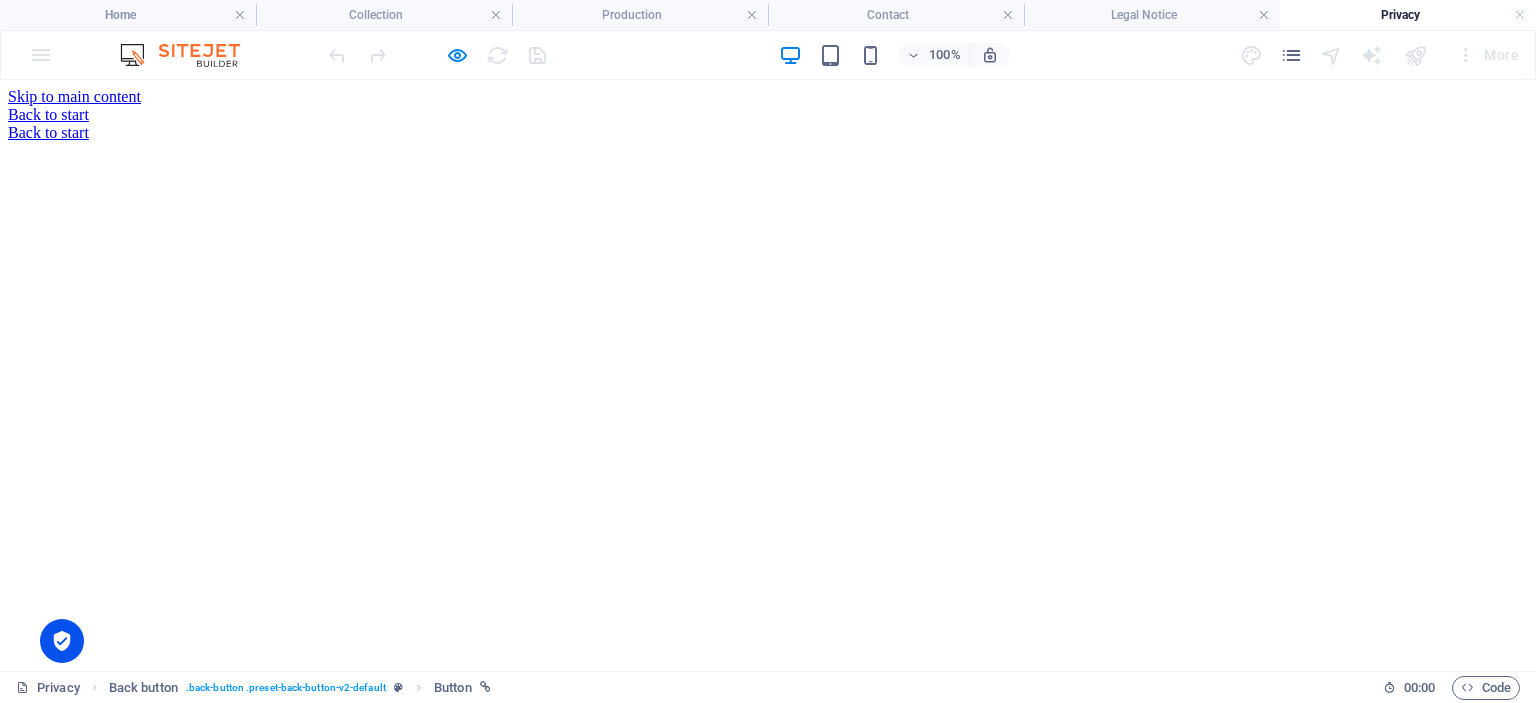 click on "Back to start" at bounding box center [48, 114] 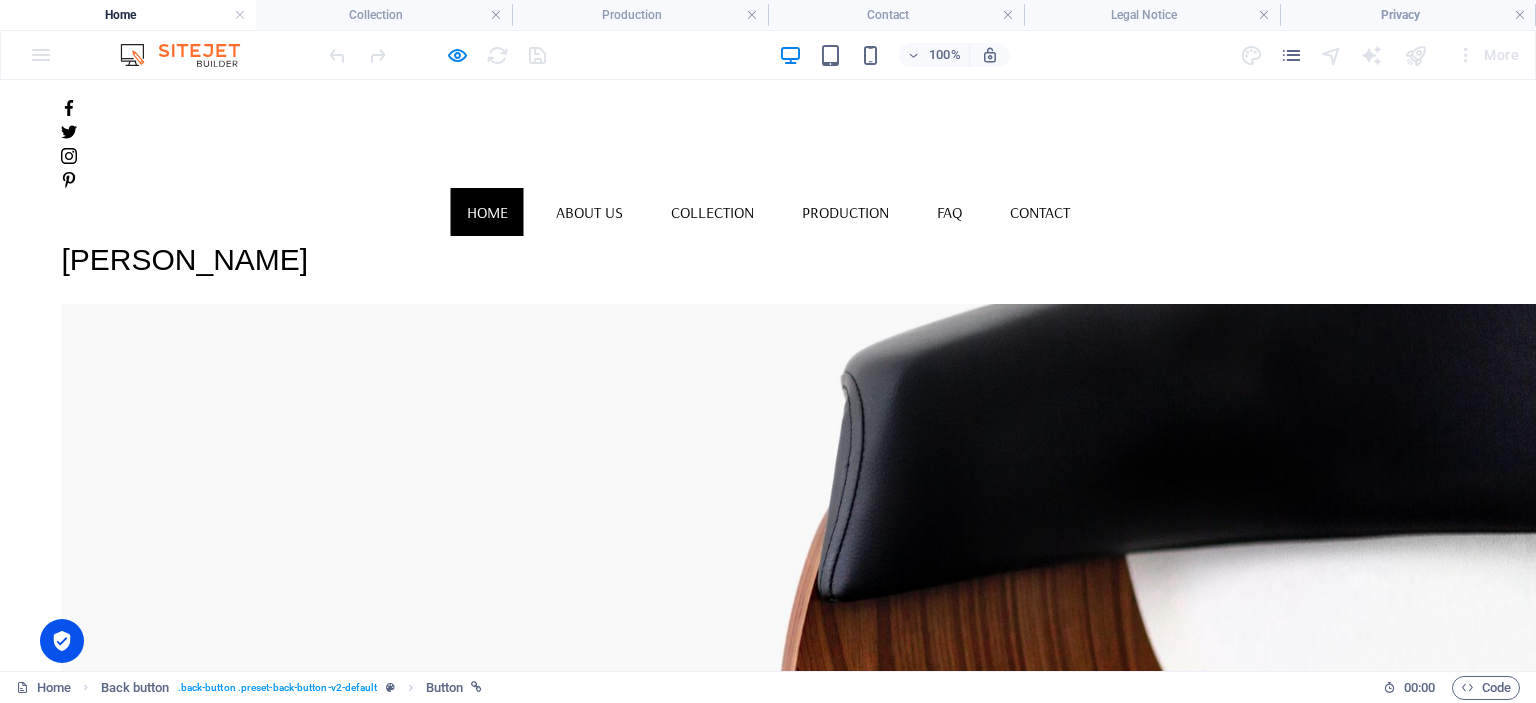 click at bounding box center [1332, 55] 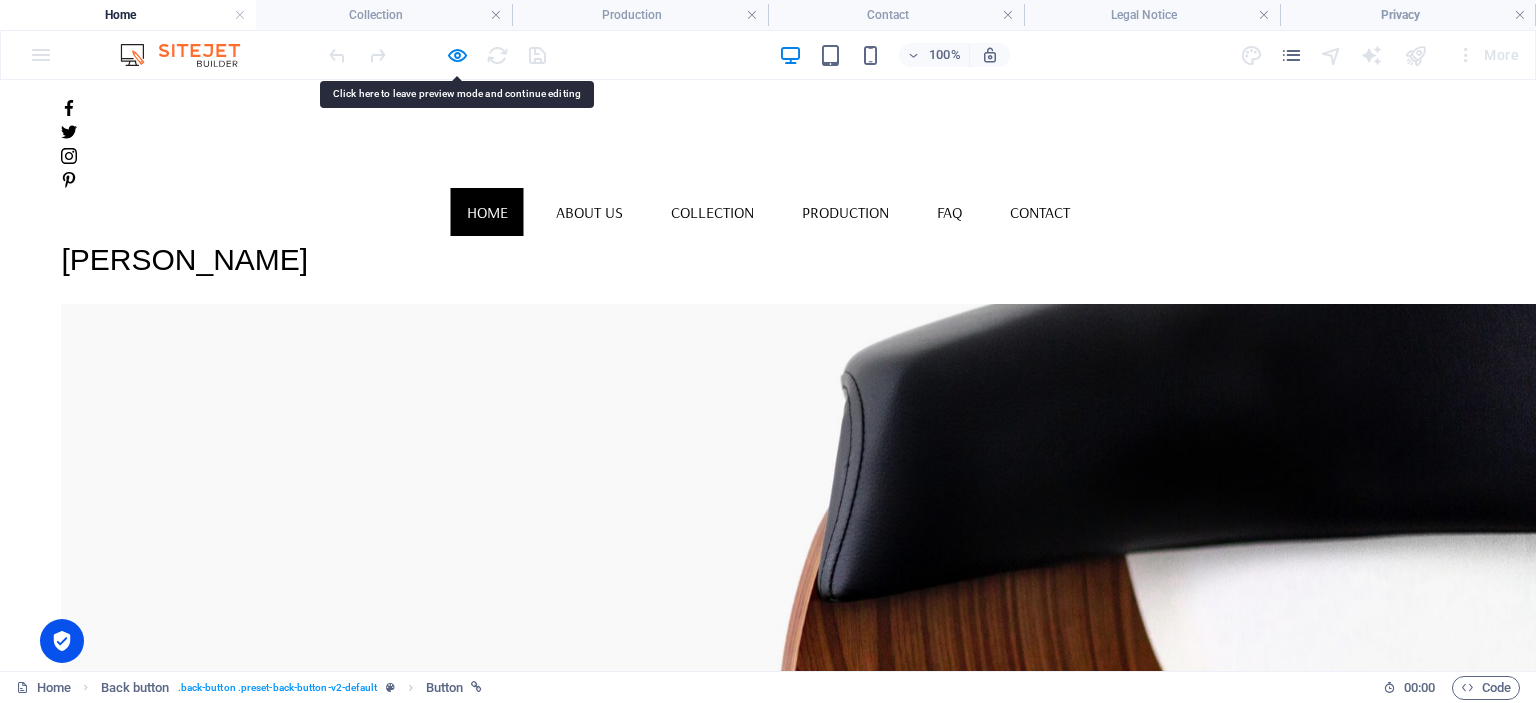 click at bounding box center [1332, 55] 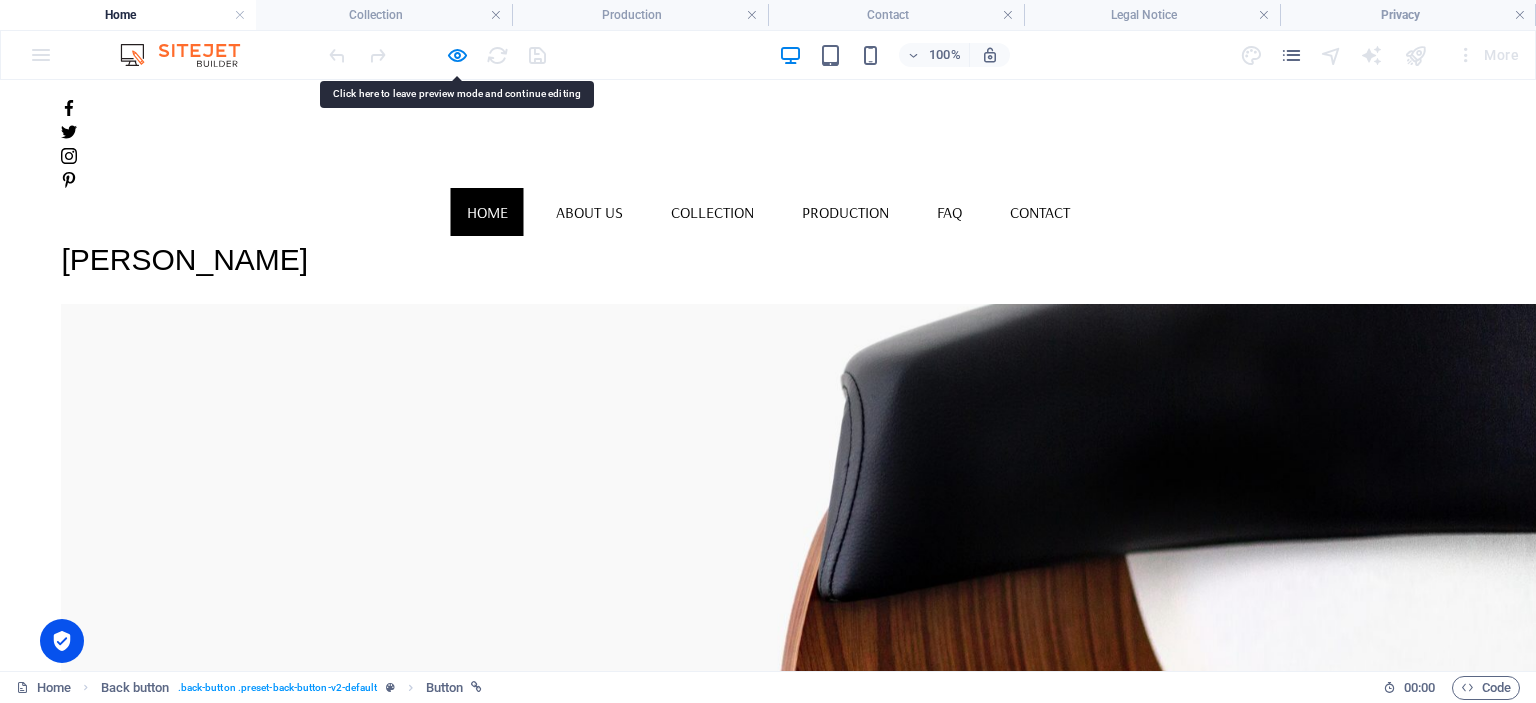 click at bounding box center [1332, 55] 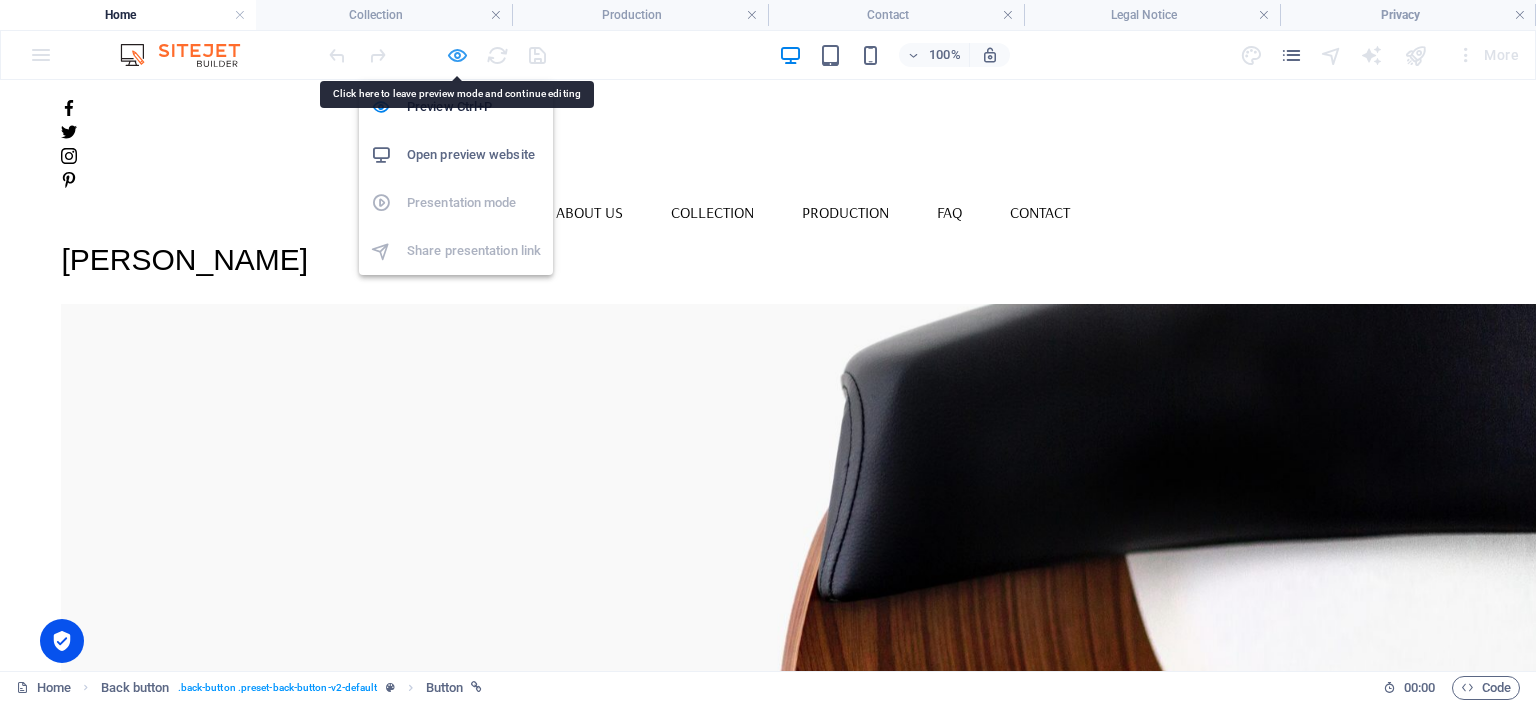 click at bounding box center [457, 55] 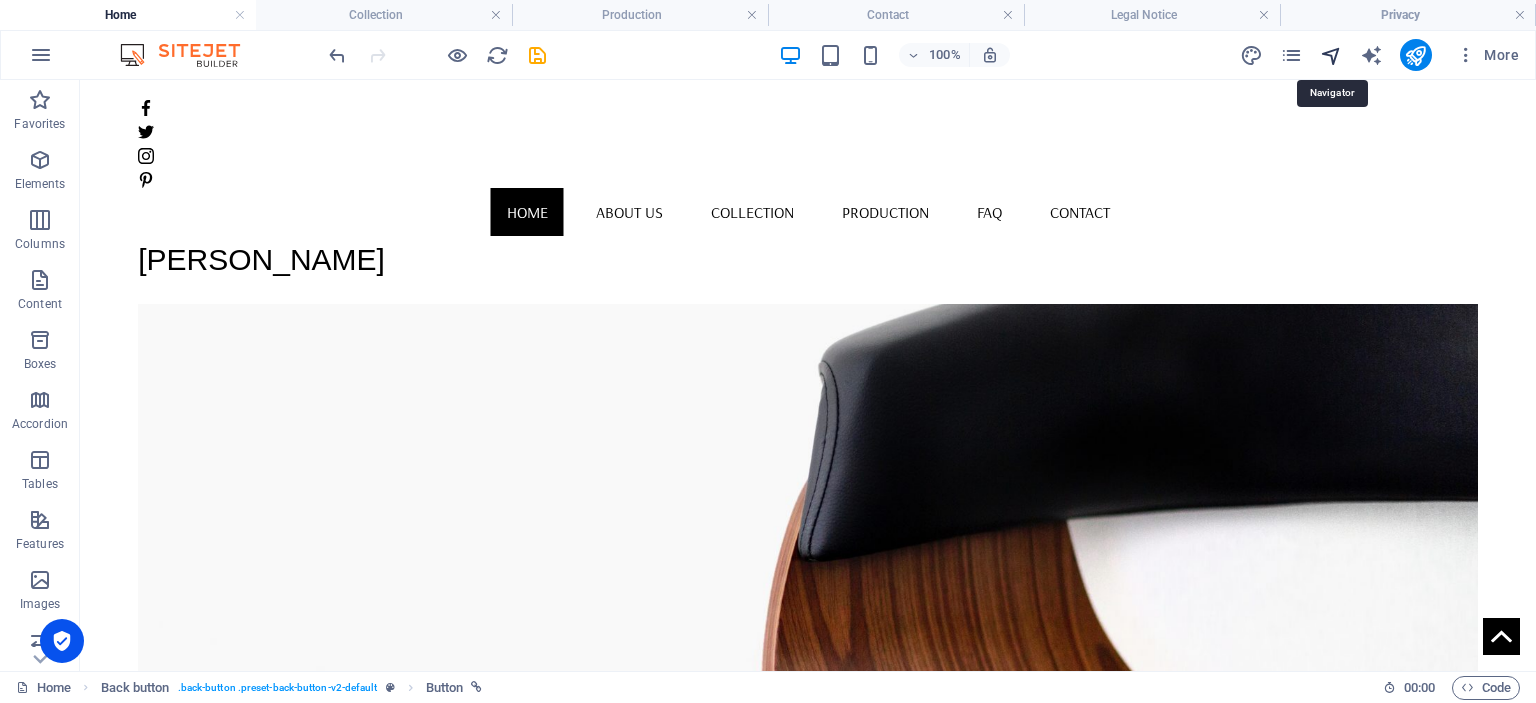 click at bounding box center (1331, 55) 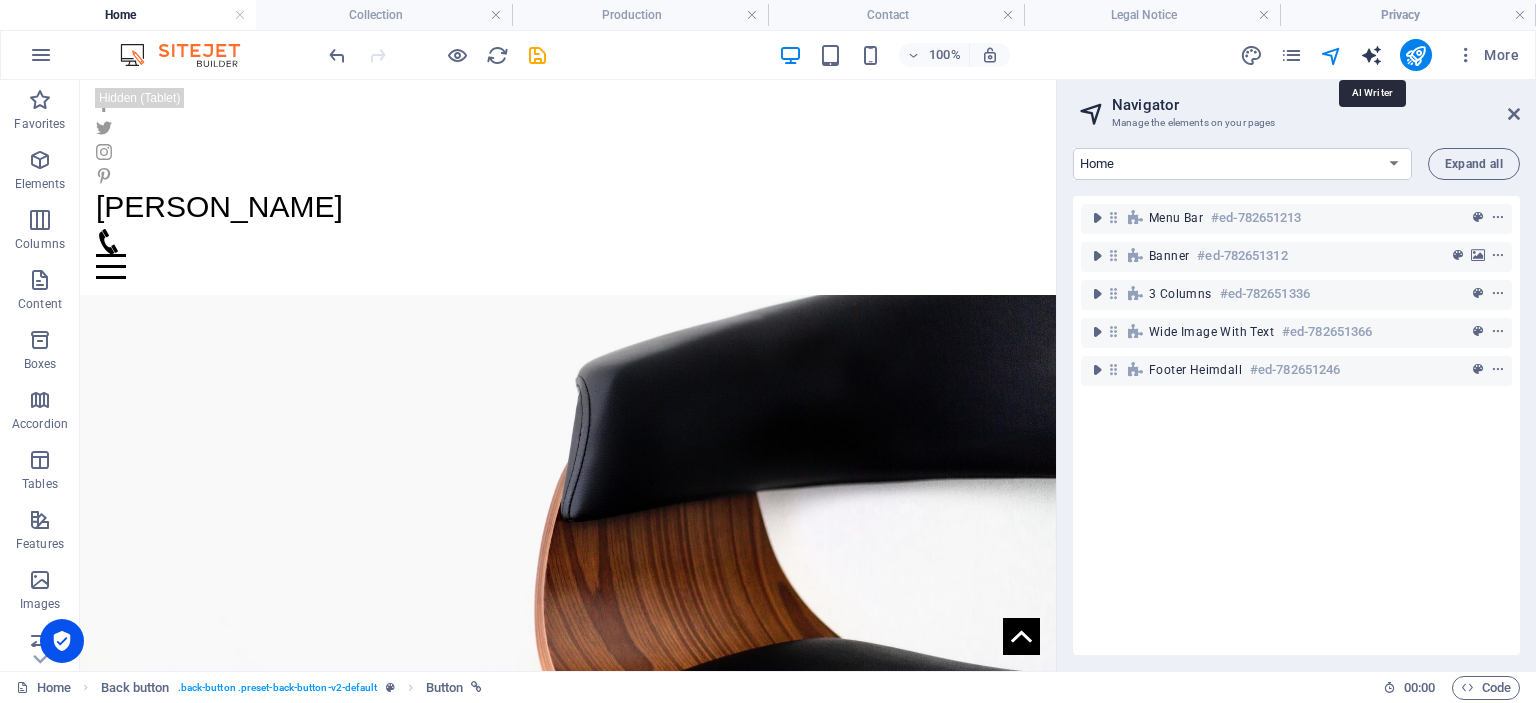 click at bounding box center (1371, 55) 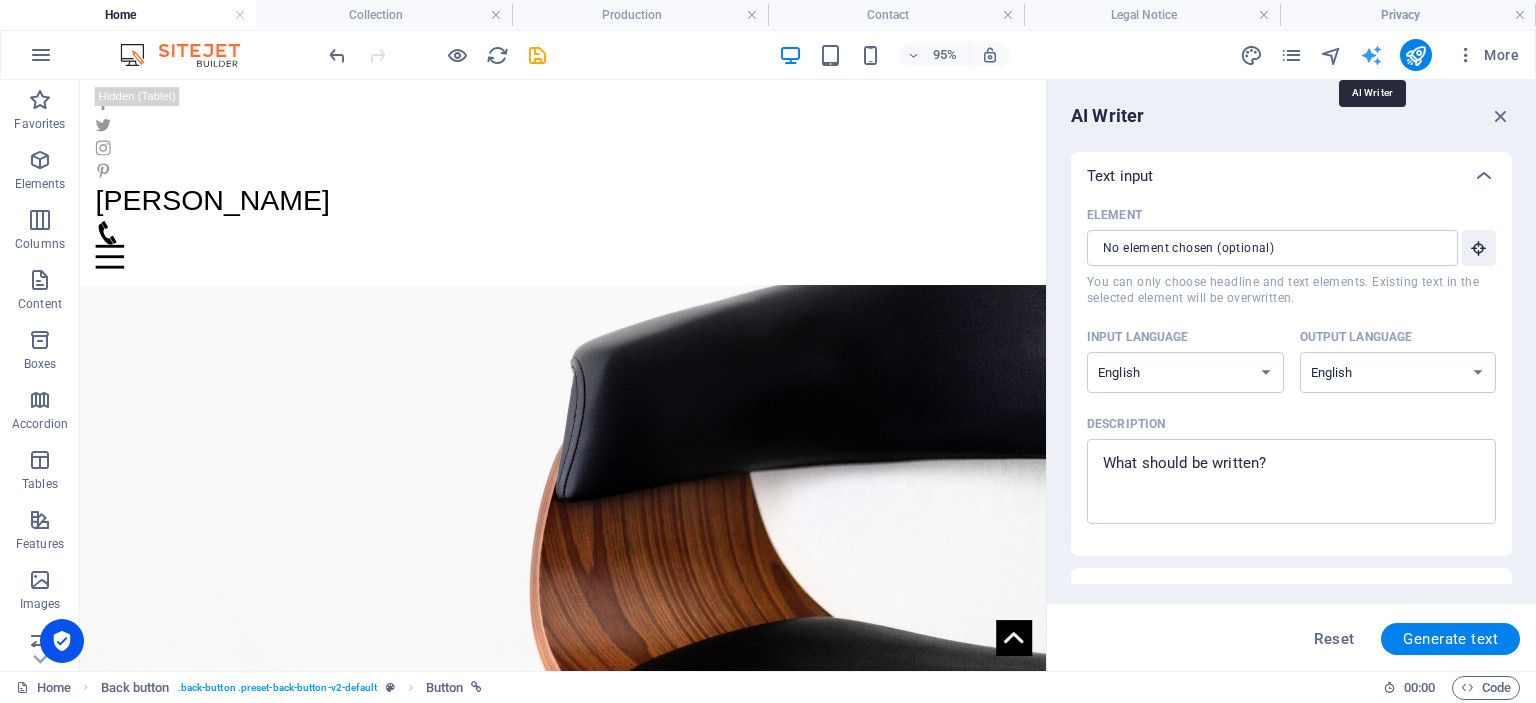 scroll, scrollTop: 0, scrollLeft: 0, axis: both 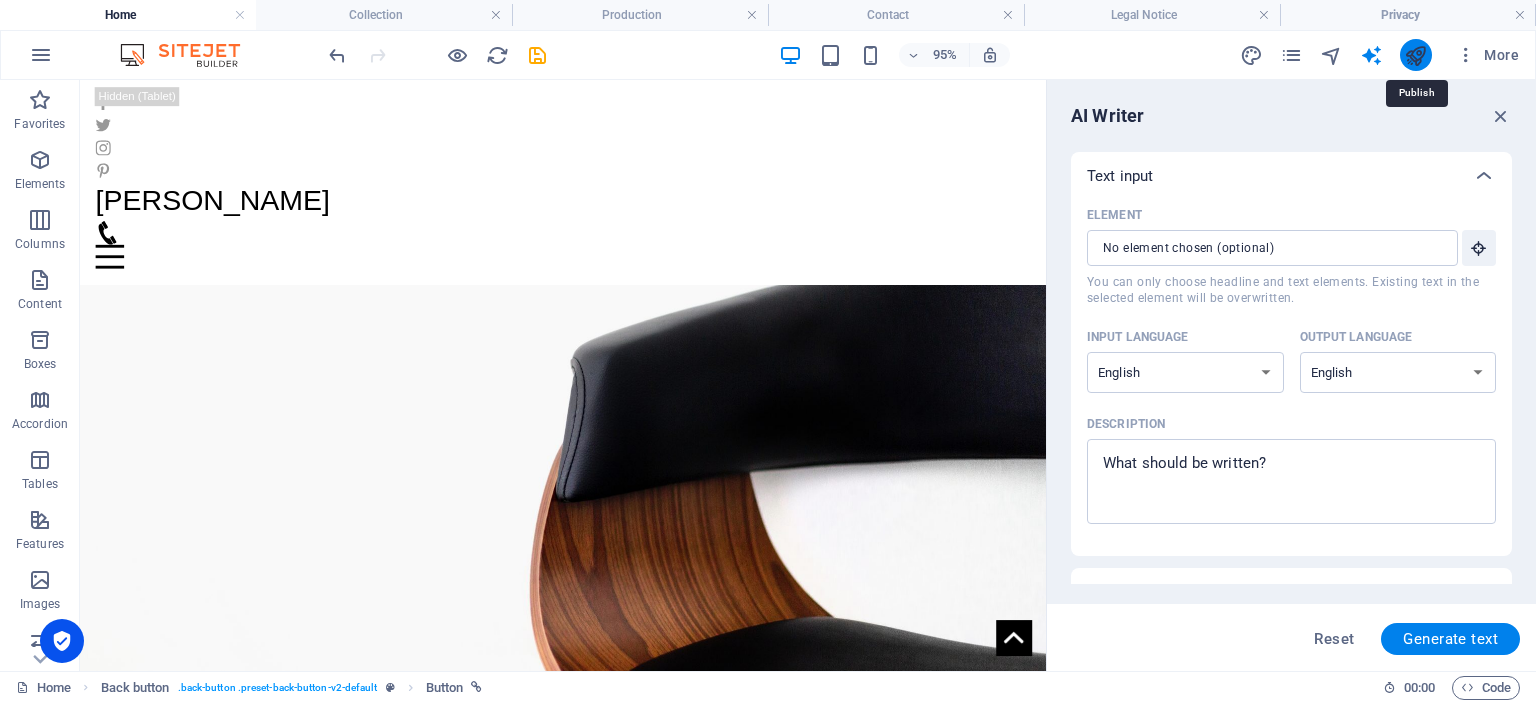 click at bounding box center (1415, 55) 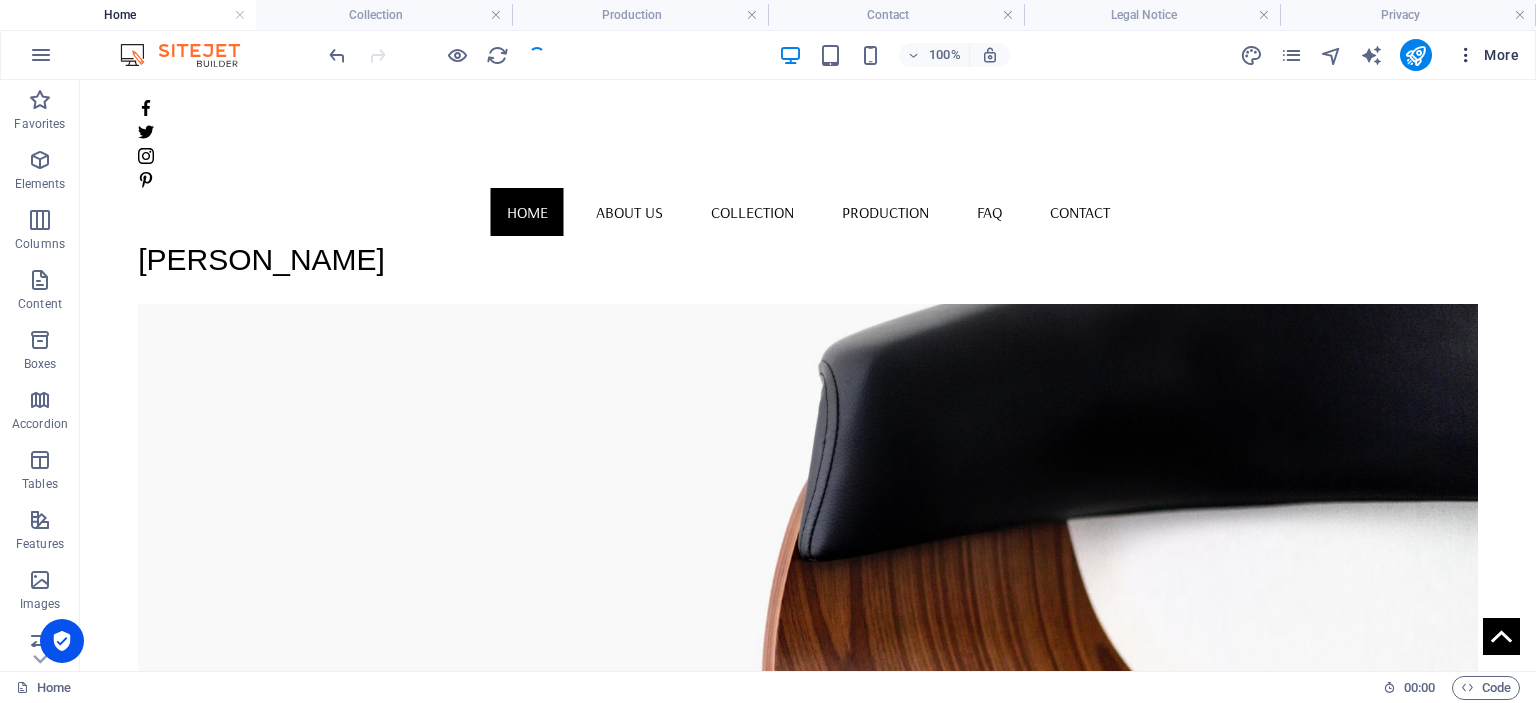 click at bounding box center (1466, 55) 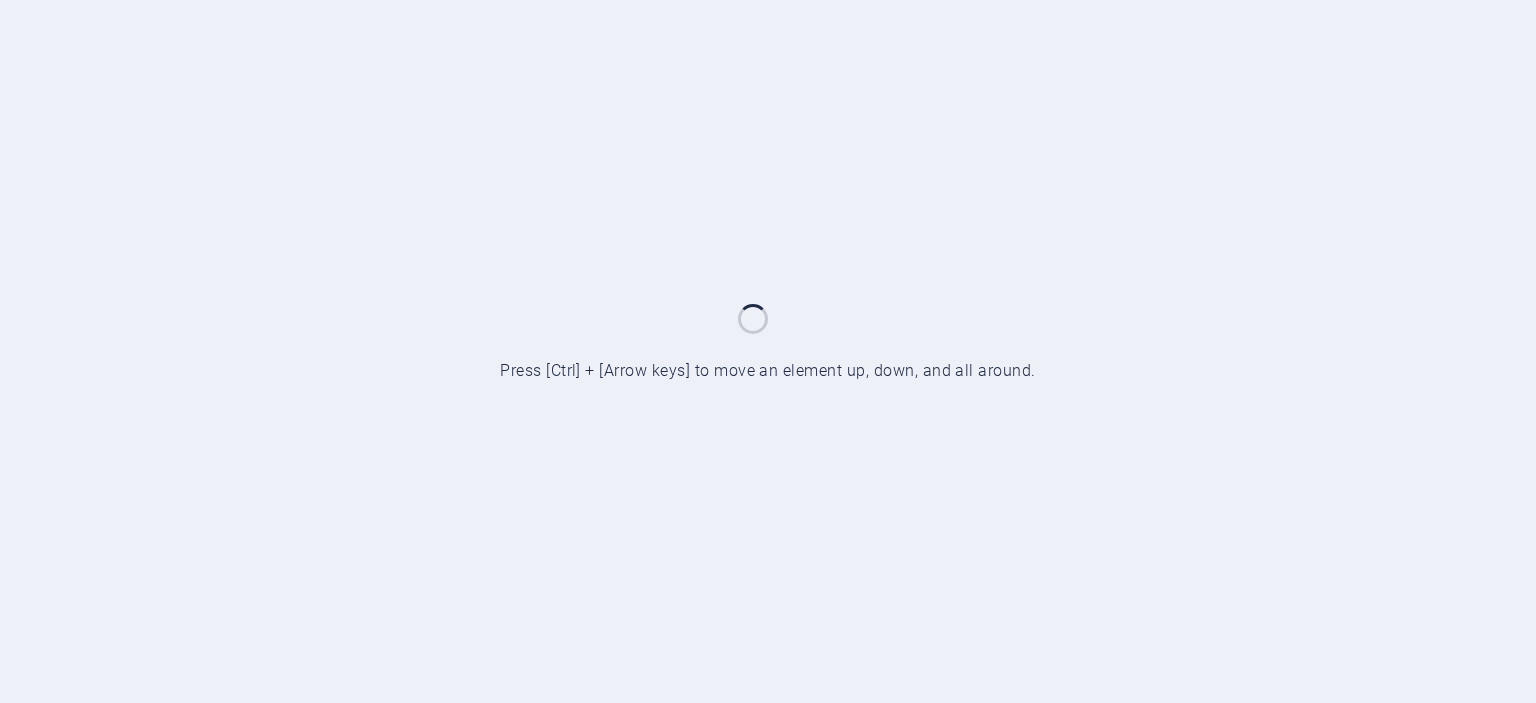 scroll, scrollTop: 0, scrollLeft: 0, axis: both 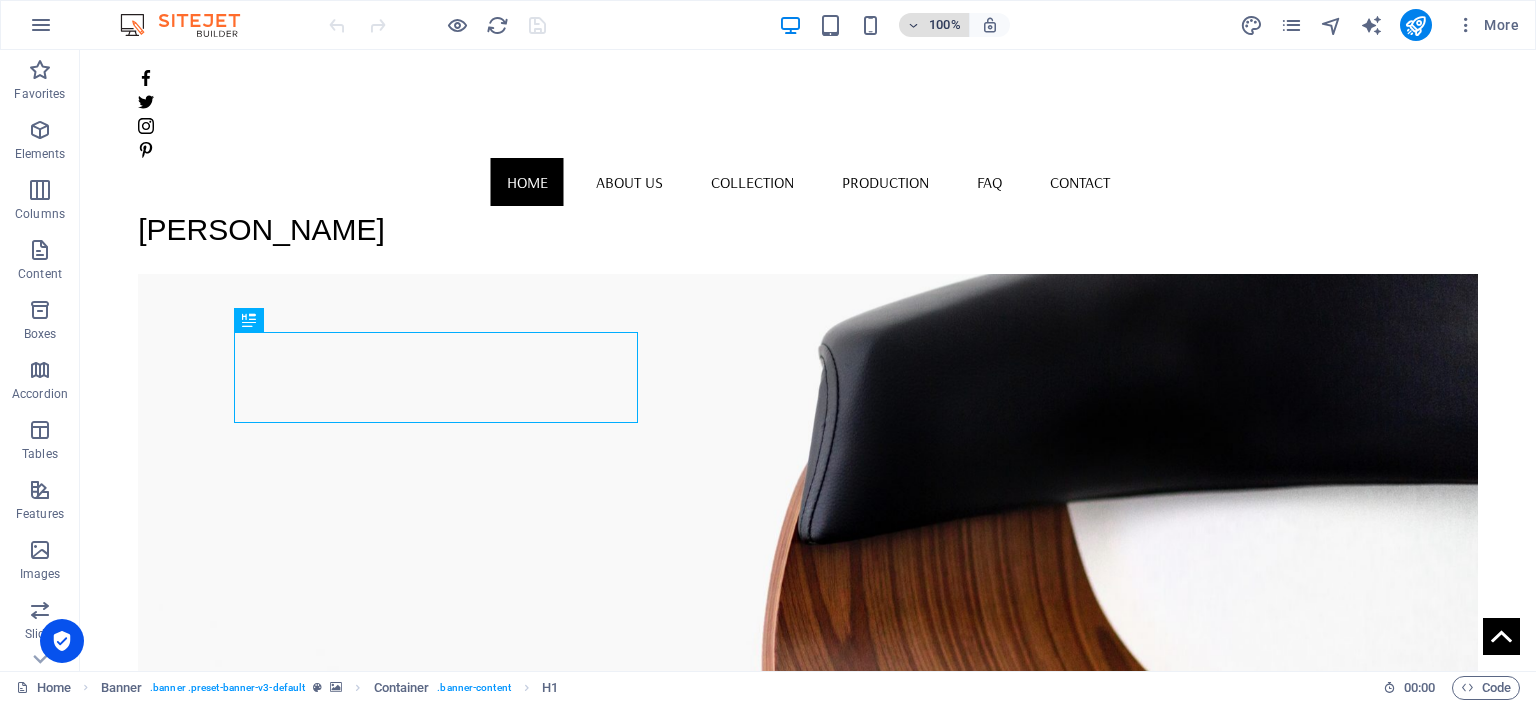 click on "100%" at bounding box center (934, 25) 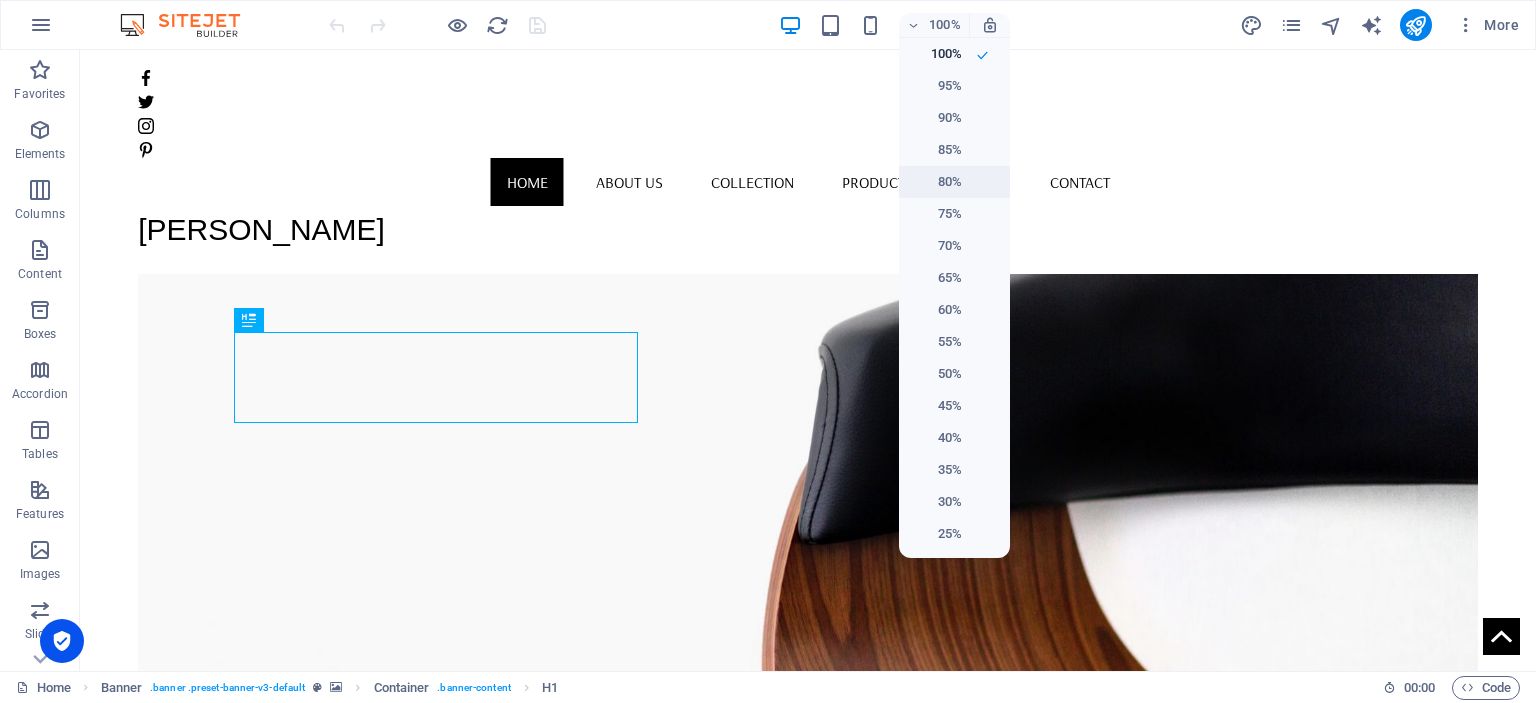 click on "80%" at bounding box center (936, 182) 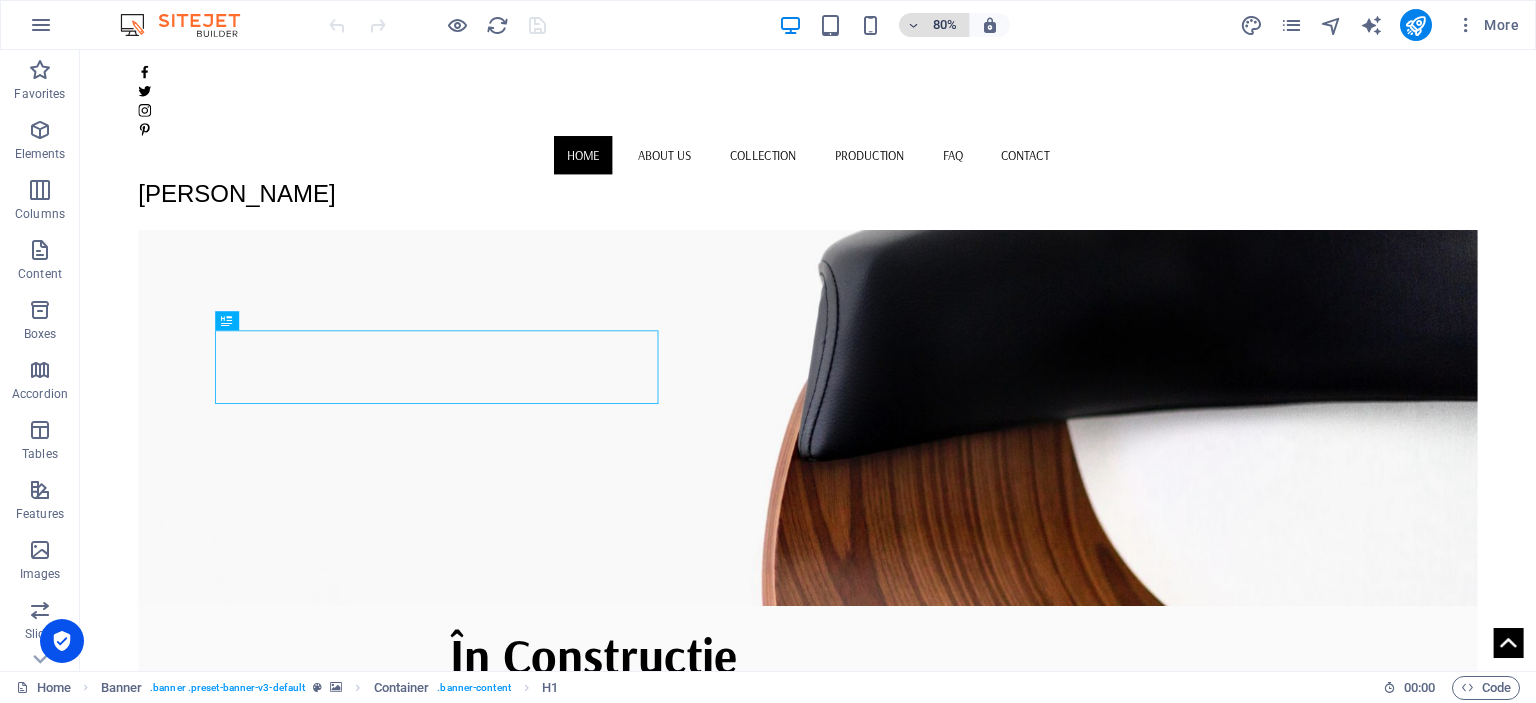 click on "80%" at bounding box center (945, 25) 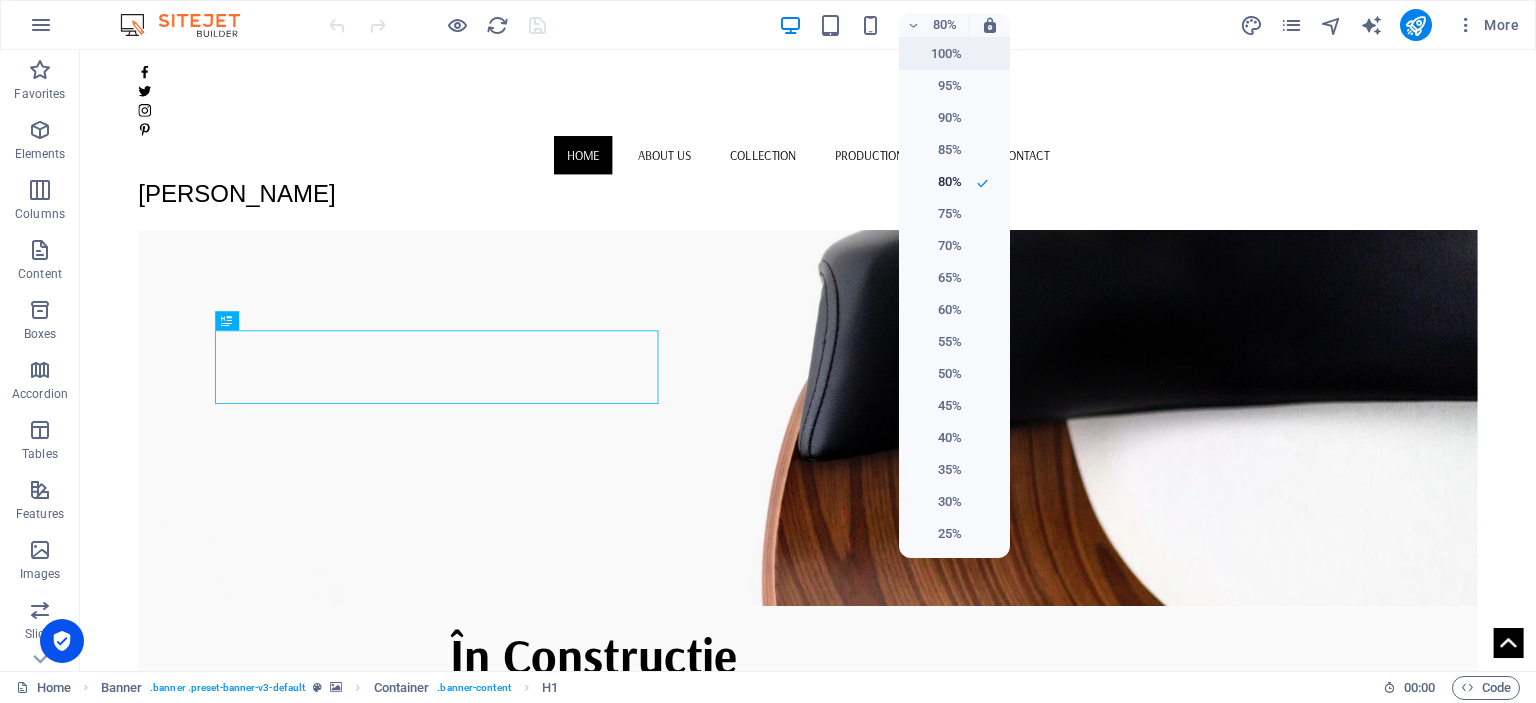 click on "100%" at bounding box center (936, 54) 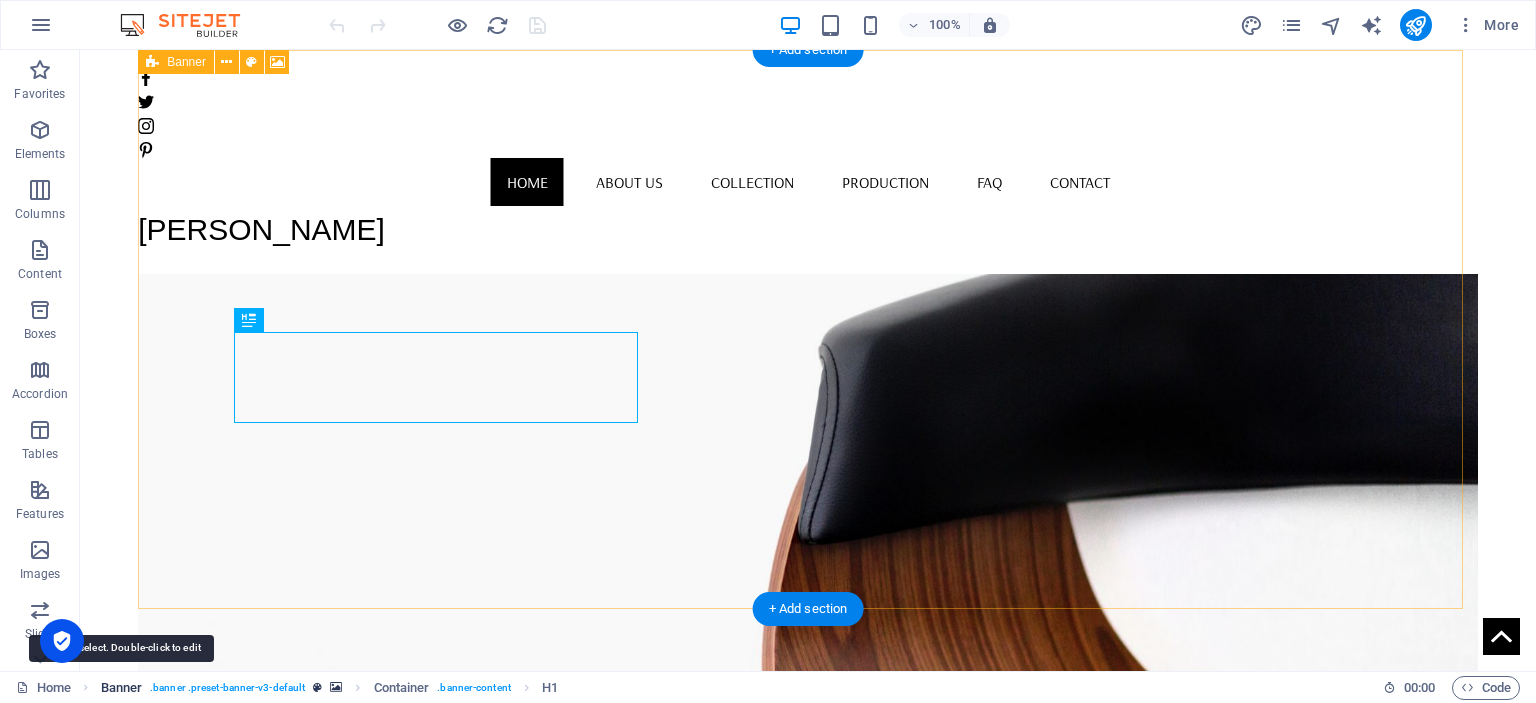 click on "Banner" at bounding box center [122, 688] 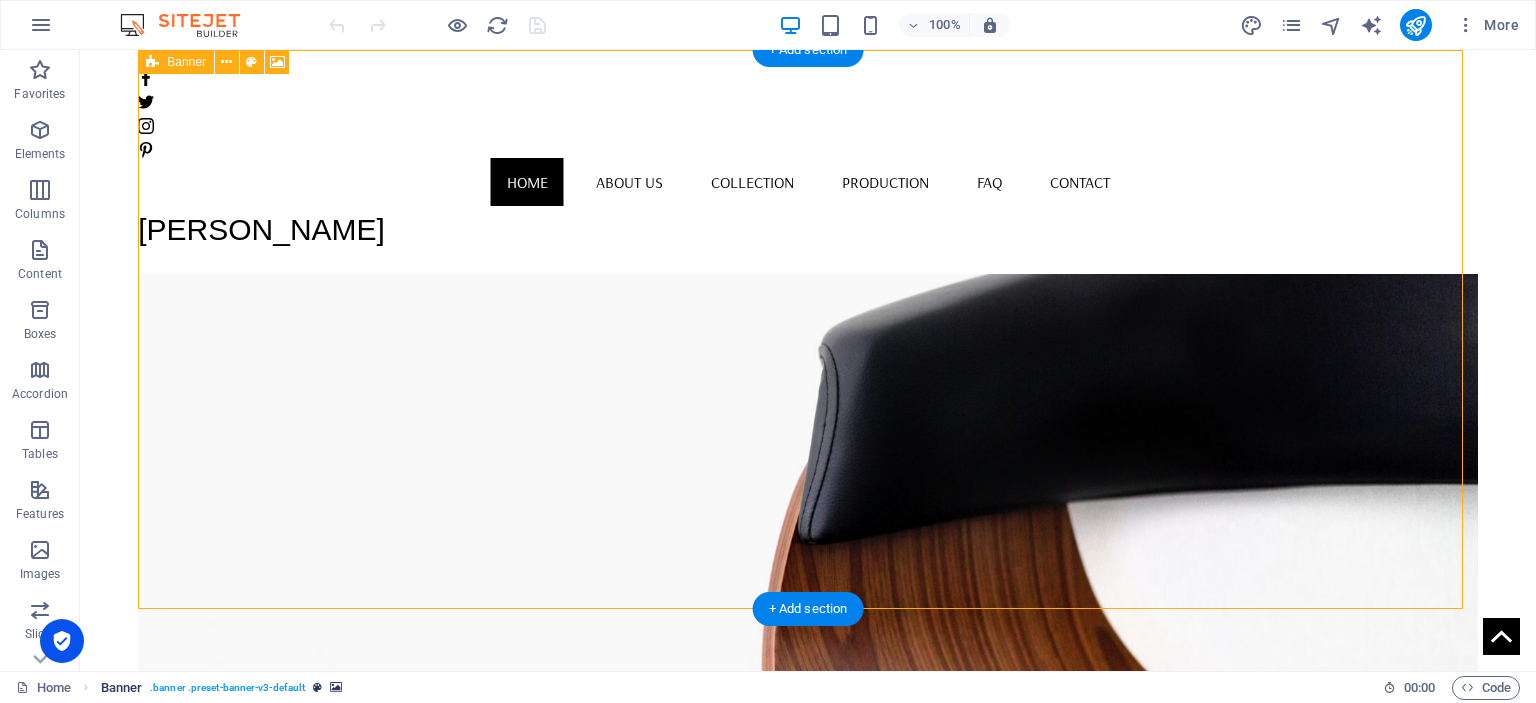click on ". banner .preset-banner-v3-default" at bounding box center [227, 688] 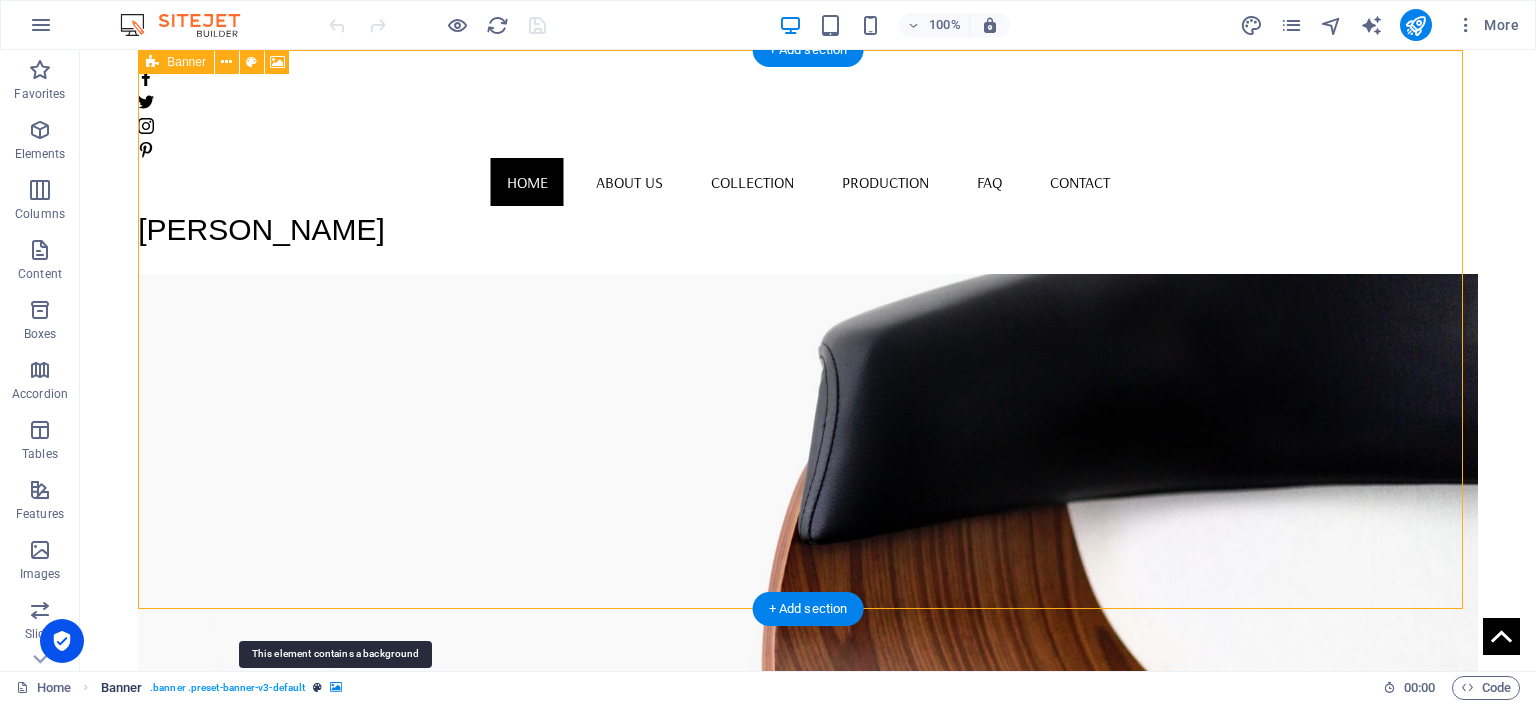 click at bounding box center [336, 687] 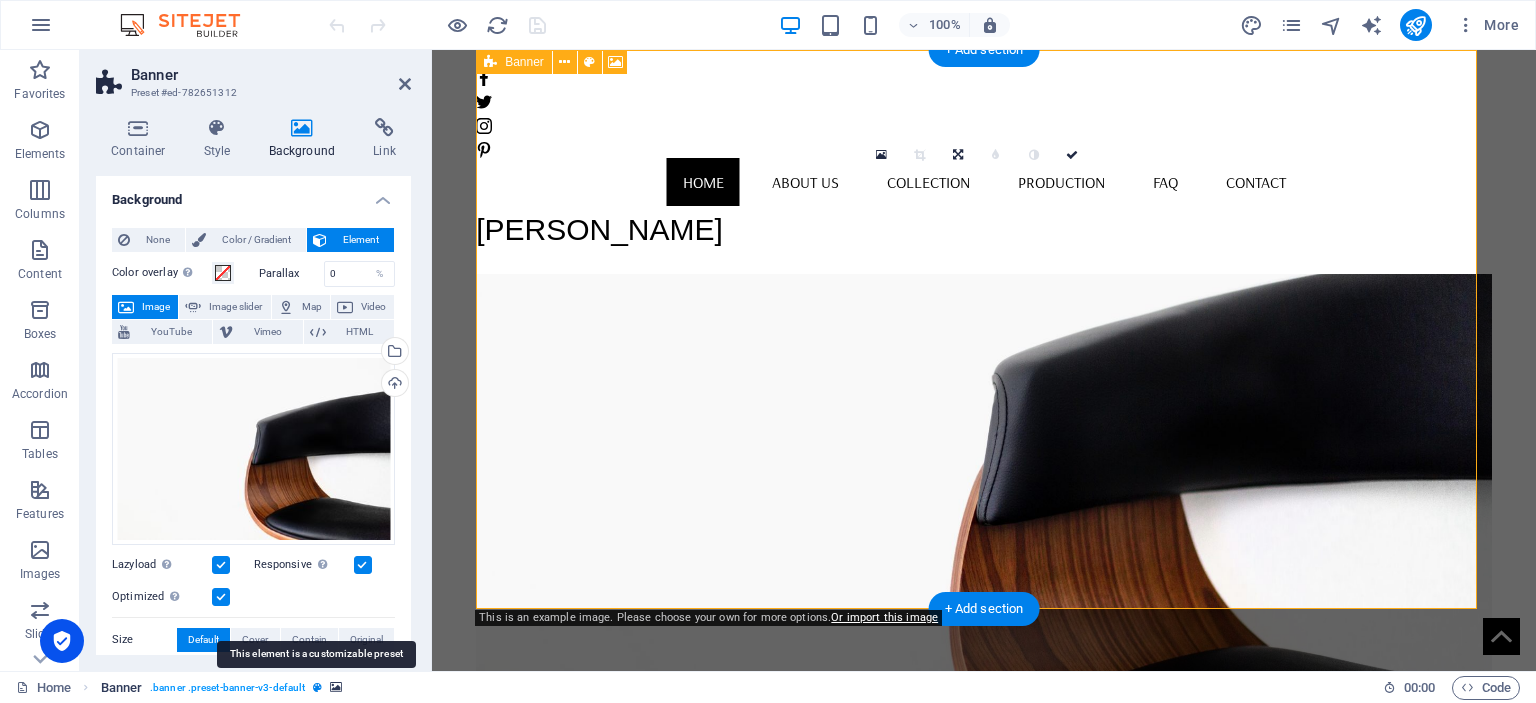 click at bounding box center (317, 687) 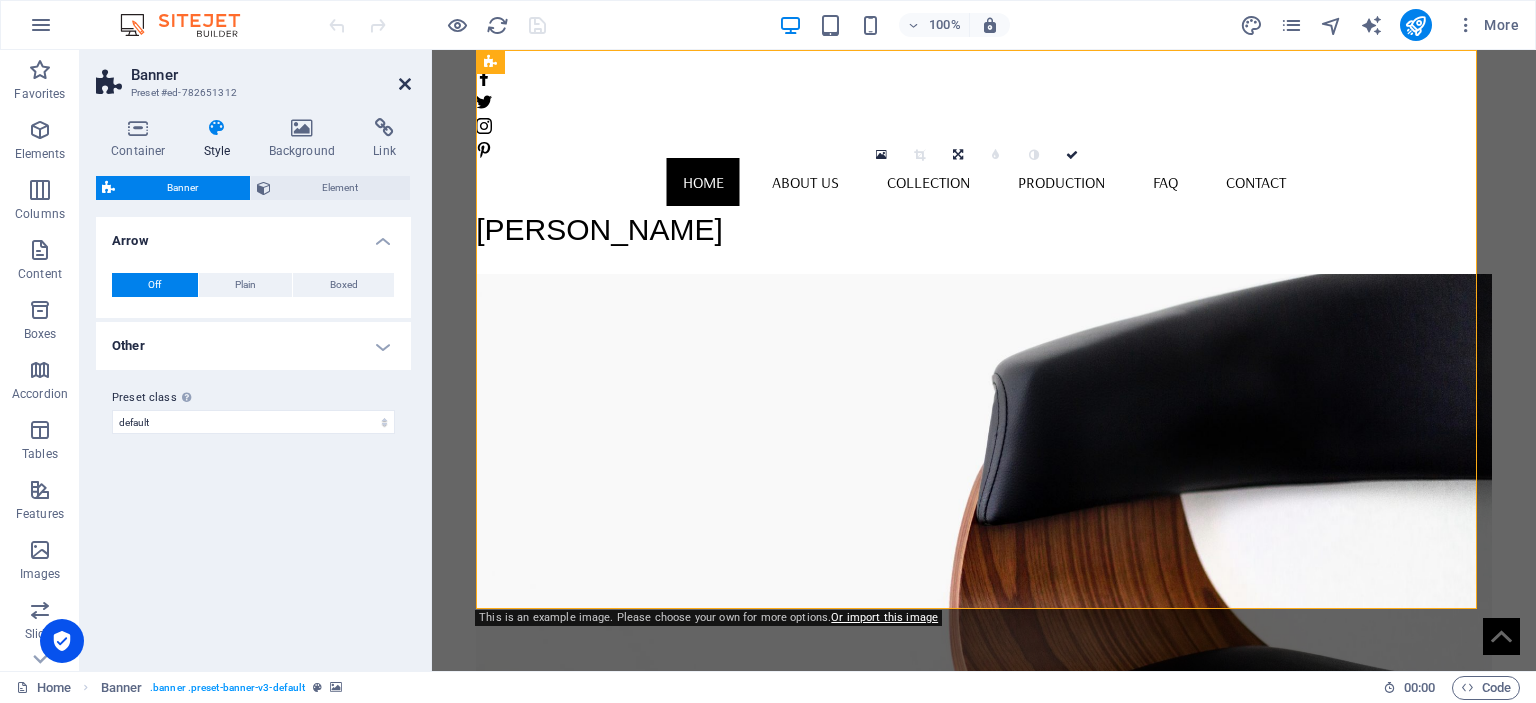 click at bounding box center (405, 84) 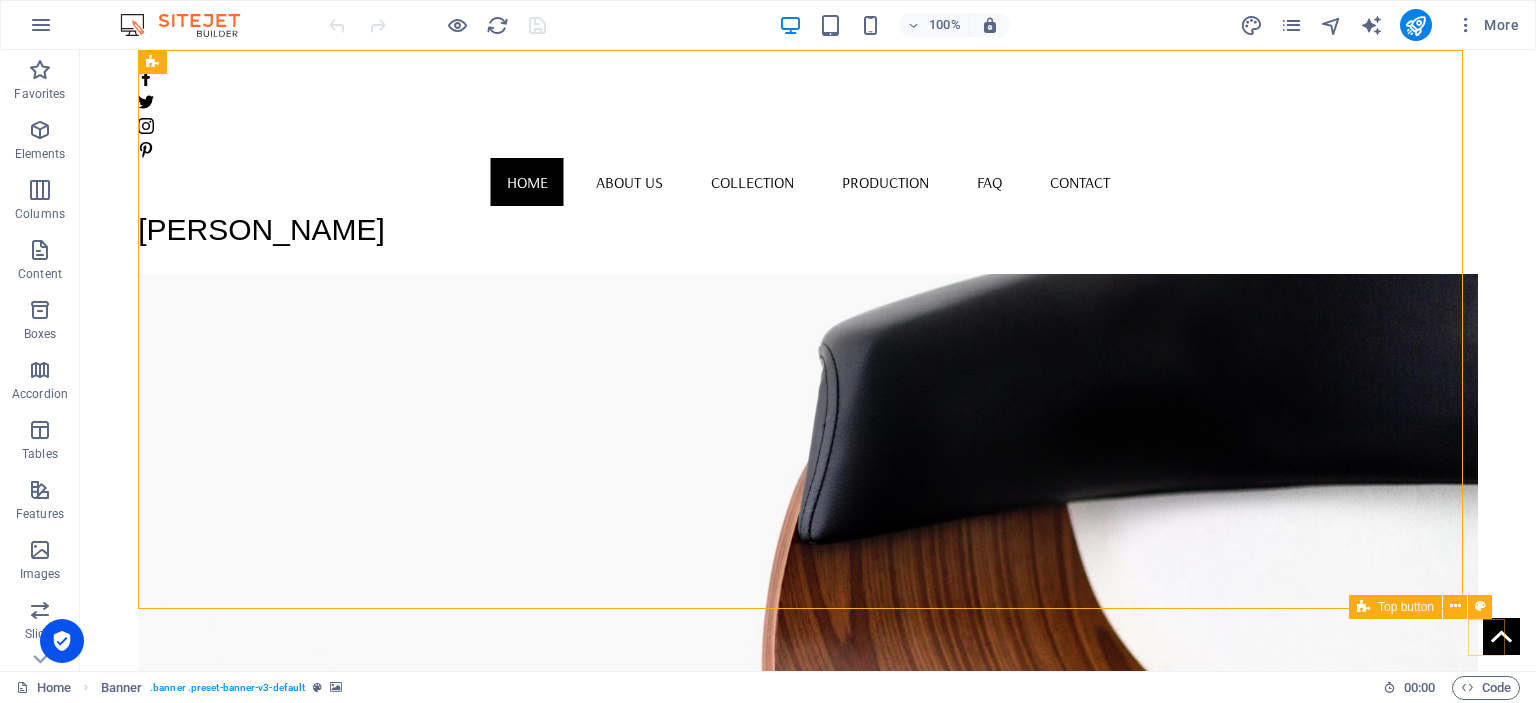 click at bounding box center (1501, 636) 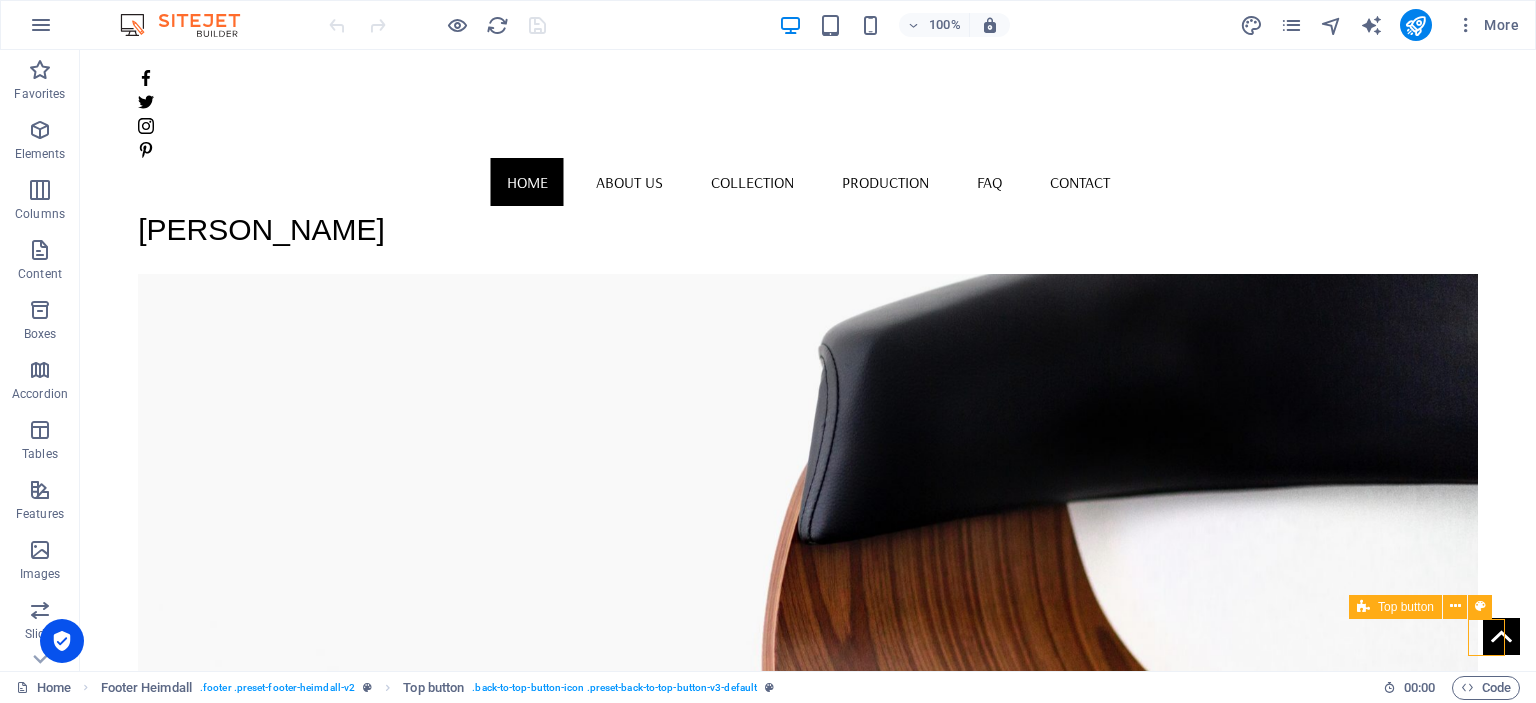 click at bounding box center [1501, 636] 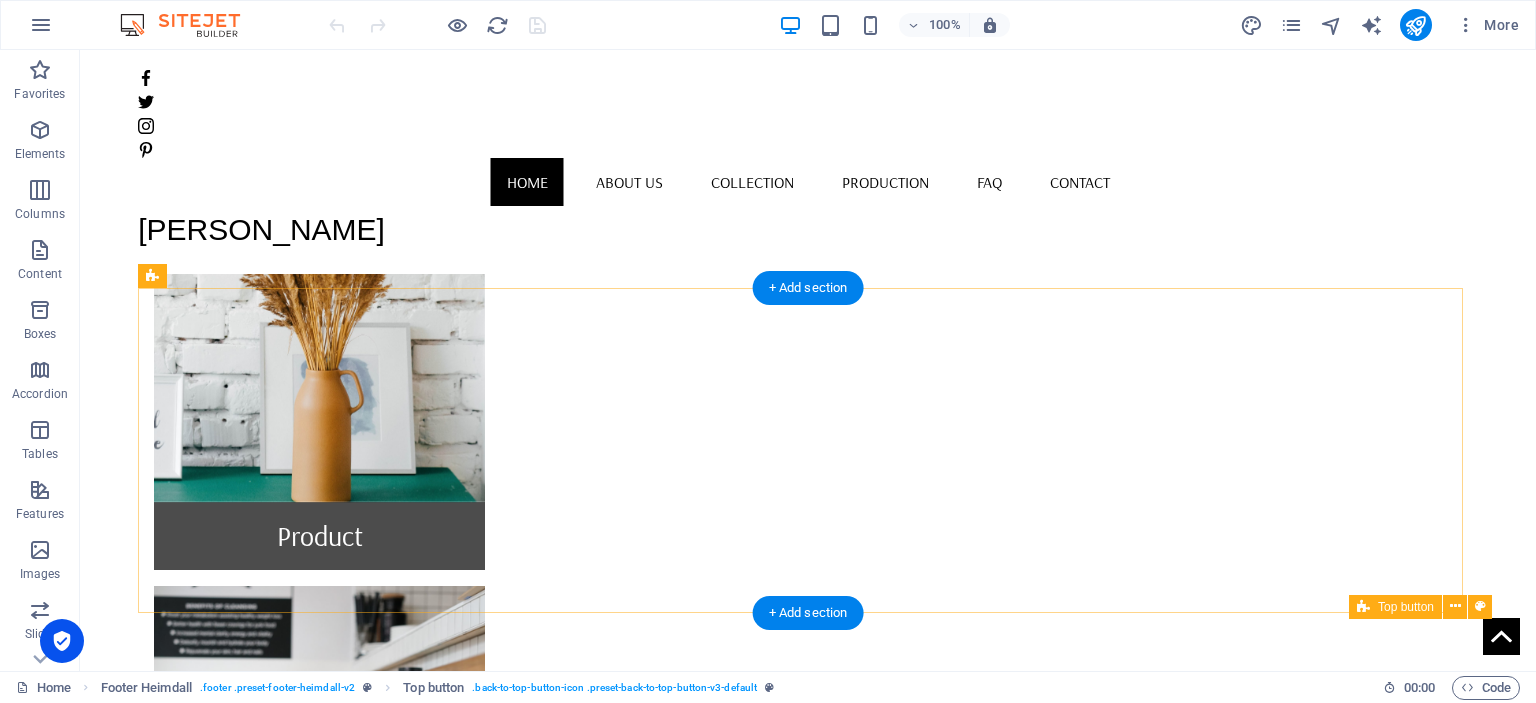 click at bounding box center (1501, 636) 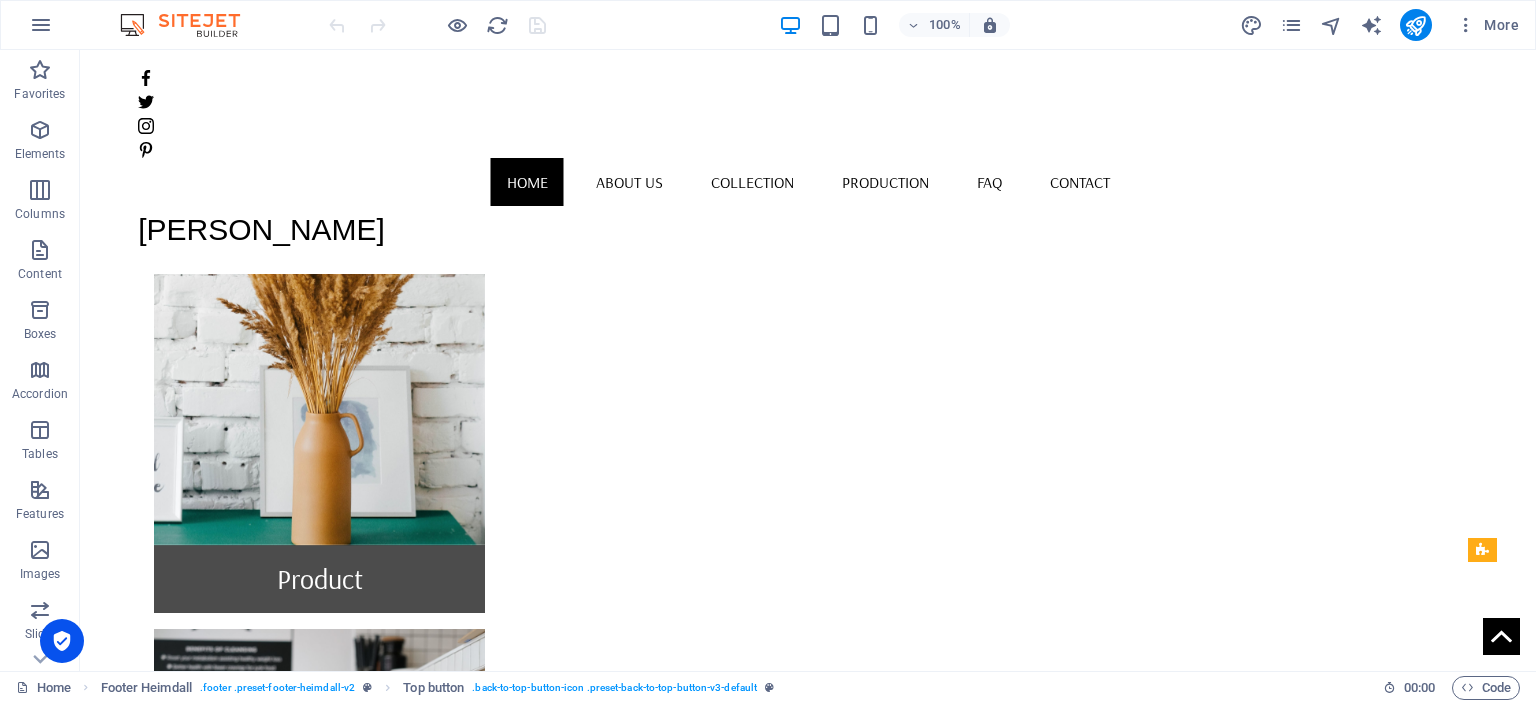 scroll, scrollTop: 1387, scrollLeft: 0, axis: vertical 